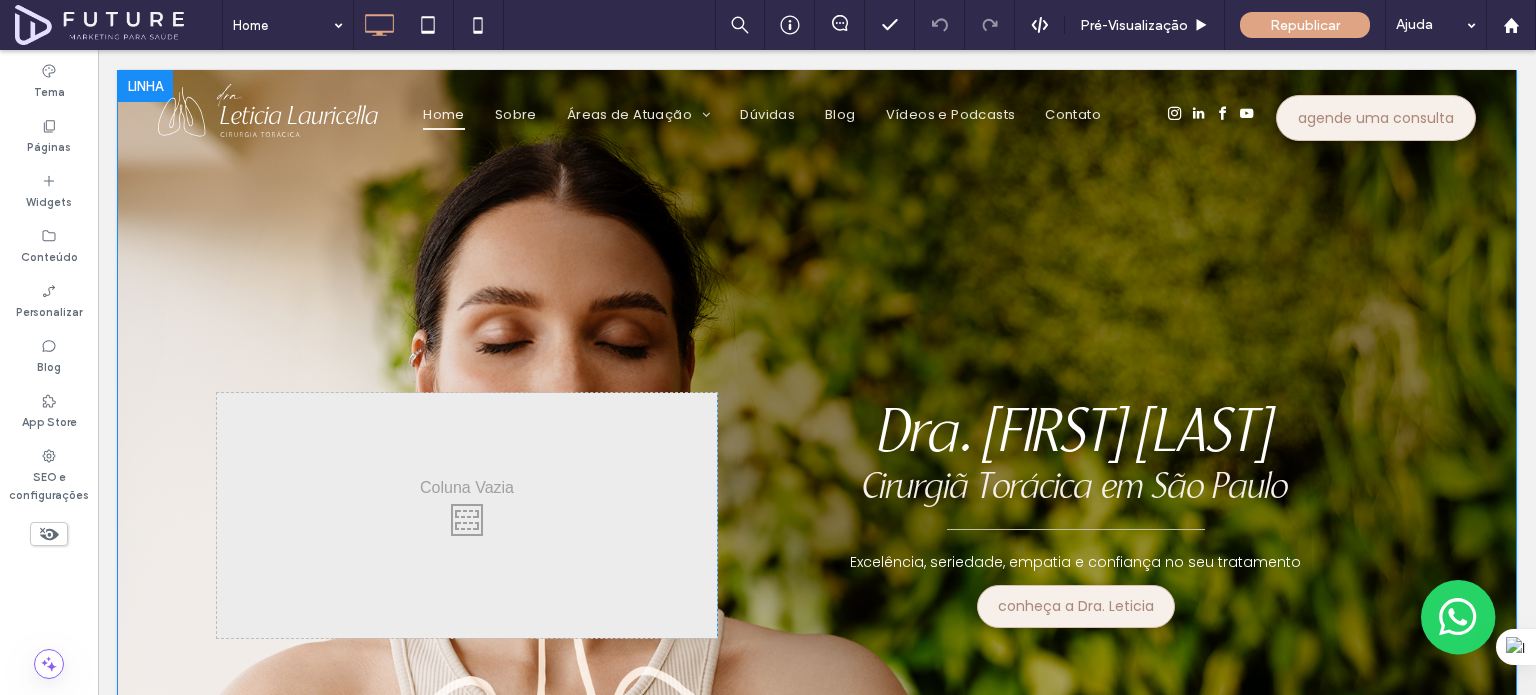 scroll, scrollTop: 0, scrollLeft: 0, axis: both 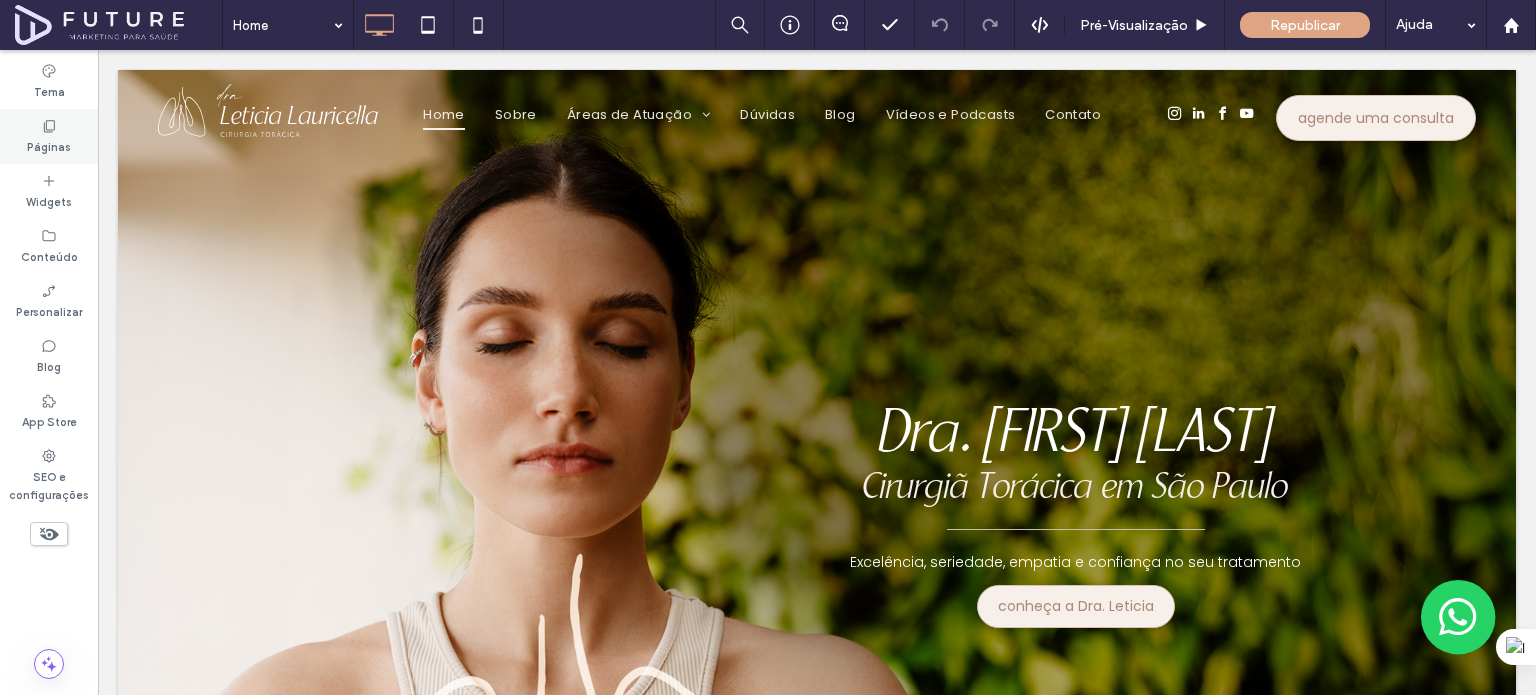 click on "Páginas" at bounding box center (49, 136) 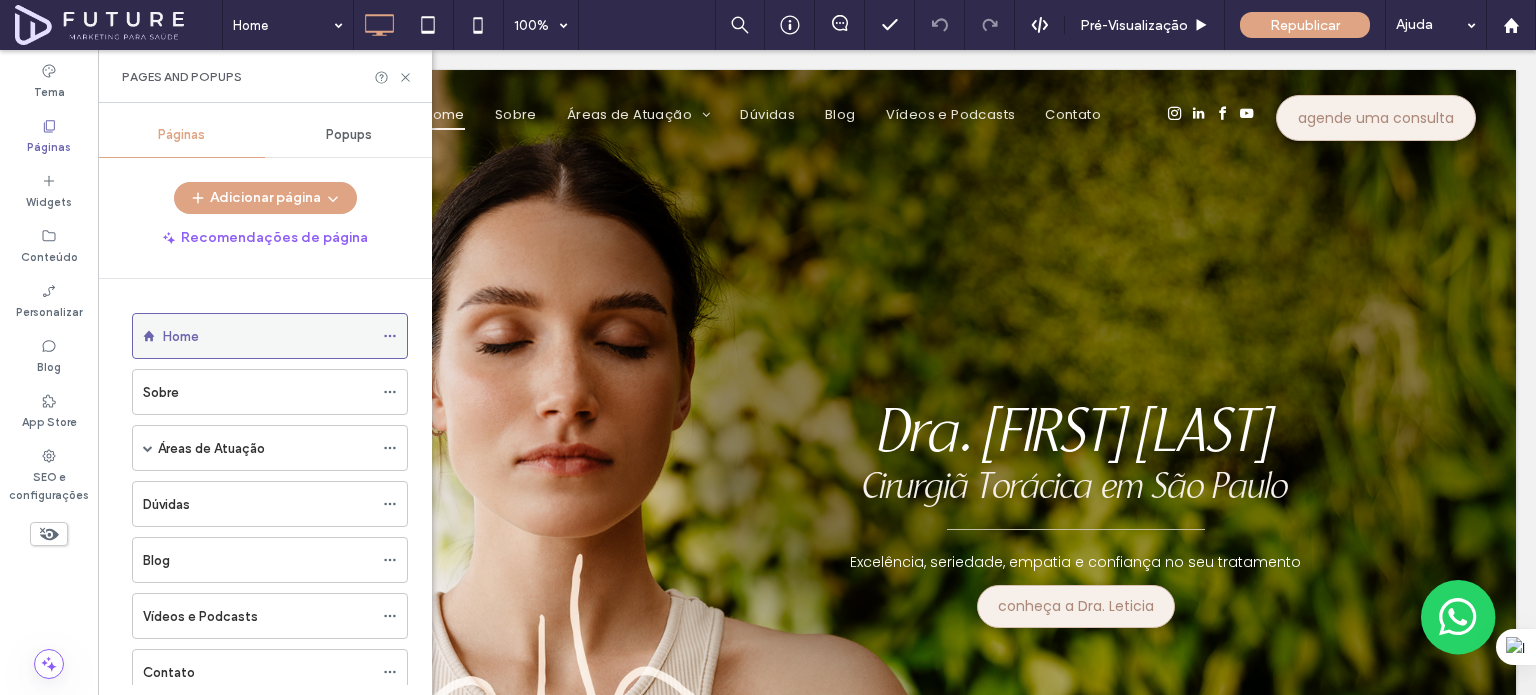 click 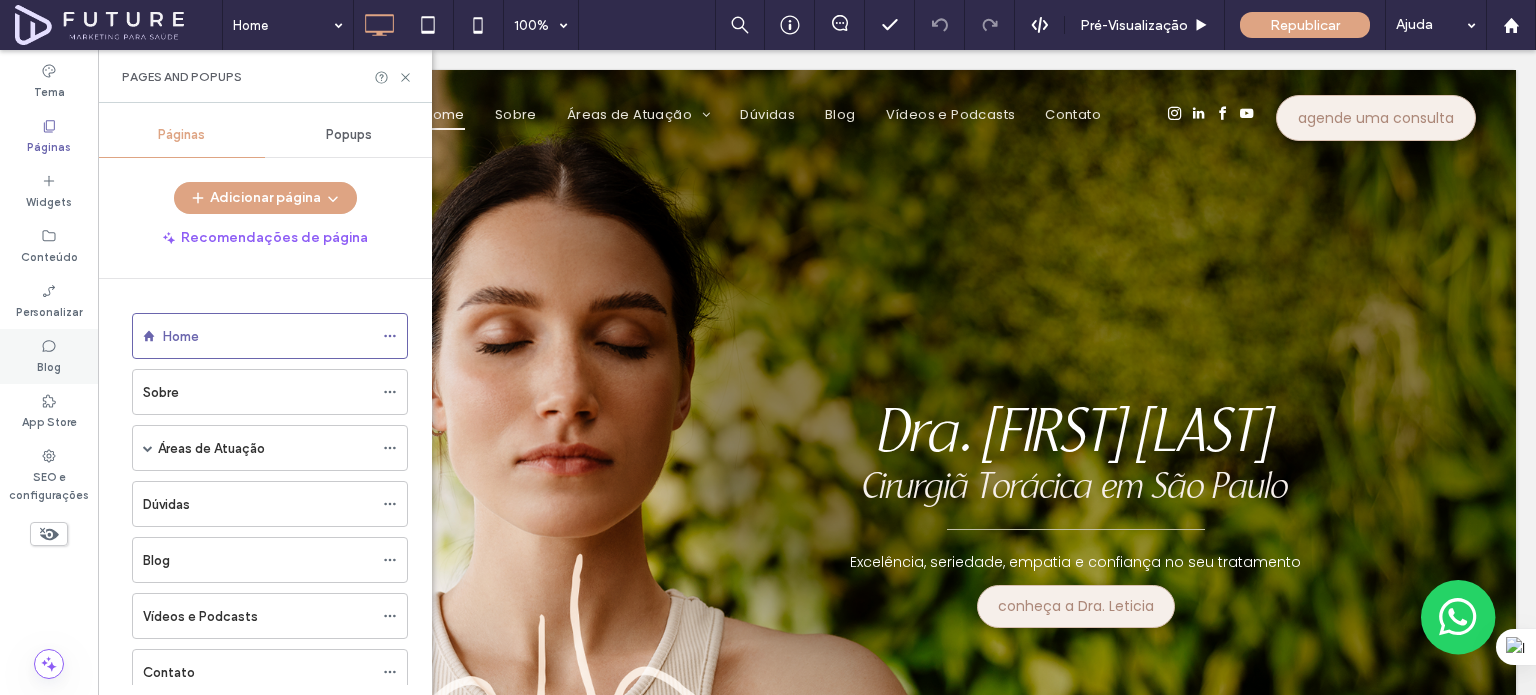 drag, startPoint x: 53, startPoint y: 359, endPoint x: 382, endPoint y: 125, distance: 403.72888 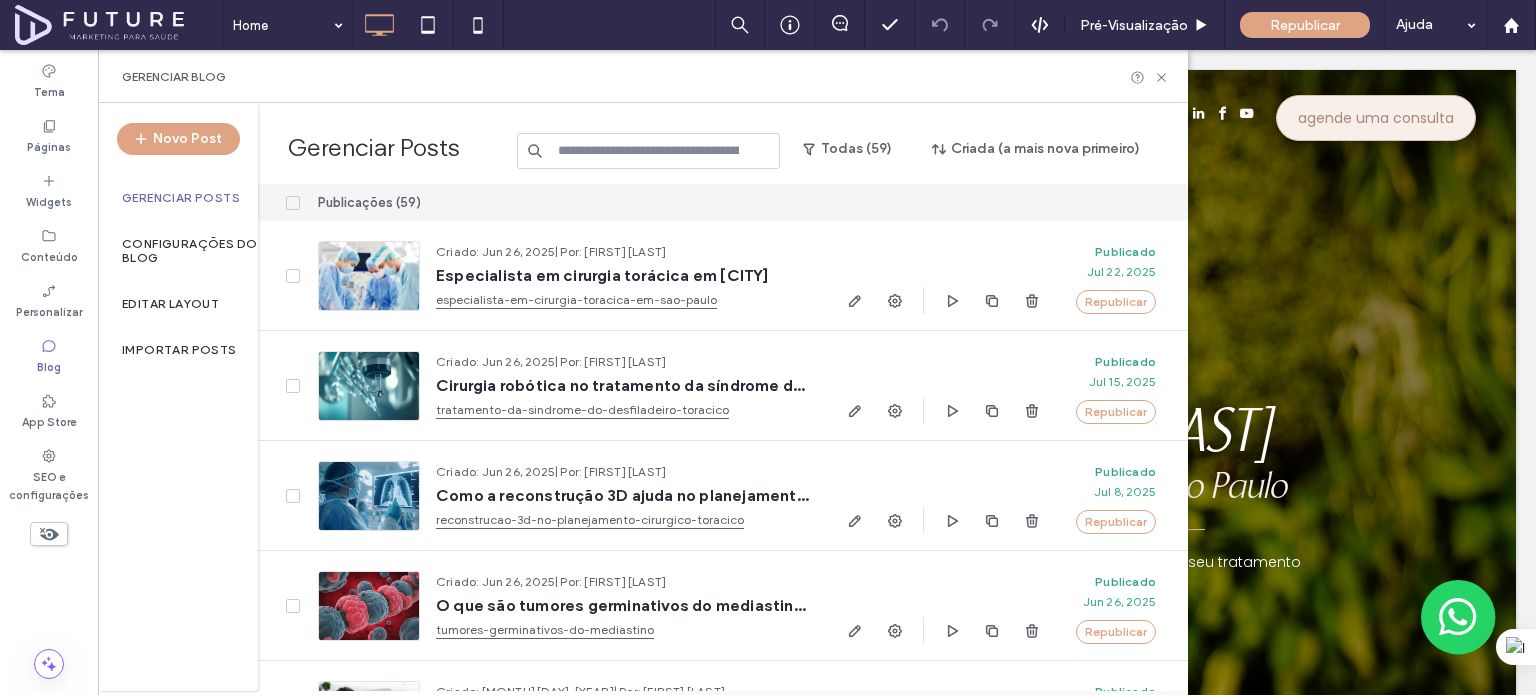 click at bounding box center (649, 151) 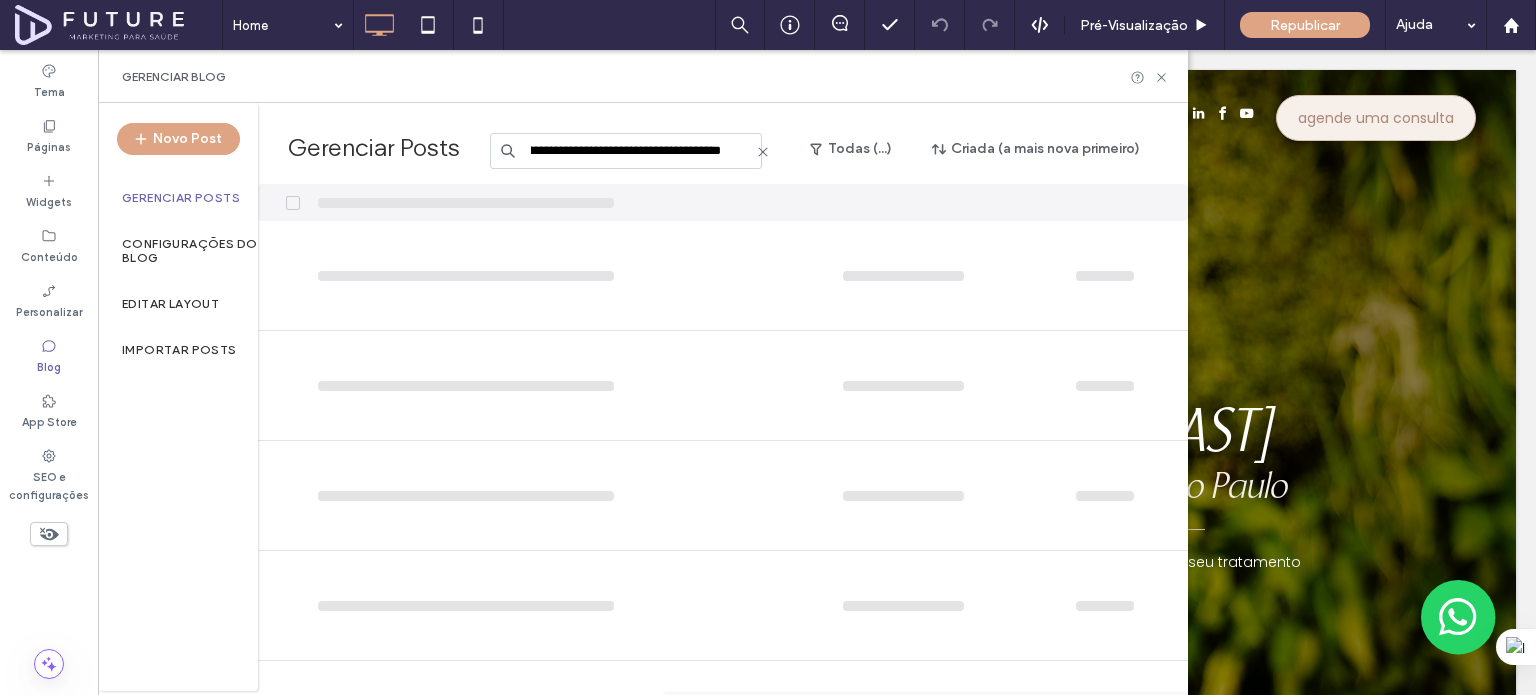 scroll, scrollTop: 0, scrollLeft: 96, axis: horizontal 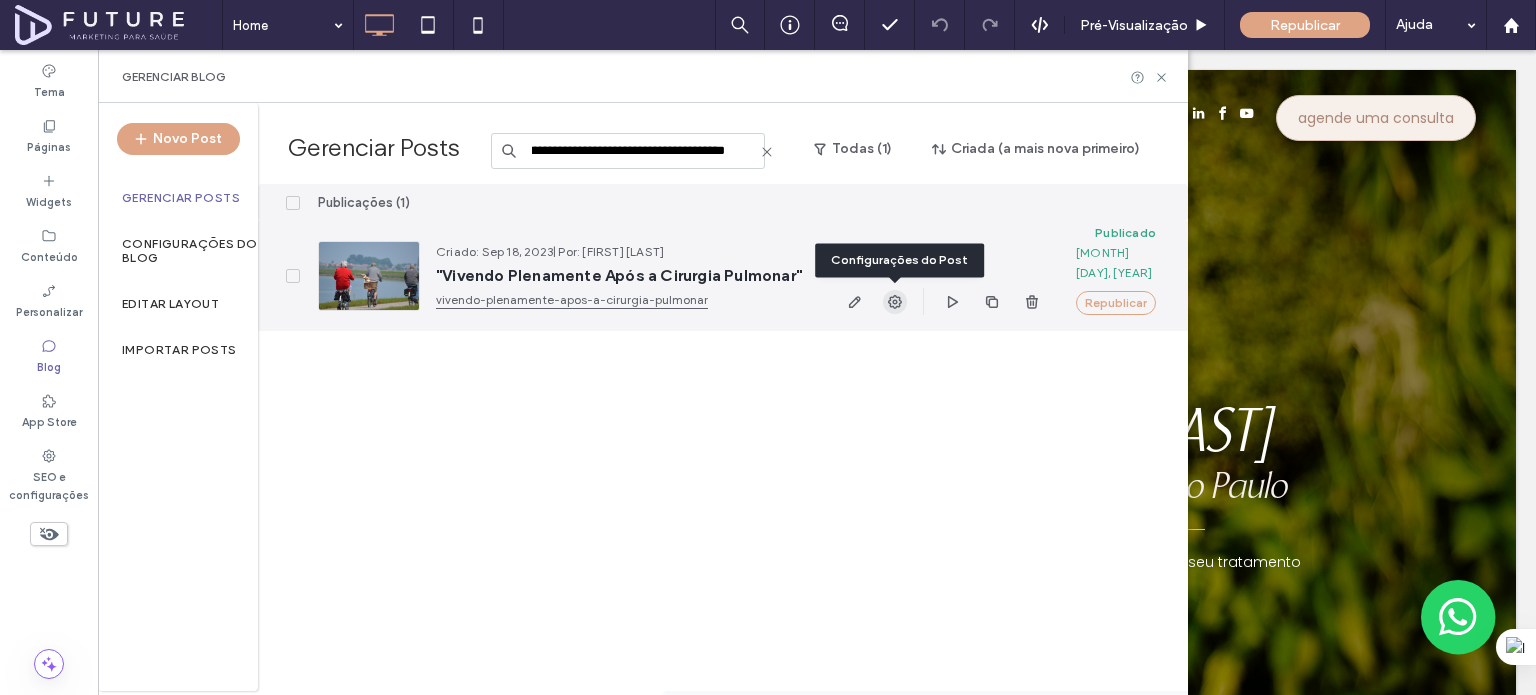type on "**********" 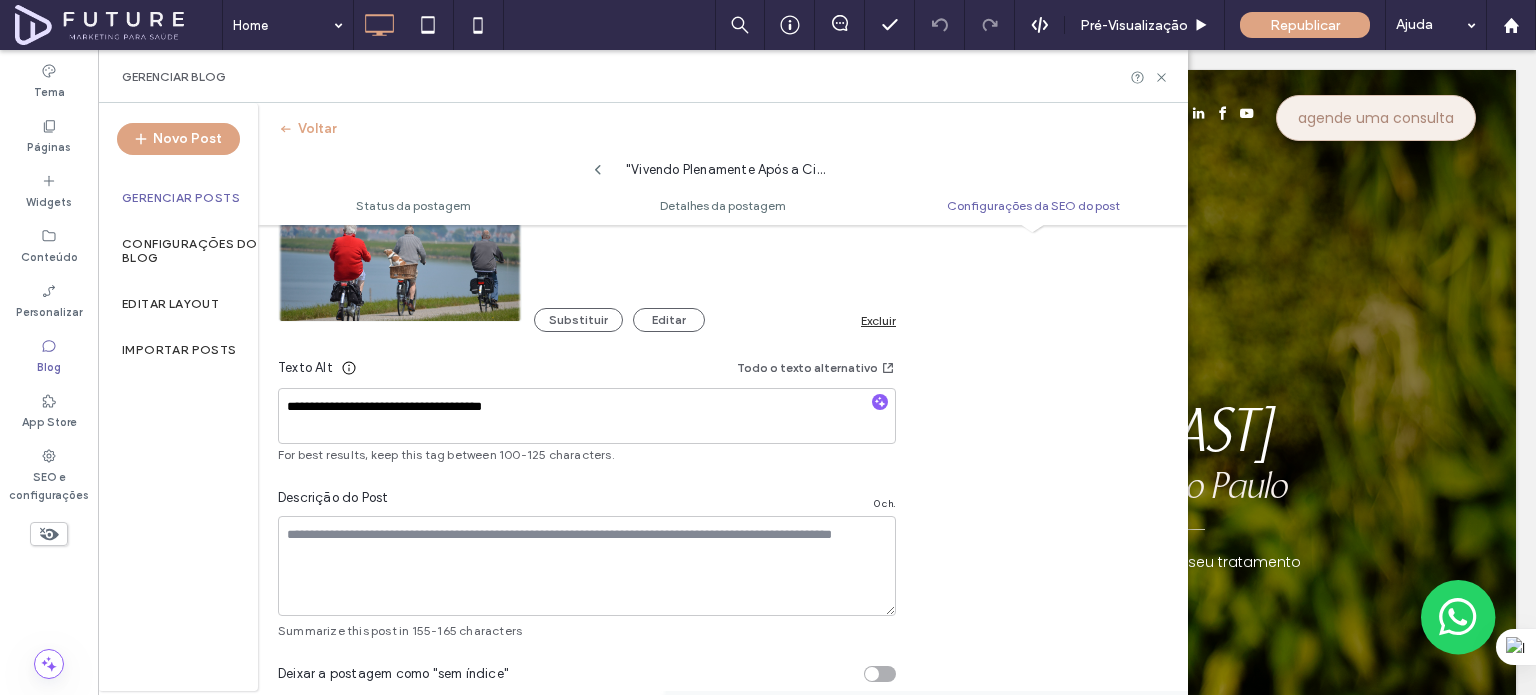 scroll, scrollTop: 1454, scrollLeft: 0, axis: vertical 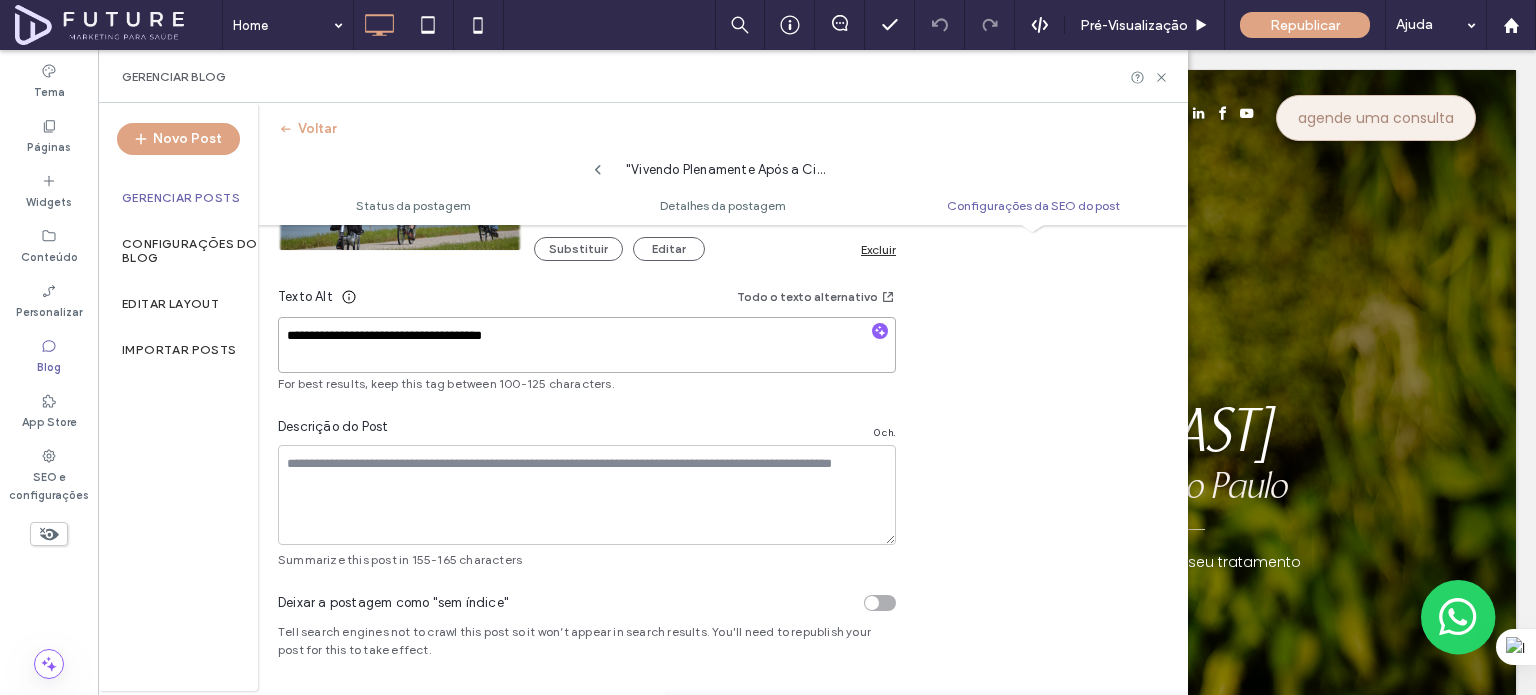 click on "**********" at bounding box center (587, 345) 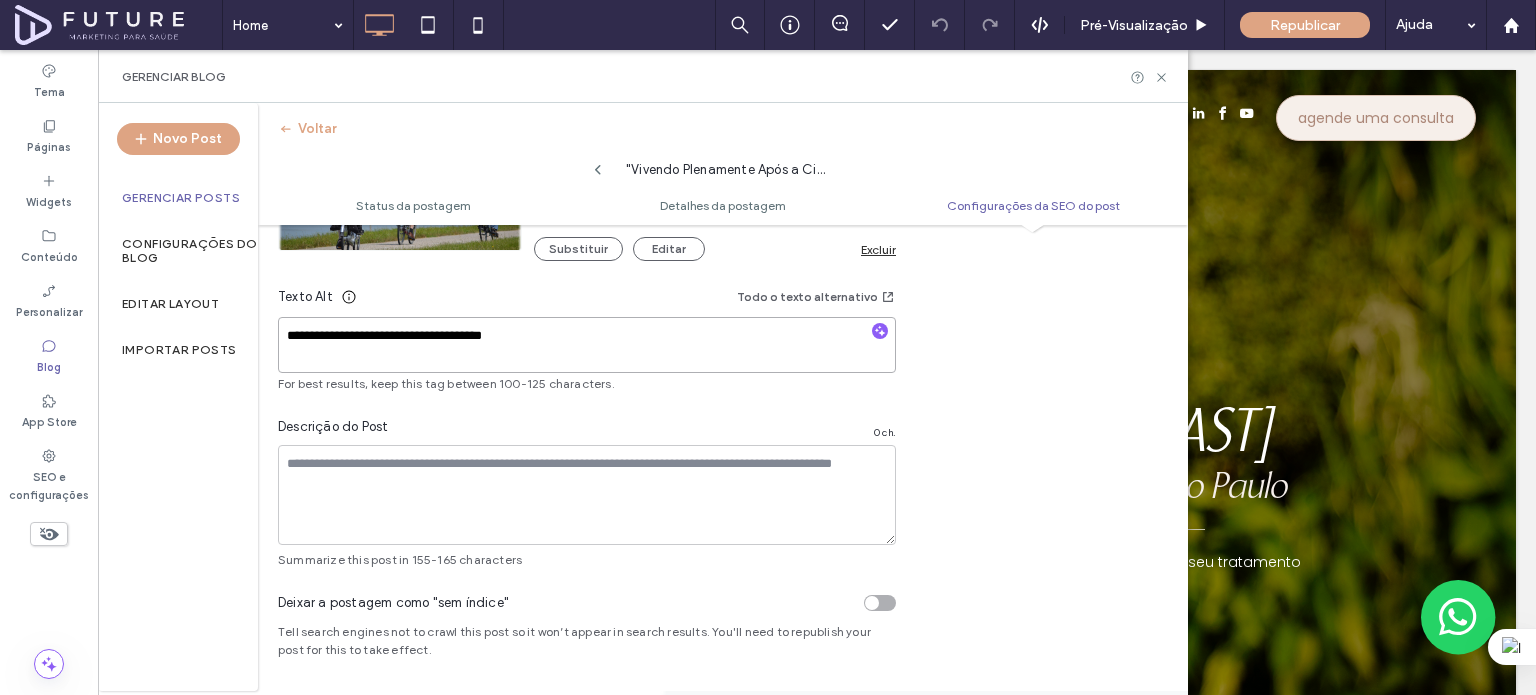 click on "**********" at bounding box center (587, 345) 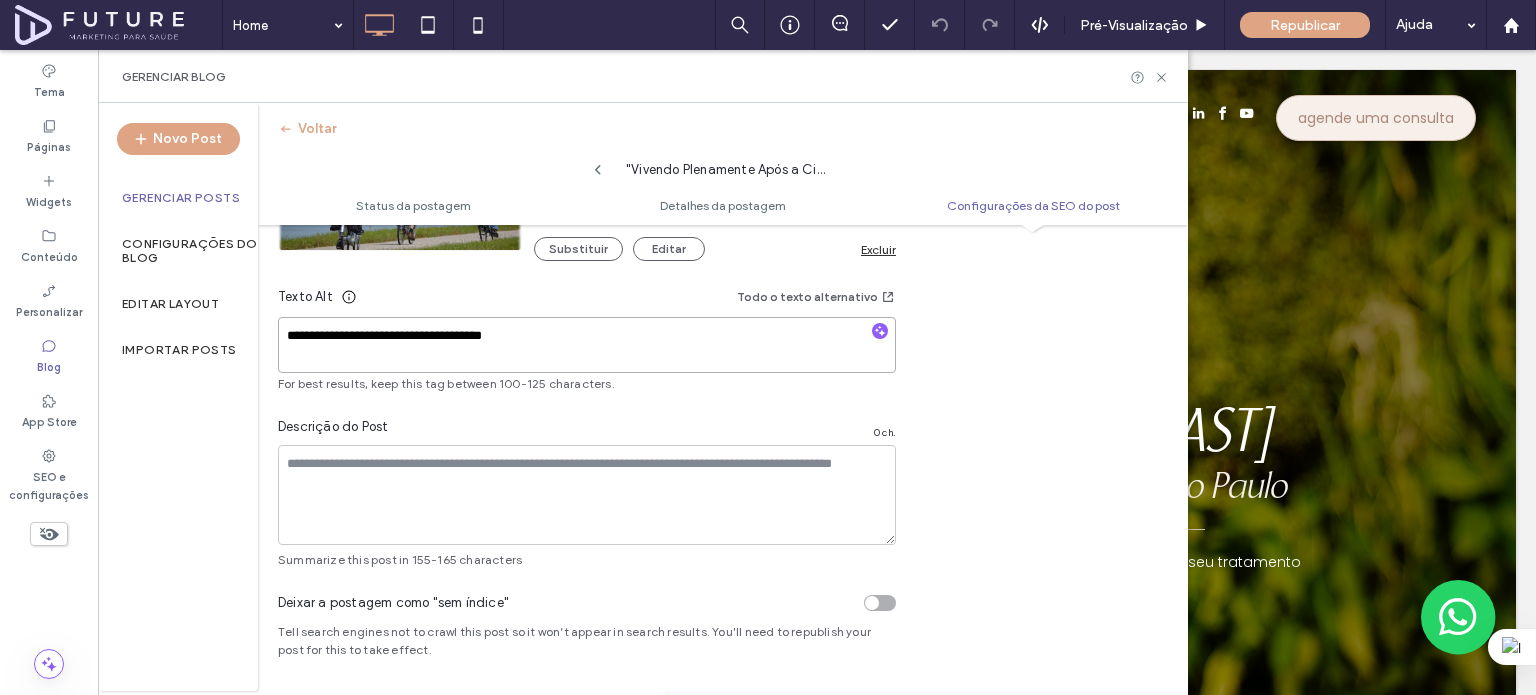 click on "**********" at bounding box center [587, 345] 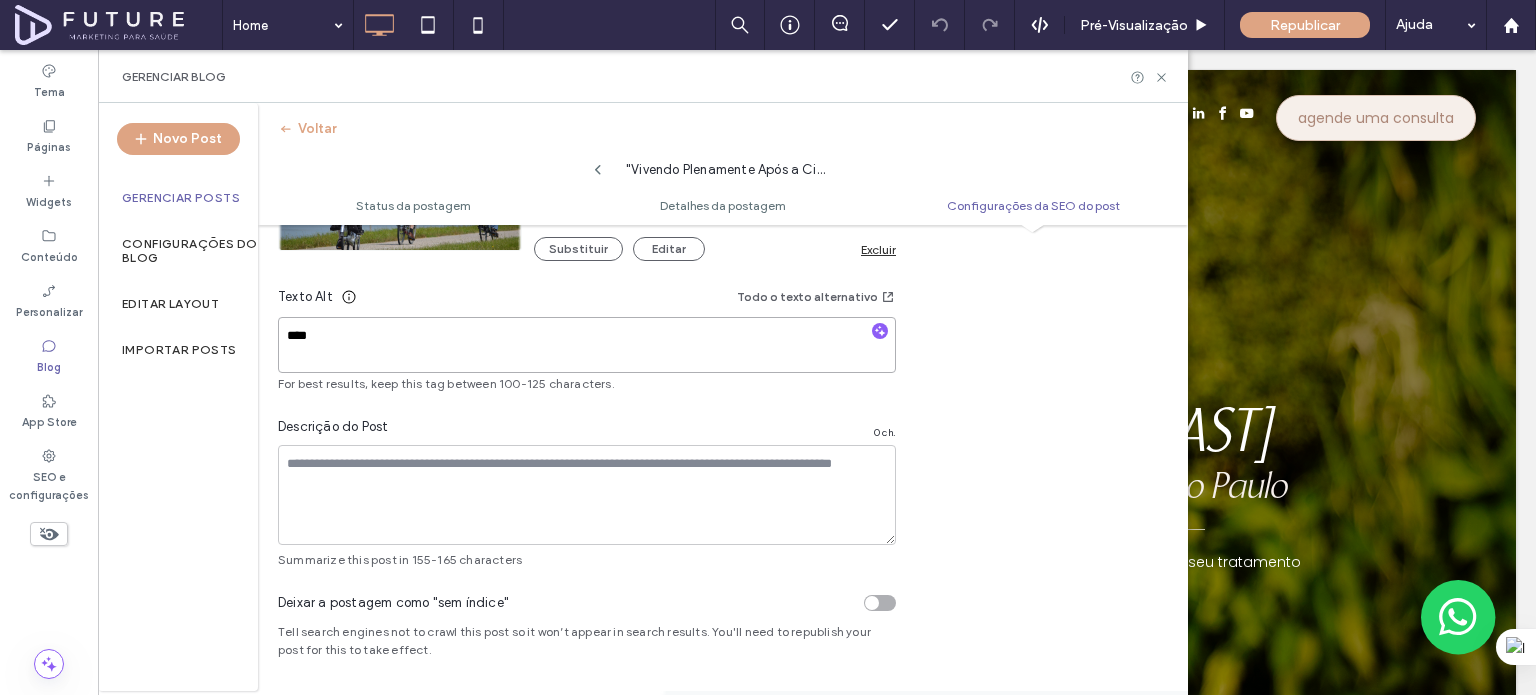 click on "****" at bounding box center (587, 345) 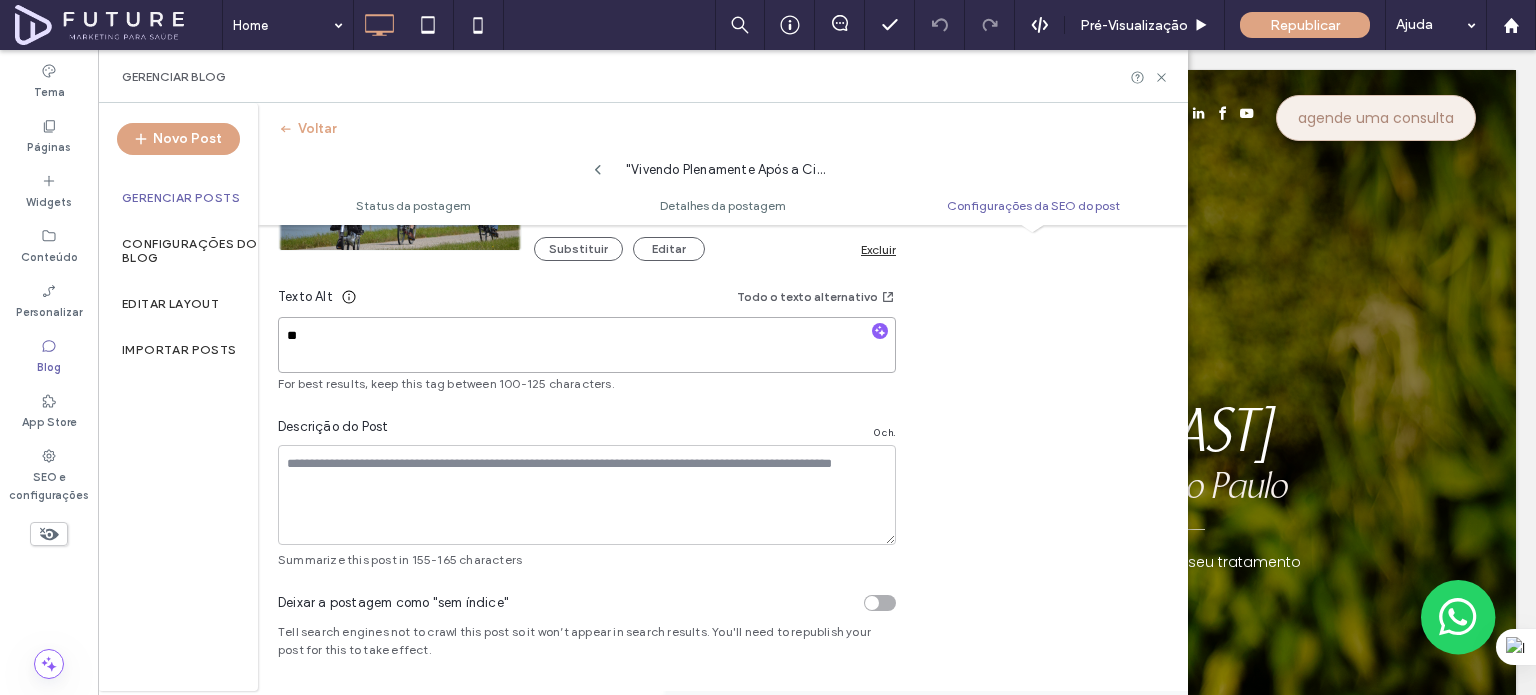 type on "*" 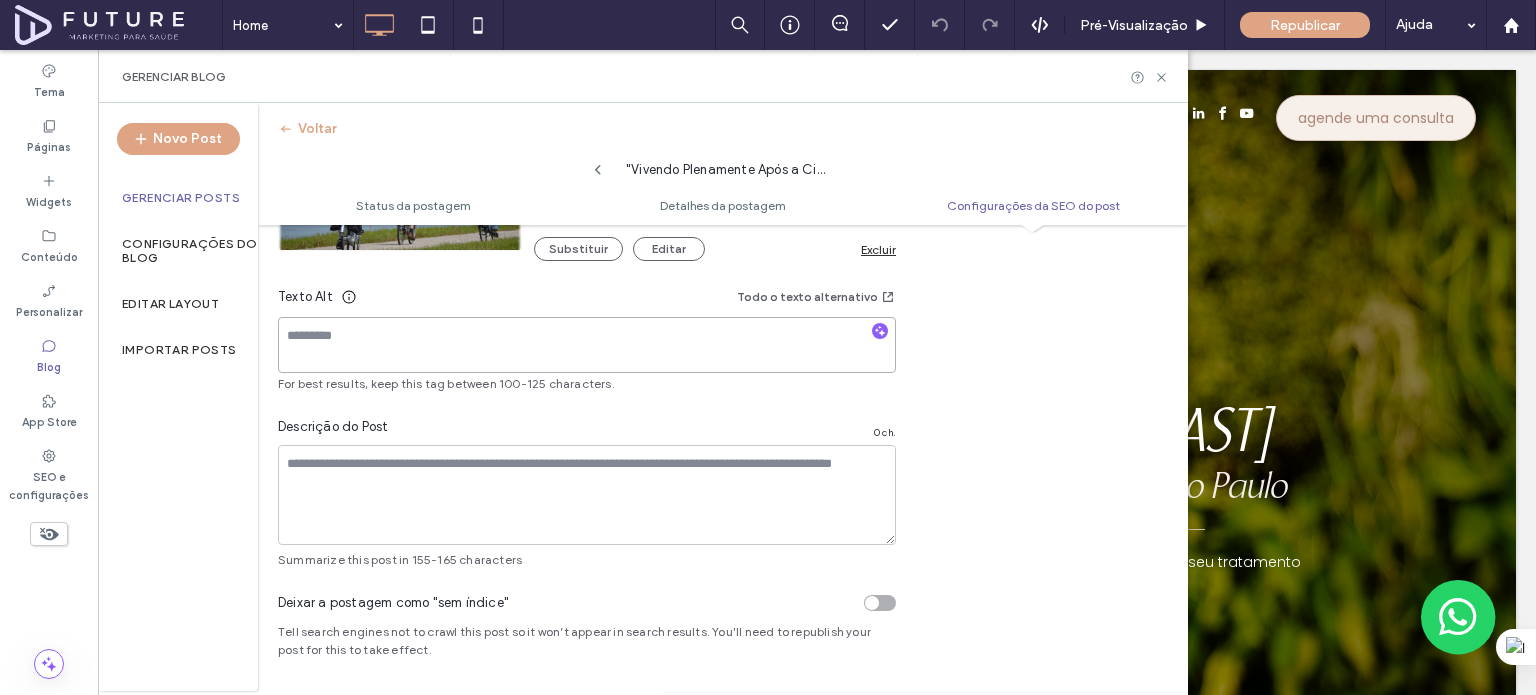 click on "****" at bounding box center [587, 345] 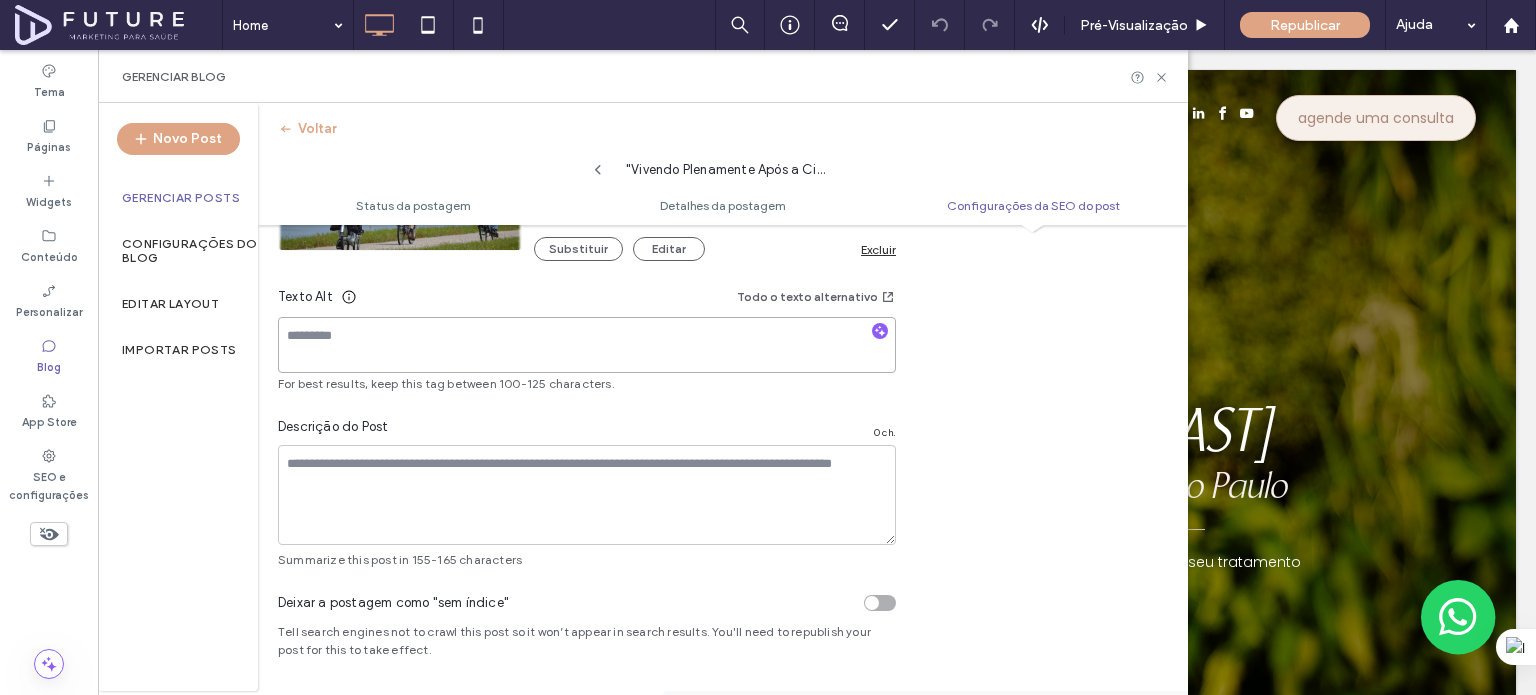 paste on "**********" 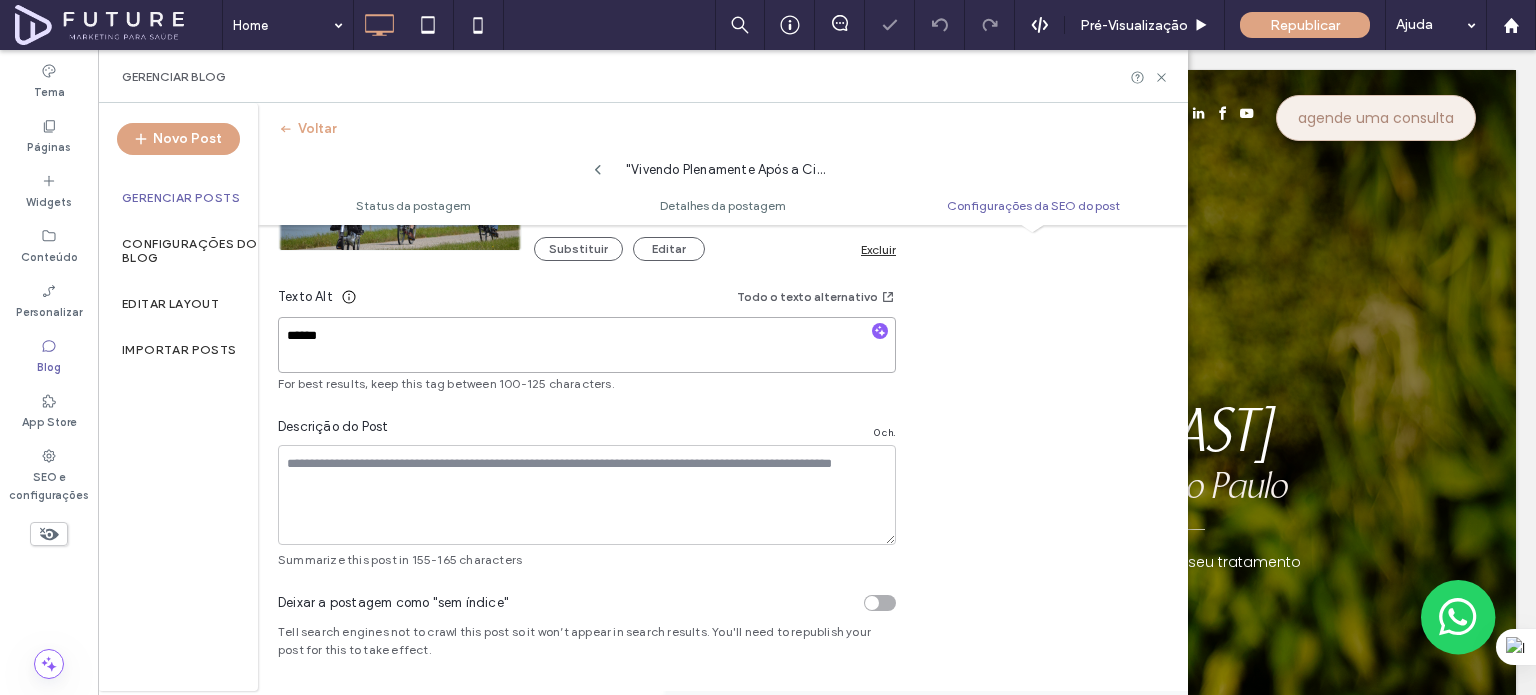 paste on "**********" 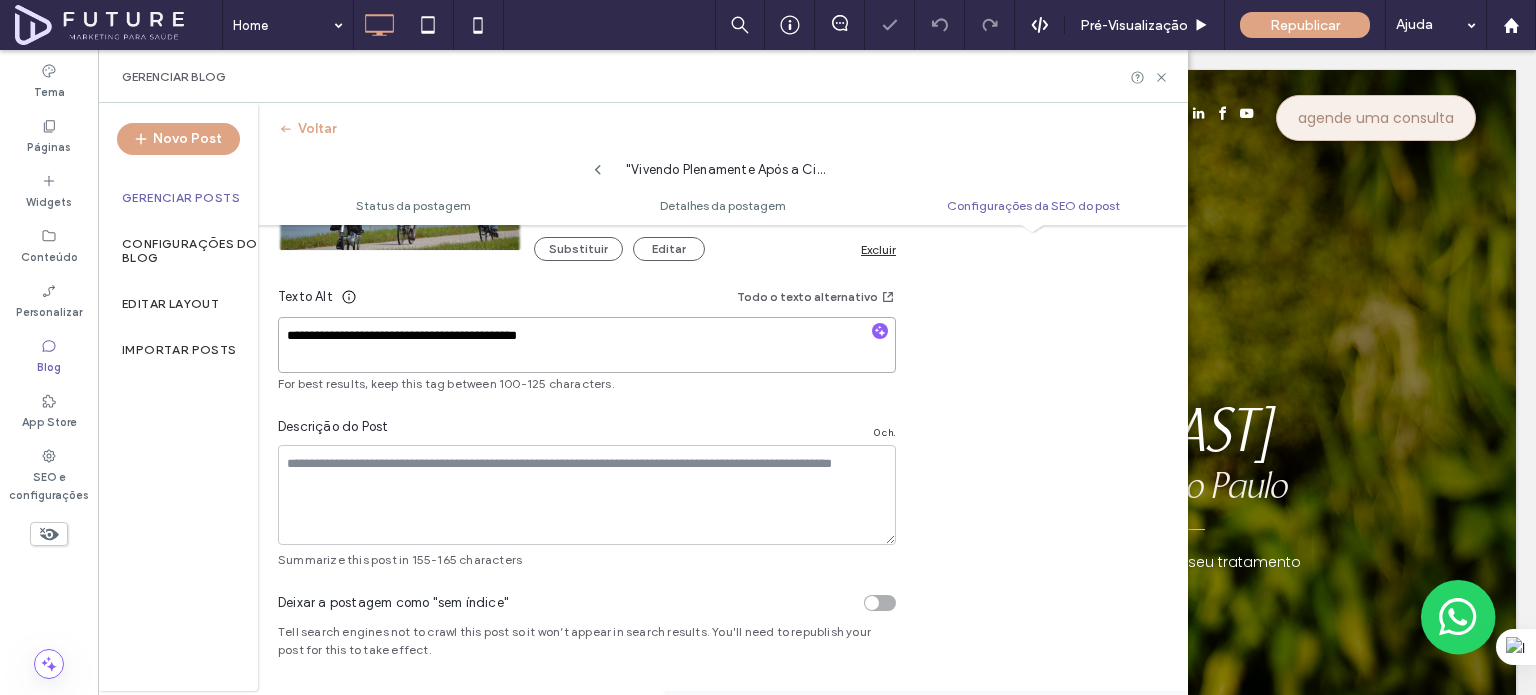 click on "**********" at bounding box center [587, 345] 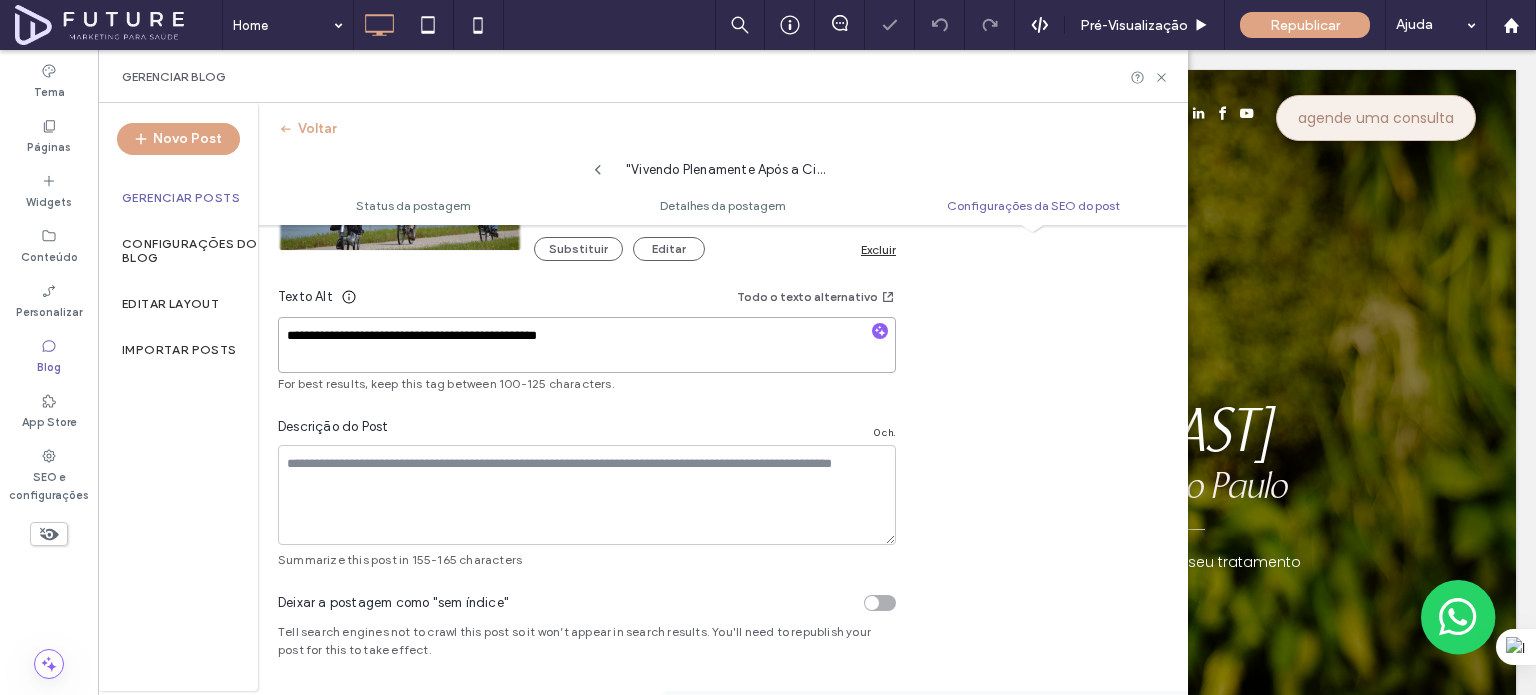 type on "**********" 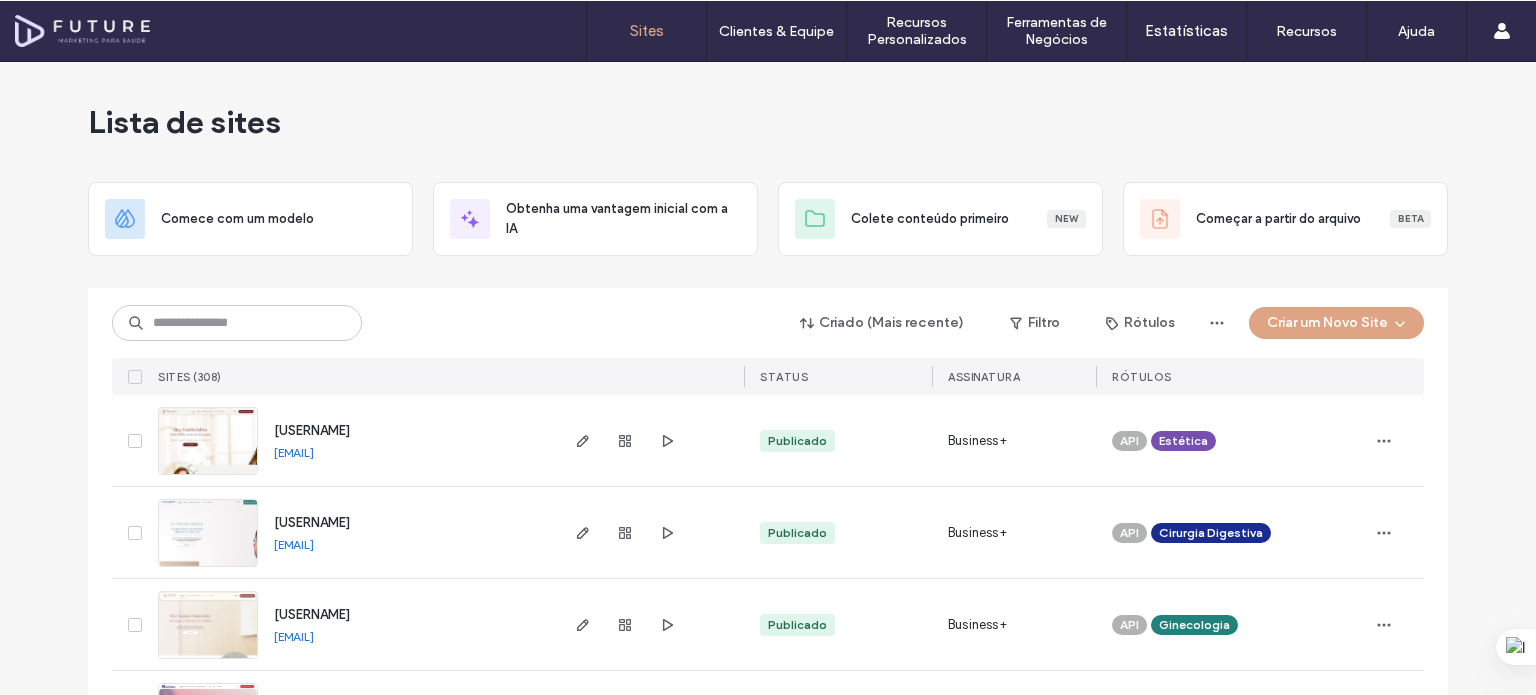 scroll, scrollTop: 0, scrollLeft: 0, axis: both 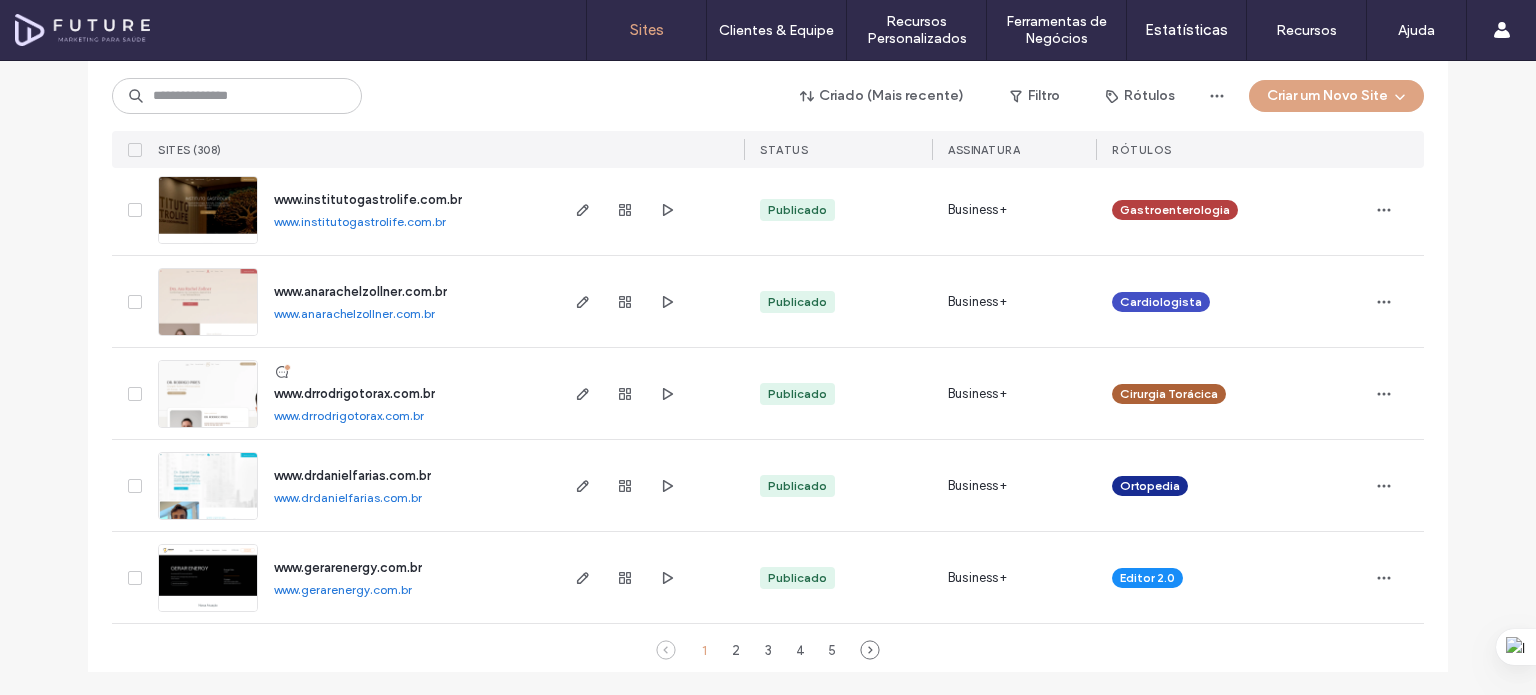 click on "Lista de sites Comece com um modelo Obtenha uma vantagem inicial com a IA Colete conteúdo primeiro New Começar a partir do arquivo Beta Criado (Mais recente) Filtro Rótulos Criar um Novo Site Sites (308) STATUS Assinatura Rótulos camilasalera camilasalera.futureweb.digital Publicado Business+ API Estética rennansantos rennansantos.futureweb.digital Publicado Business+ API Cirurgia Digestiva isabelasimionatto isabelasimionatto.futureweb.digital Publicado Business+ API Ginecologia www.clinicaprimari.com.br www.clinicaprimari.com.br Publicado Business+ Clínica Multidisciplinar mariamonteiro mariamonteiro.futureweb.digital Publicado Business+ API Ginecologia www.dralucianacallefi.com.br www.dralucianacallefi.com.br Publicado Business+ API Infectologia lucasbockmann lucasbockmann.futureweb.digital Publicado Business+ Cardiologista www.danielyankelevich.com.br www.danielyankelevich.com.br Publicado Business+ API Neurologia murilloutrini murilloutrini.futureweb.digital Publicado Business+ Cirurgia Digestiva 1" at bounding box center (768, -2957) 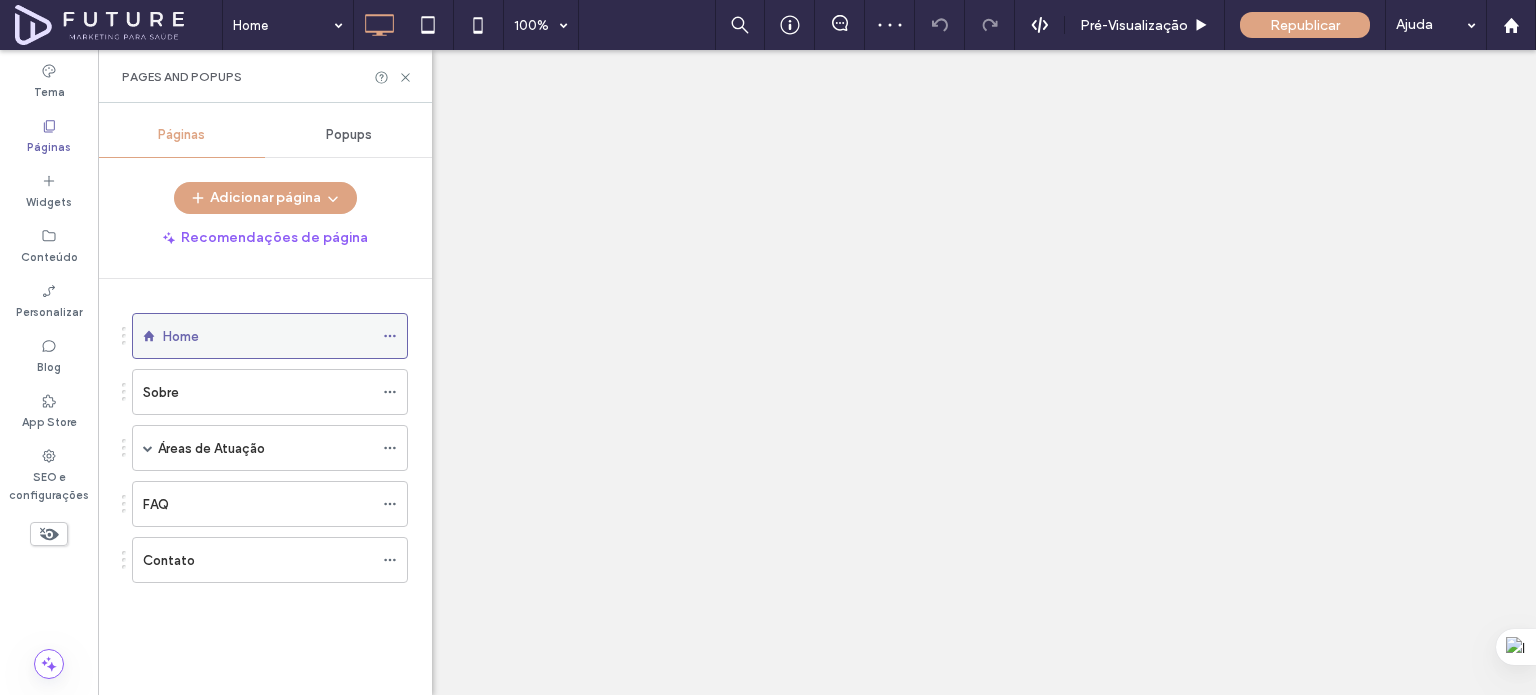 scroll, scrollTop: 0, scrollLeft: 0, axis: both 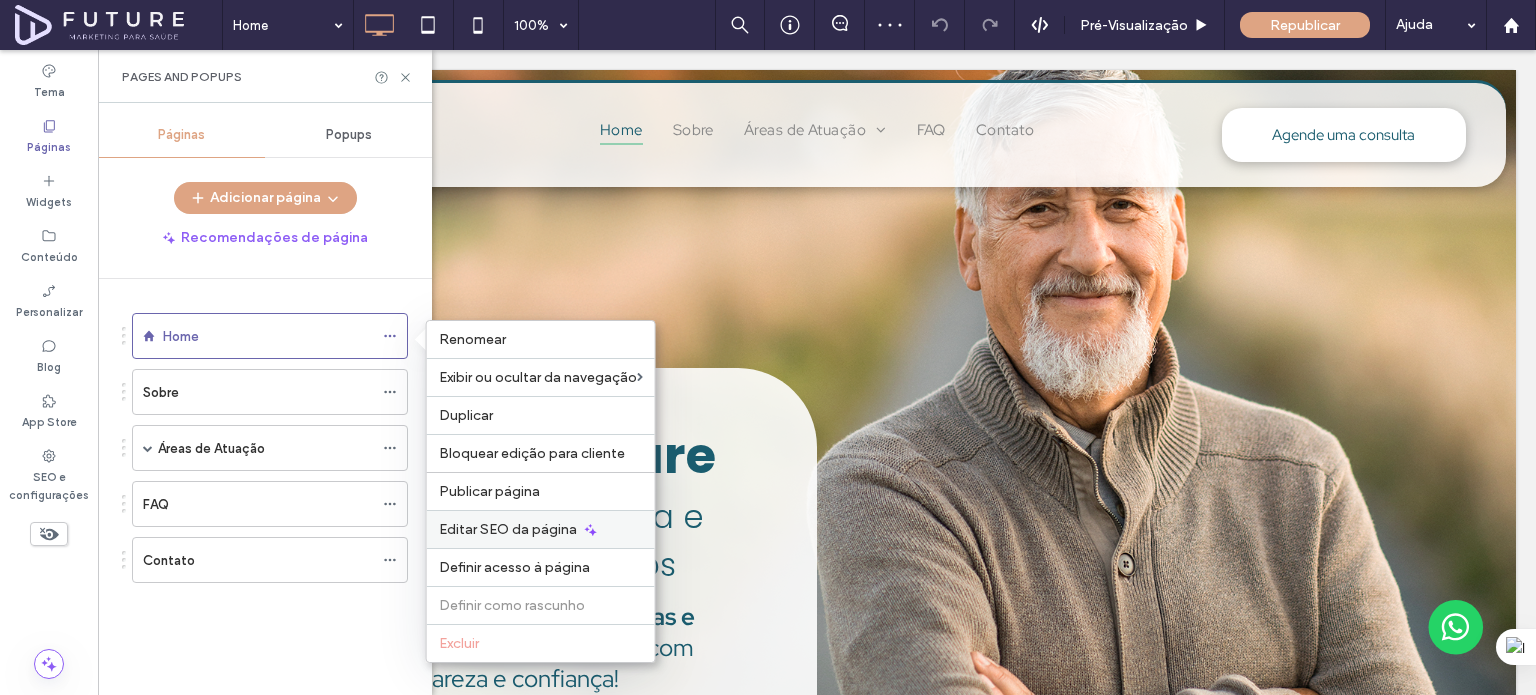 click on "Editar SEO da página" at bounding box center (508, 529) 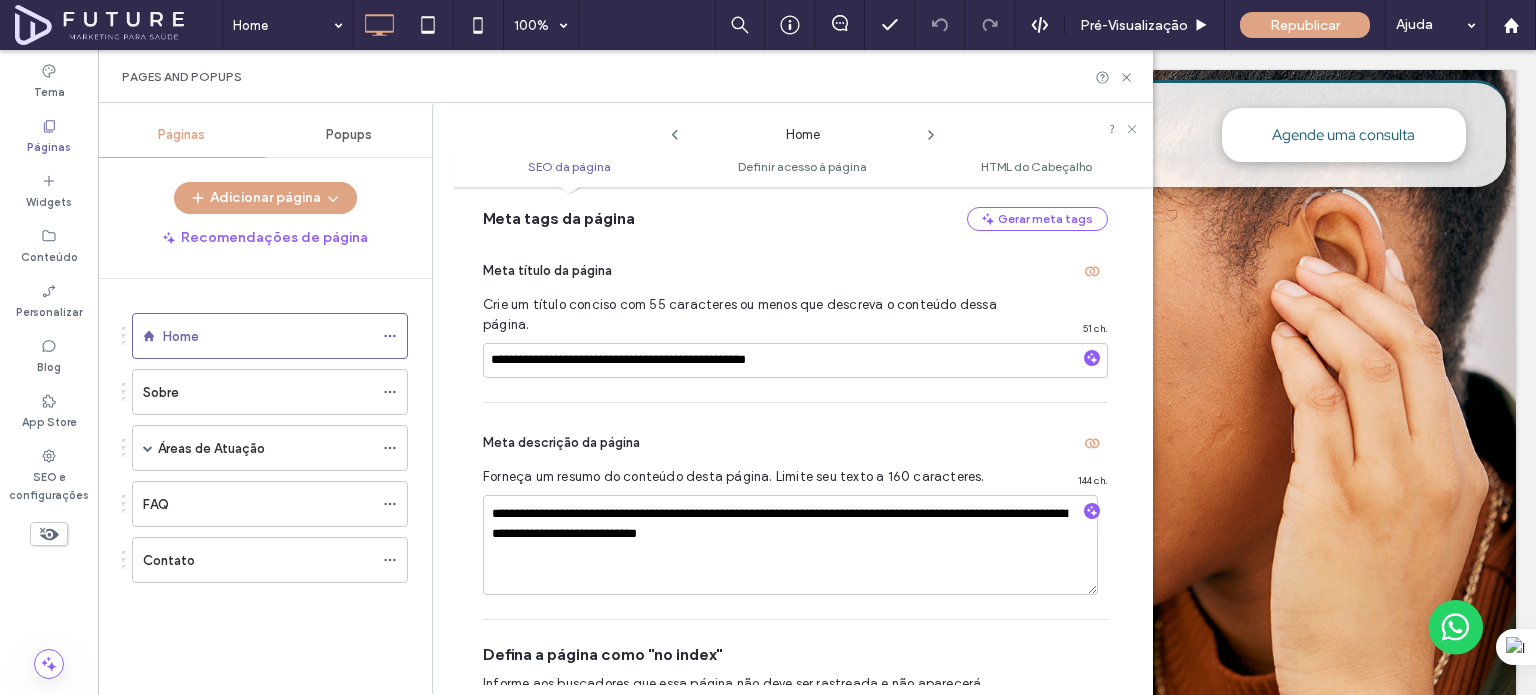 scroll, scrollTop: 610, scrollLeft: 0, axis: vertical 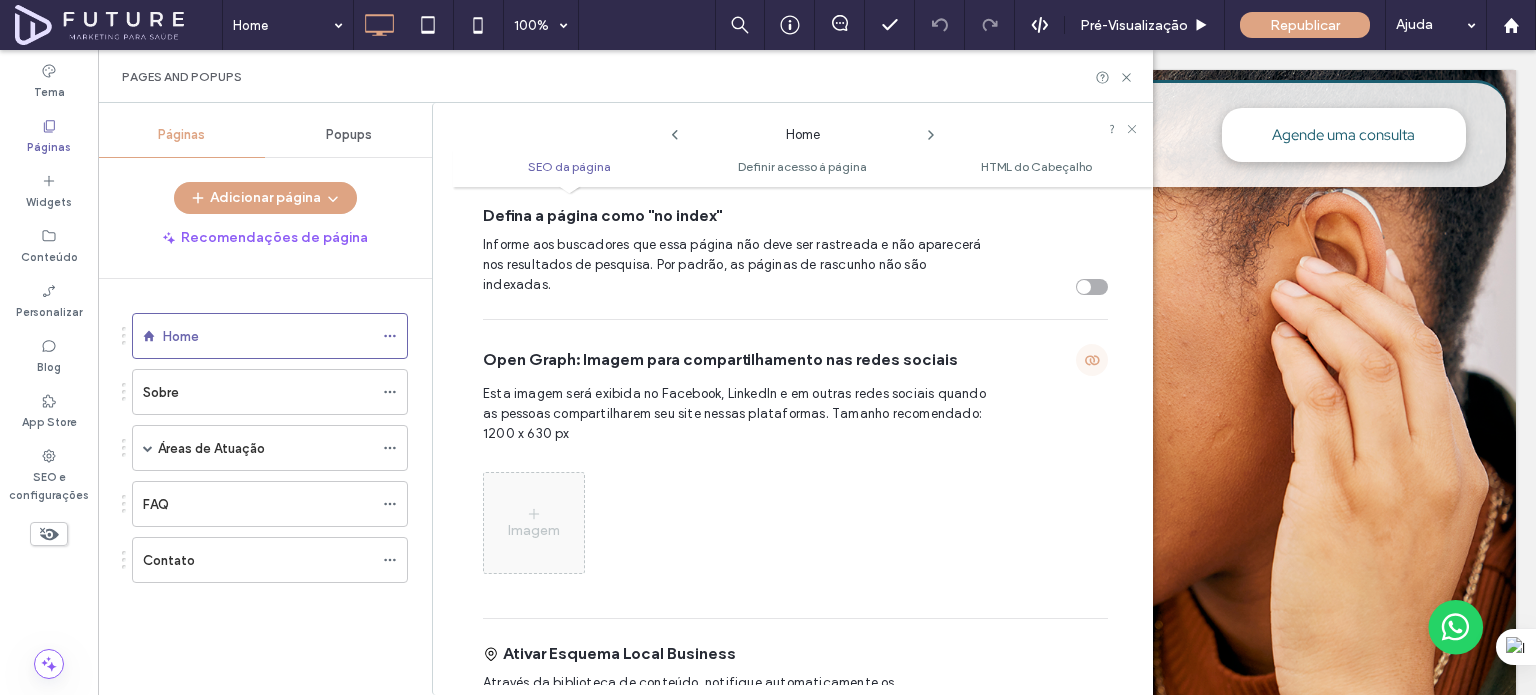 click 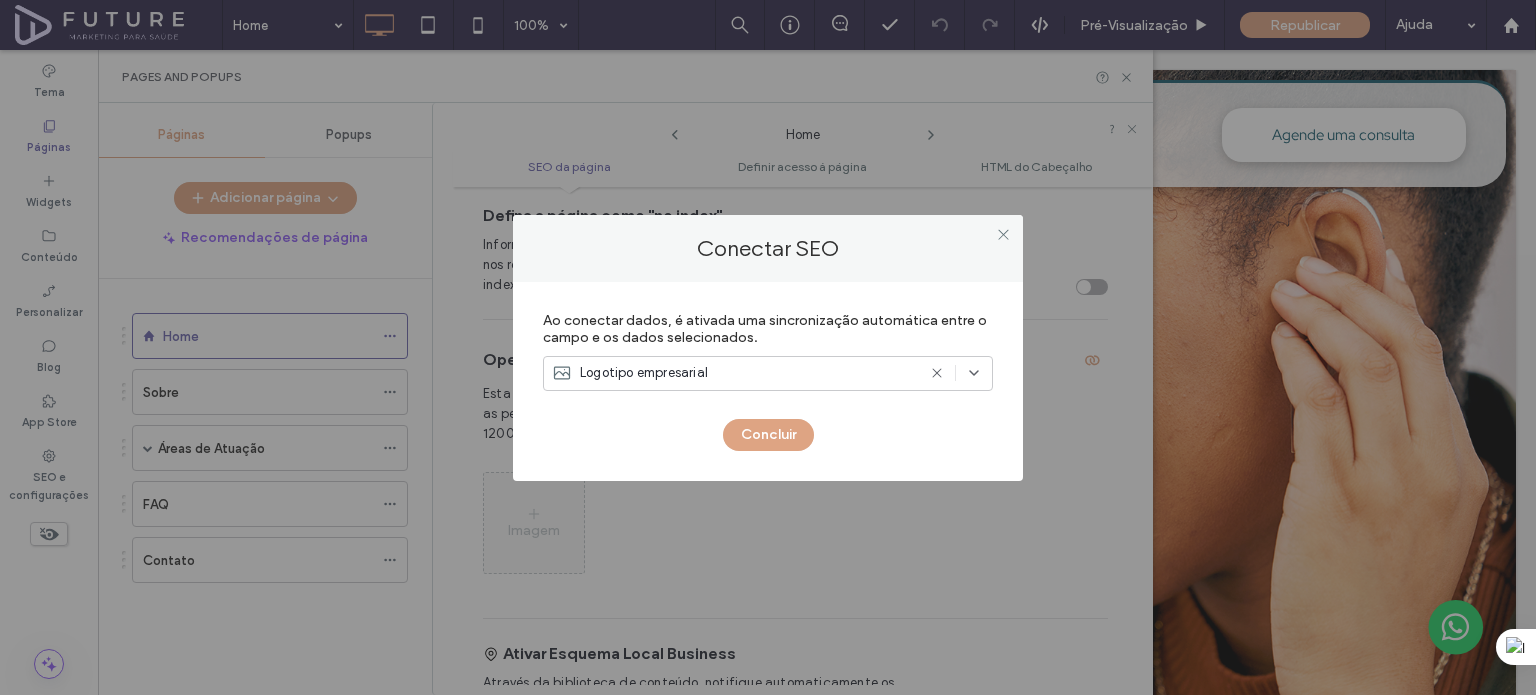 click 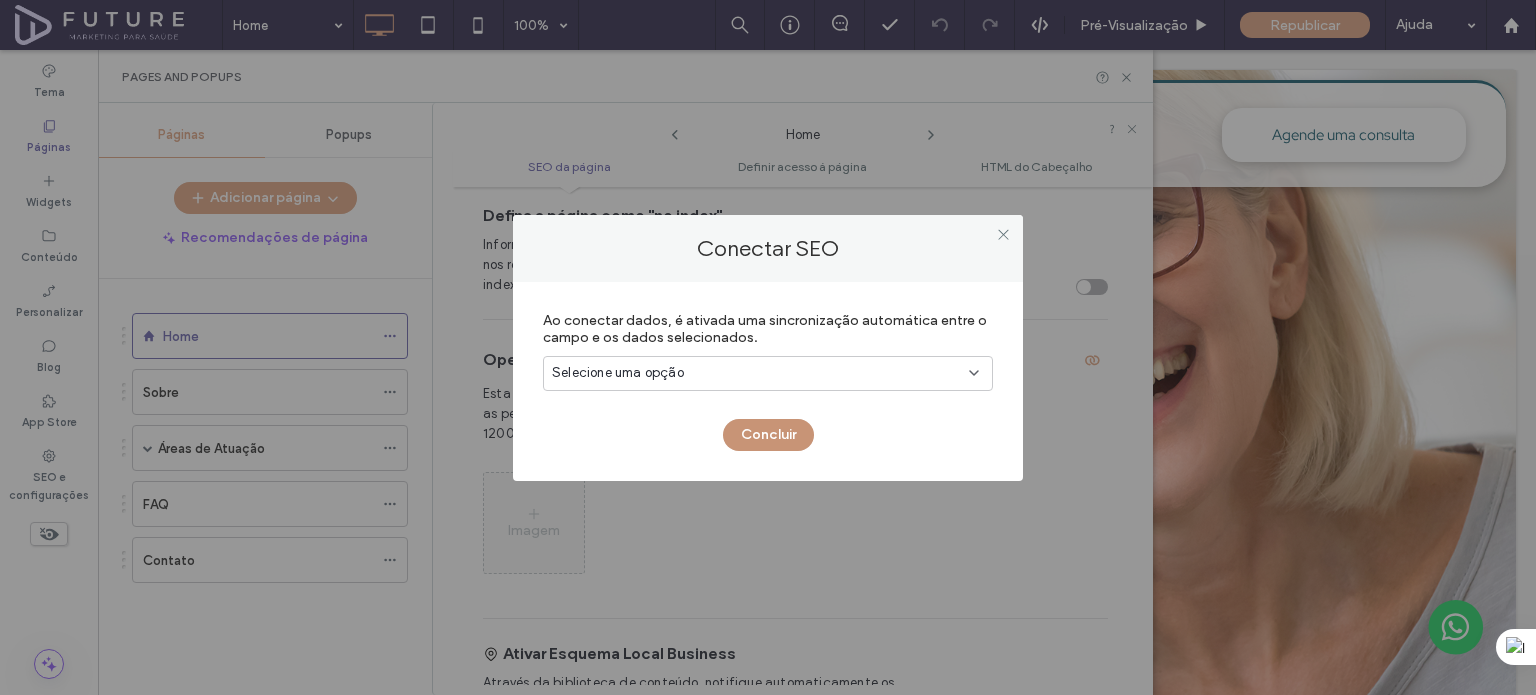 click on "Concluir" at bounding box center [768, 435] 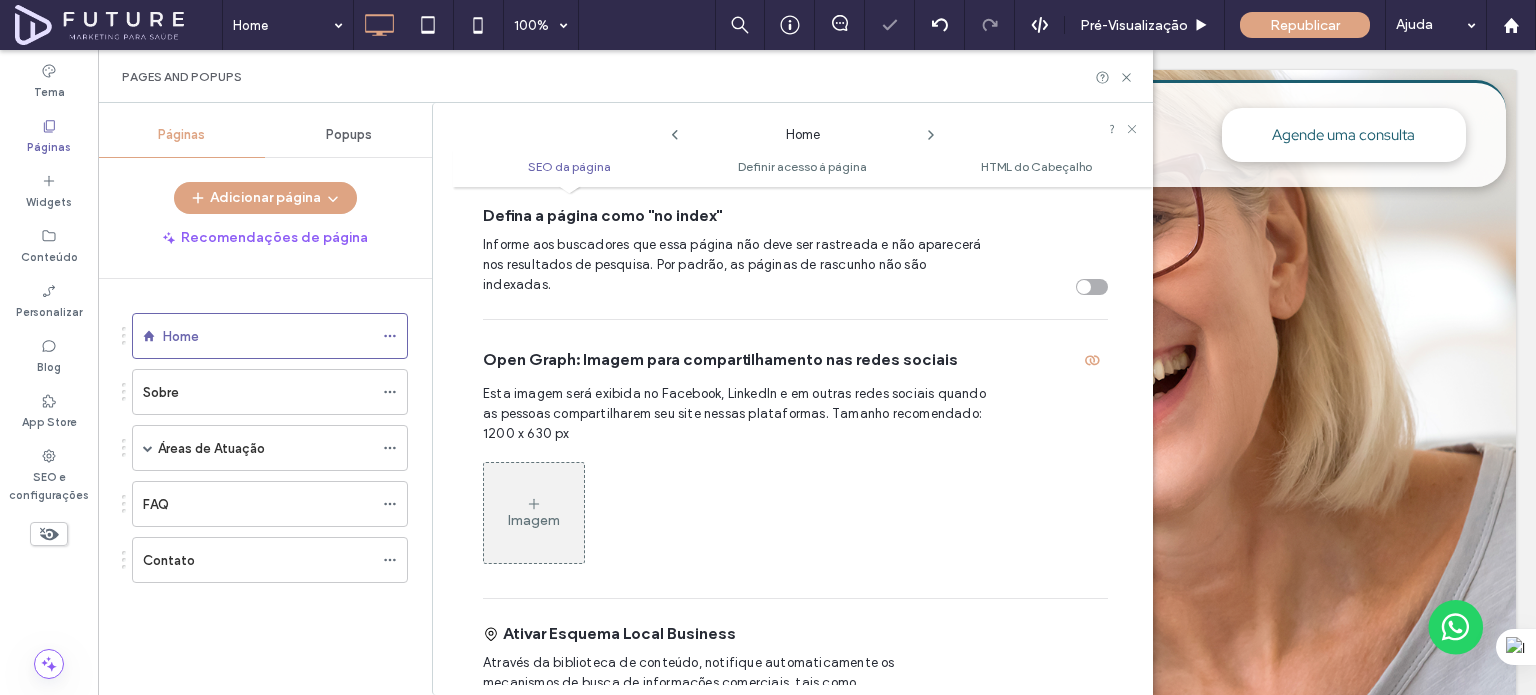 click on "Imagem" at bounding box center (534, 520) 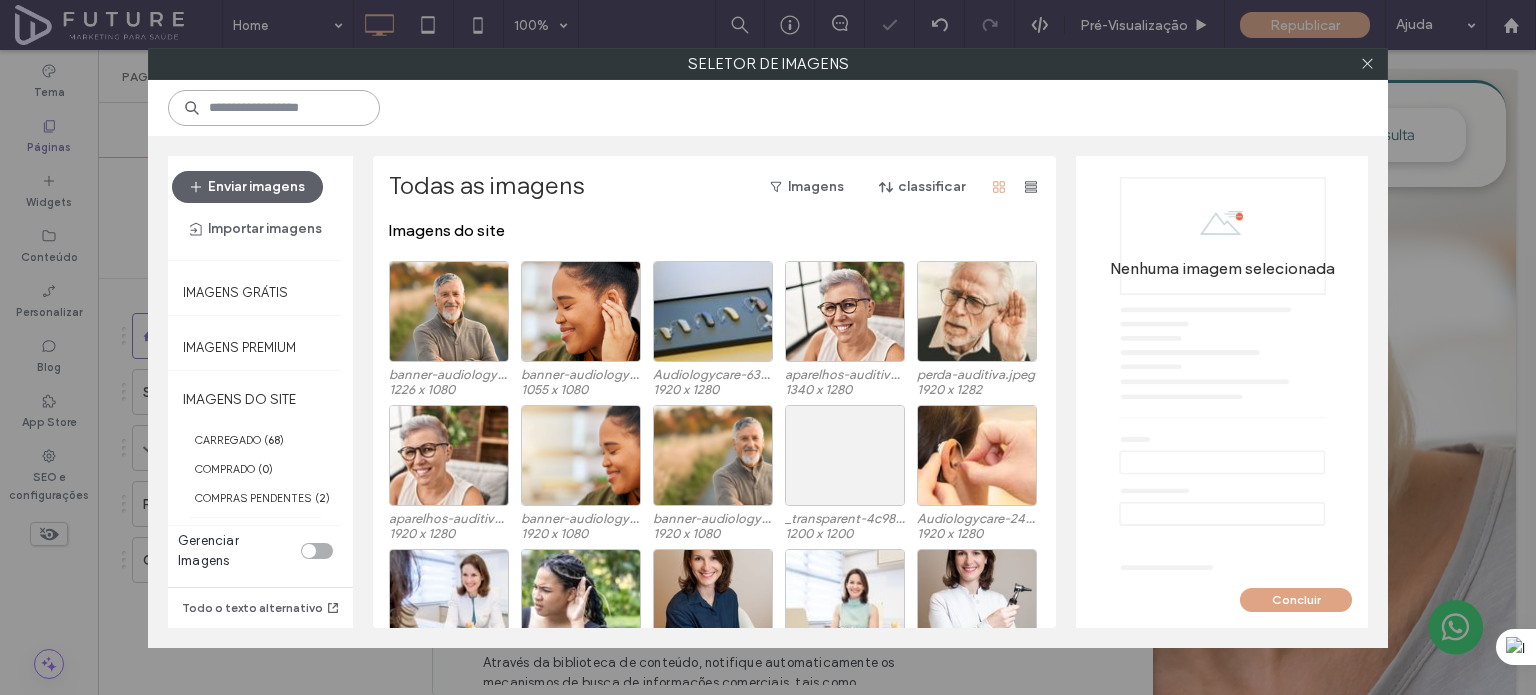 click at bounding box center [274, 108] 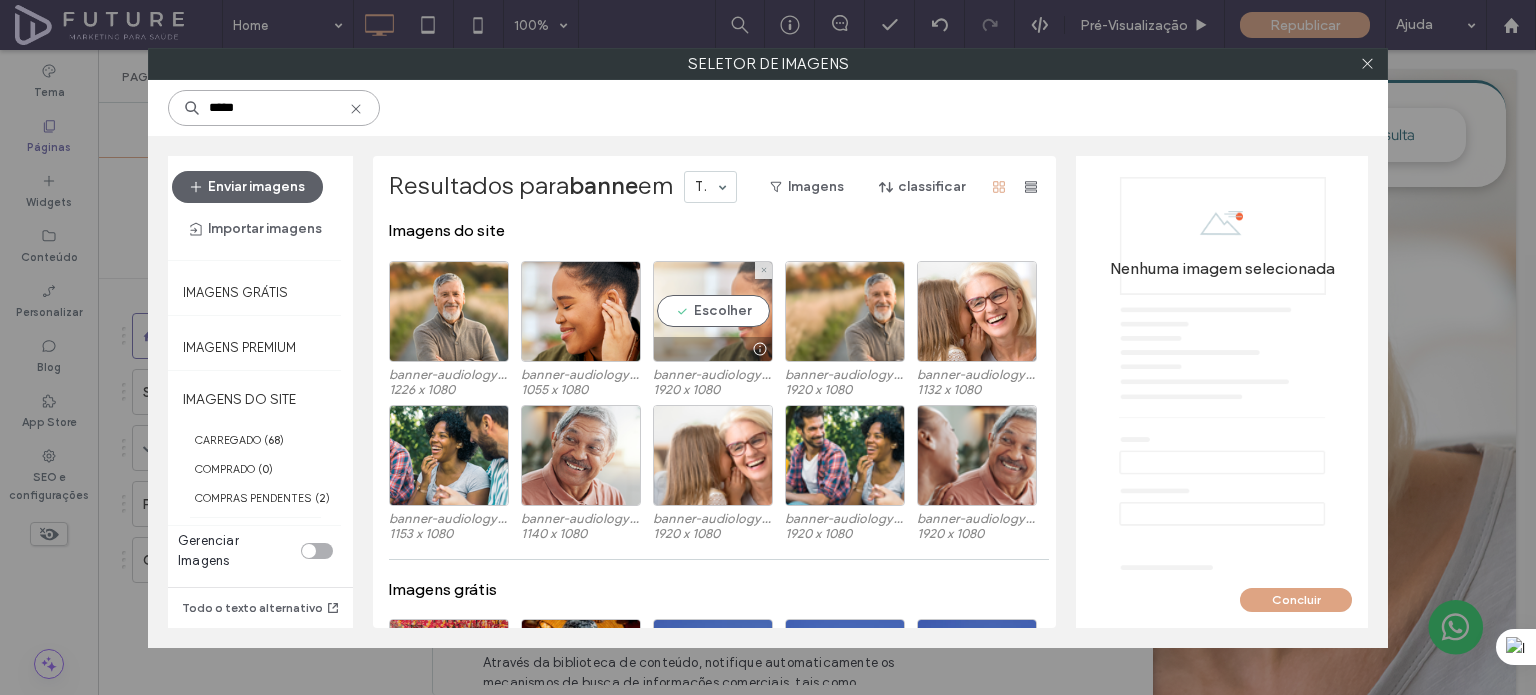 type on "*****" 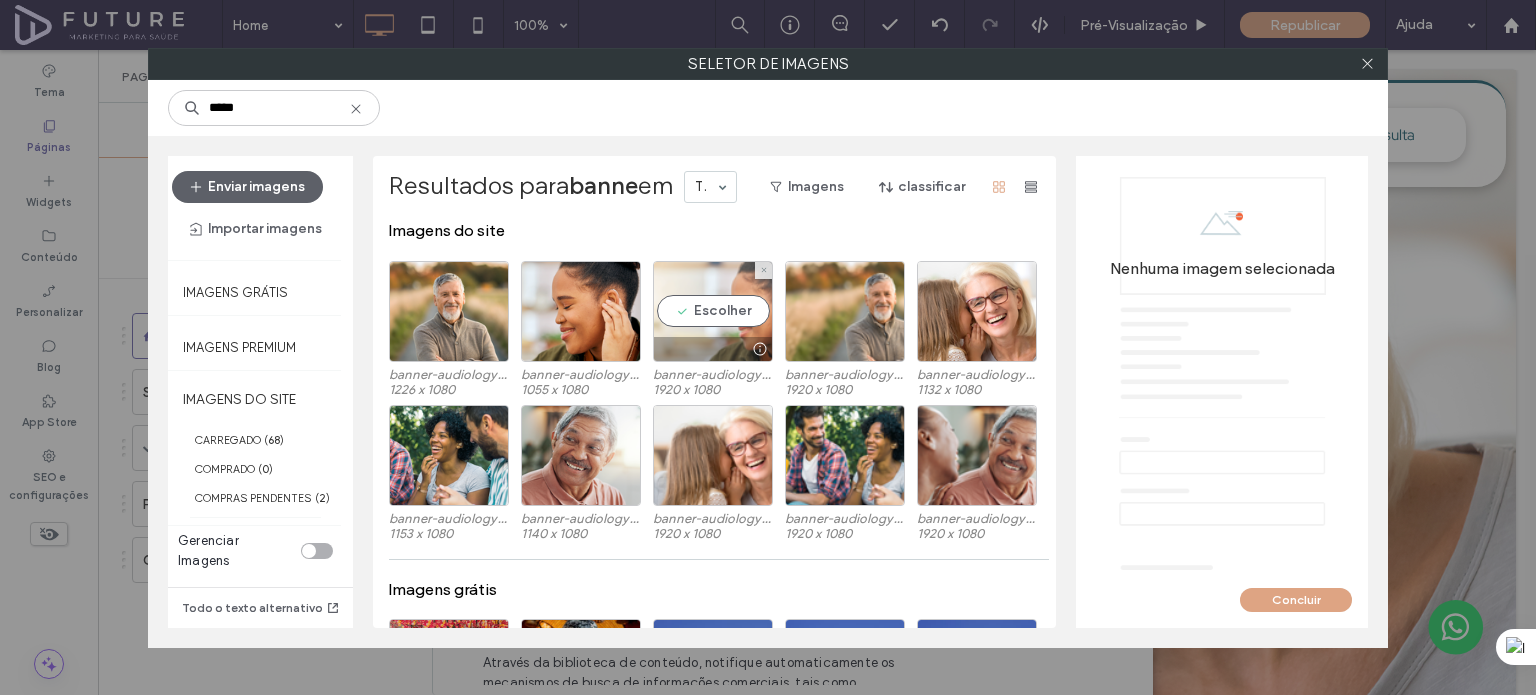 click on "Escolher" at bounding box center [713, 311] 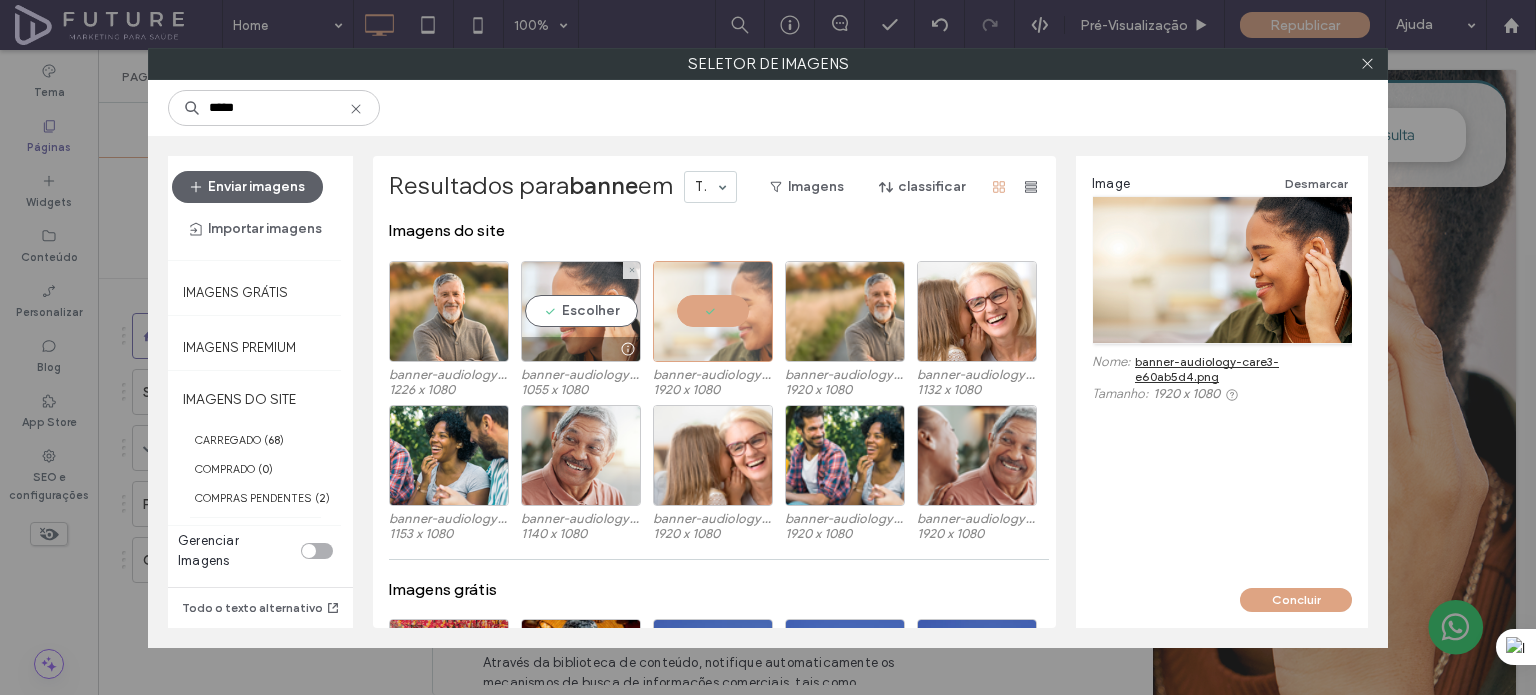 click on "Escolher" at bounding box center (581, 311) 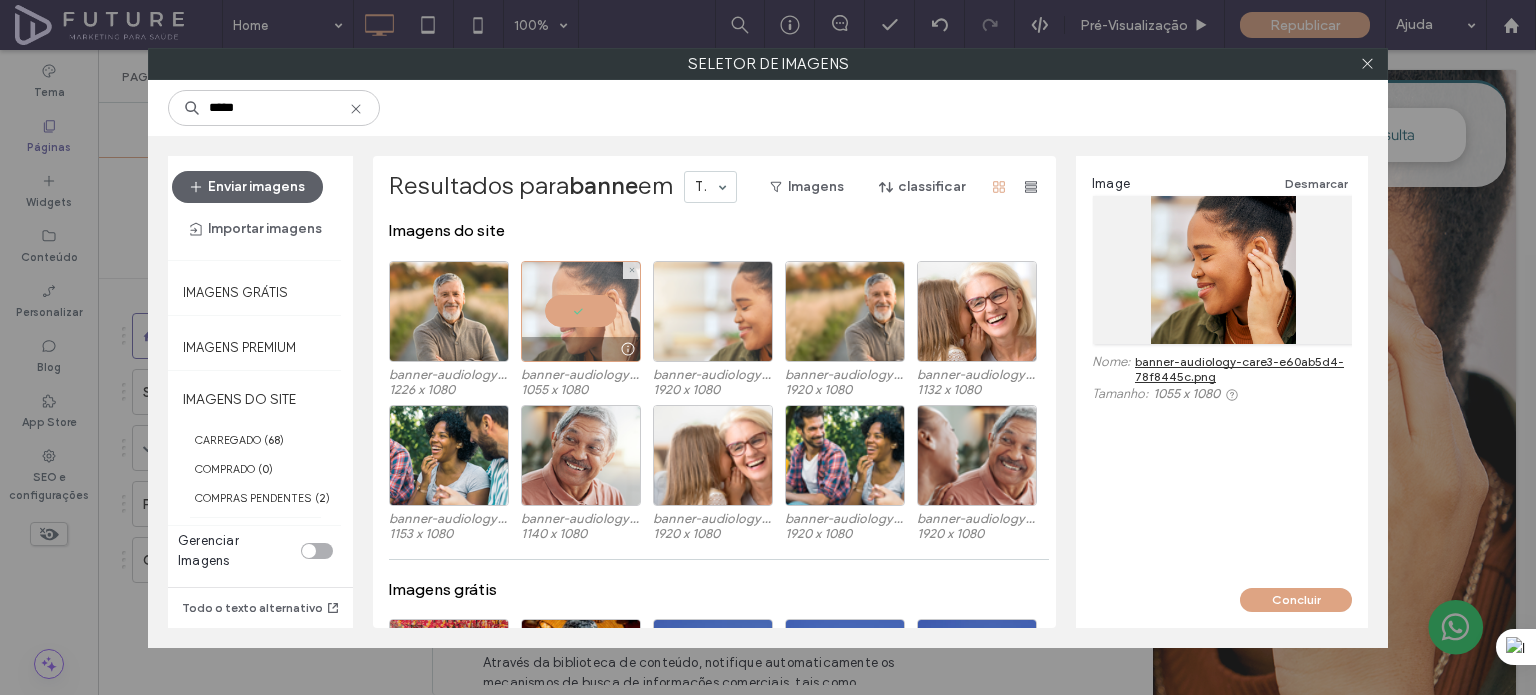 drag, startPoint x: 680, startPoint y: 308, endPoint x: 695, endPoint y: 308, distance: 15 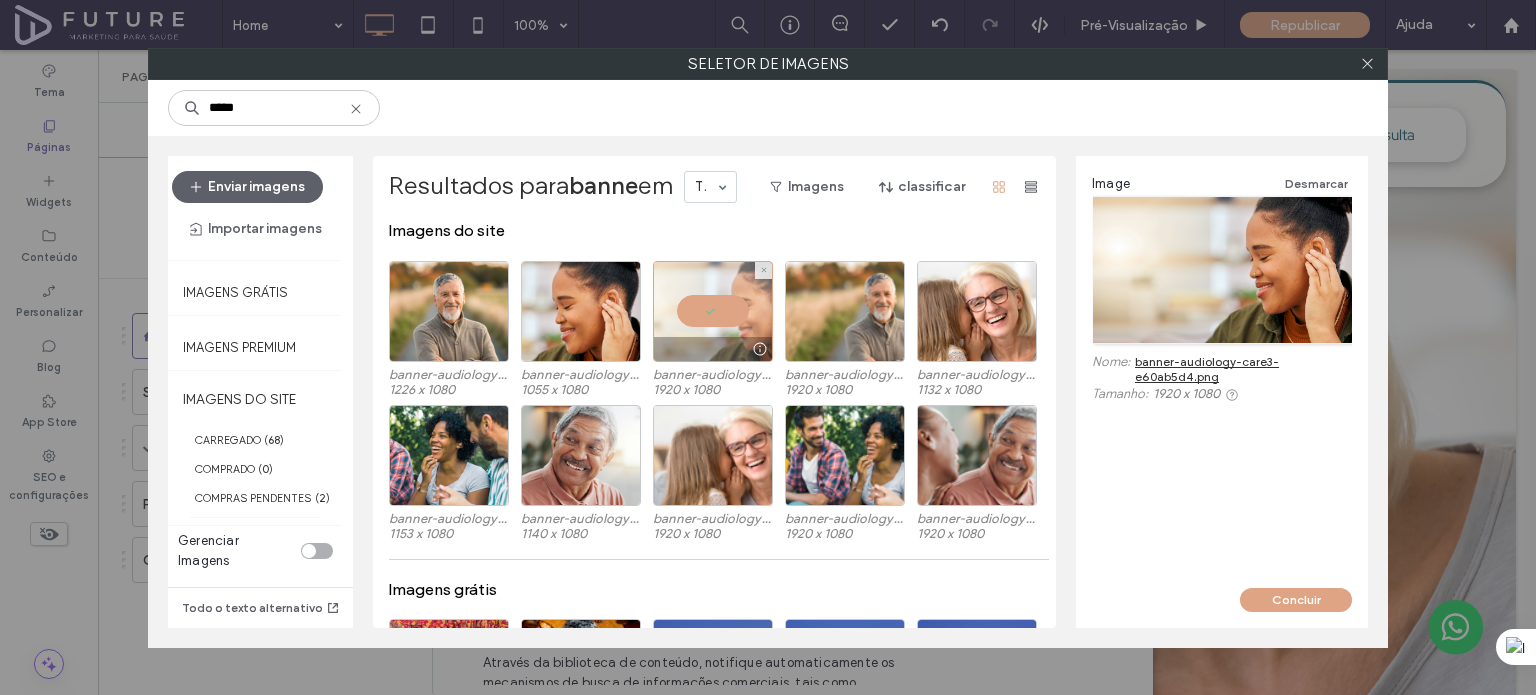 click at bounding box center [713, 311] 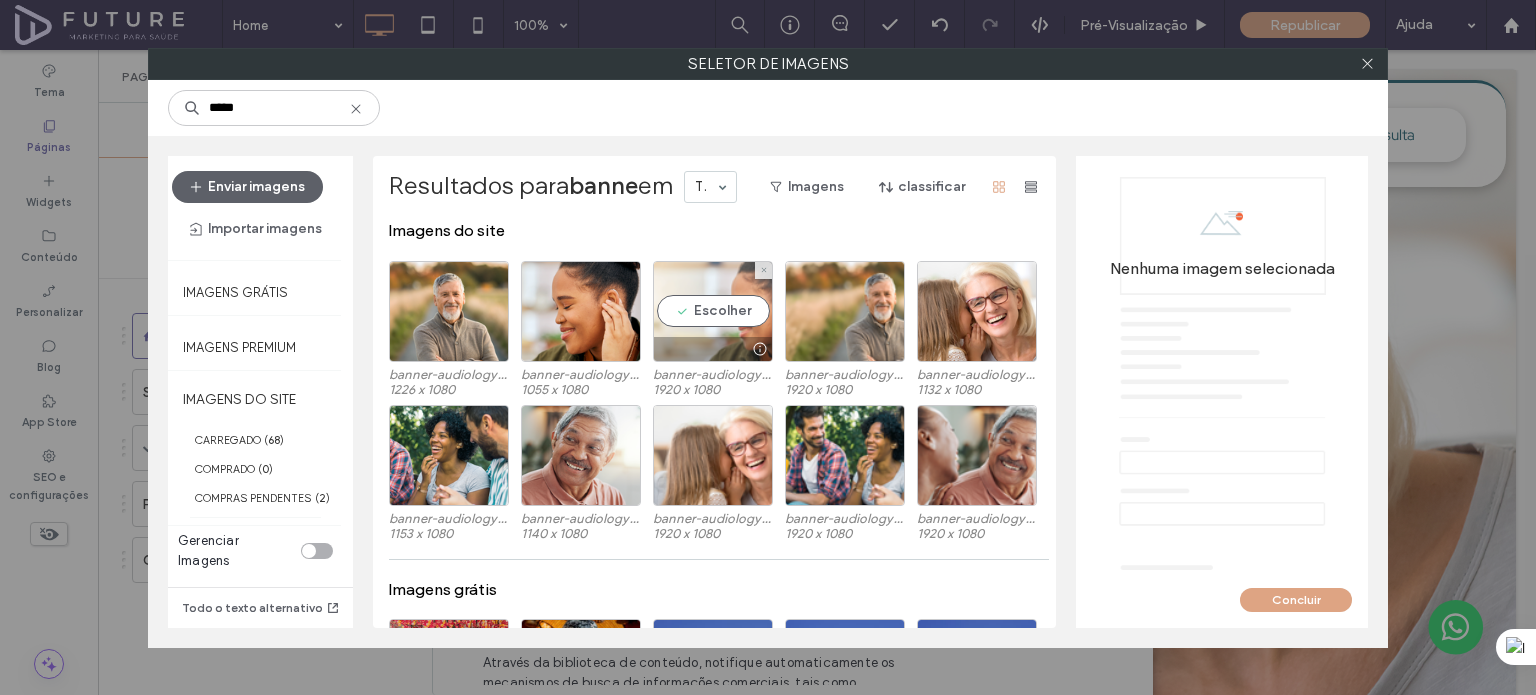 click on "Escolher" at bounding box center (713, 311) 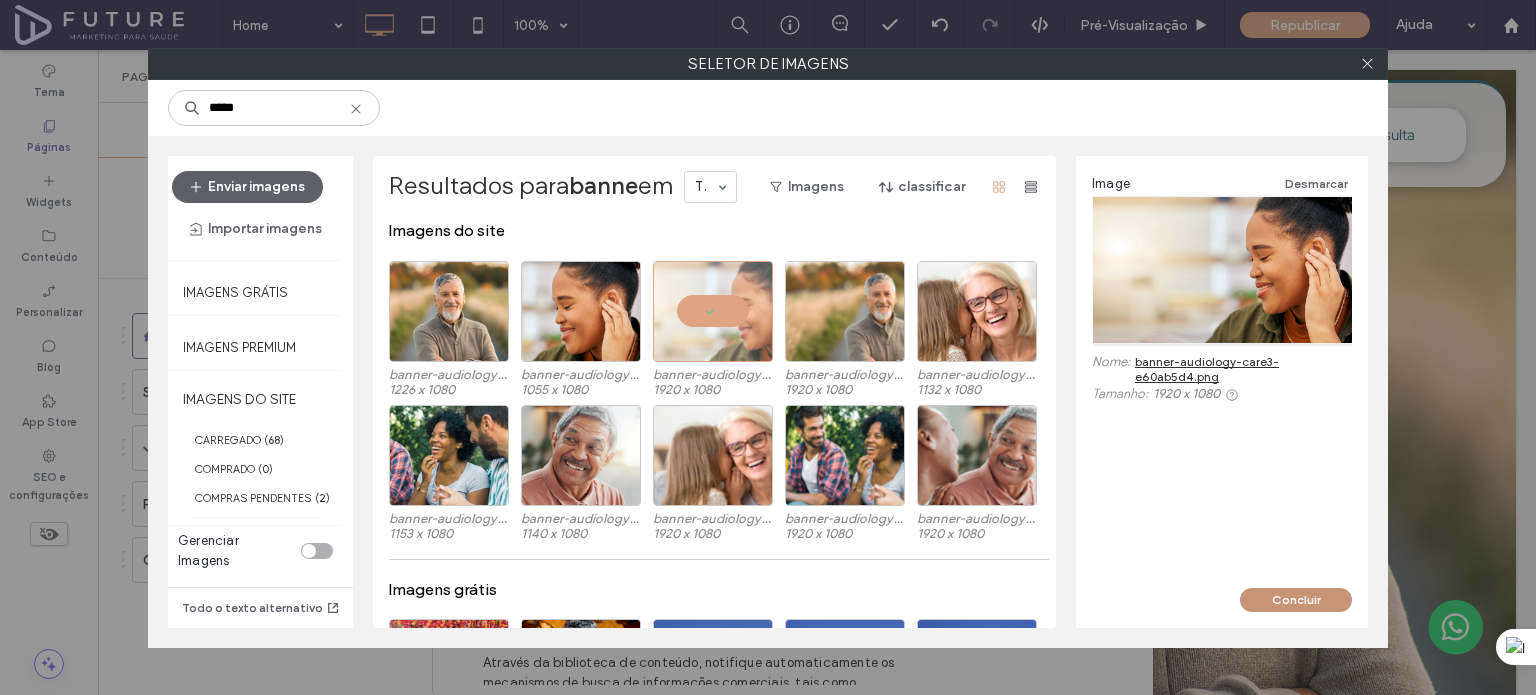 click on "Concluir" at bounding box center (1296, 600) 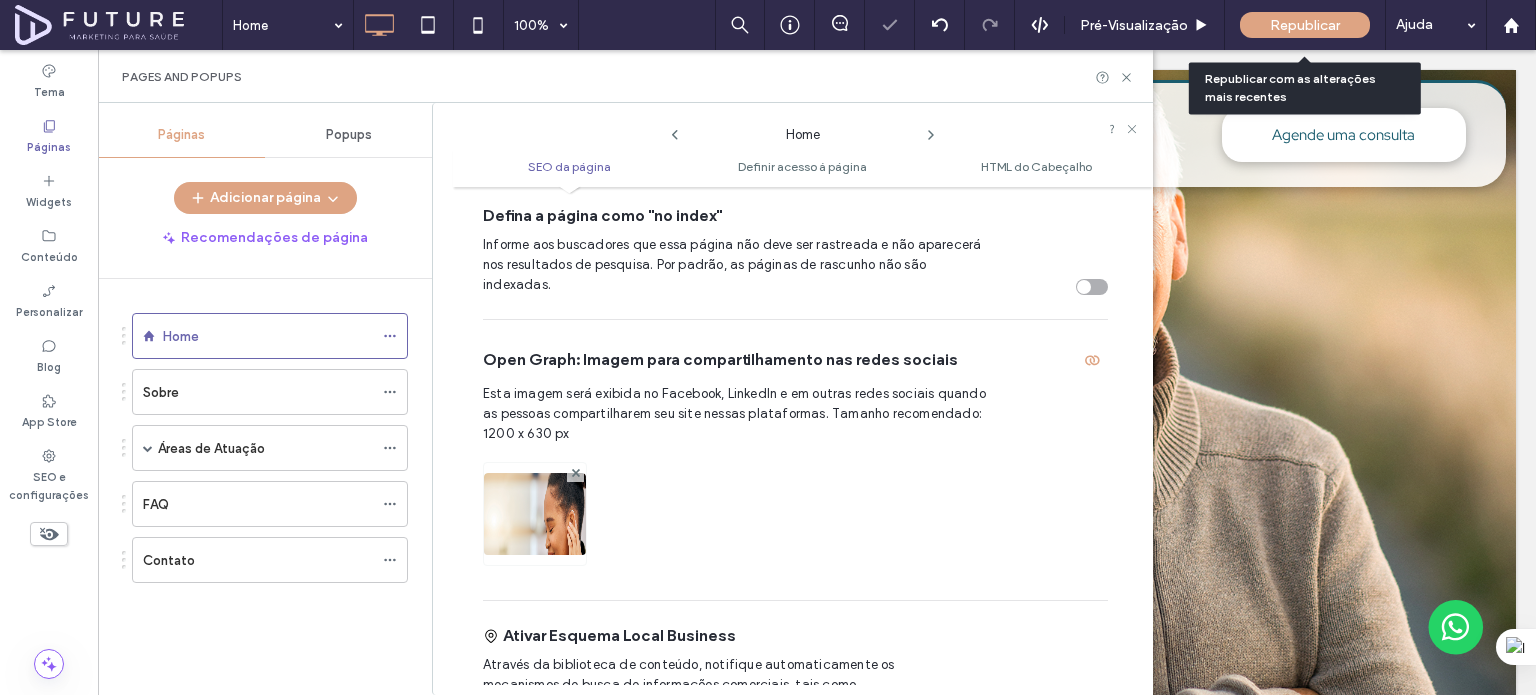 click on "Republicar" at bounding box center (1305, 25) 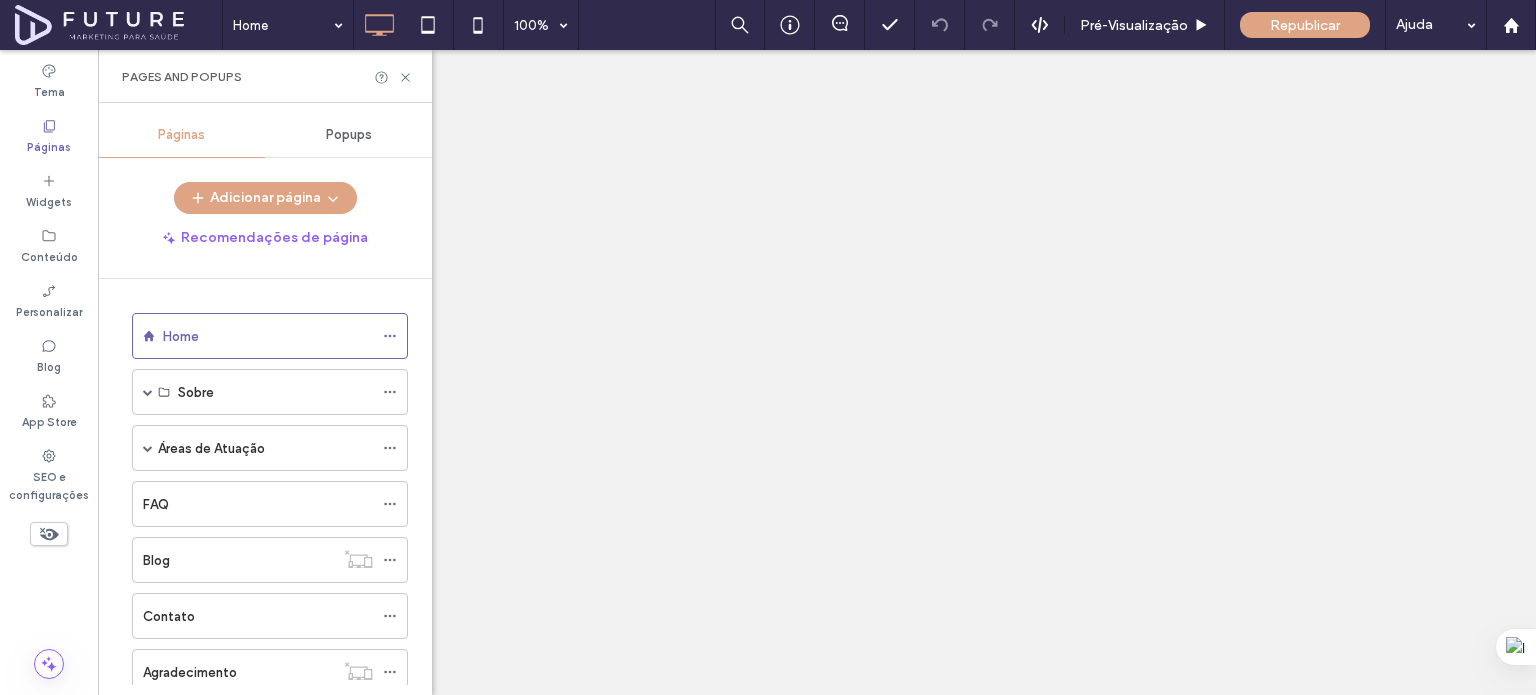 click on "Favicon O ícone que aparece ao lado do título da página na aba do navegador e nos resultados de pesquisa móvel do Google. Open Graph: Imagem para compartilhamento nas redes sociais  Esta imagem será exibida no Facebook, LinkedIn e em outras redes sociais quando as pessoas compartilharem seu site nessas plataformas. Tamanho recomendado: 1200 x 630 px Ícone da tela inicial do dispositivo móvel Isso cria um atalho para o site na tela inicial de iPhones e iPads. Use uma imagem de 57x57 px em .png .zip." at bounding box center (743, 420) 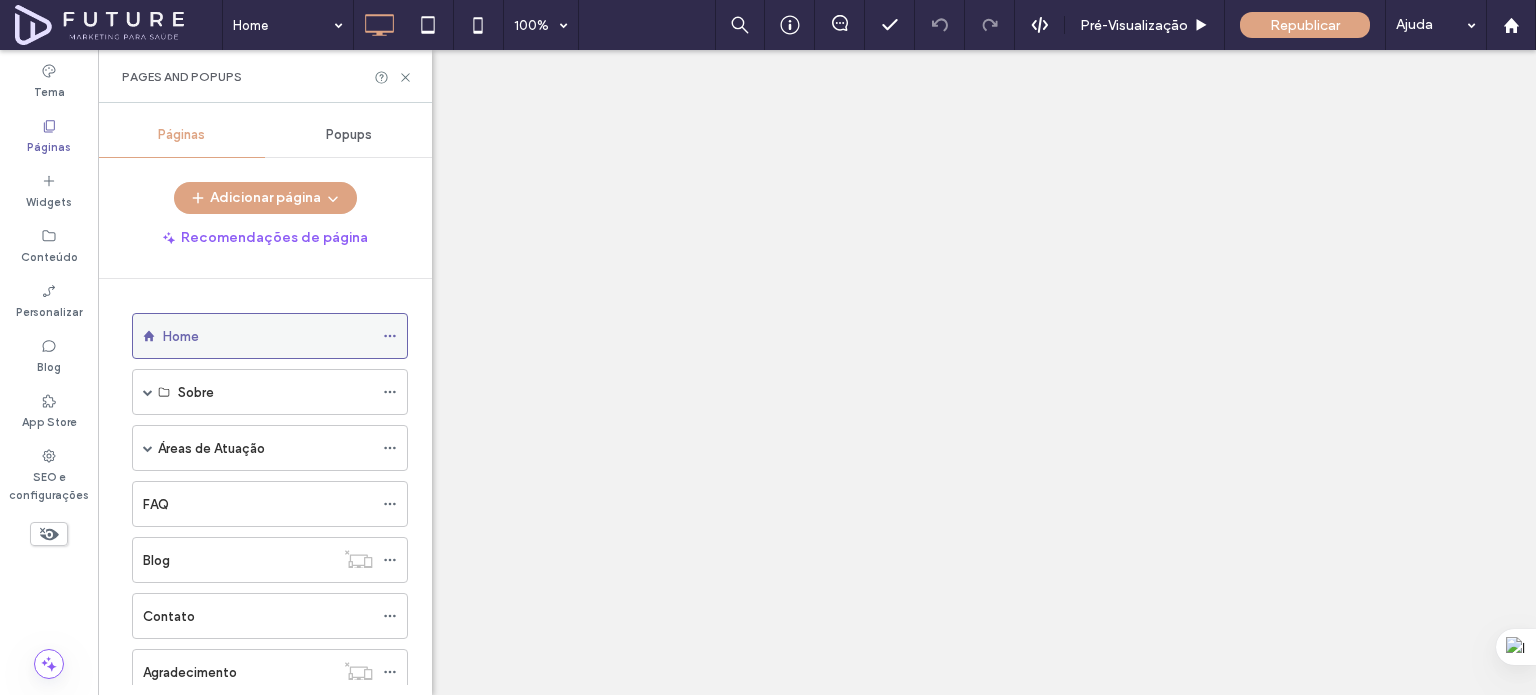 scroll, scrollTop: 0, scrollLeft: 0, axis: both 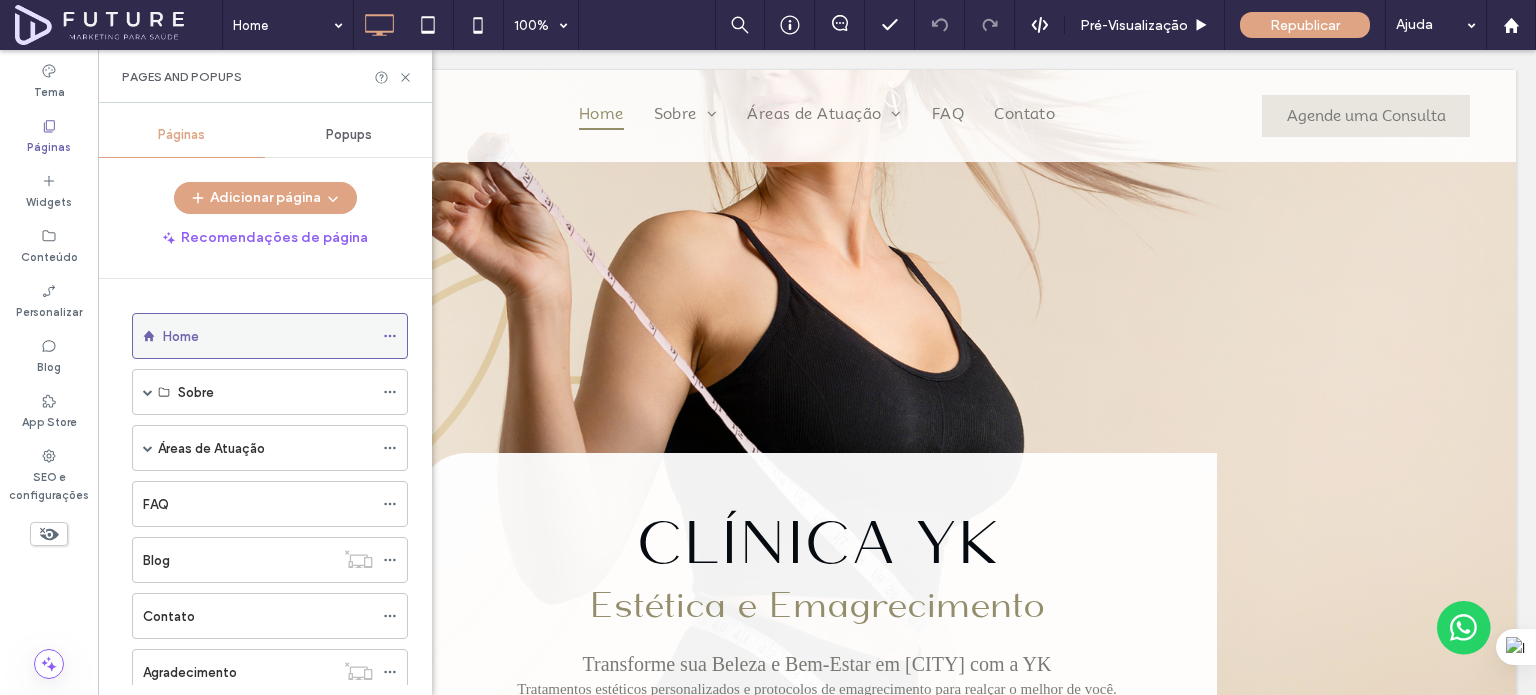 click 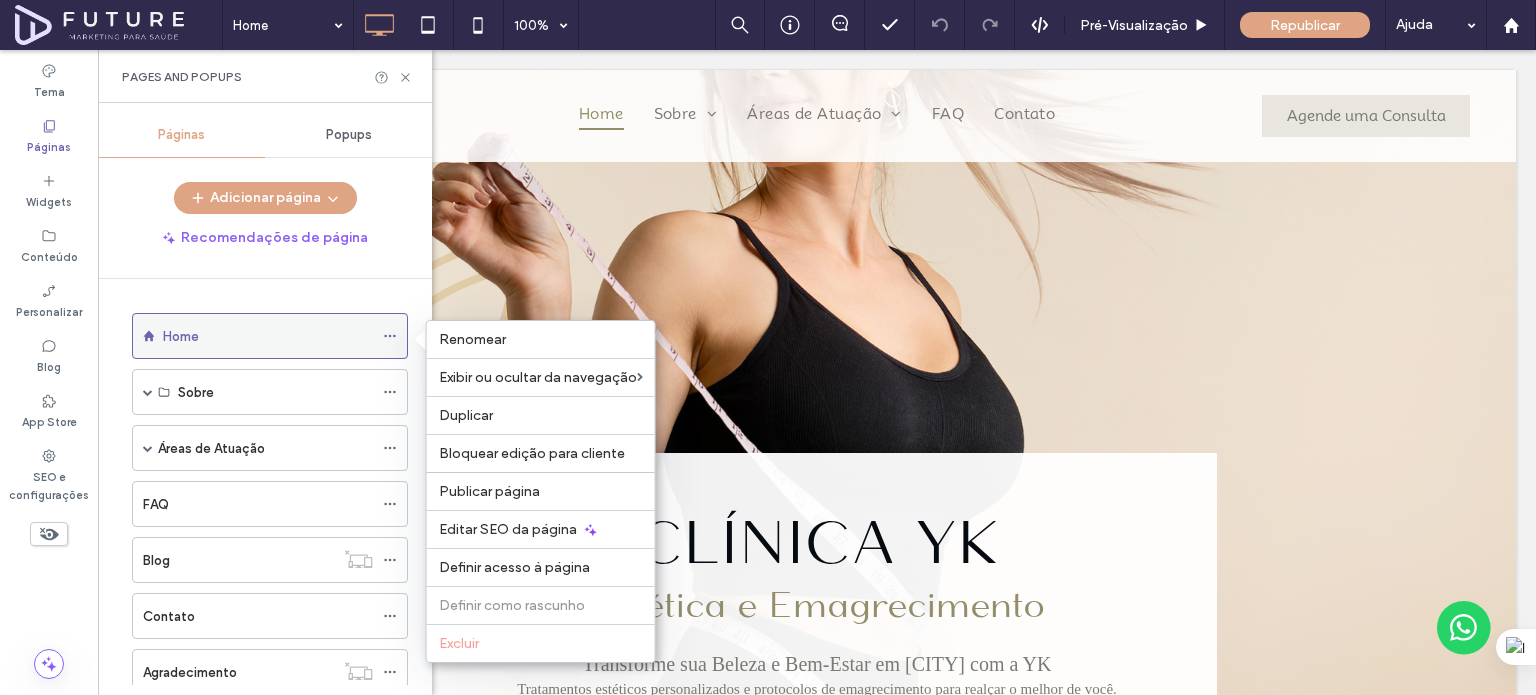 scroll, scrollTop: 0, scrollLeft: 0, axis: both 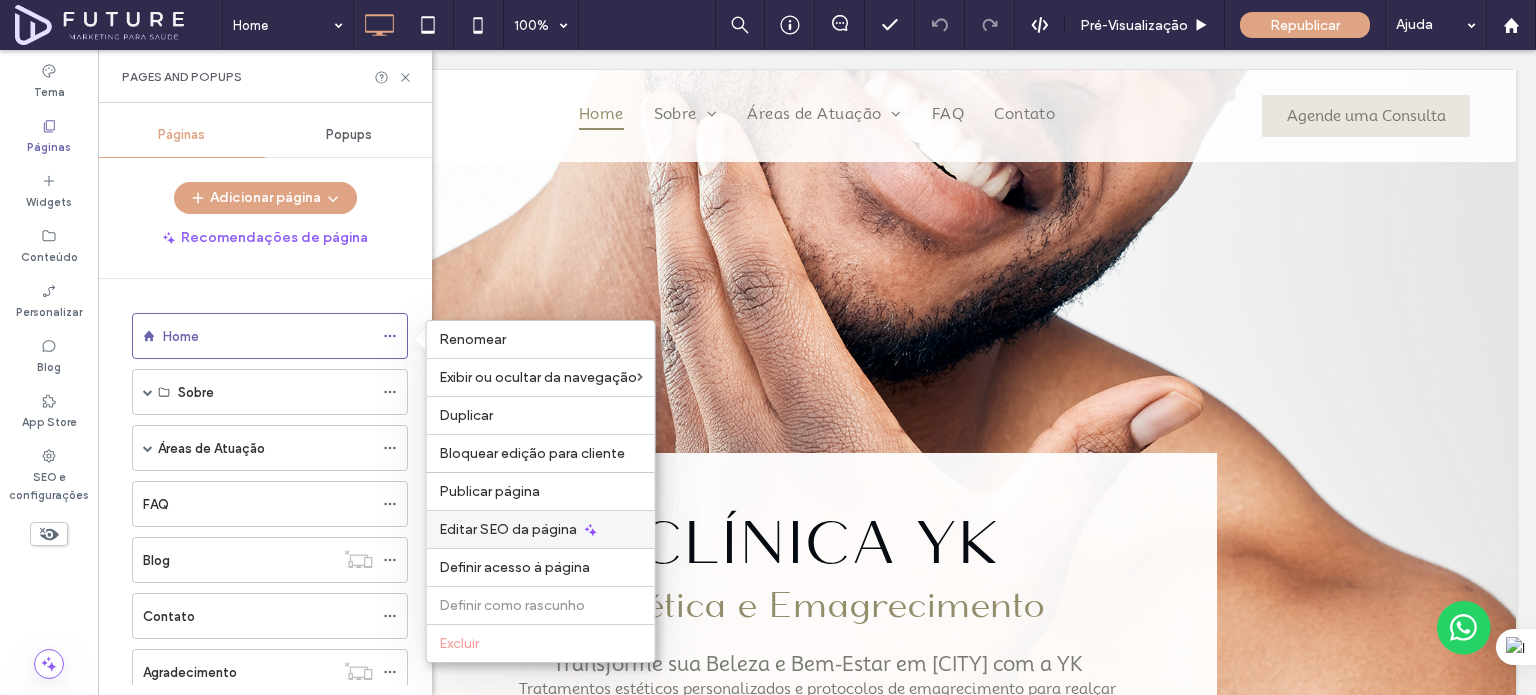 click on "Editar SEO da página" at bounding box center [508, 529] 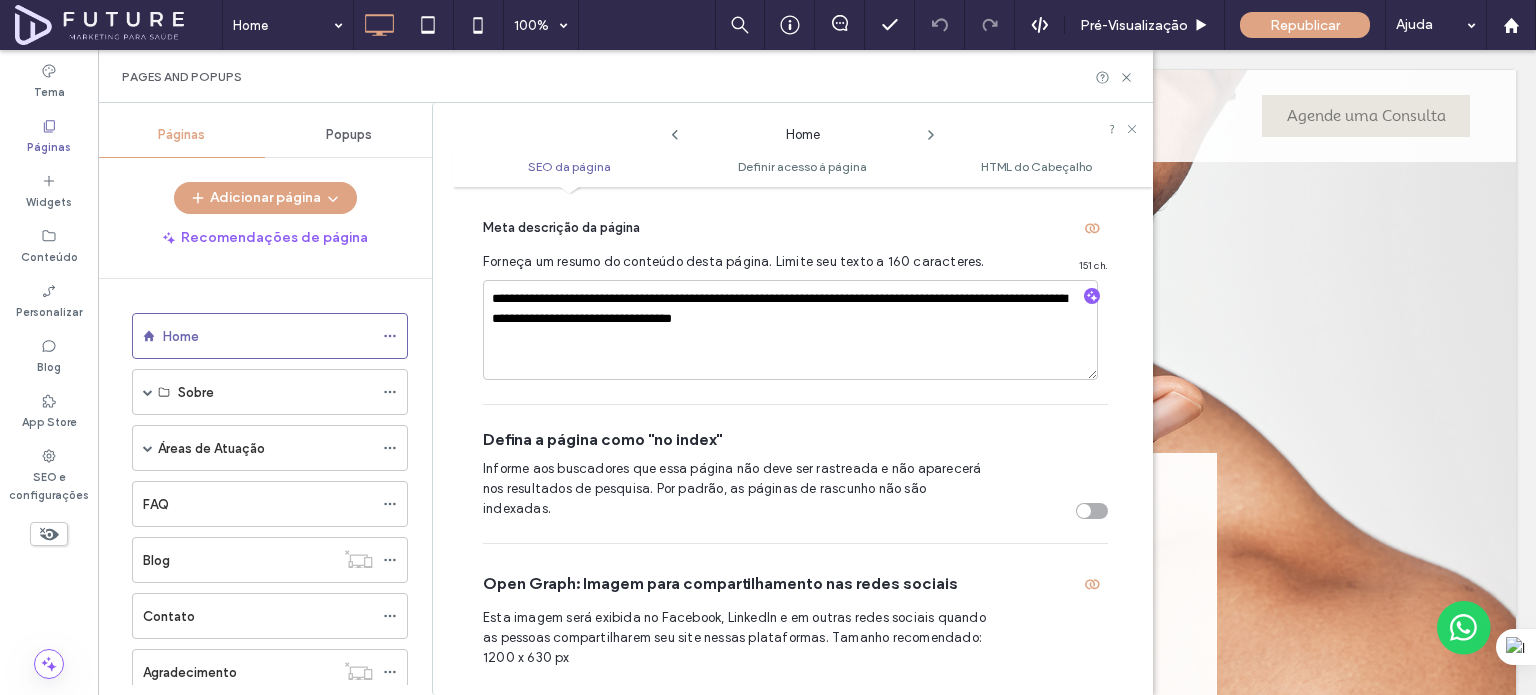 scroll, scrollTop: 510, scrollLeft: 0, axis: vertical 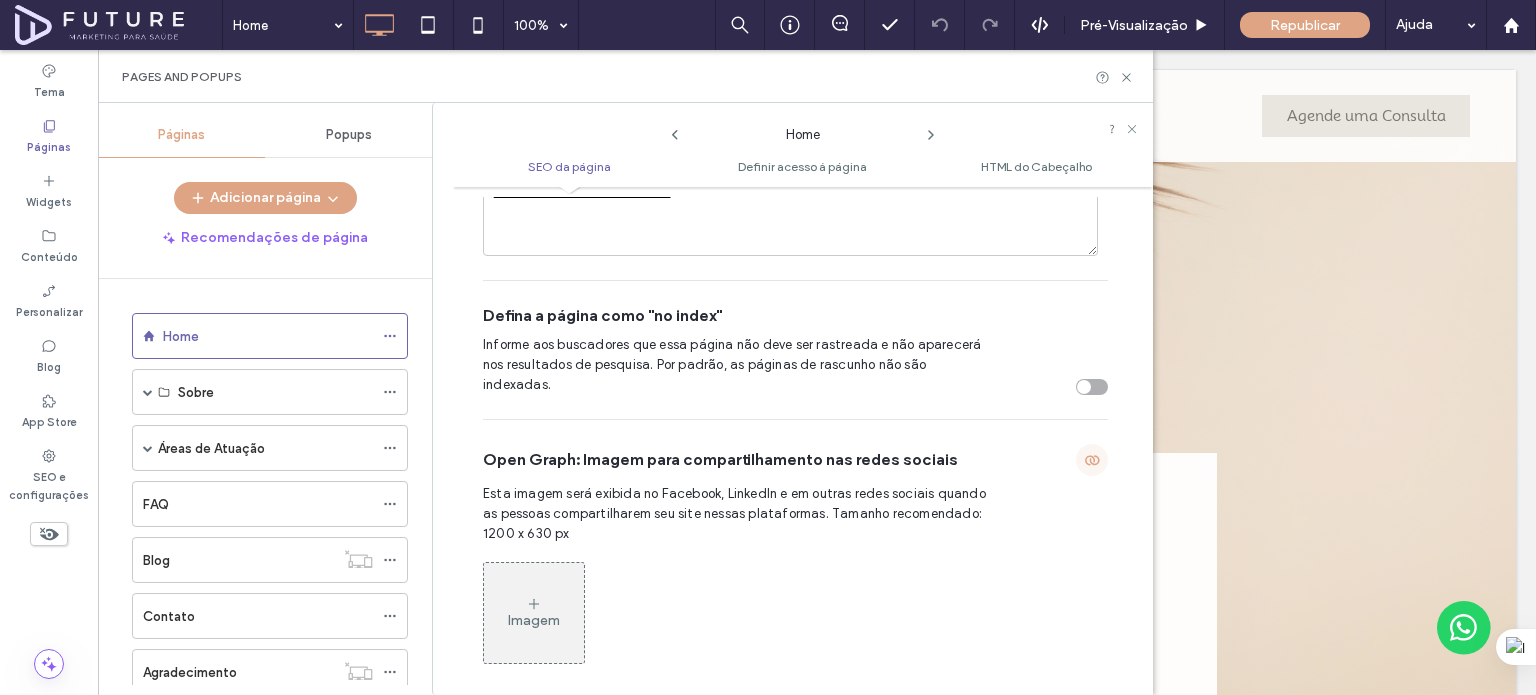 click 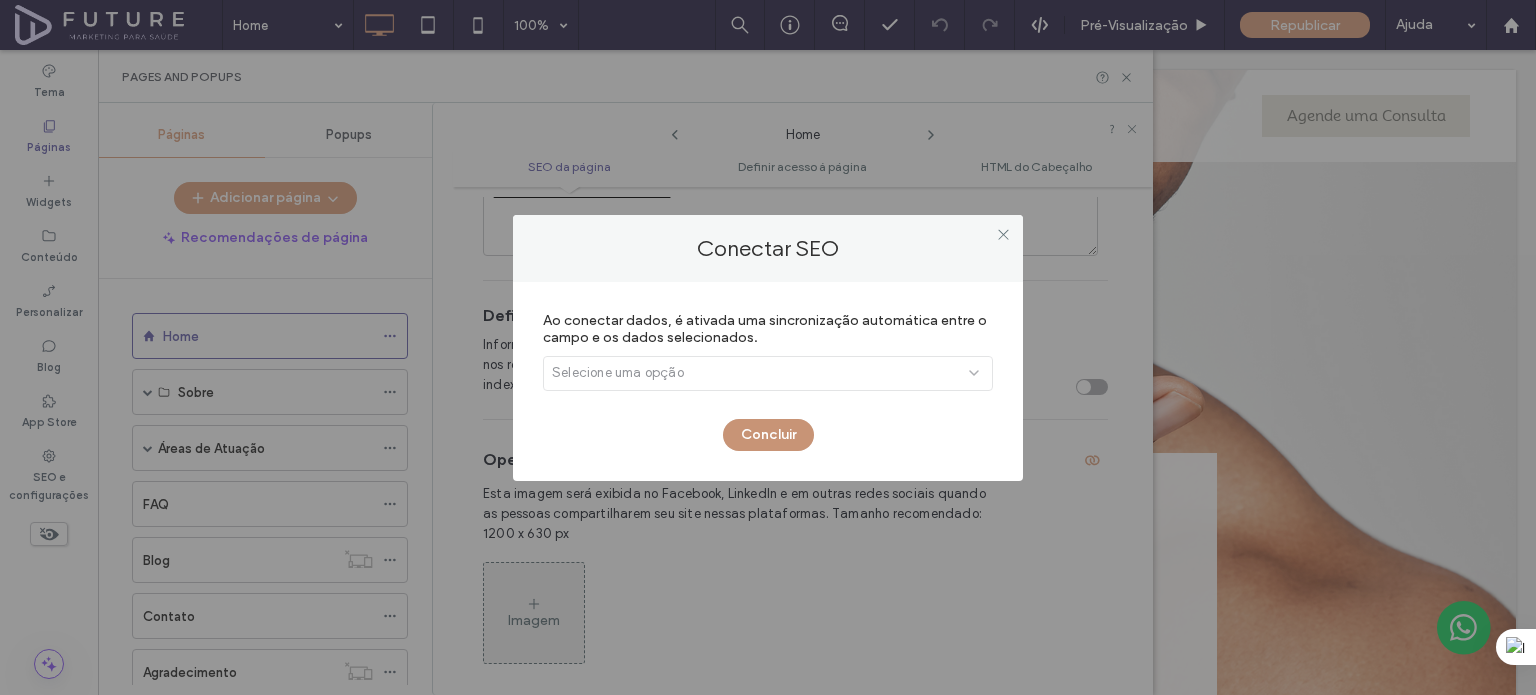 click on "Concluir" at bounding box center (768, 435) 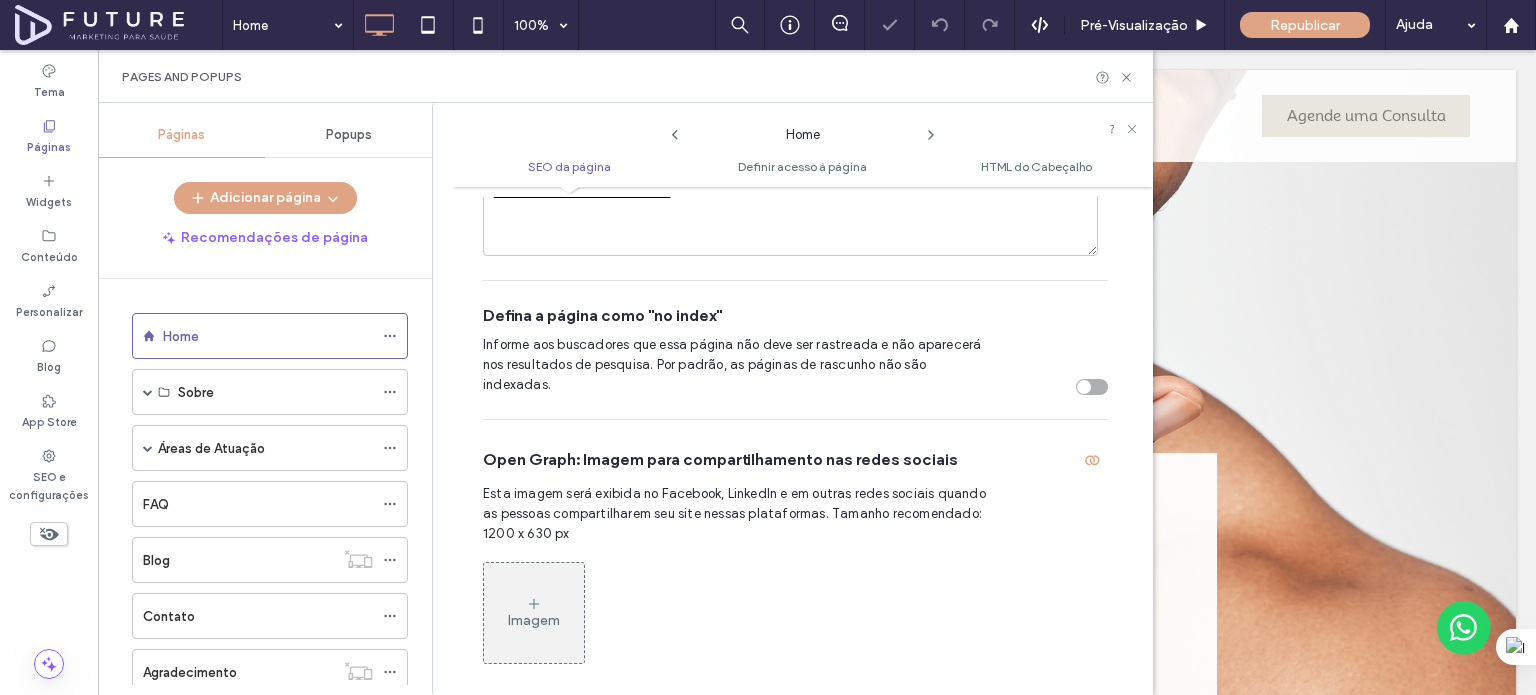 click on "Imagem" at bounding box center [534, 613] 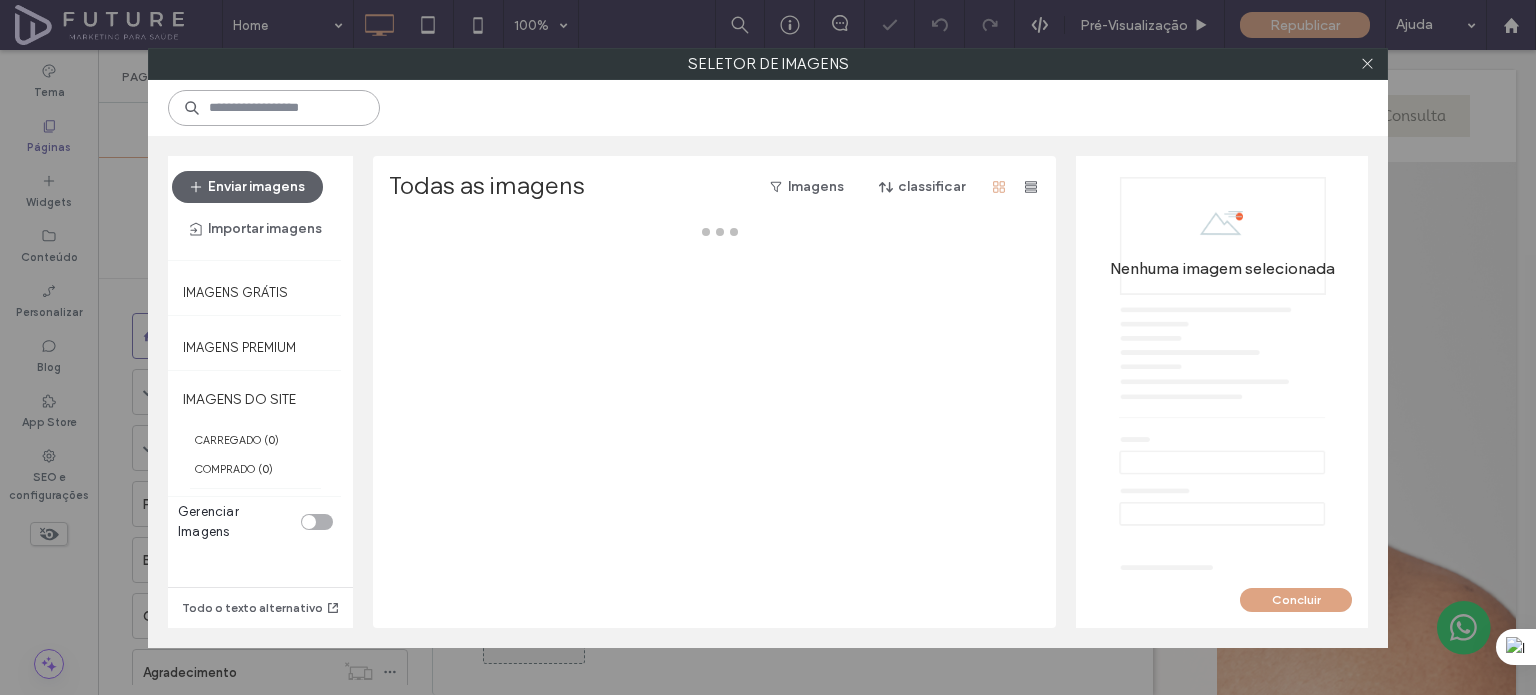 click at bounding box center (274, 108) 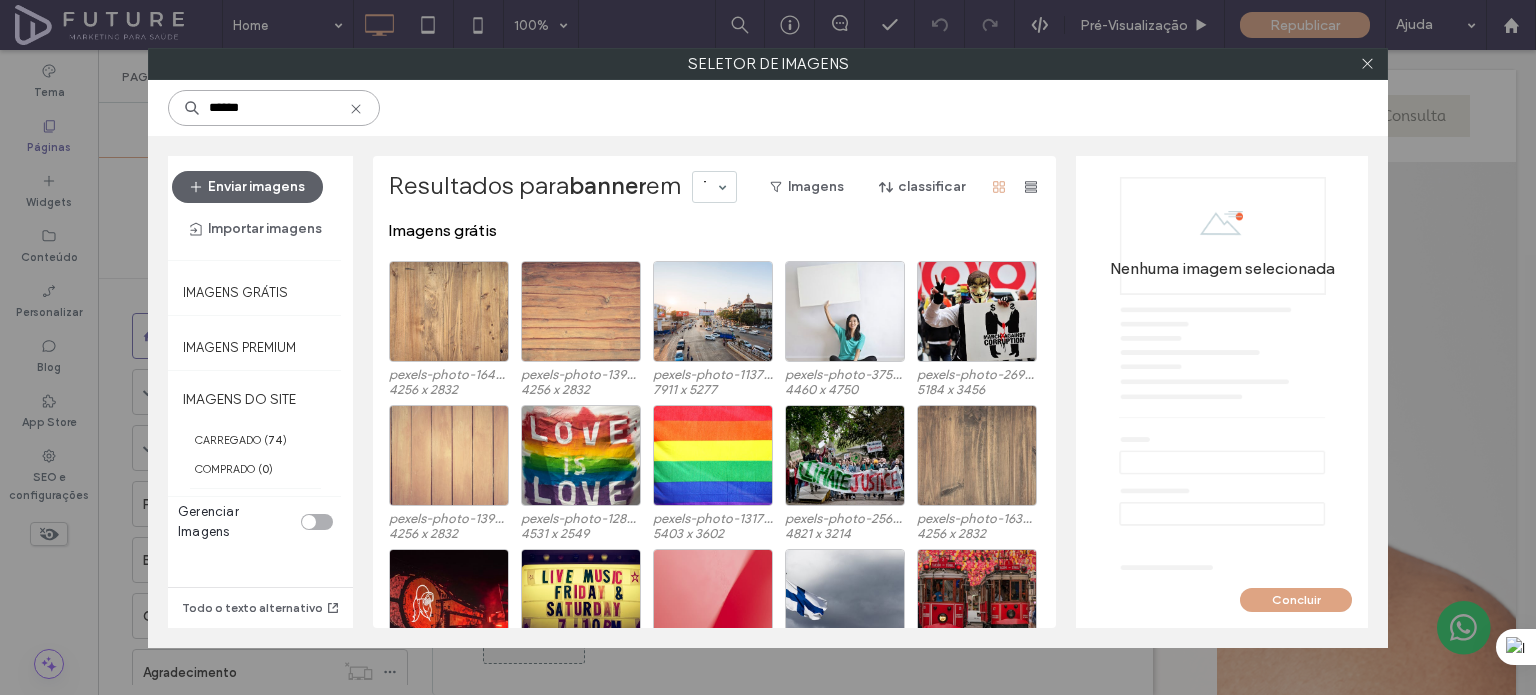 type on "******" 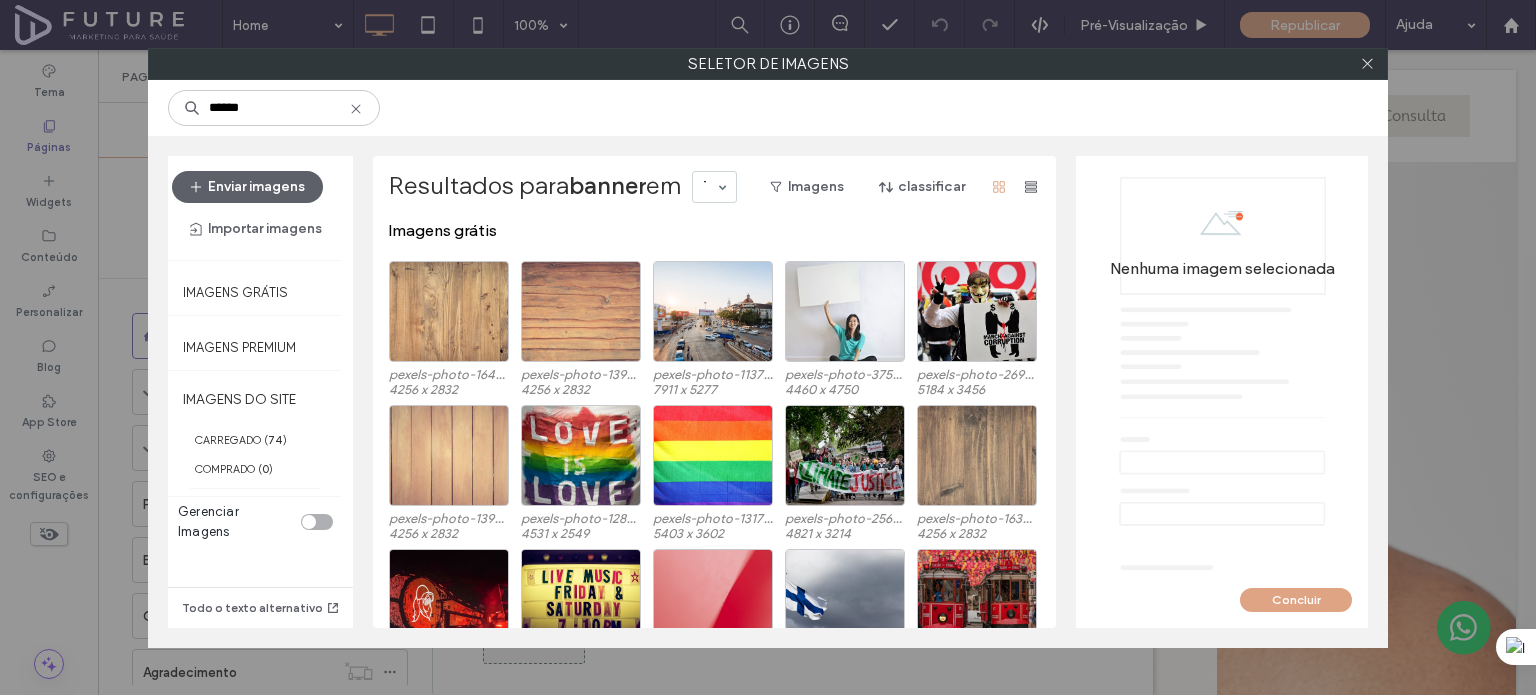 click 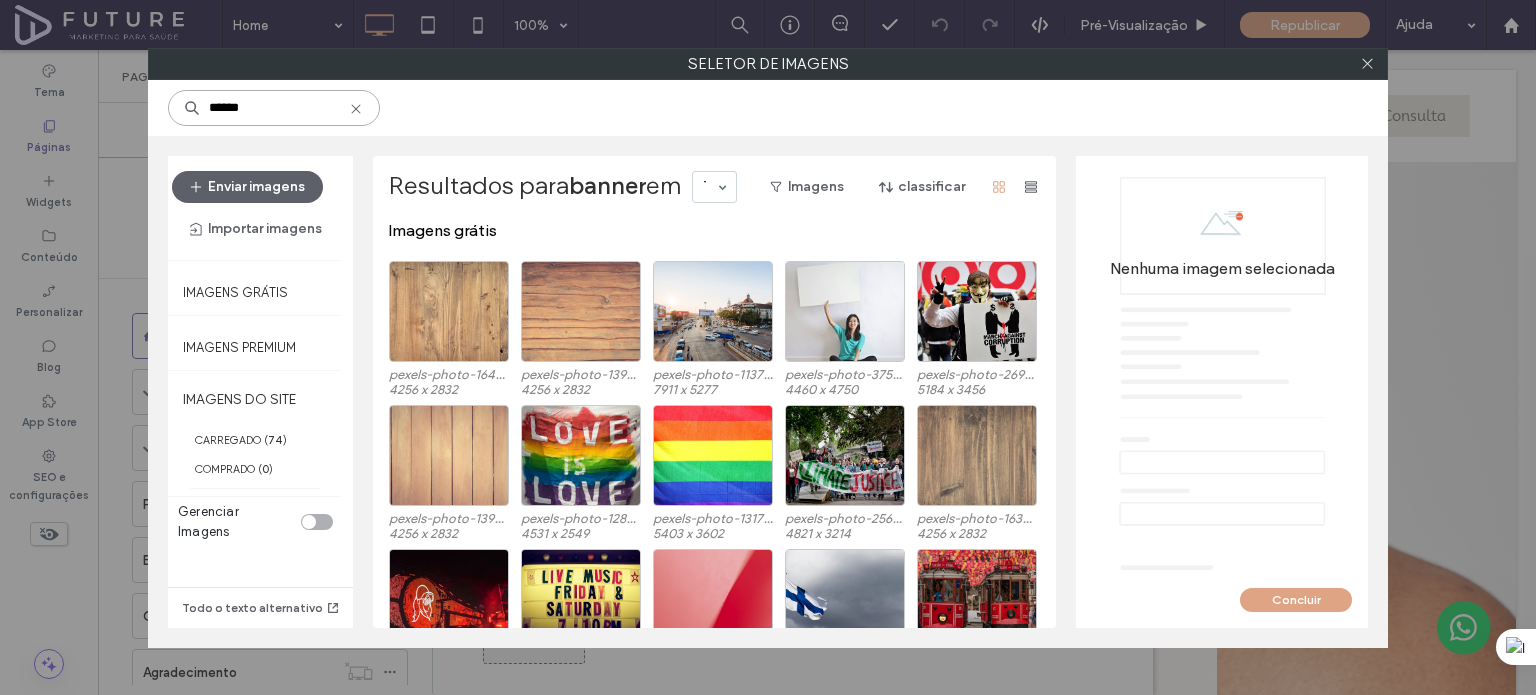 click on "******" at bounding box center [274, 108] 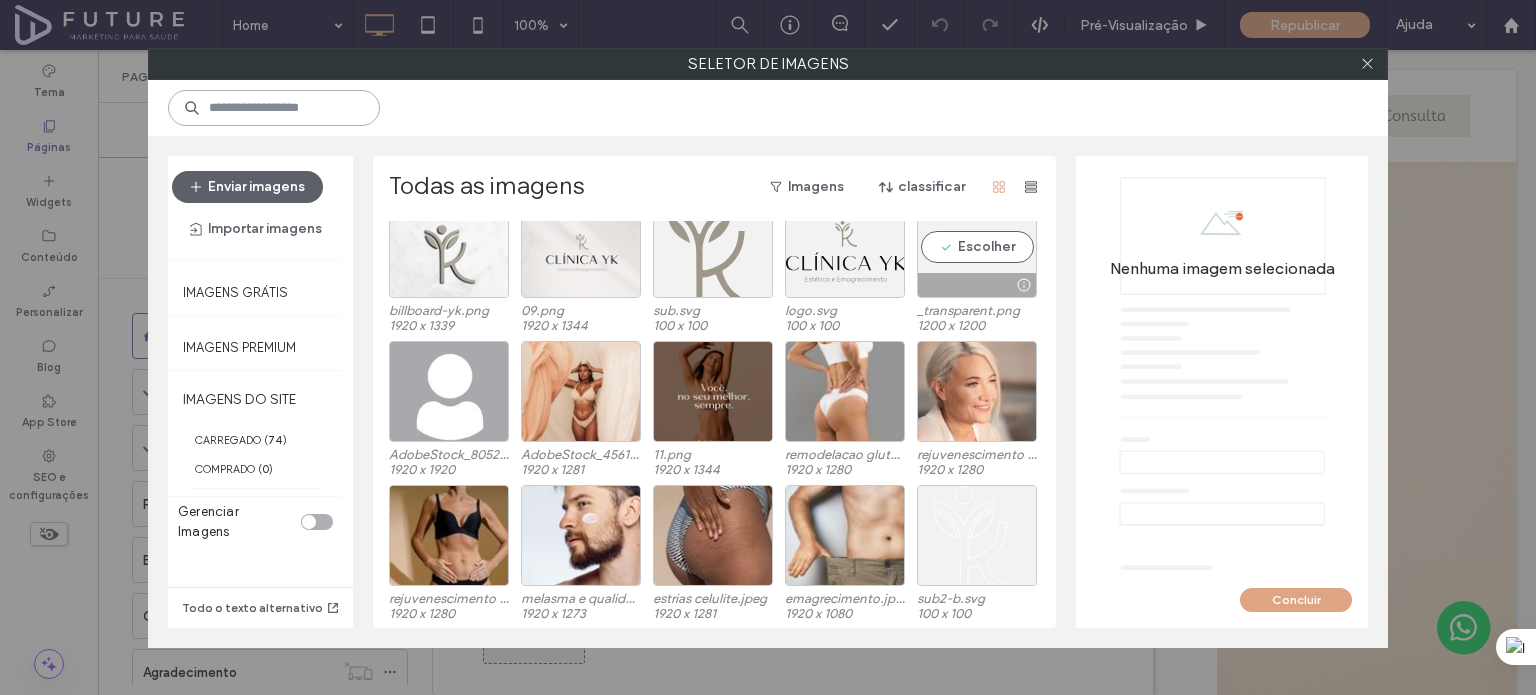 scroll, scrollTop: 1548, scrollLeft: 0, axis: vertical 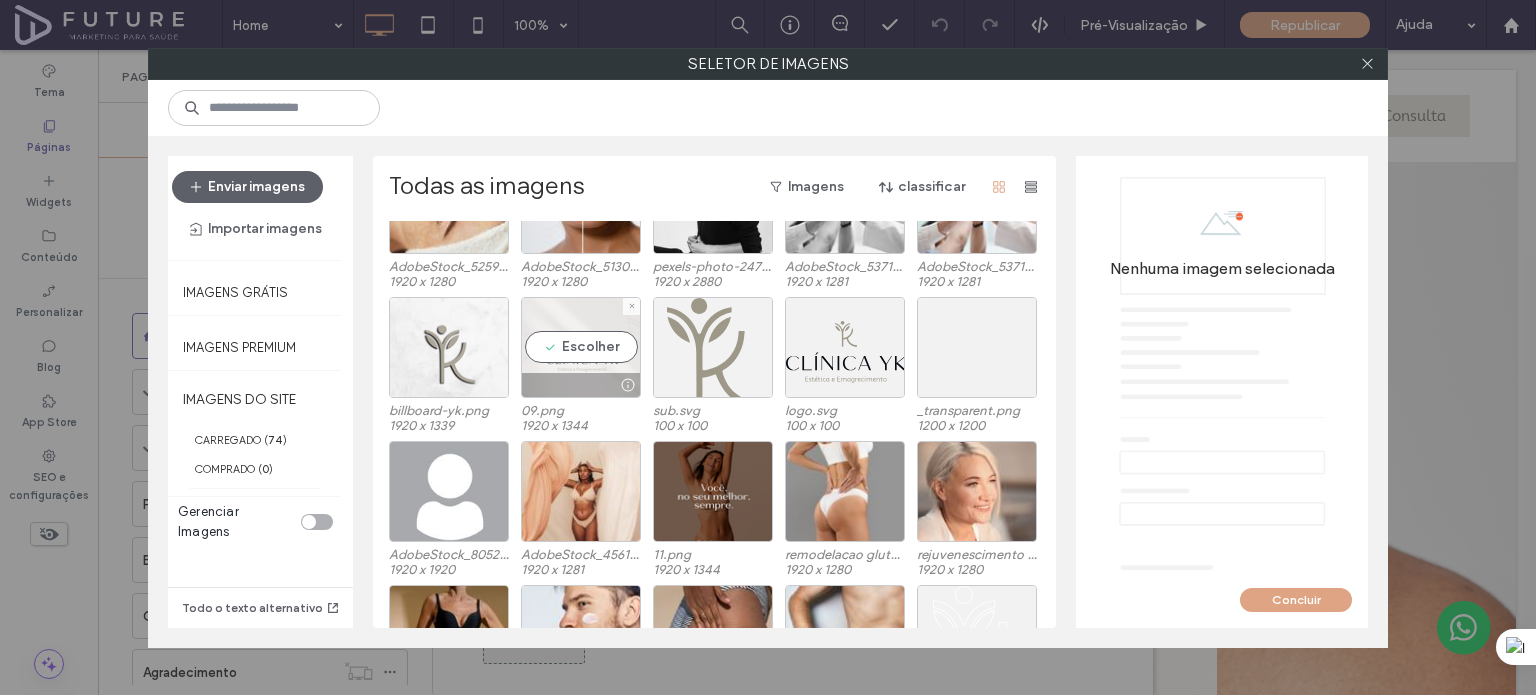 click on "Escolher" at bounding box center (581, 347) 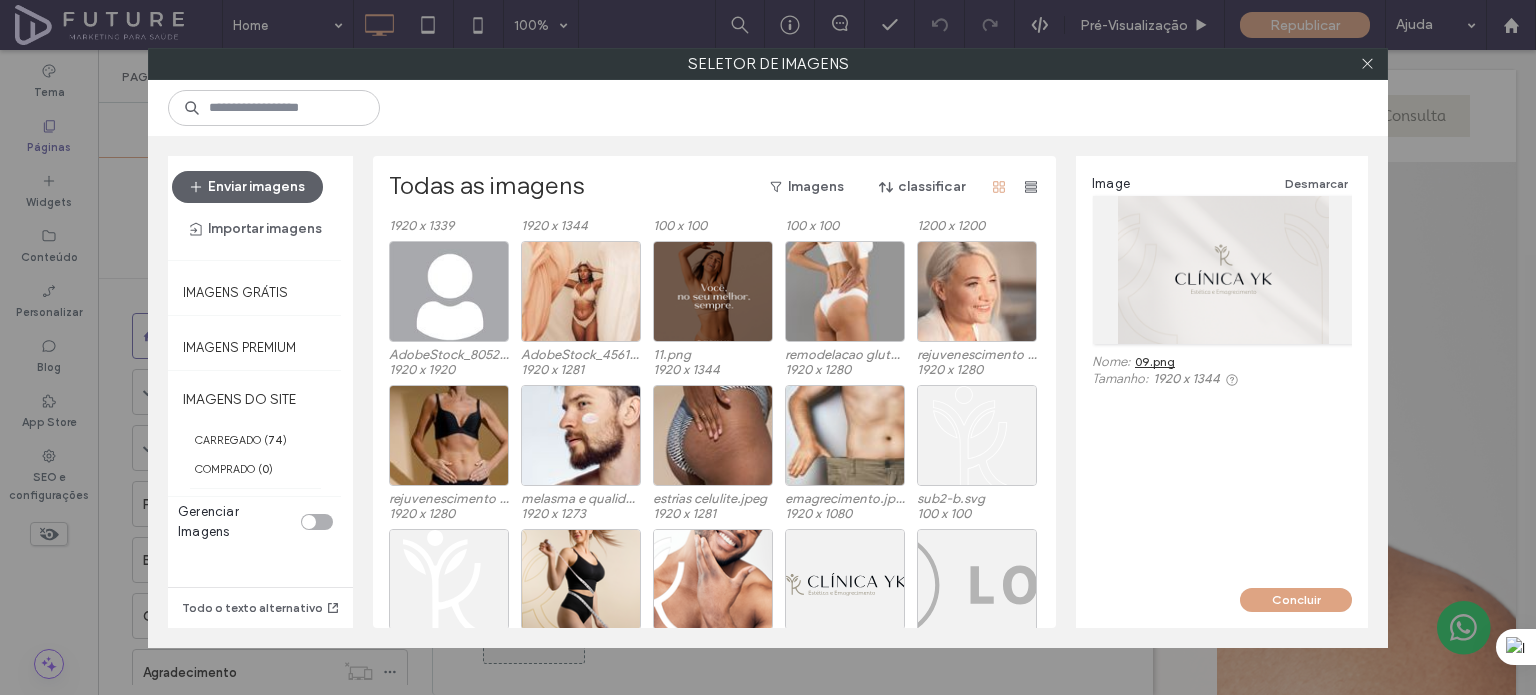 scroll, scrollTop: 1848, scrollLeft: 0, axis: vertical 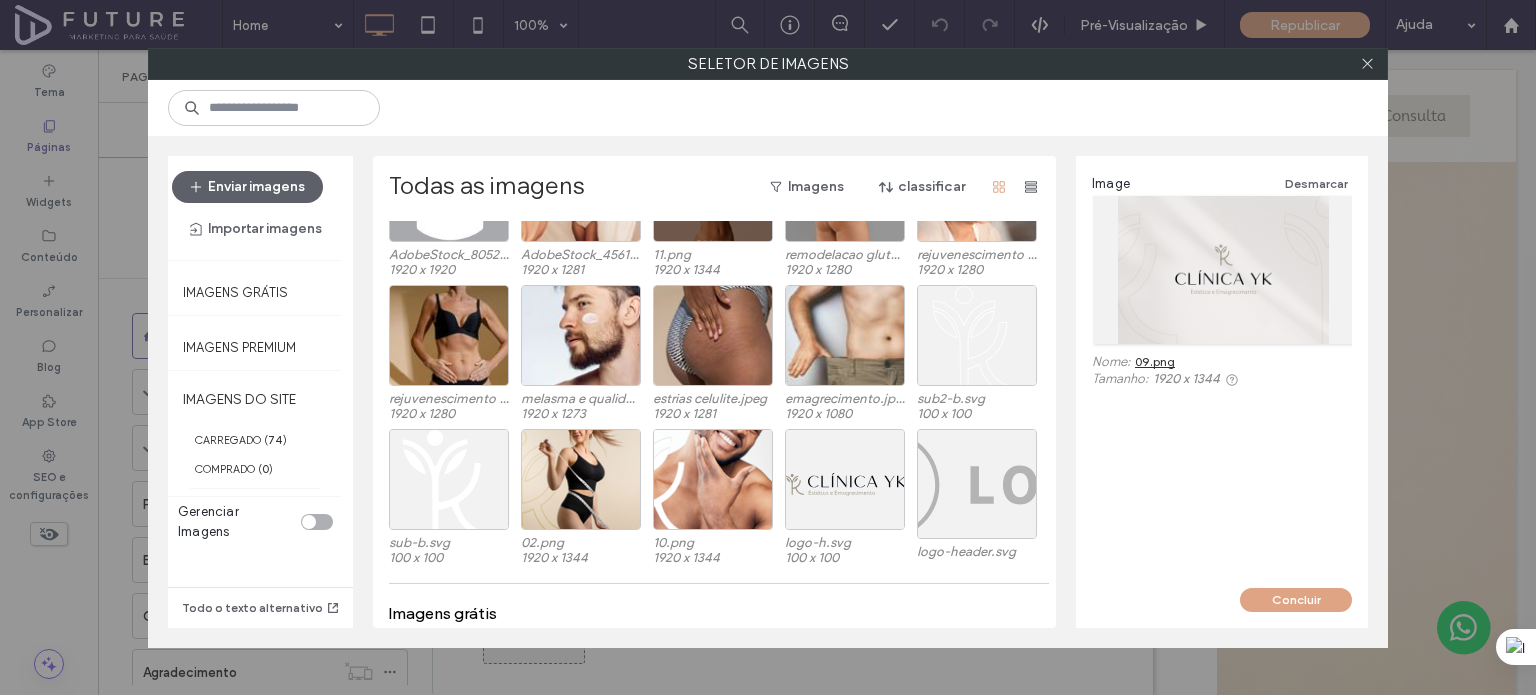 click on "09.png" at bounding box center (1155, 361) 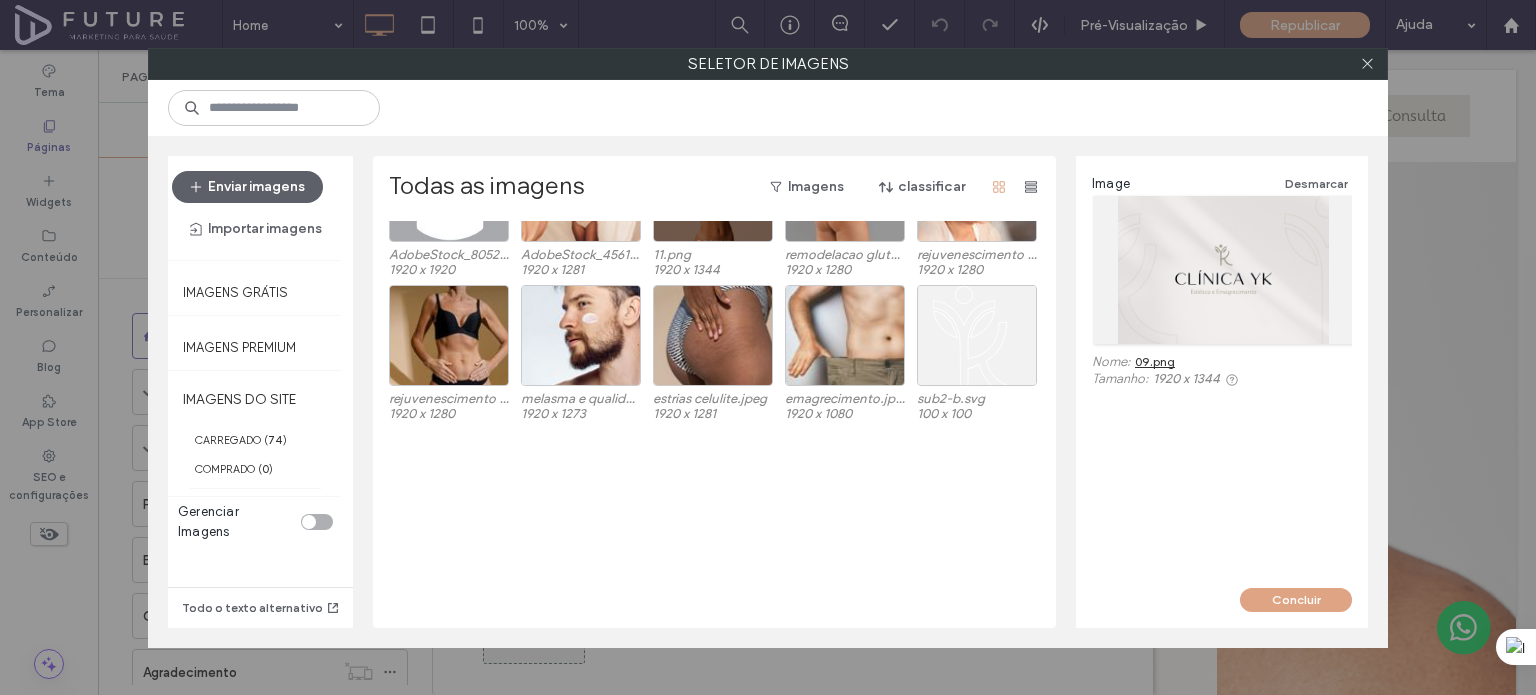 scroll, scrollTop: 1348, scrollLeft: 0, axis: vertical 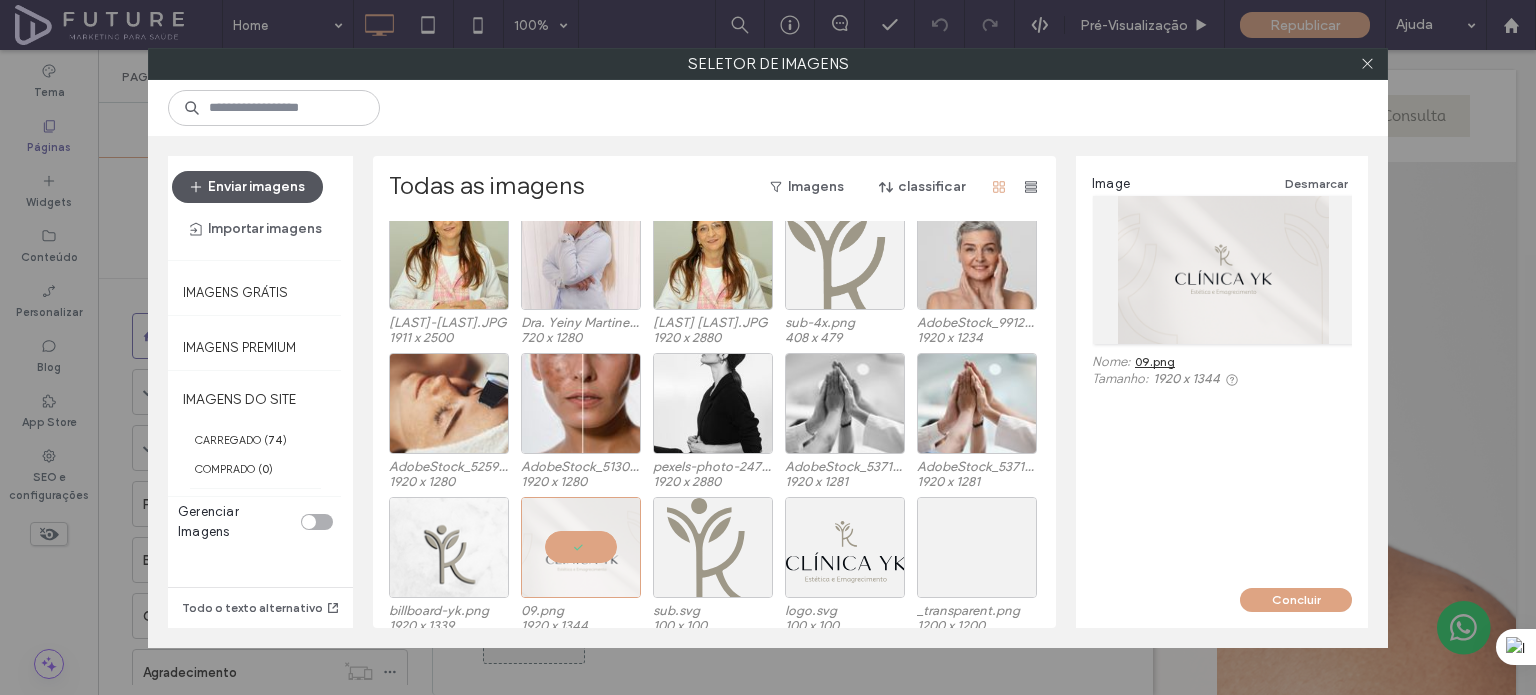 click on "Enviar imagens" at bounding box center [247, 187] 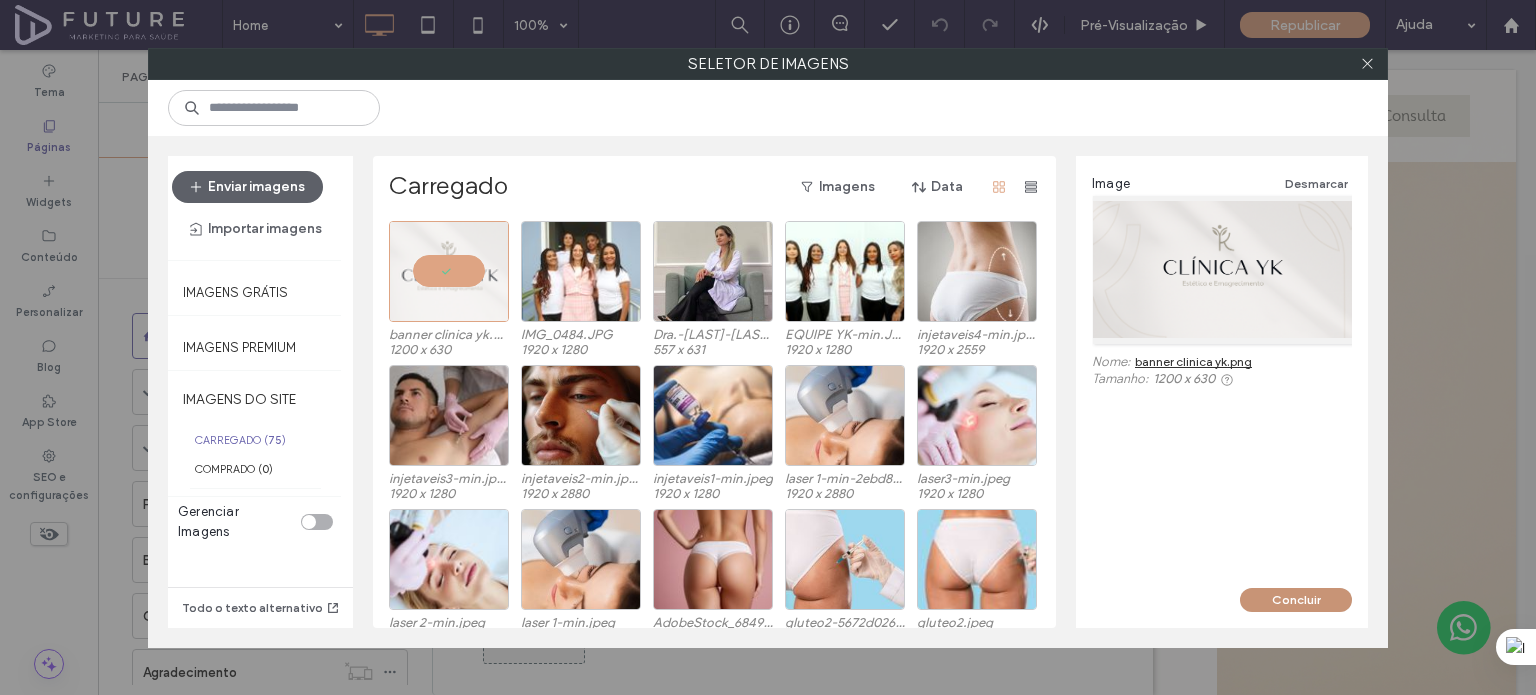 click on "Concluir" at bounding box center [1296, 600] 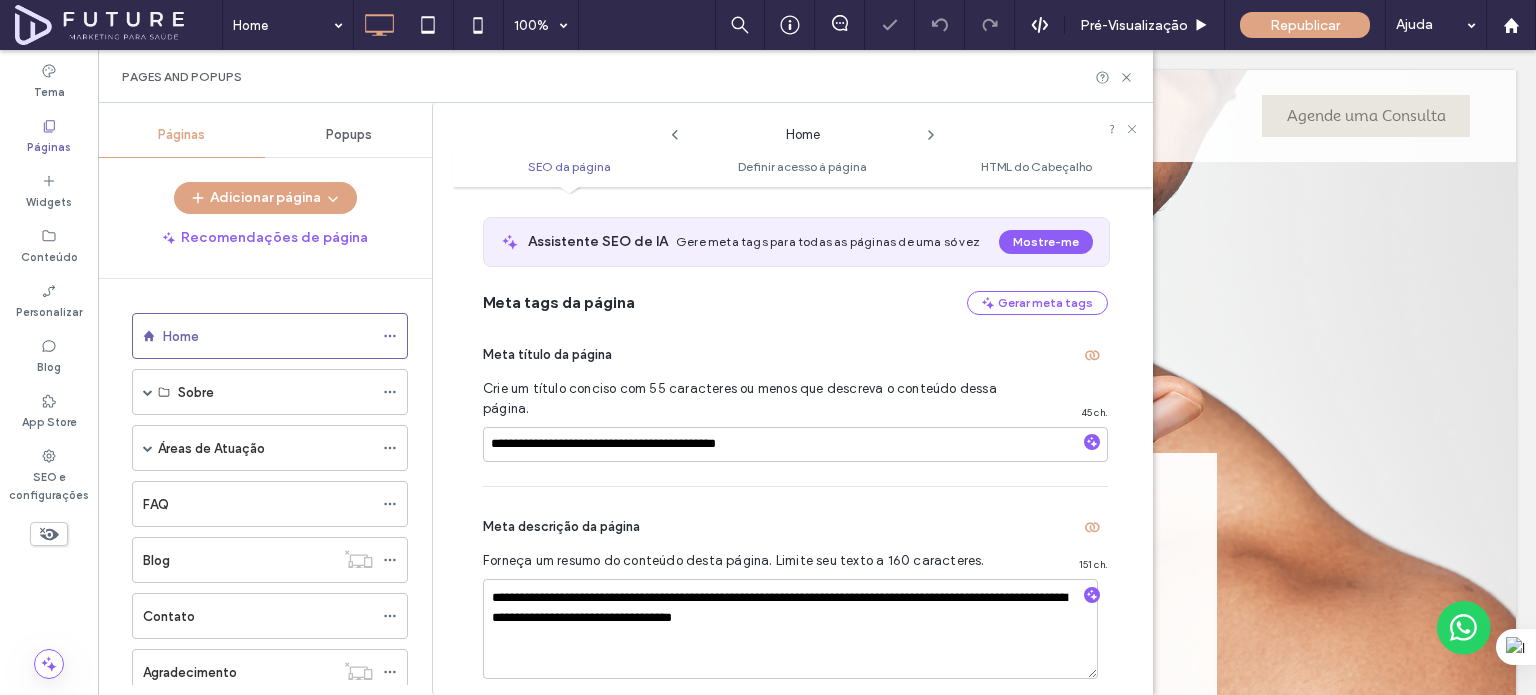 scroll, scrollTop: 0, scrollLeft: 0, axis: both 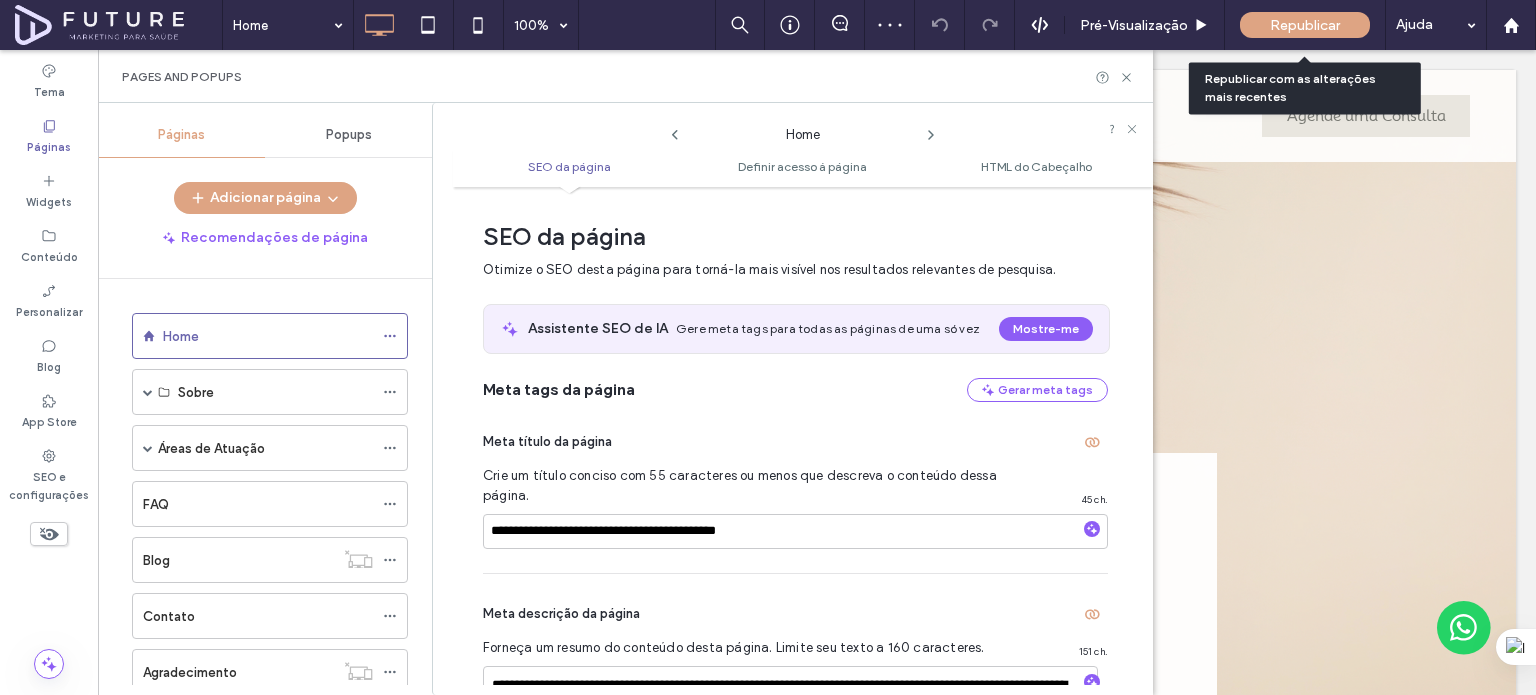click on "Republicar" at bounding box center (1305, 25) 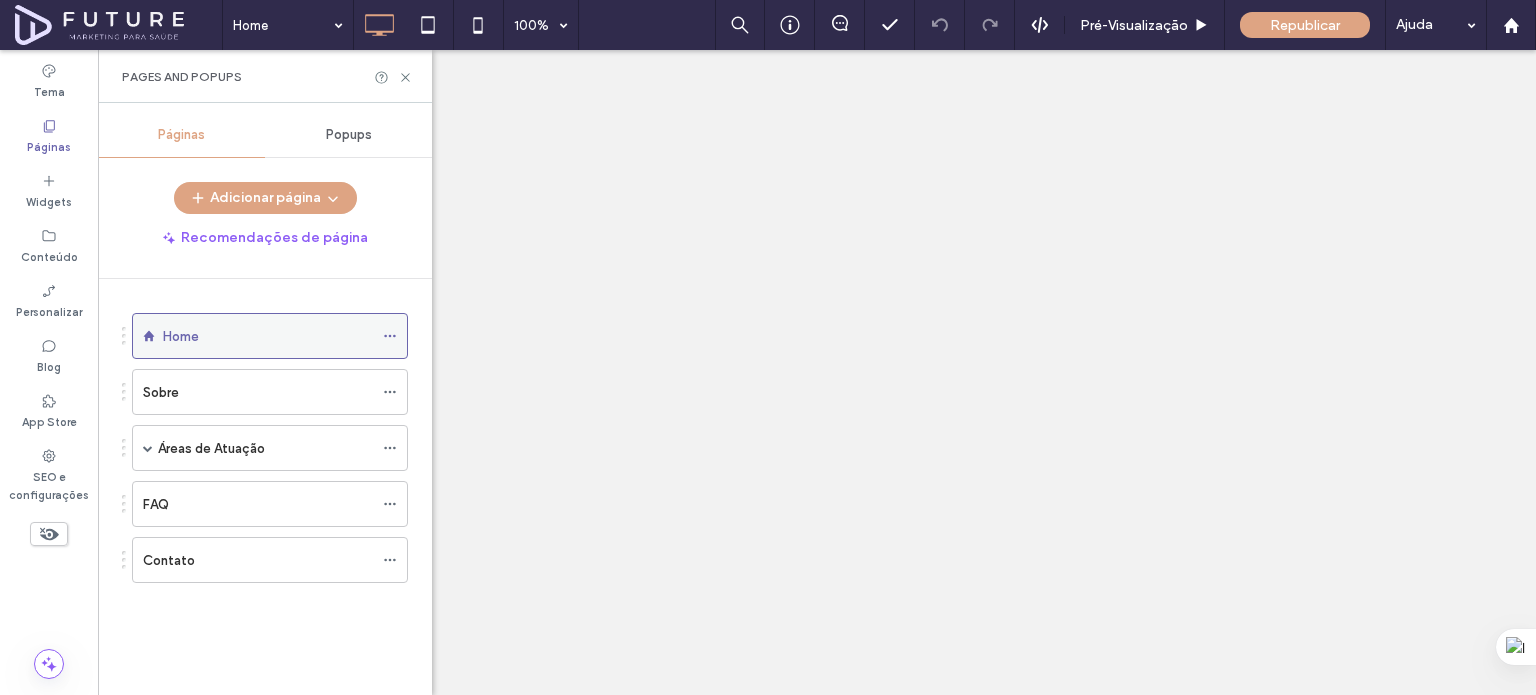 scroll, scrollTop: 0, scrollLeft: 0, axis: both 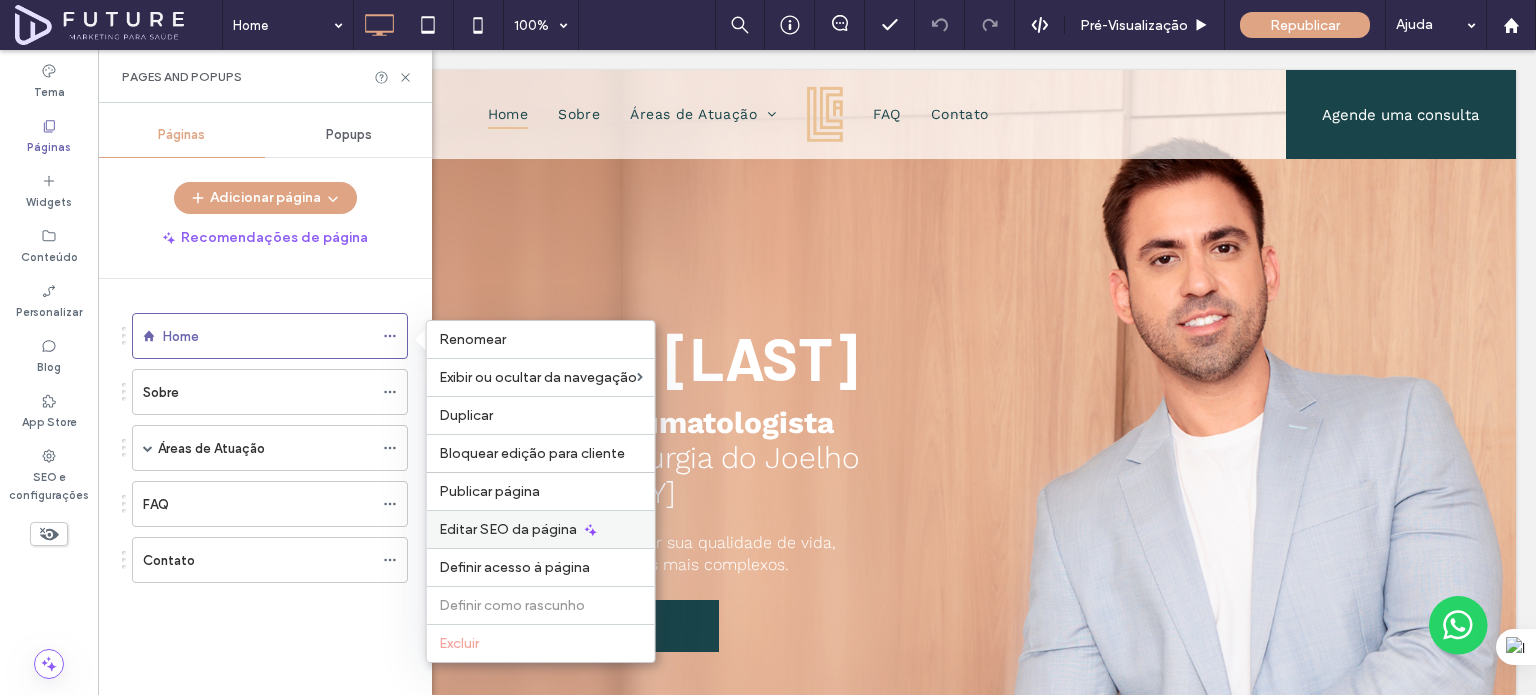 click on "Editar SEO da página" at bounding box center (508, 529) 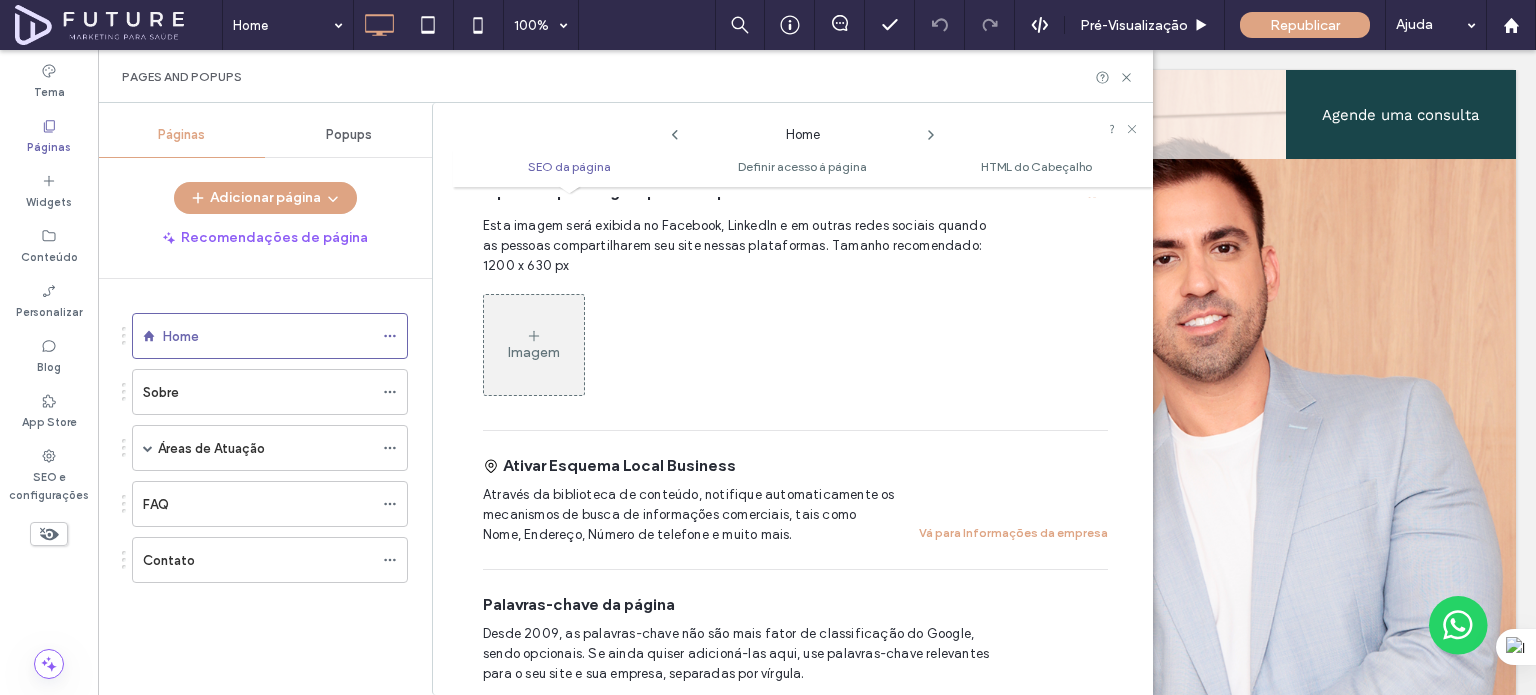 scroll, scrollTop: 710, scrollLeft: 0, axis: vertical 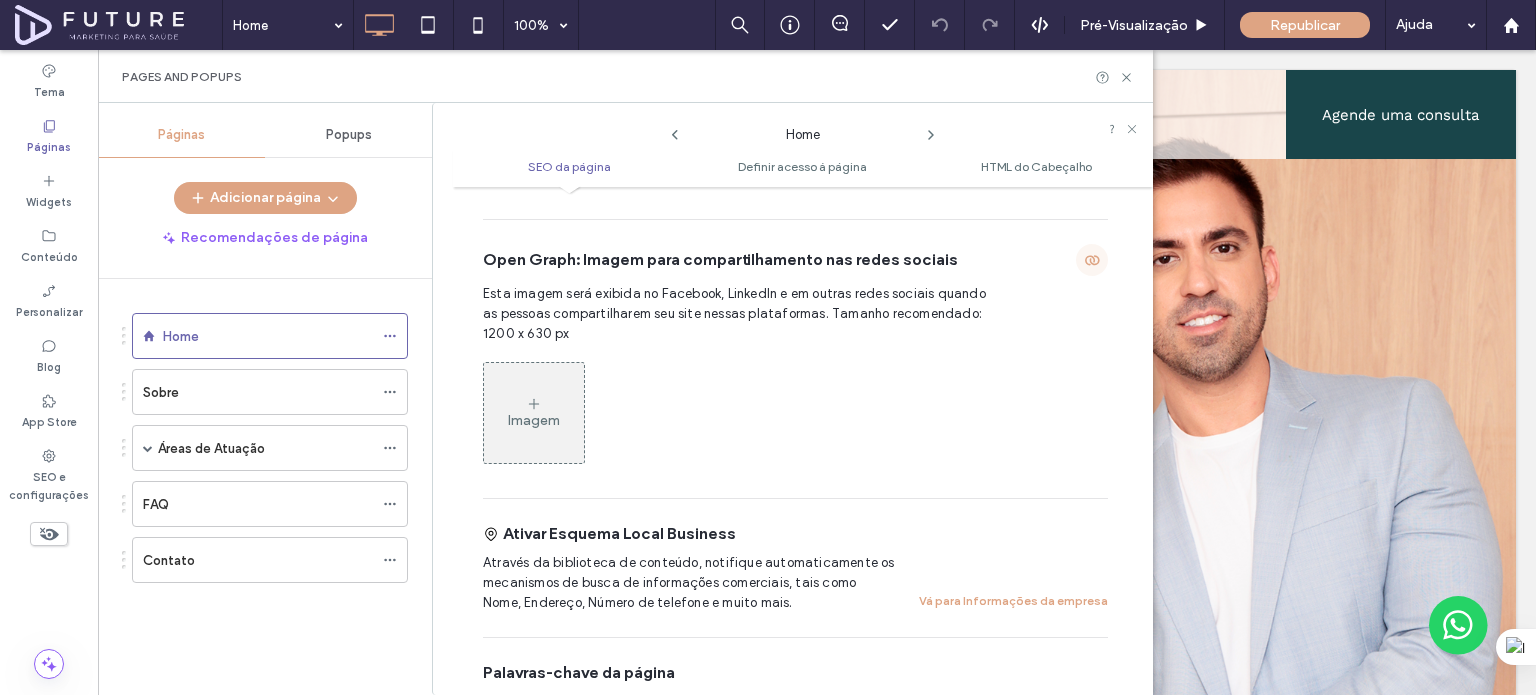 click 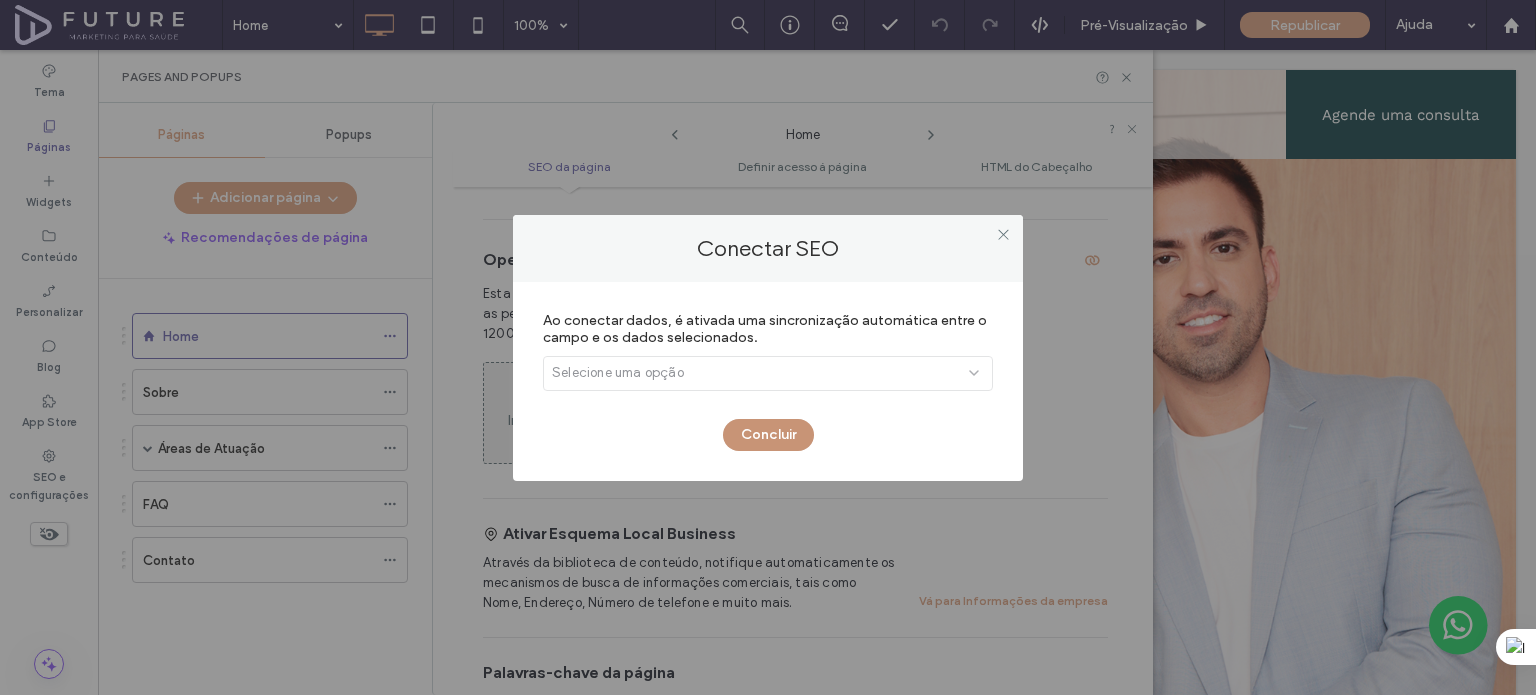 click on "Concluir" at bounding box center (768, 435) 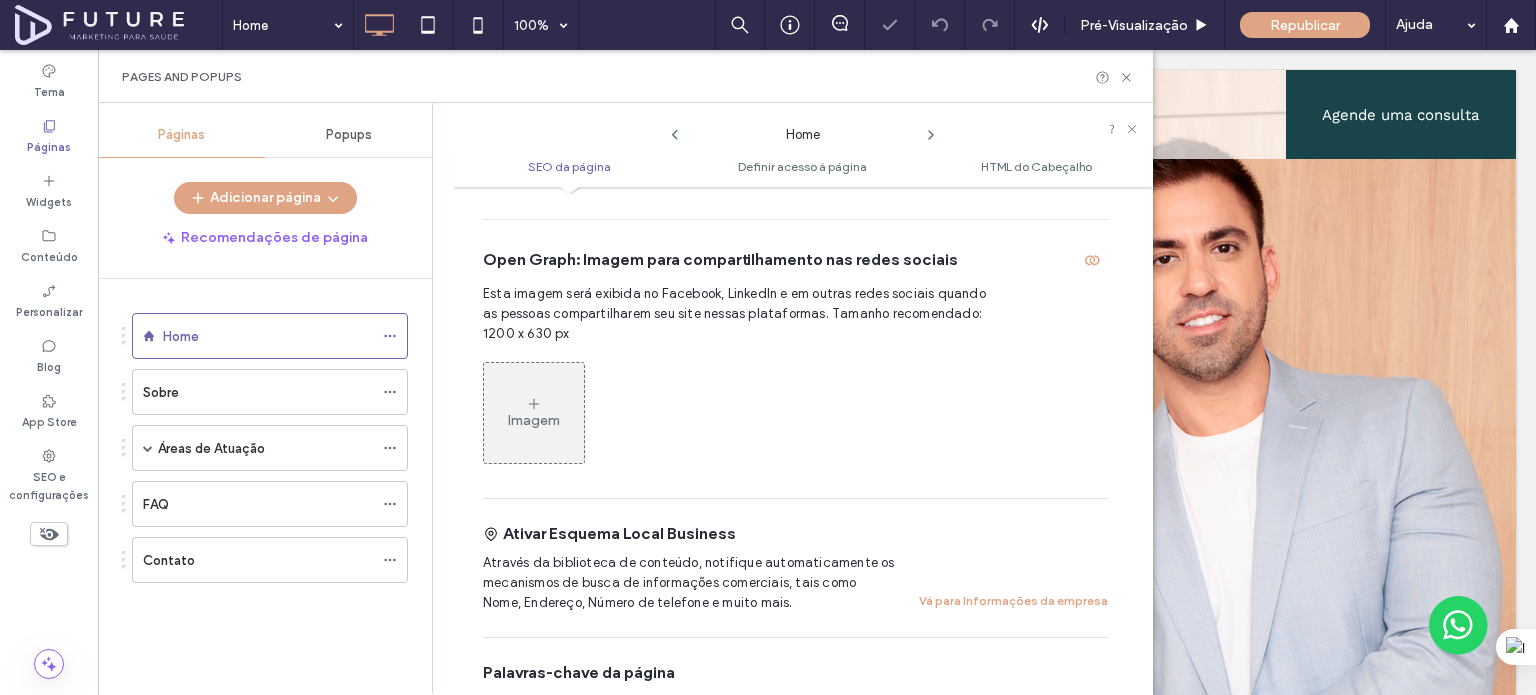 click on "Imagem" at bounding box center (534, 413) 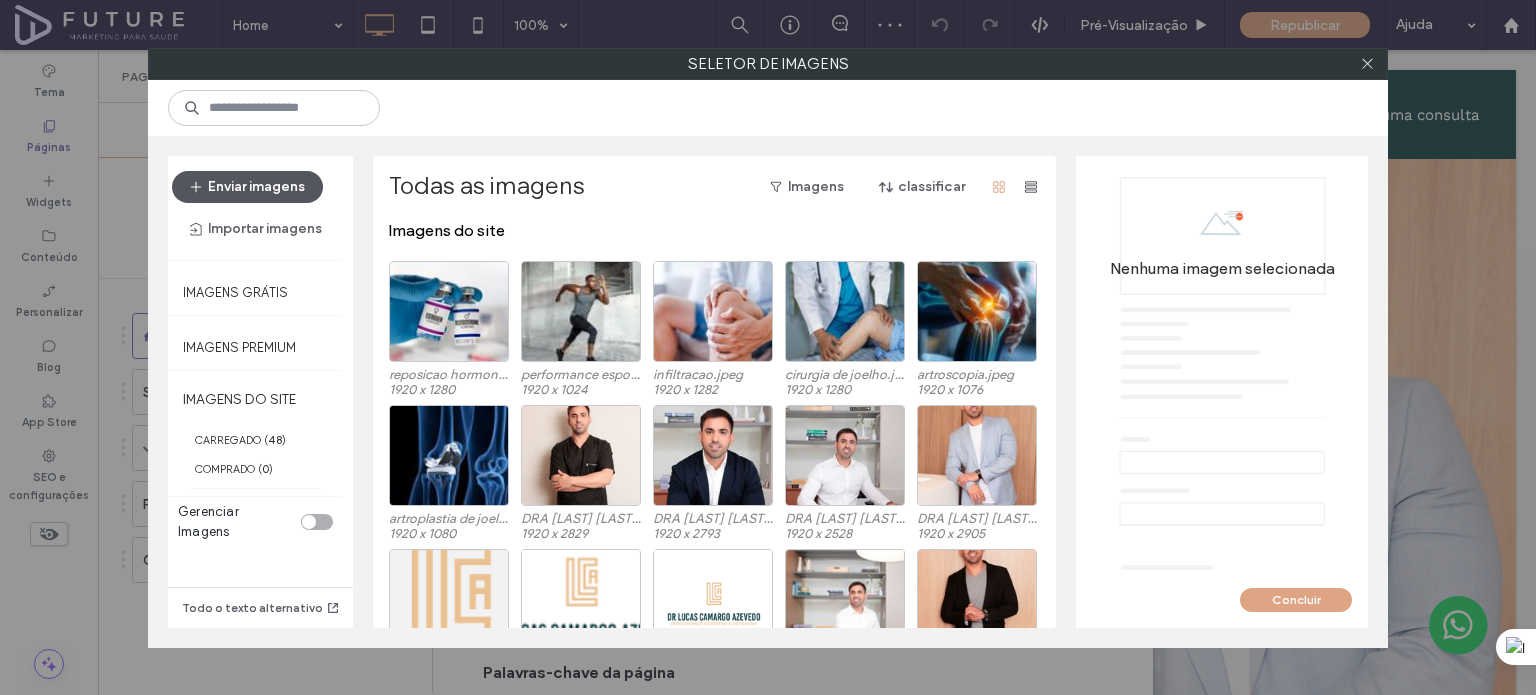 click on "Enviar imagens" at bounding box center [247, 187] 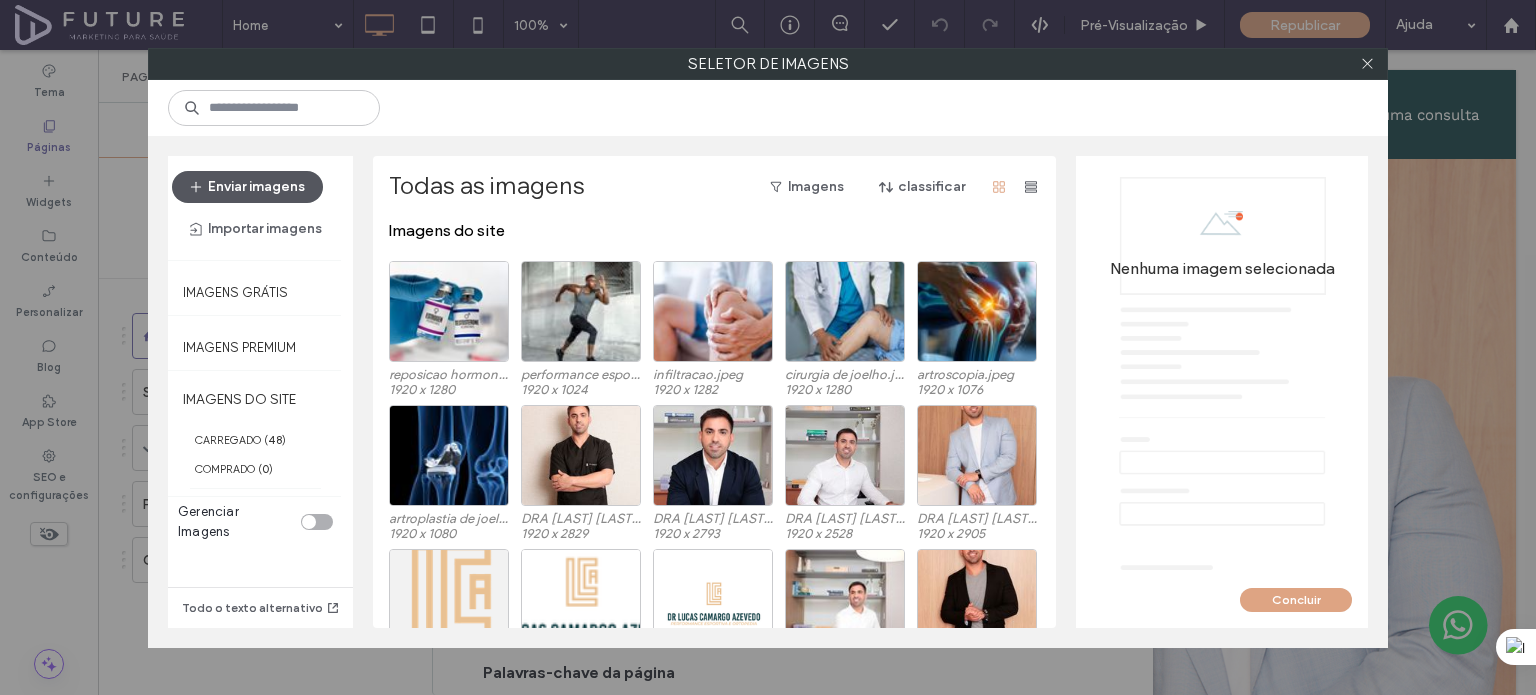 type 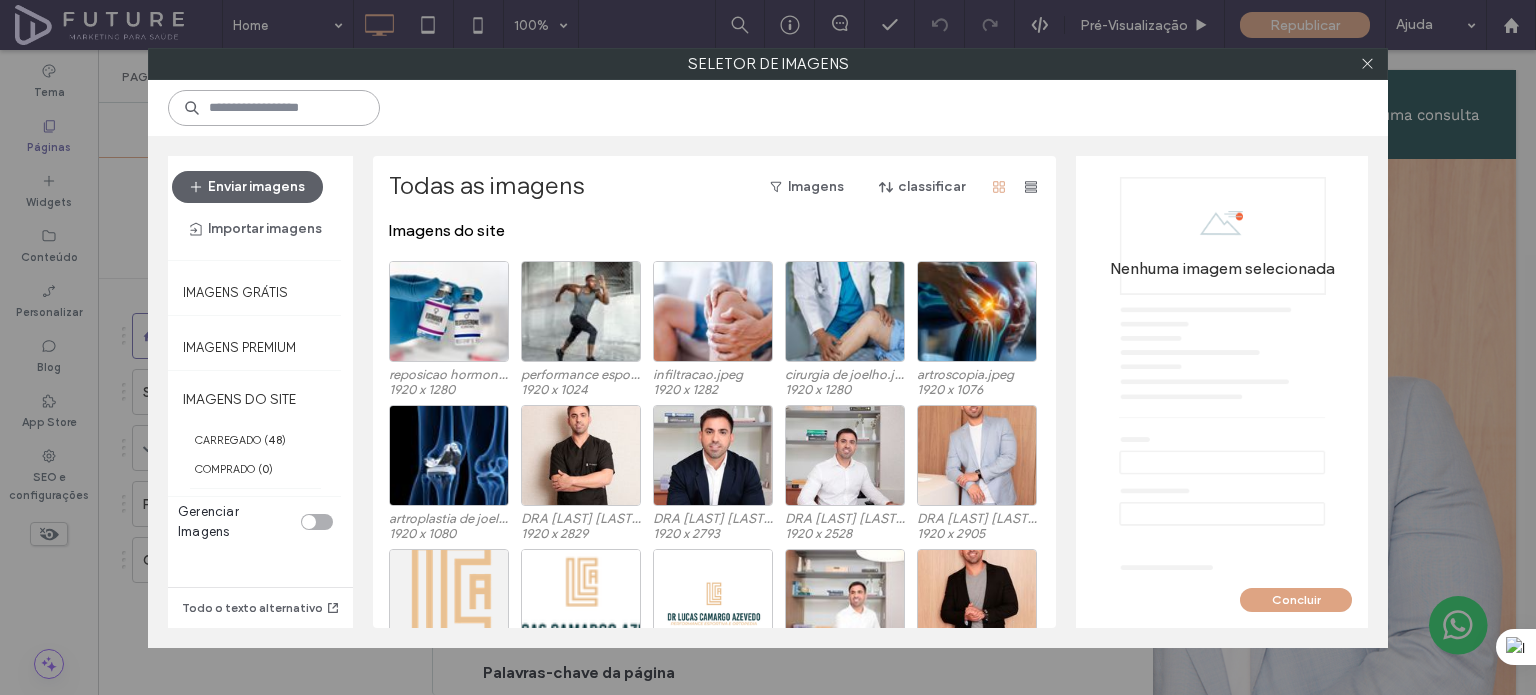 click at bounding box center (274, 108) 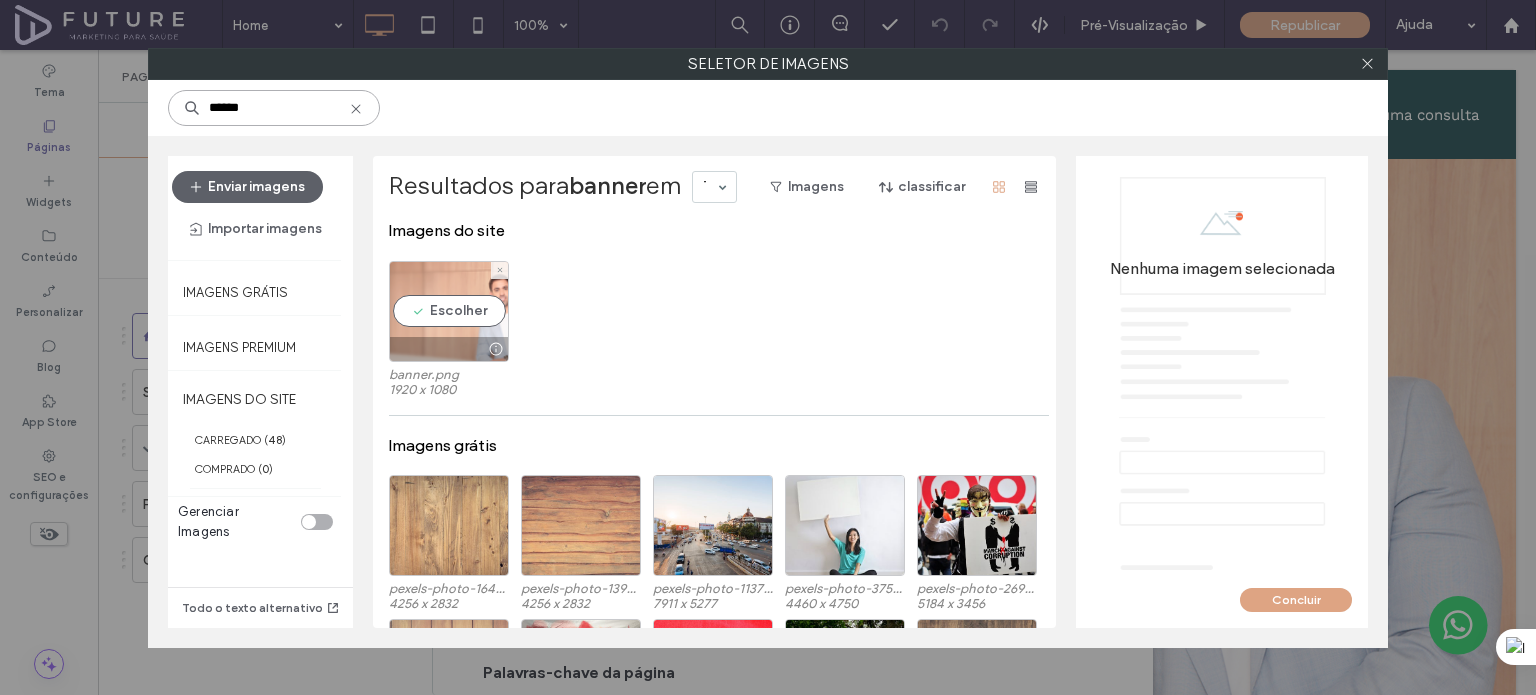 type on "******" 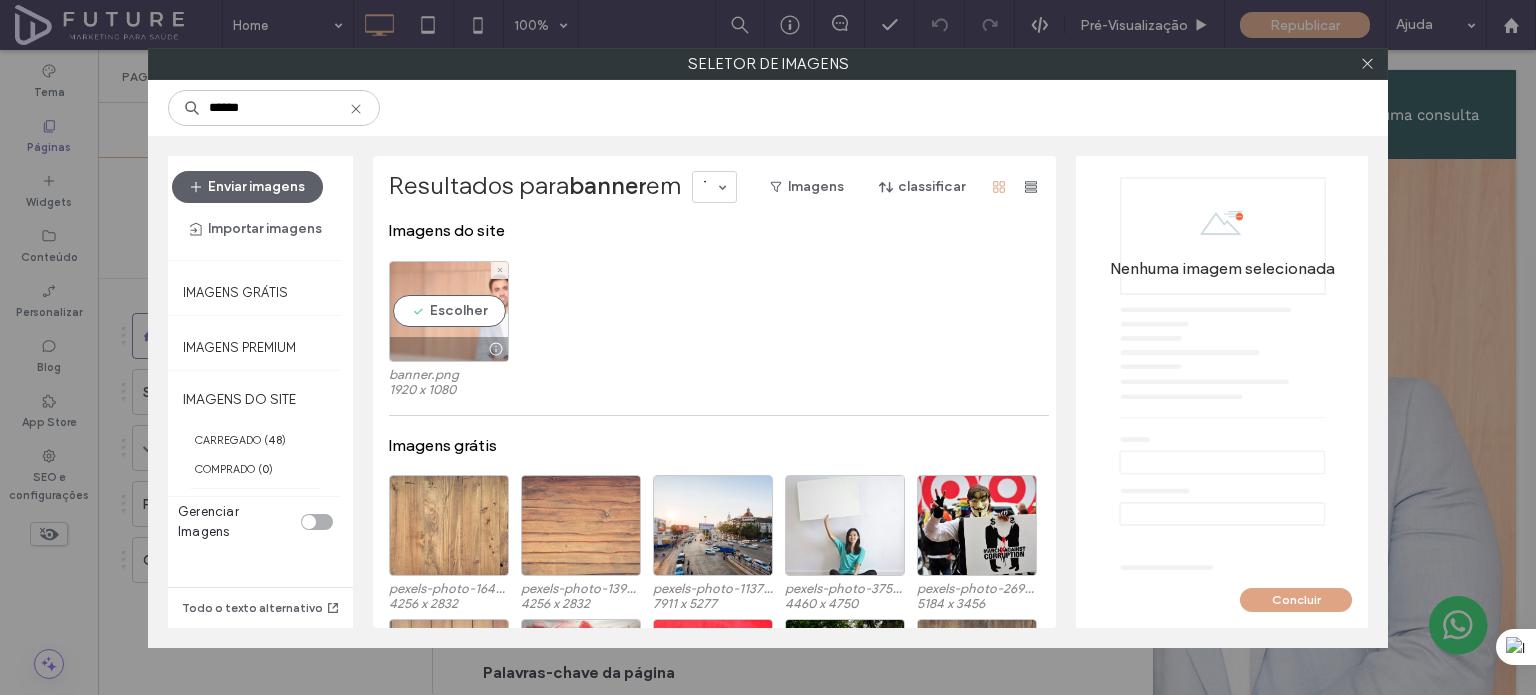 click on "Escolher" at bounding box center (449, 311) 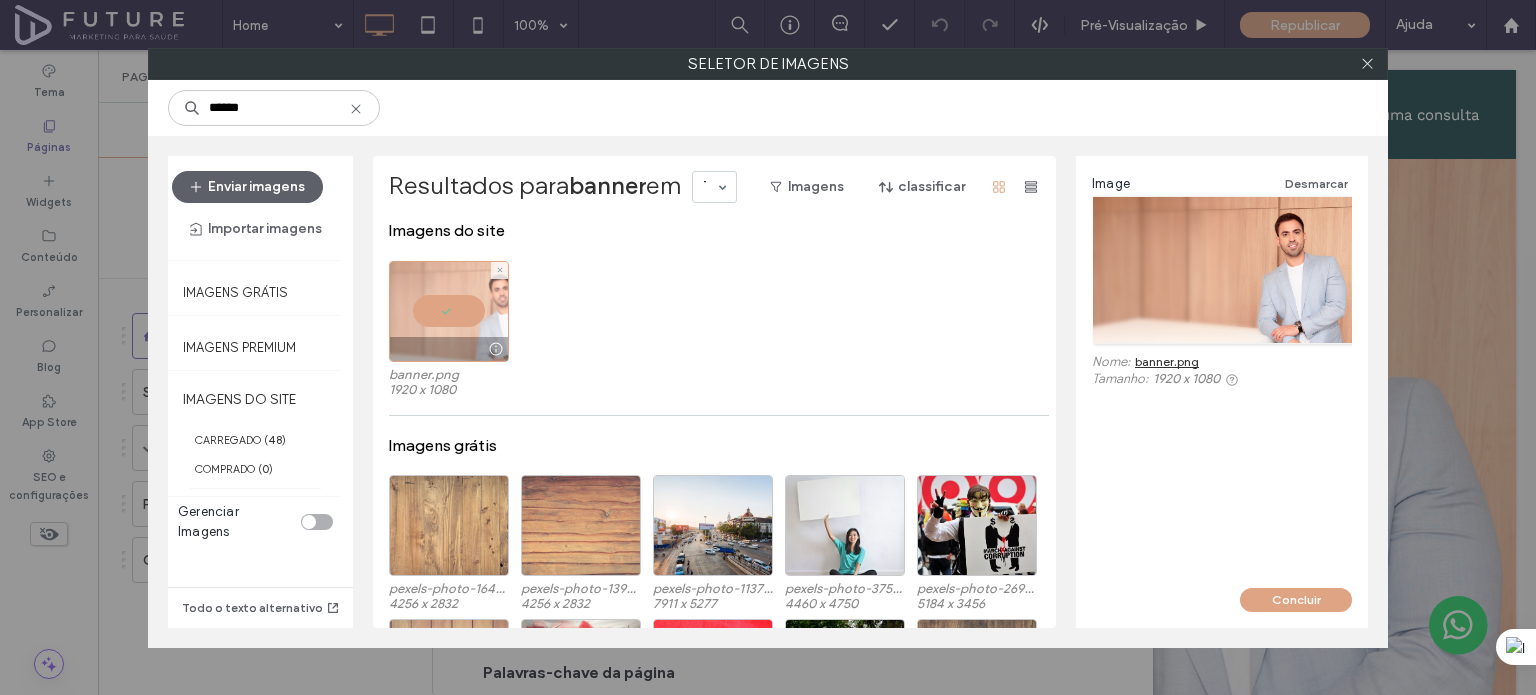 click at bounding box center (449, 311) 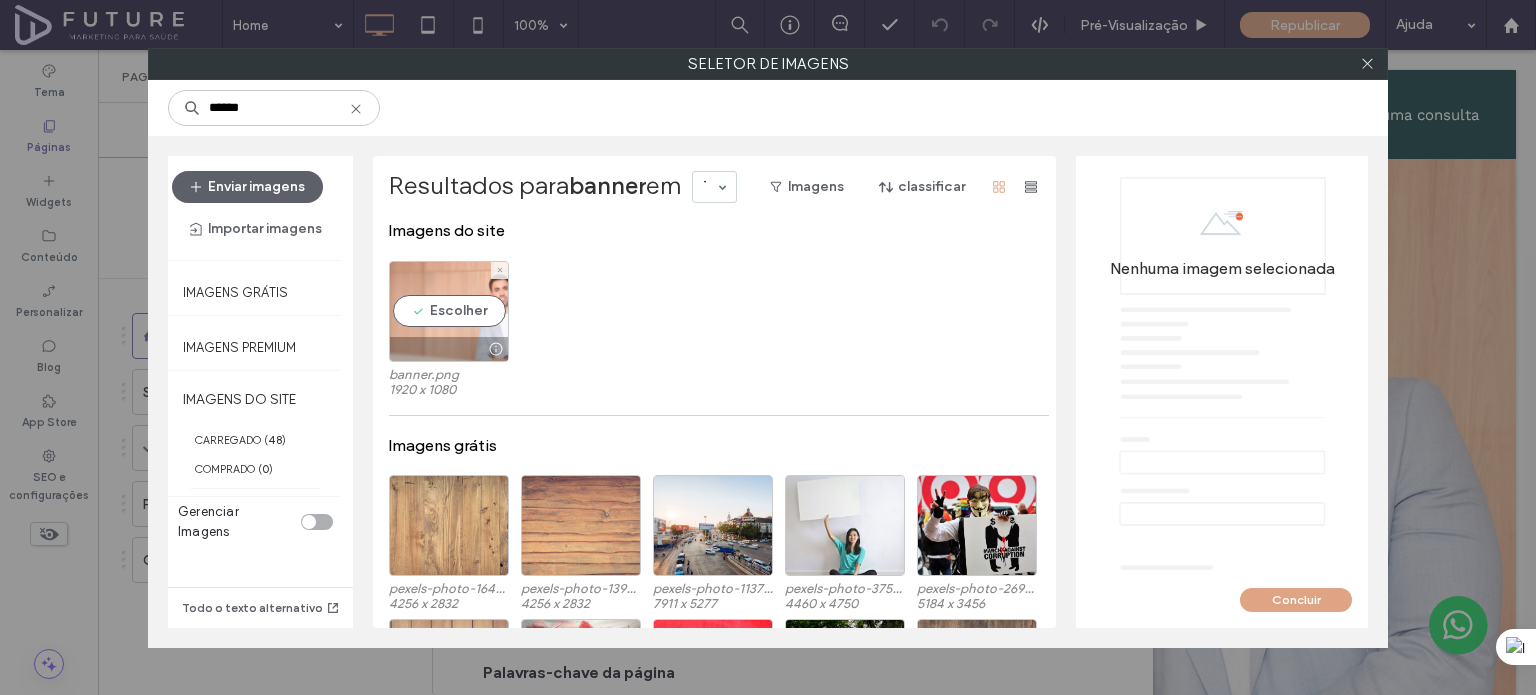 click on "Escolher" at bounding box center [449, 311] 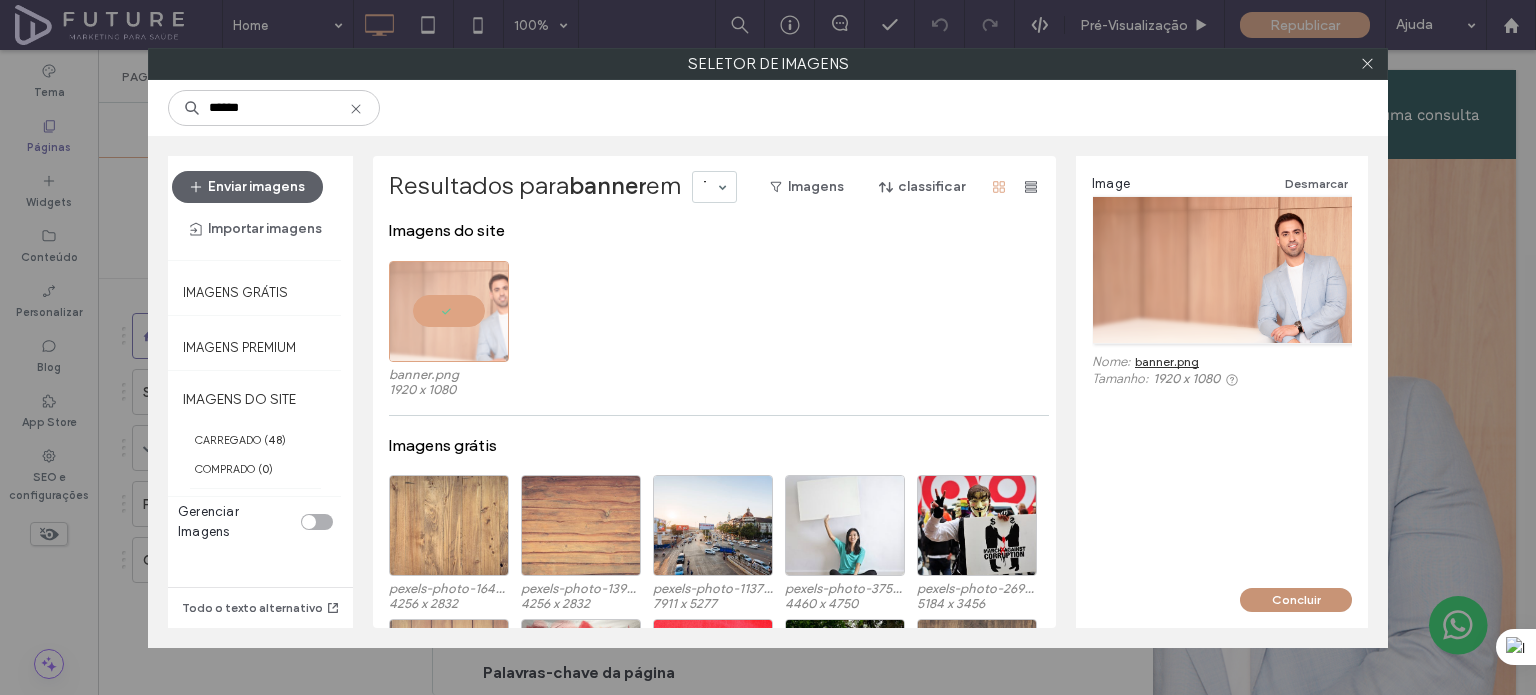 drag, startPoint x: 1203, startPoint y: 545, endPoint x: 1311, endPoint y: 595, distance: 119.0126 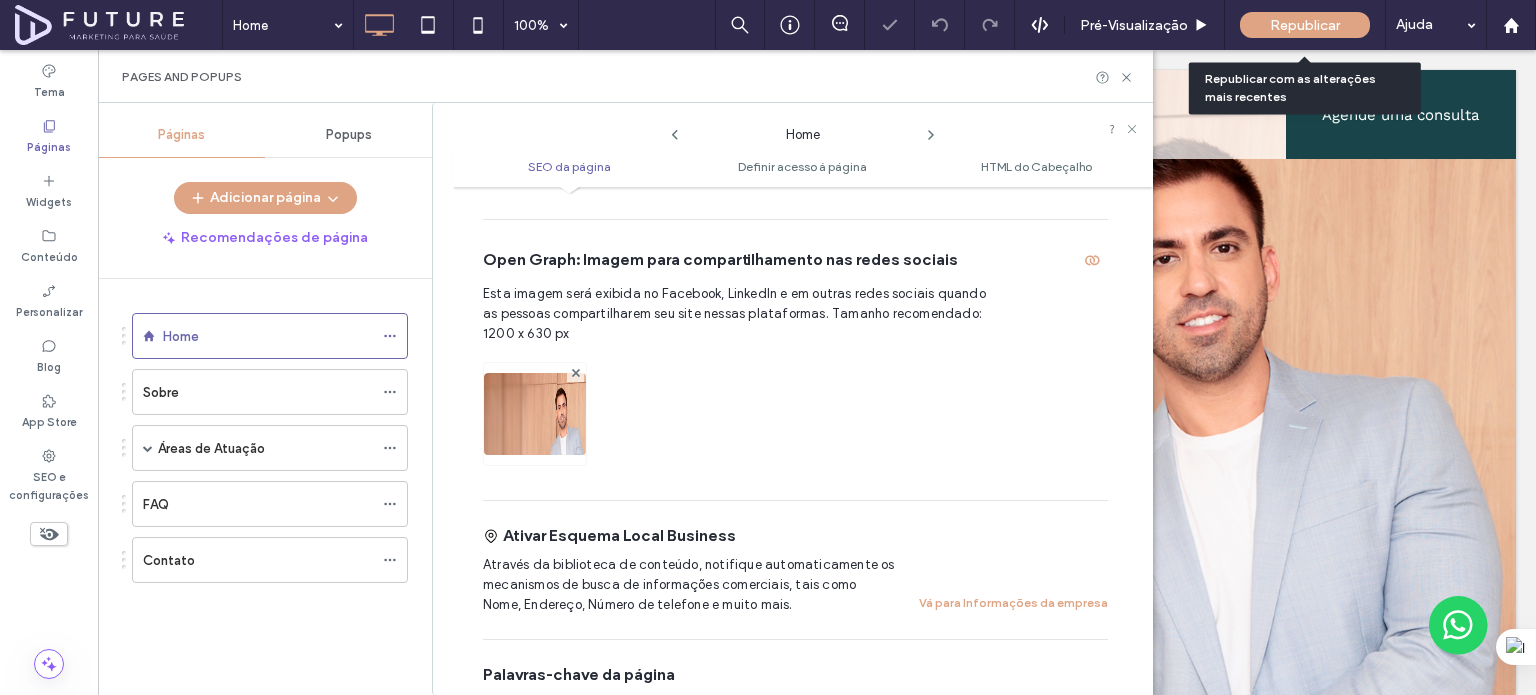 click on "Republicar" at bounding box center (1305, 25) 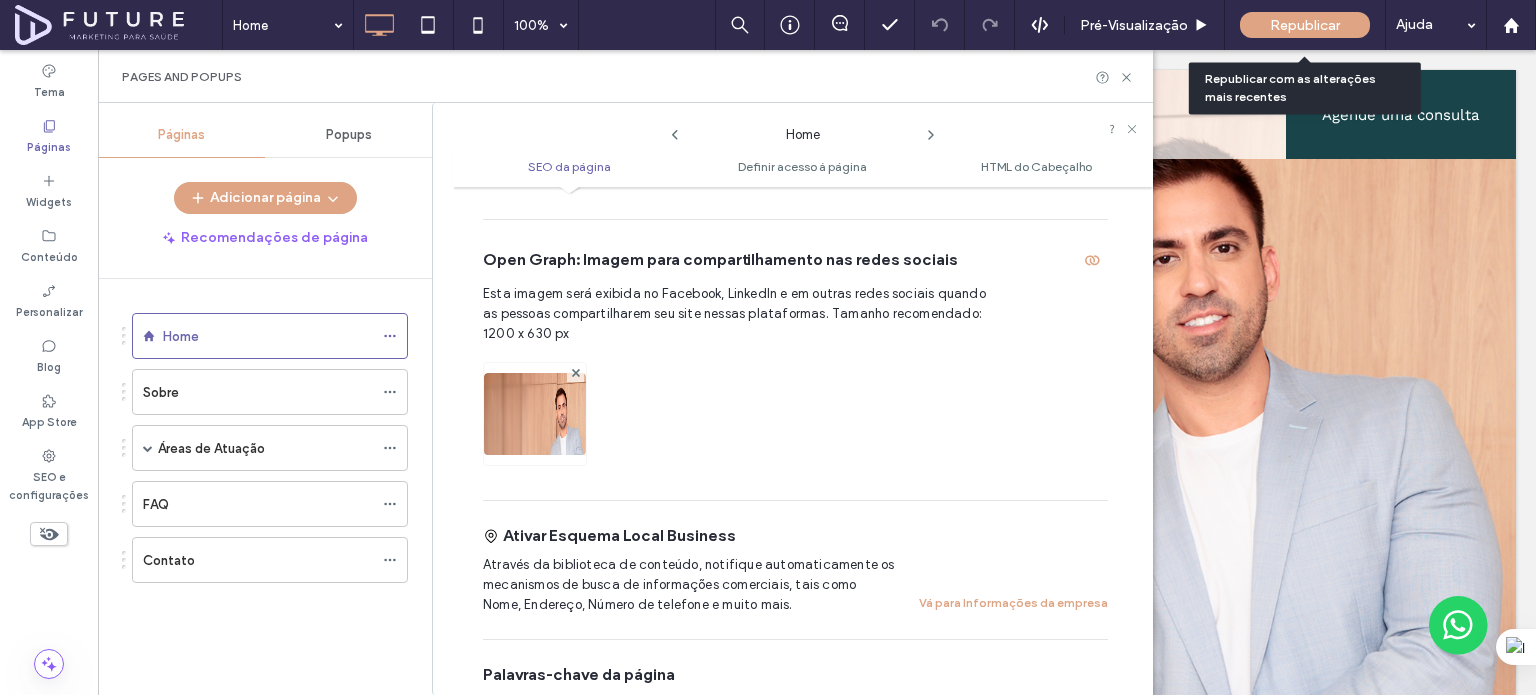 click on "Republicar" at bounding box center (1305, 25) 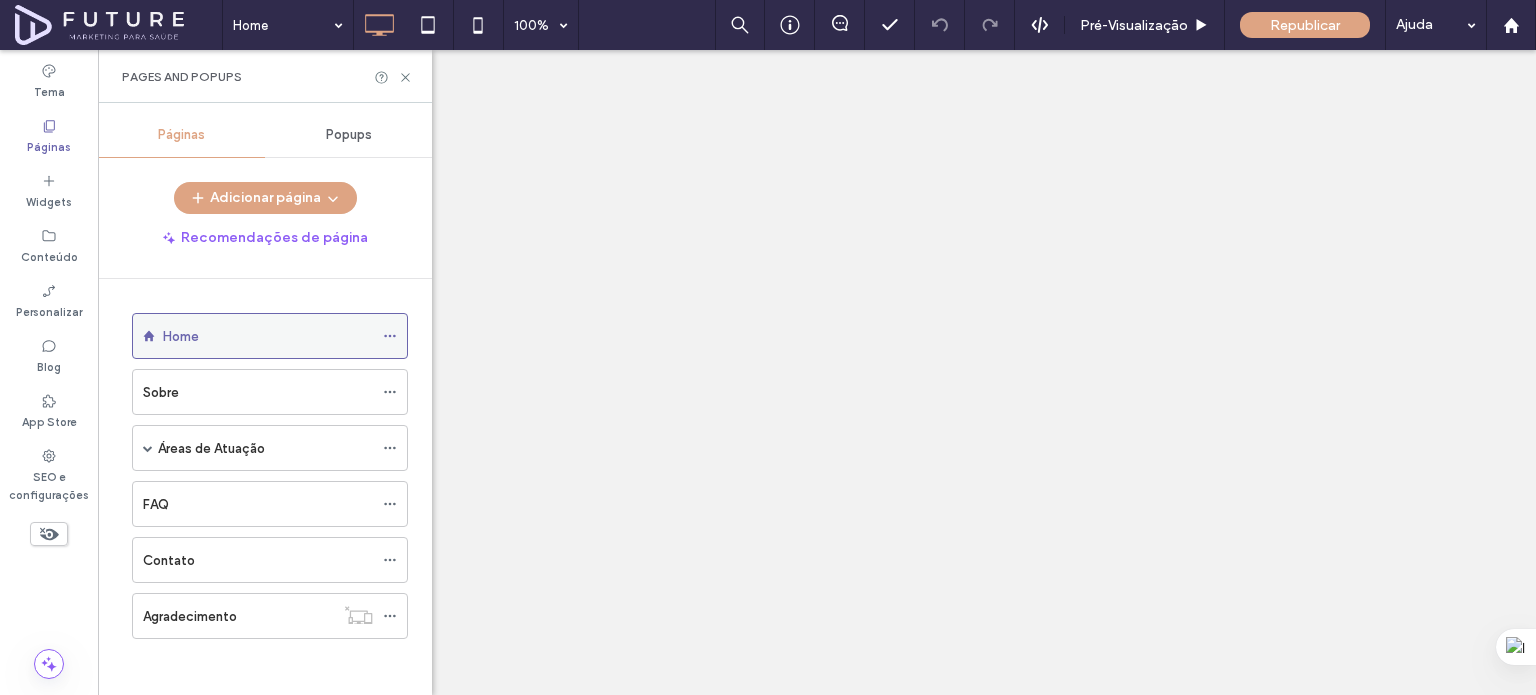 click on "Favicon O ícone que aparece ao lado do título da página na aba do navegador e nos resultados de pesquisa móvel do Google. Open Graph: Imagem para compartilhamento nas redes sociais  Esta imagem será exibida no Facebook, LinkedIn e em outras redes sociais quando as pessoas compartilharem seu site nessas plataformas. Tamanho recomendado: 1200 x 630 px Ícone da tela inicial do dispositivo móvel Isso cria um atalho para o site na tela inicial de iPhones e iPads. Use uma imagem de 57x57 px em .png .zip." at bounding box center [743, 420] 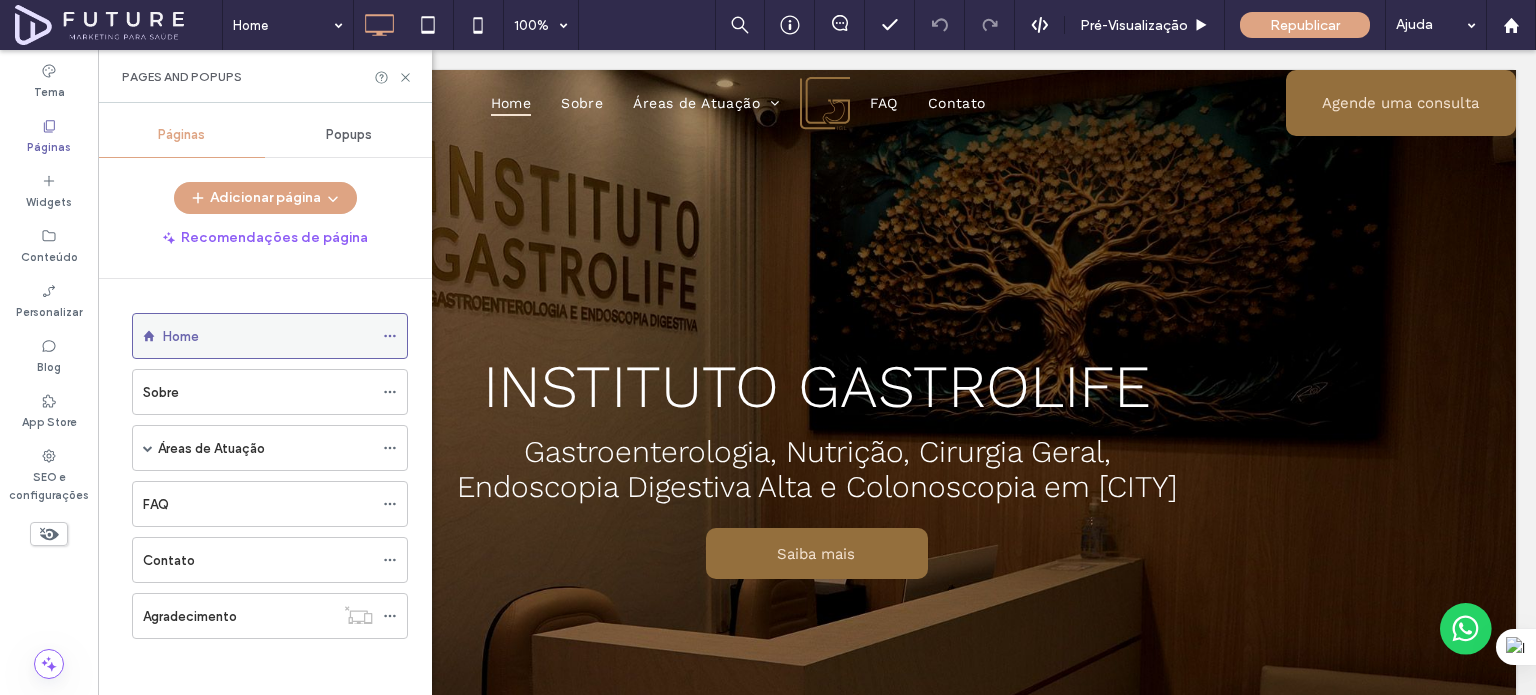 scroll, scrollTop: 0, scrollLeft: 0, axis: both 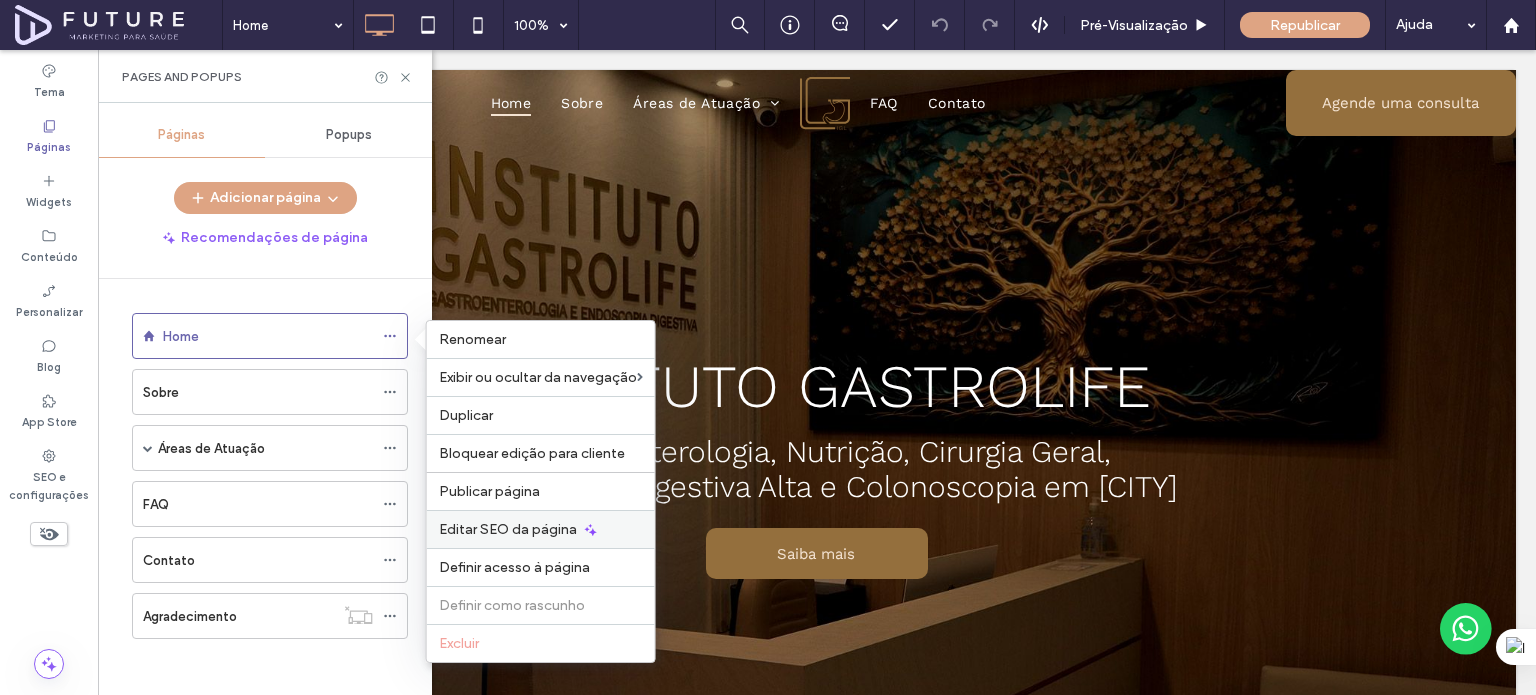 click on "Editar SEO da página" at bounding box center (508, 529) 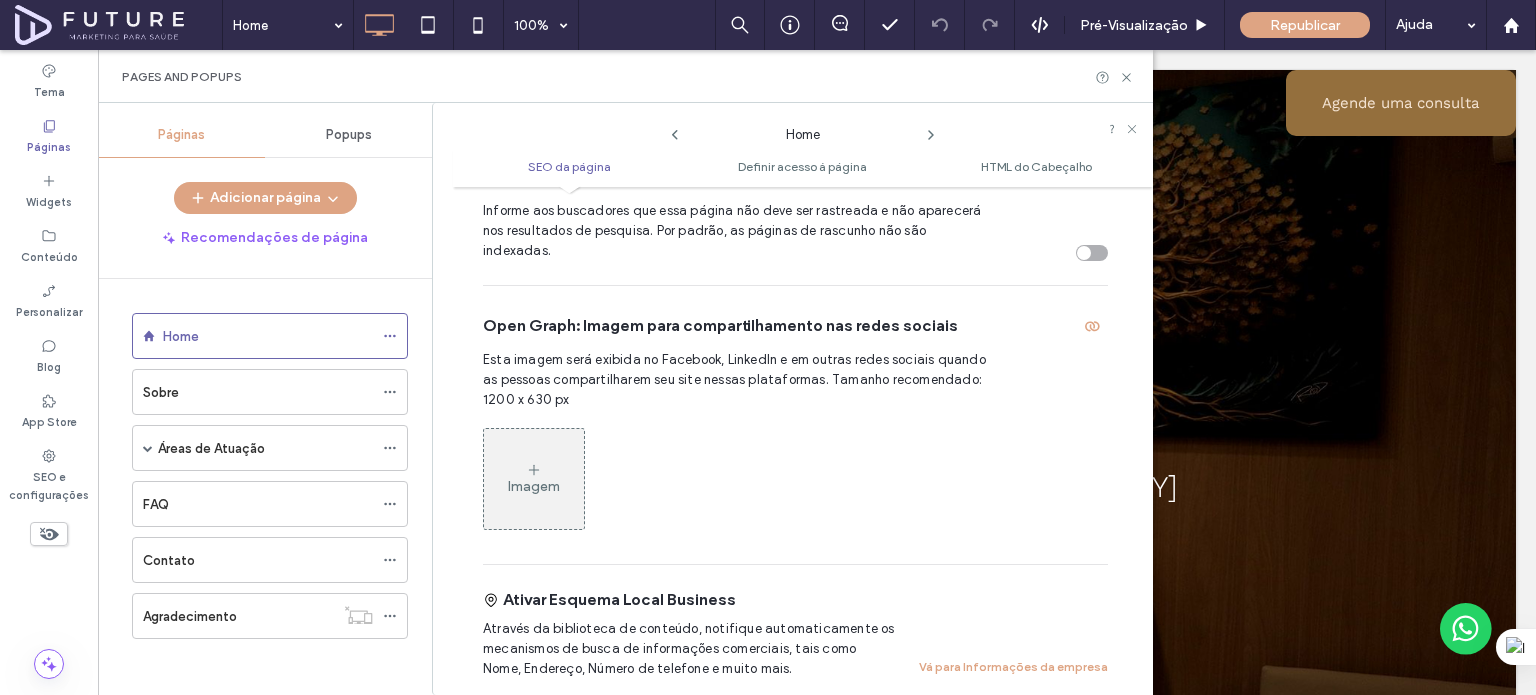 scroll, scrollTop: 610, scrollLeft: 0, axis: vertical 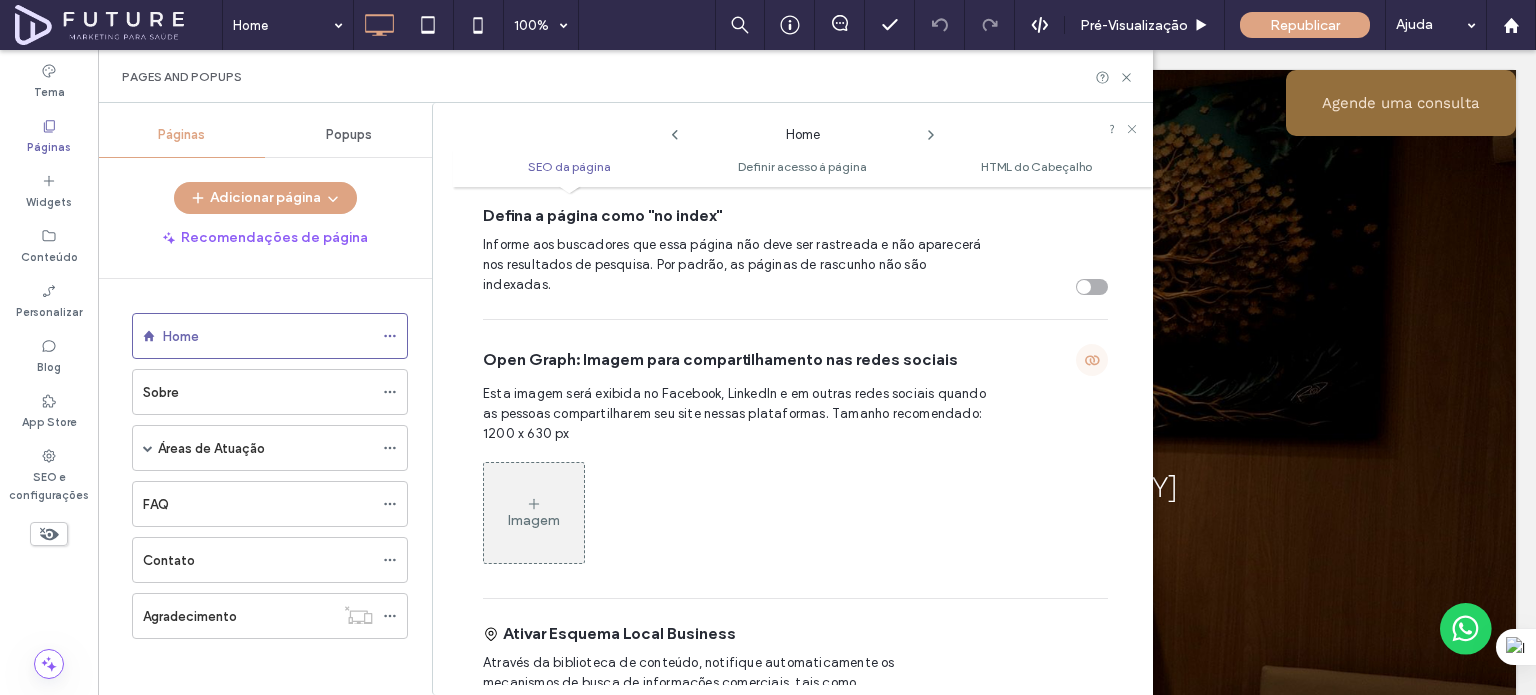 click 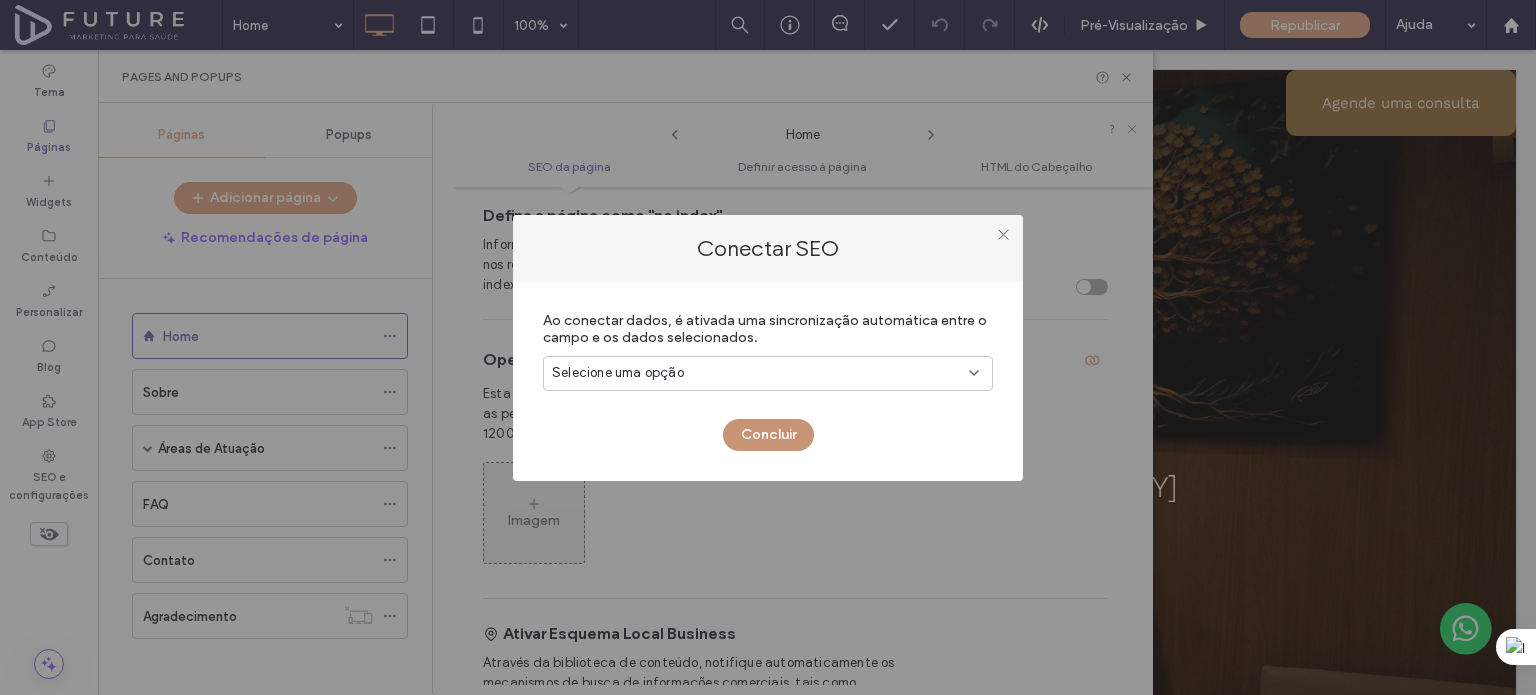 click on "Concluir" at bounding box center (768, 435) 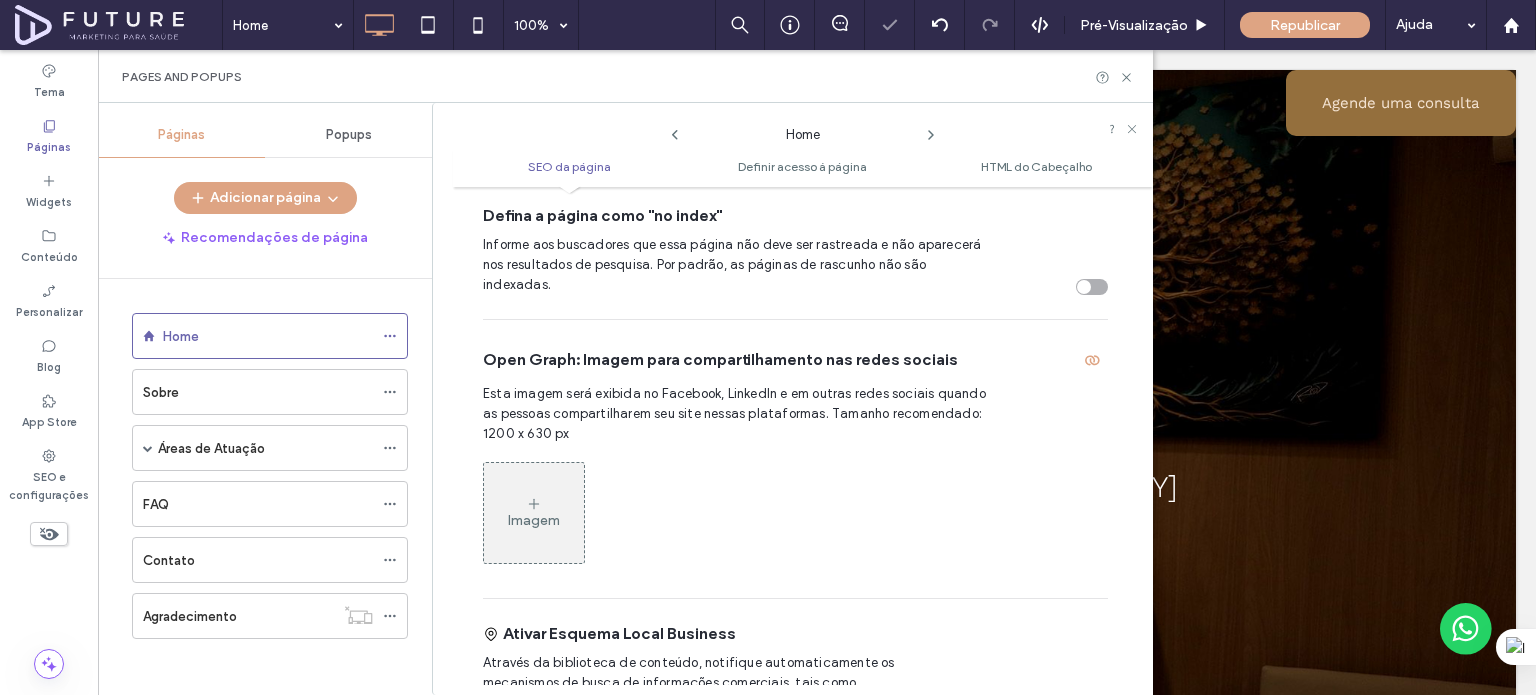 click on "Imagem" at bounding box center (534, 513) 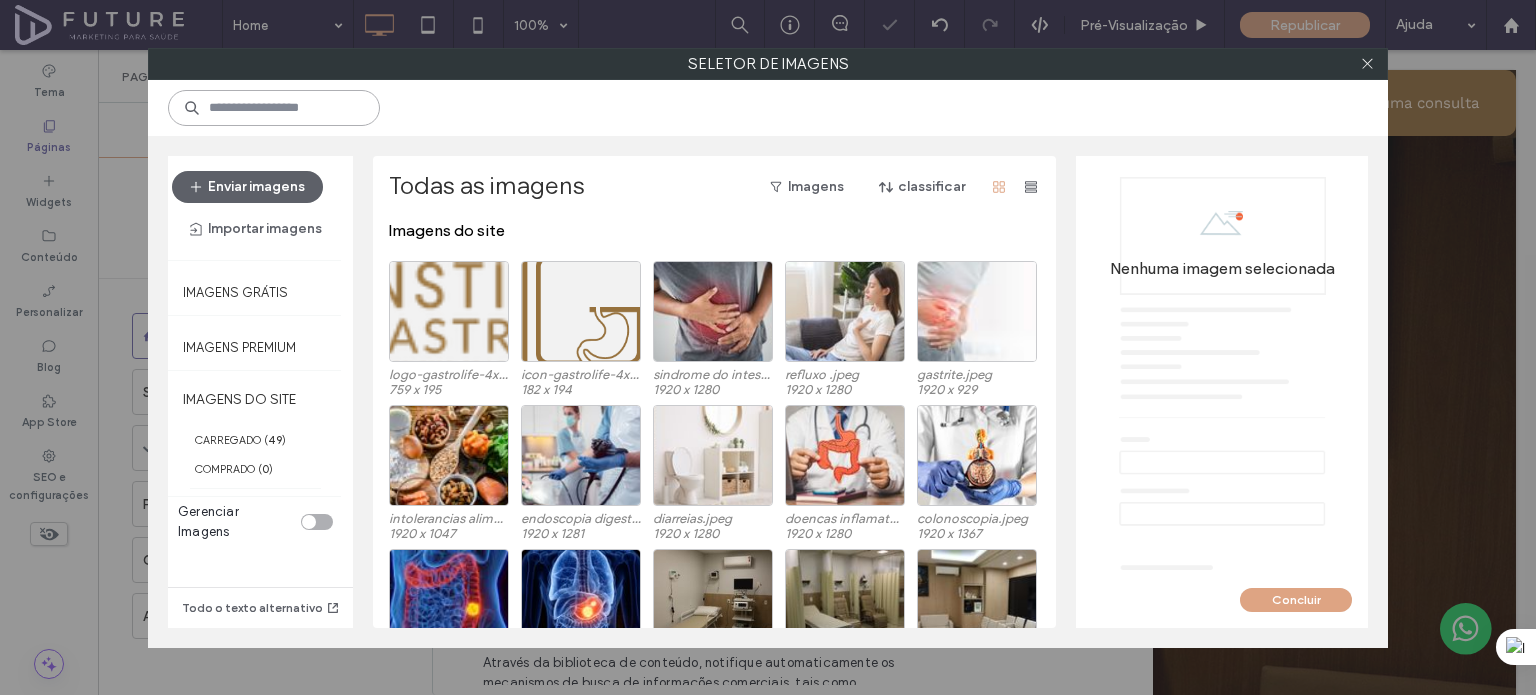 click at bounding box center [274, 108] 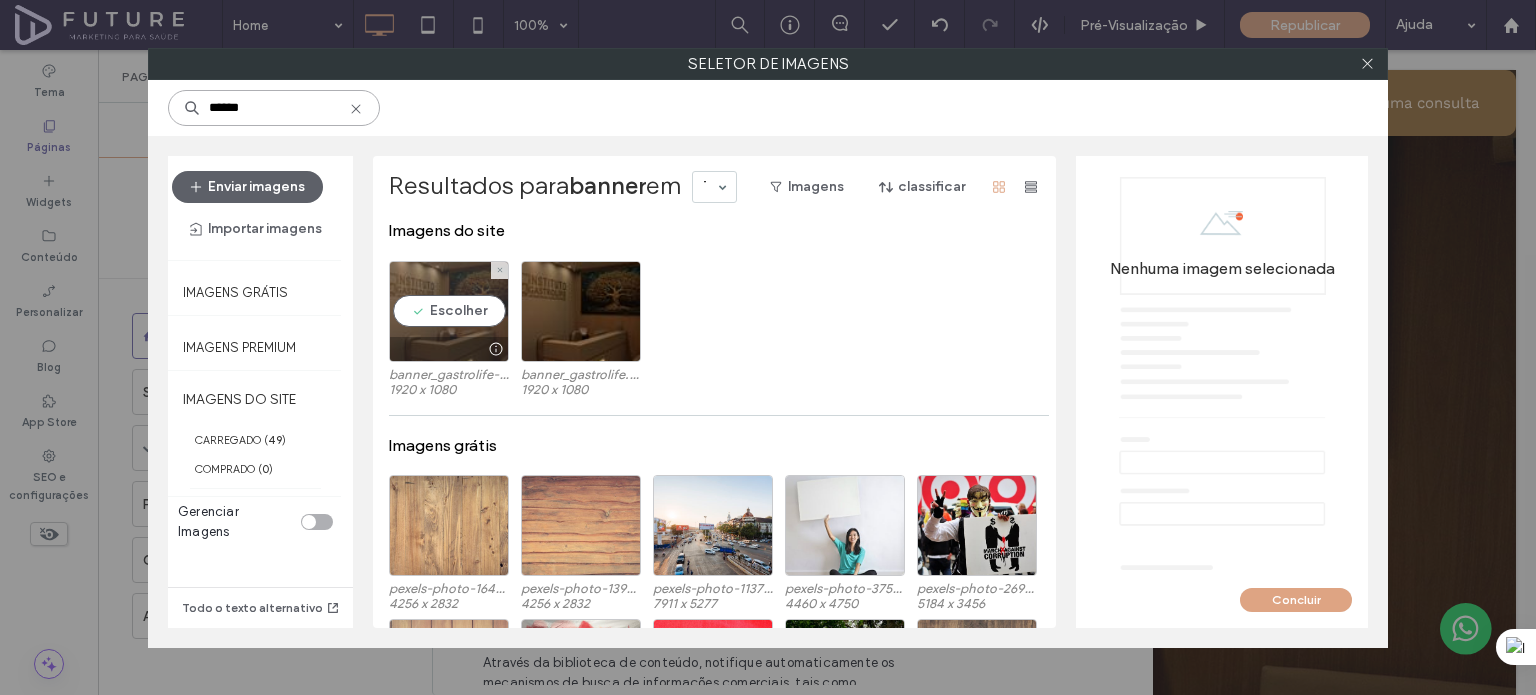 type on "******" 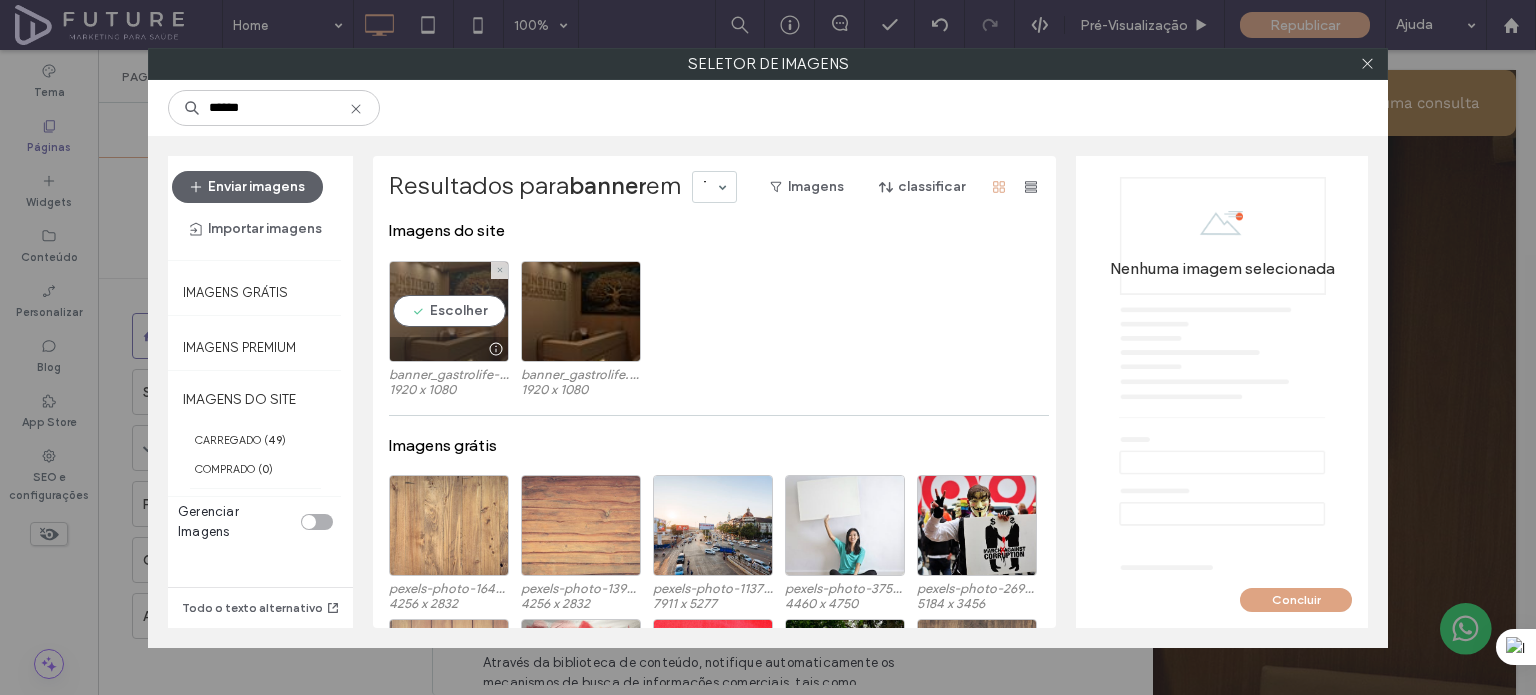 click on "Escolher" at bounding box center [449, 311] 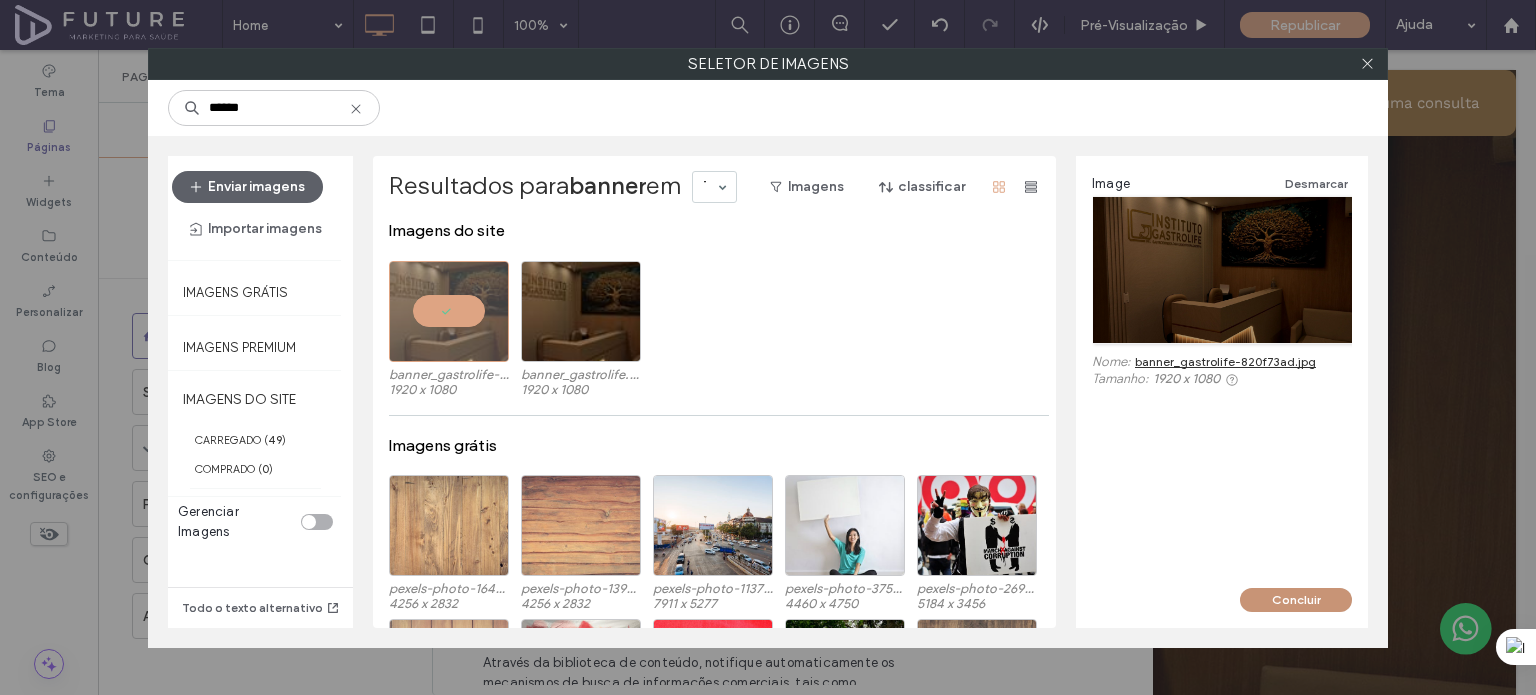 click on "Concluir" at bounding box center (1296, 600) 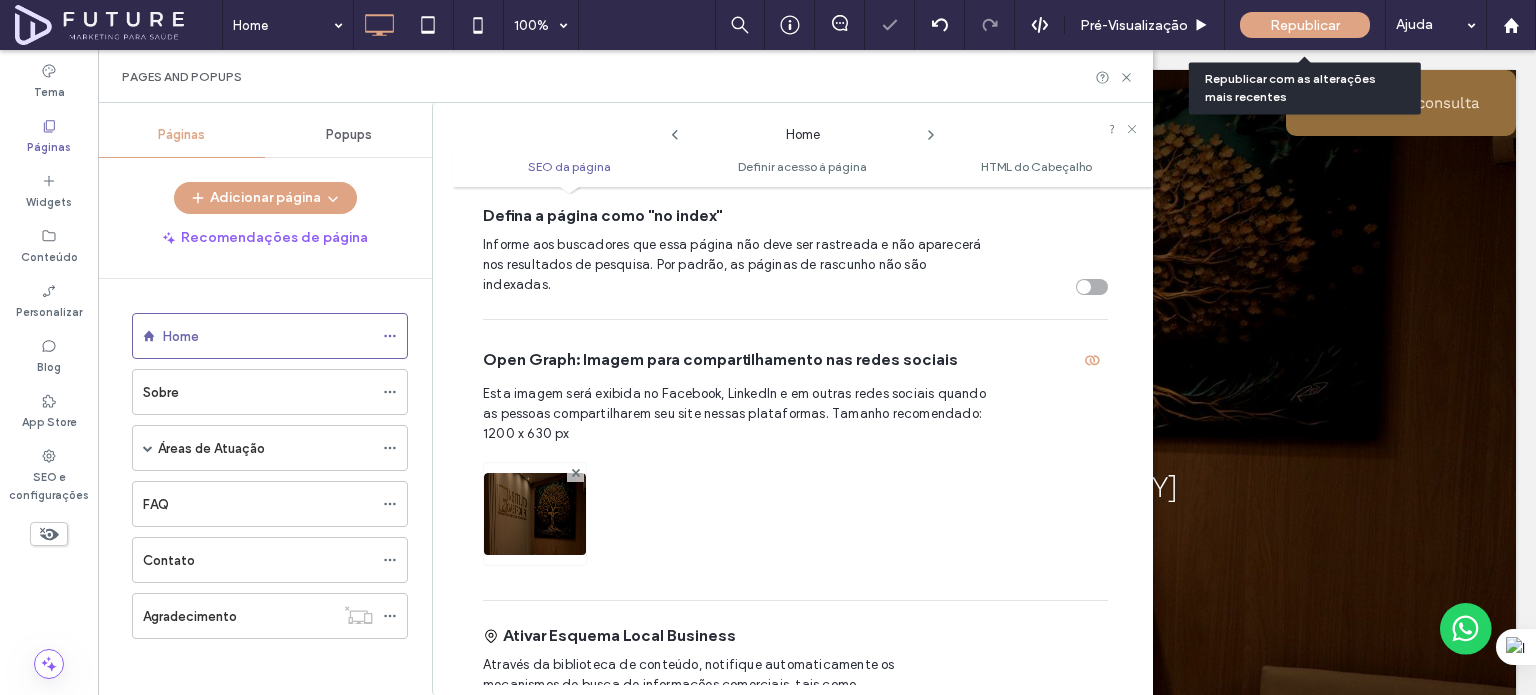 click on "Republicar" at bounding box center [1305, 25] 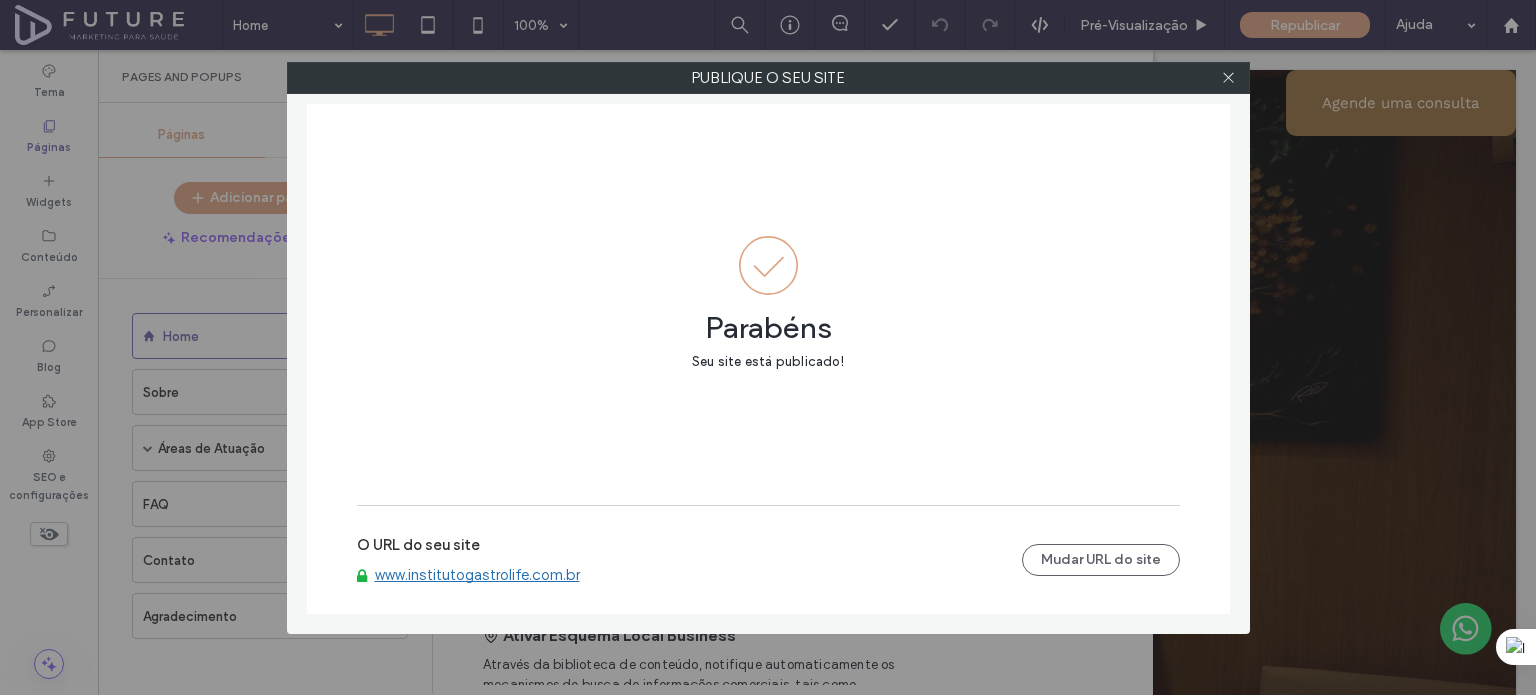 click at bounding box center (1229, 78) 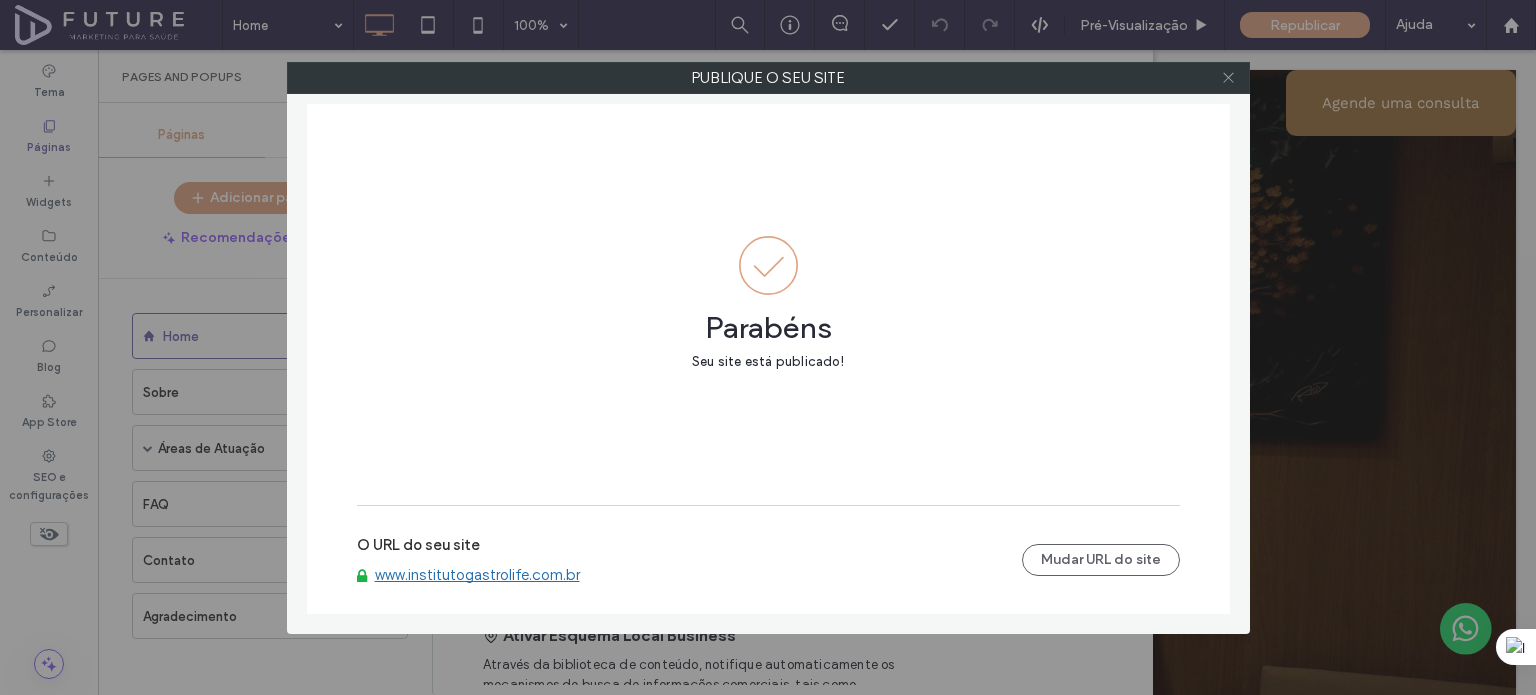 click 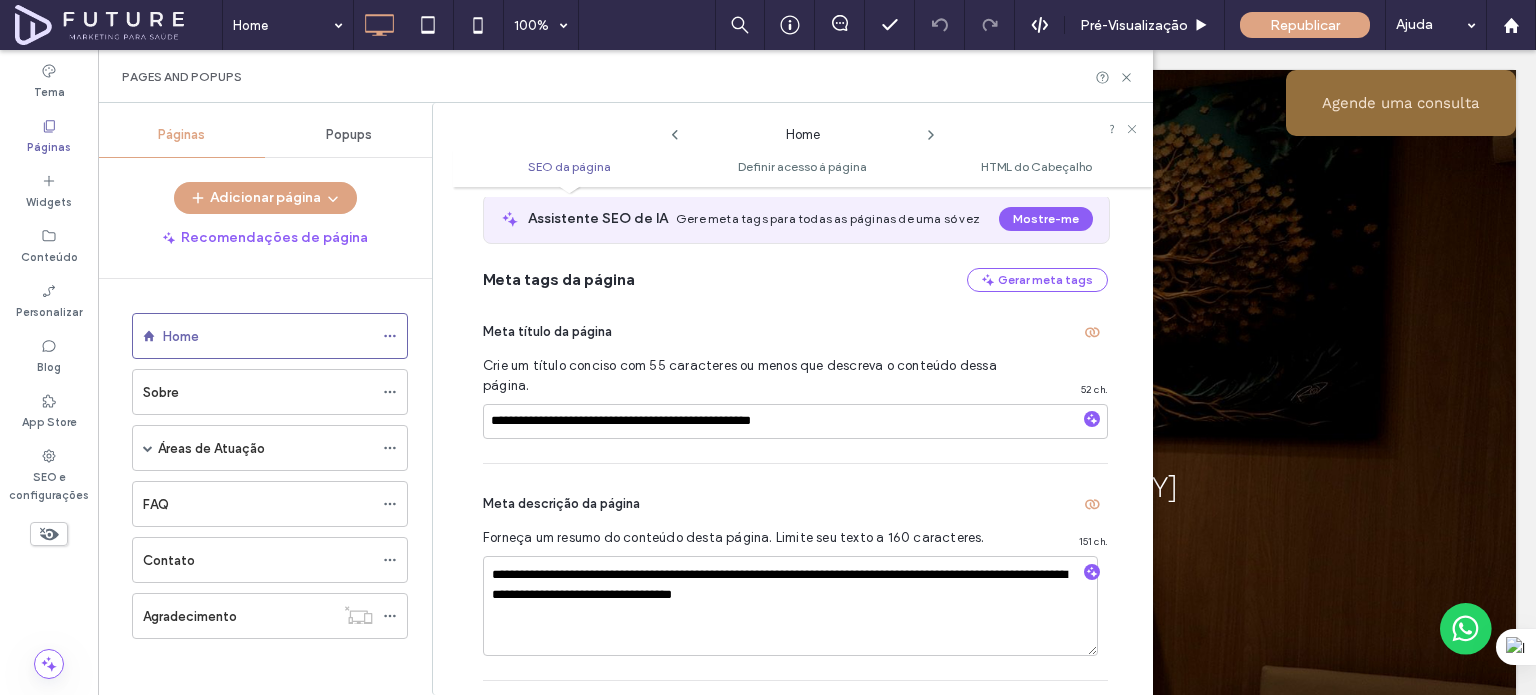 scroll, scrollTop: 510, scrollLeft: 0, axis: vertical 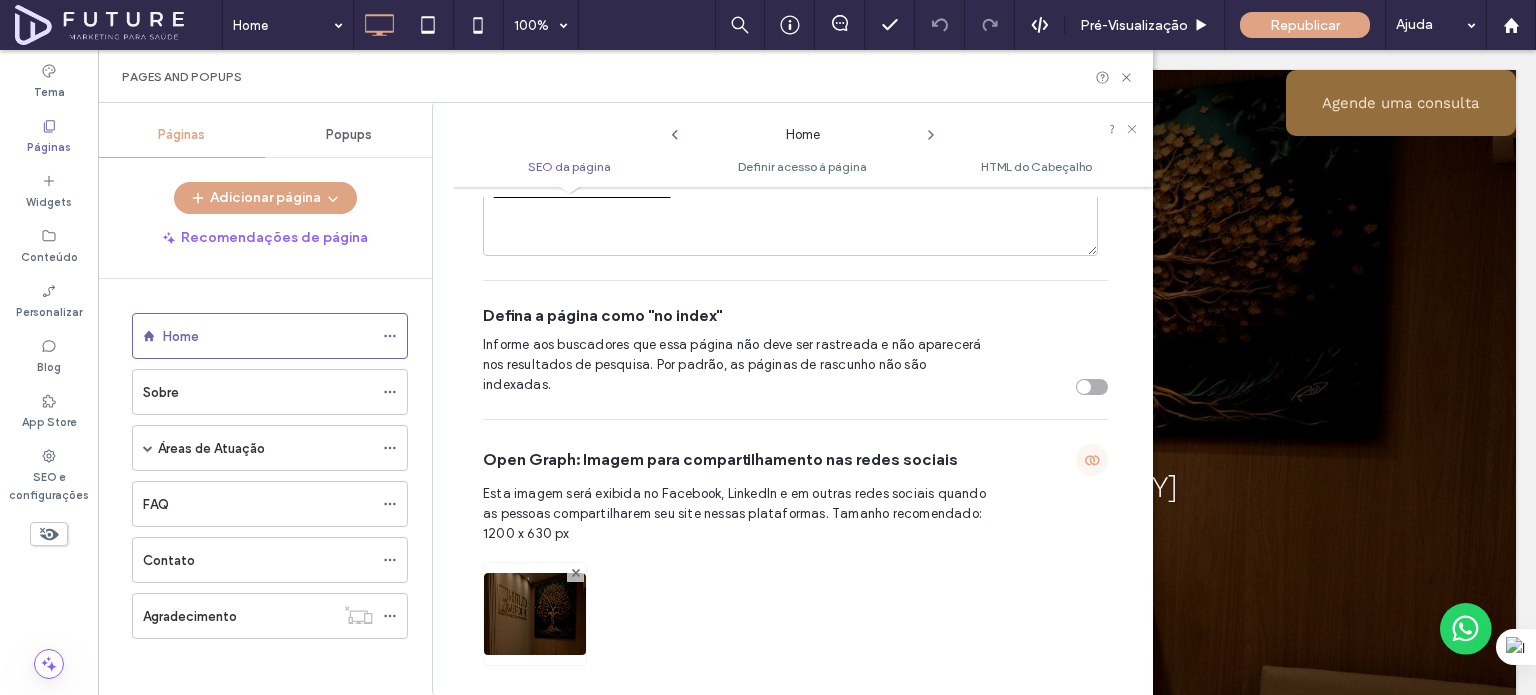 click 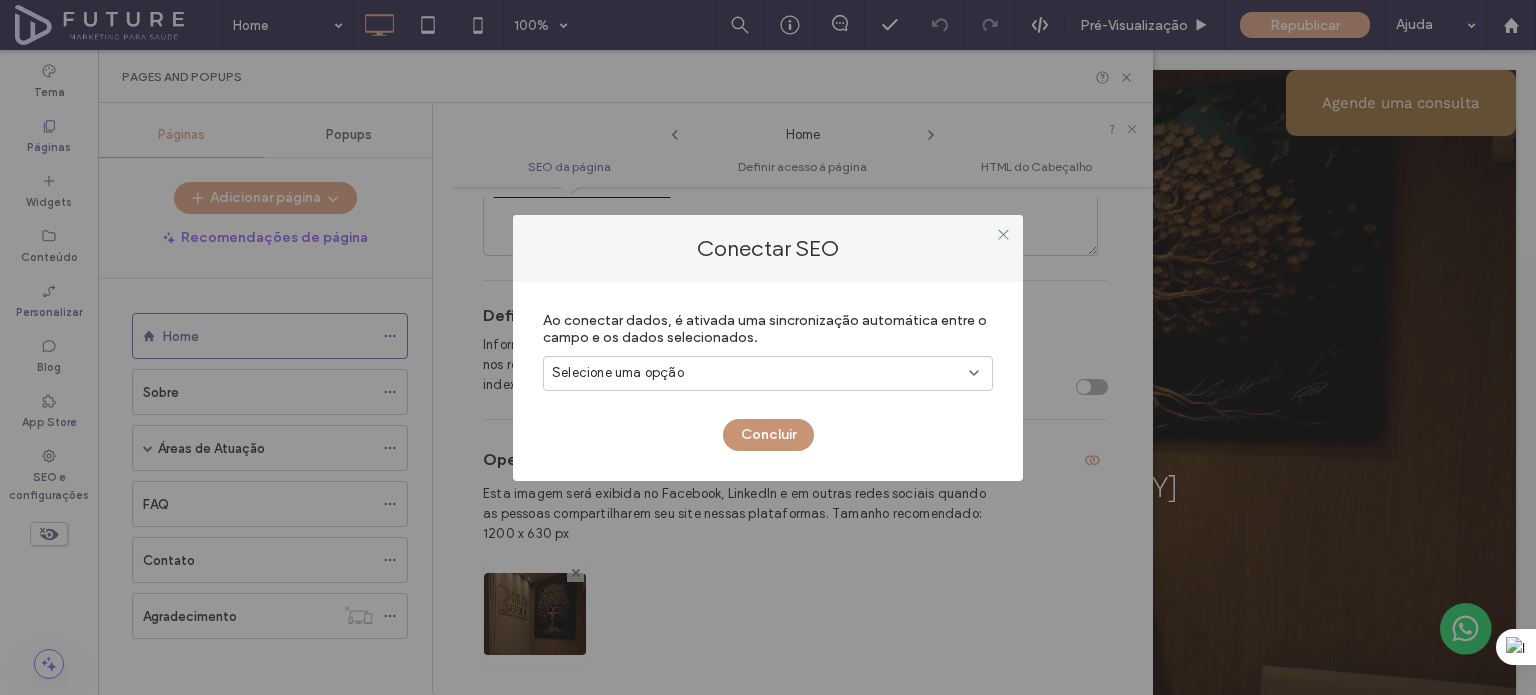 click on "Concluir" at bounding box center (768, 435) 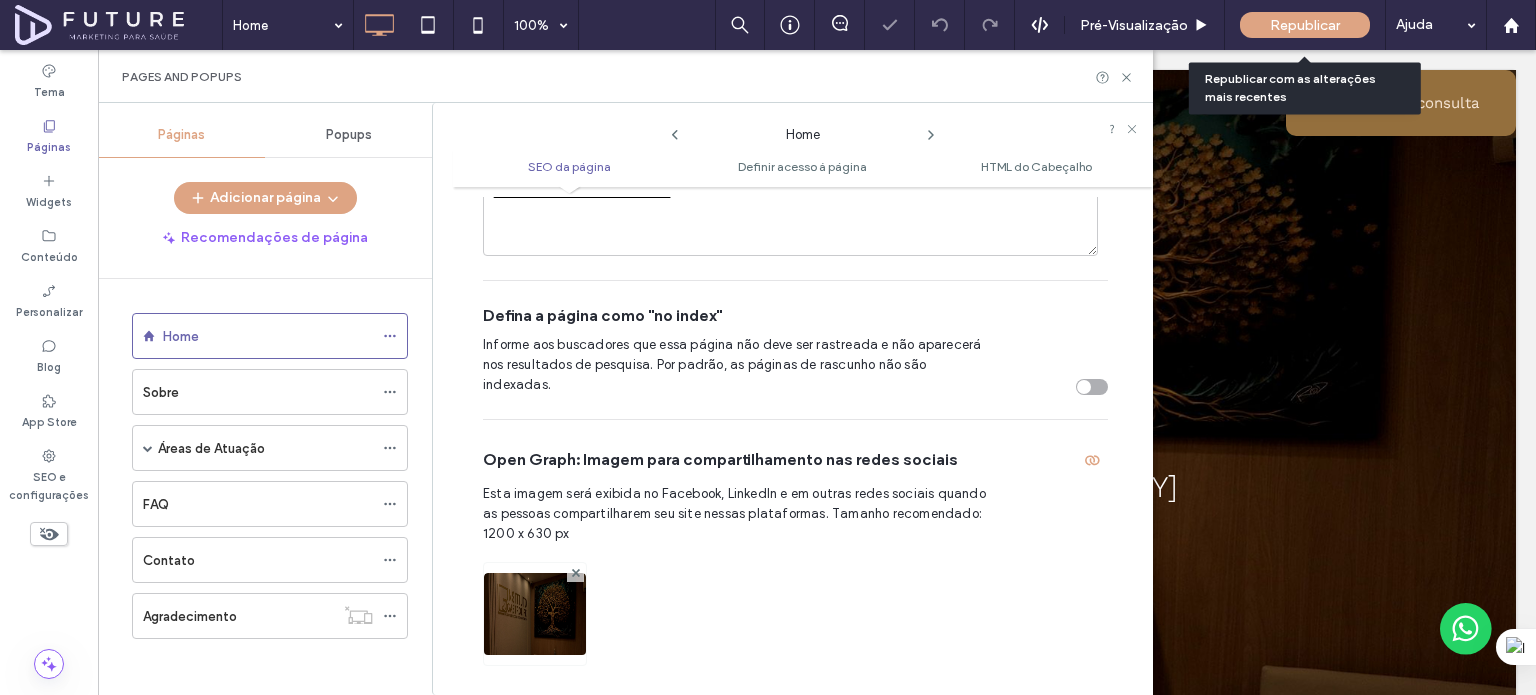 click on "Republicar" at bounding box center [1305, 25] 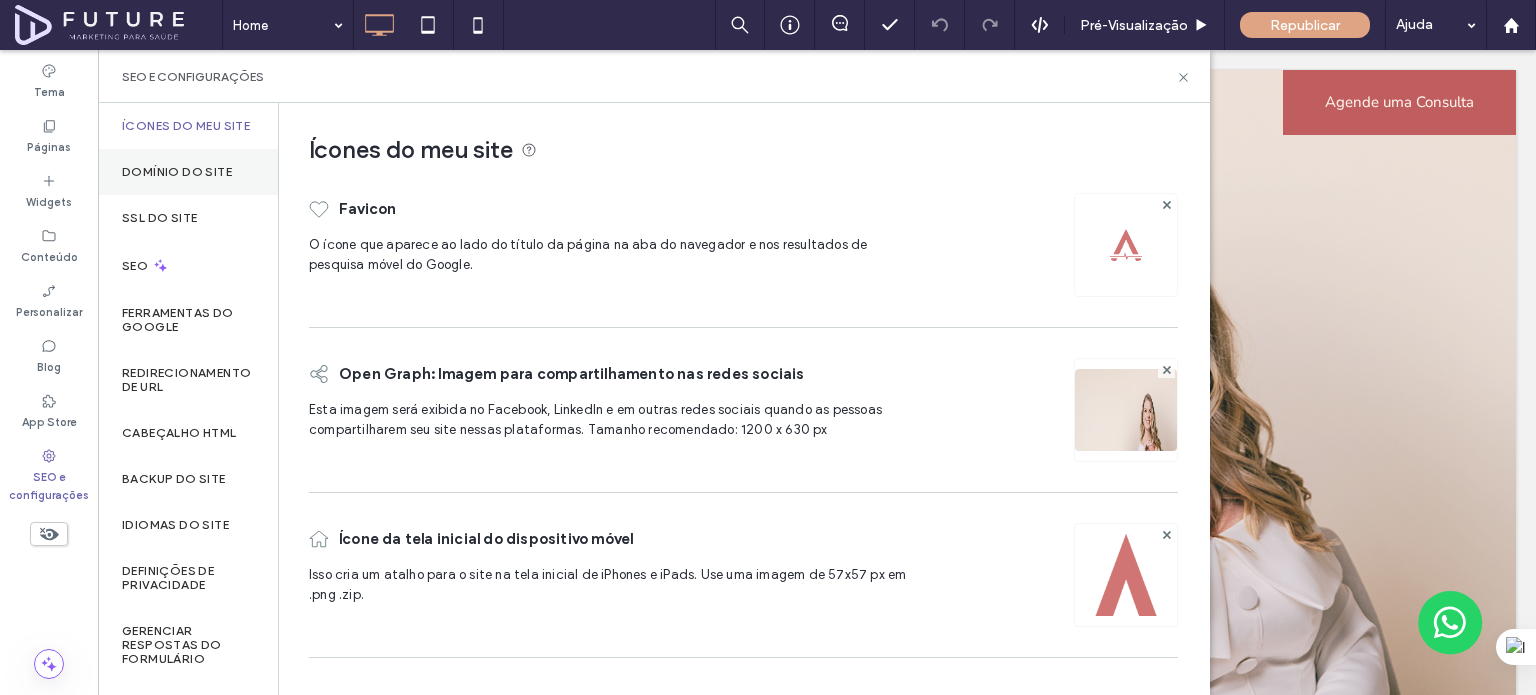 scroll, scrollTop: 0, scrollLeft: 0, axis: both 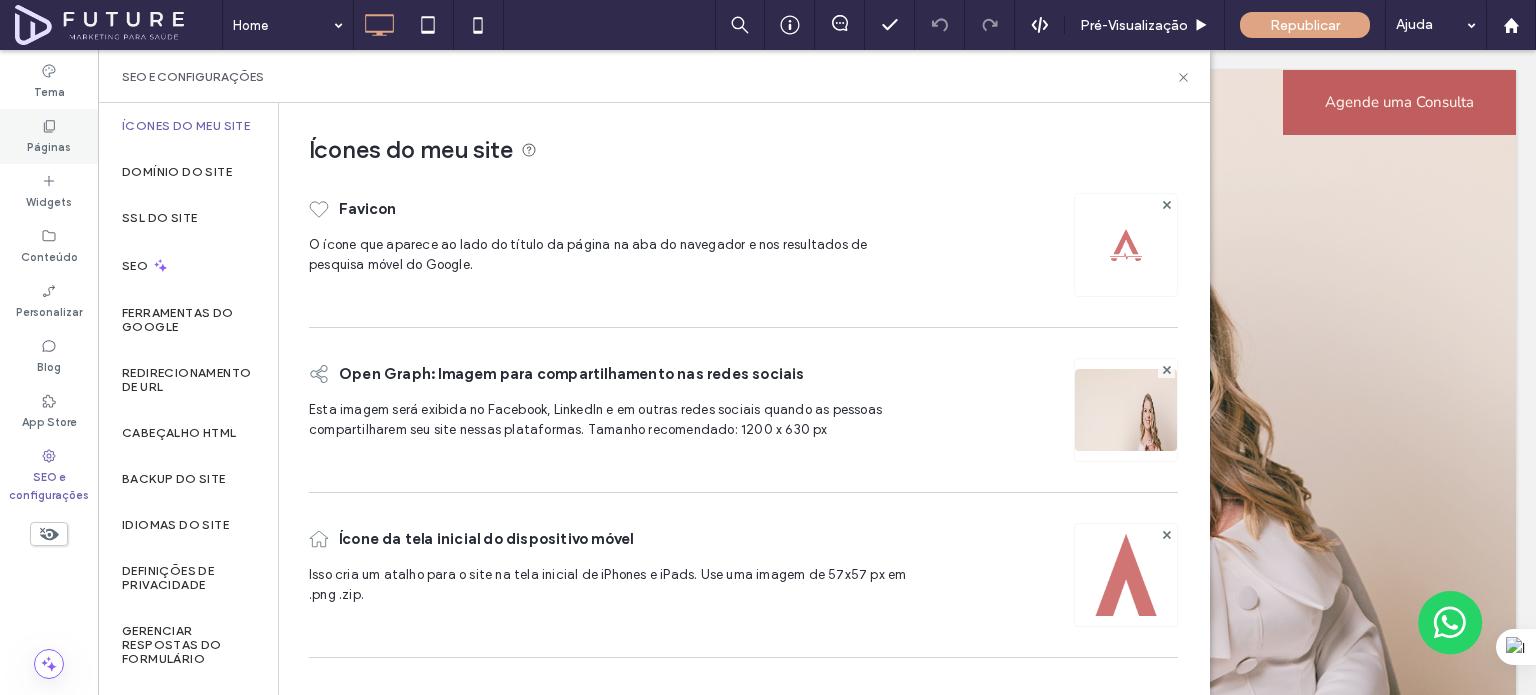 click on "Páginas" at bounding box center [49, 136] 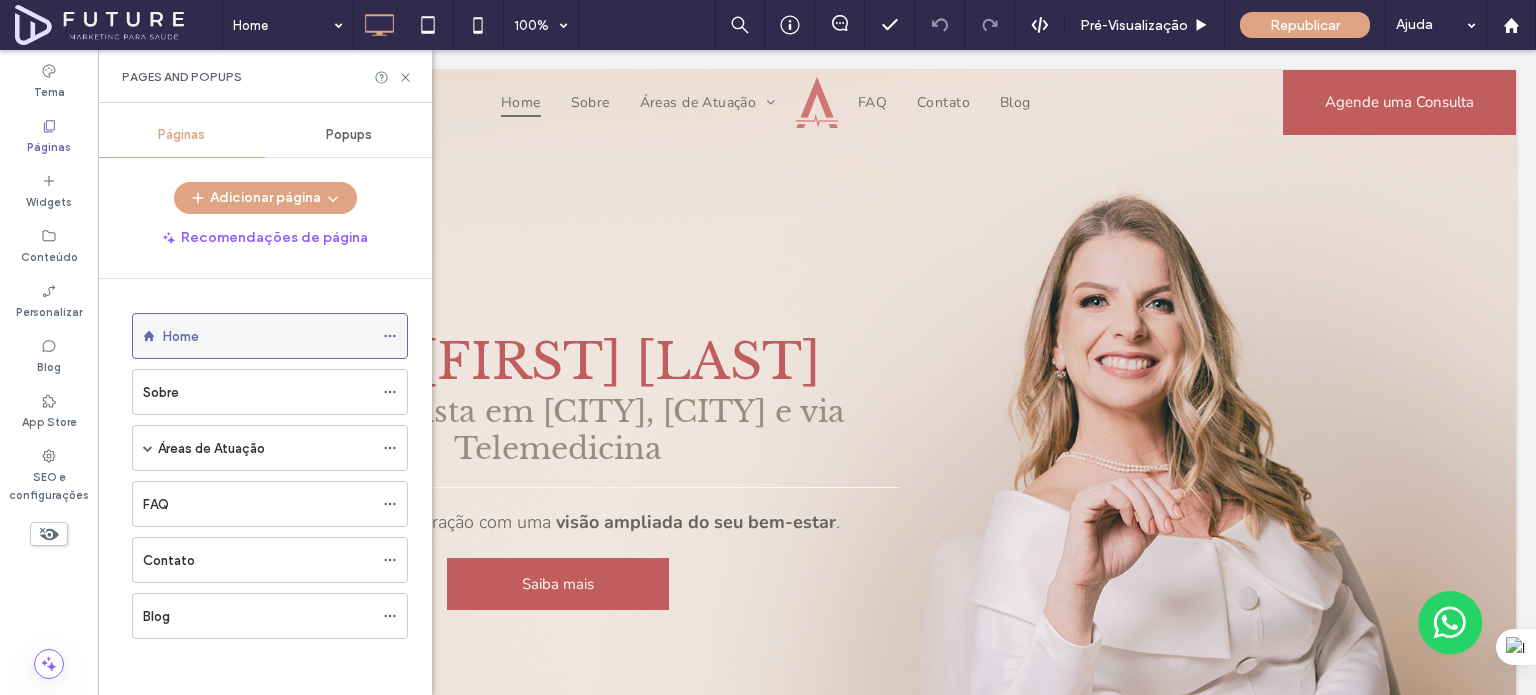 click 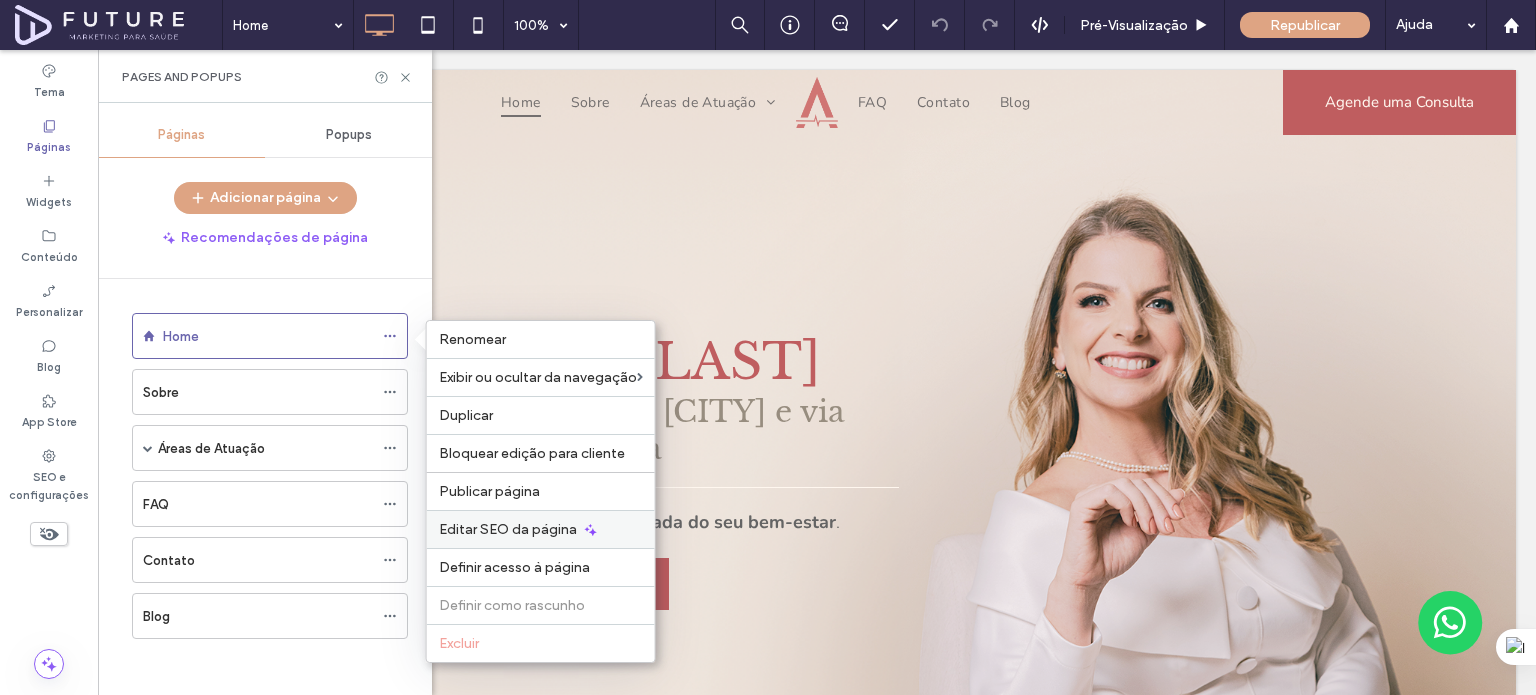 click on "Editar SEO da página" at bounding box center [508, 529] 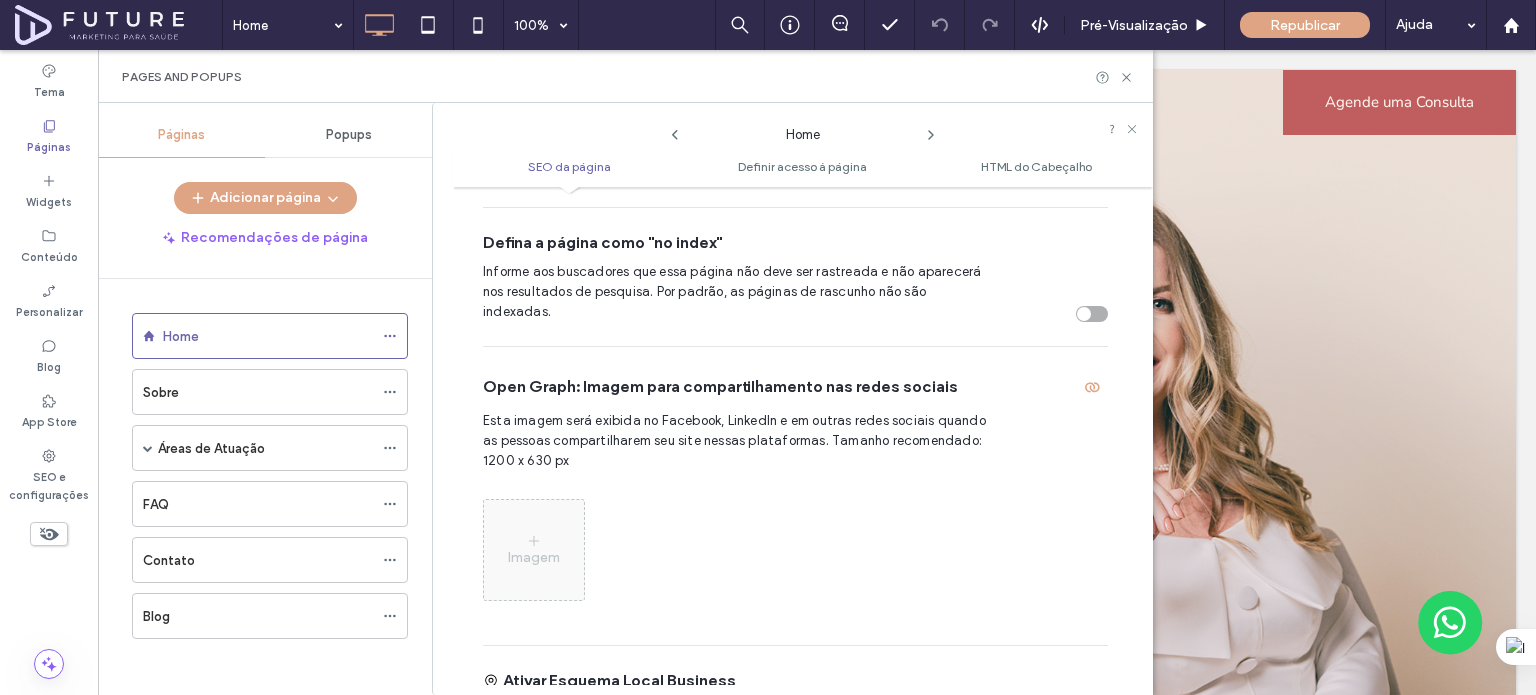 scroll, scrollTop: 600, scrollLeft: 0, axis: vertical 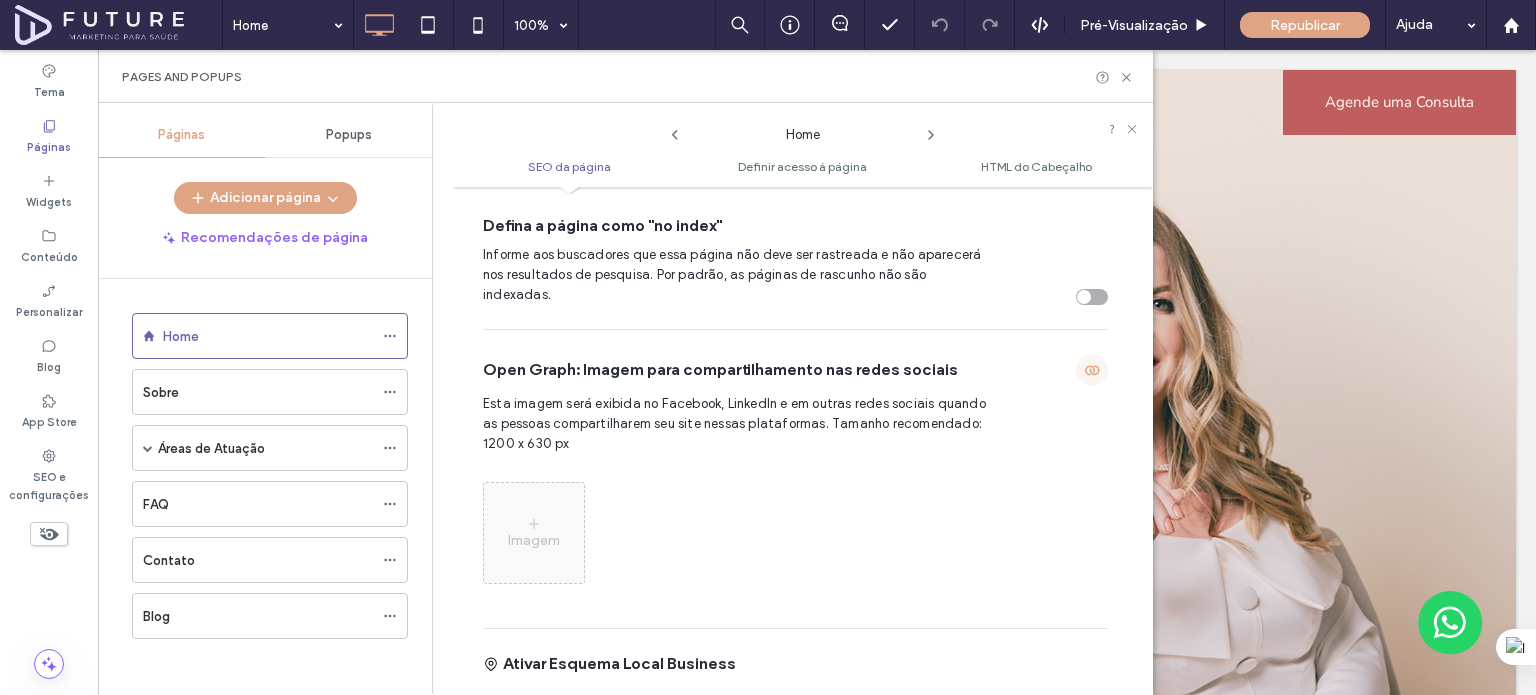 click at bounding box center [1092, 370] 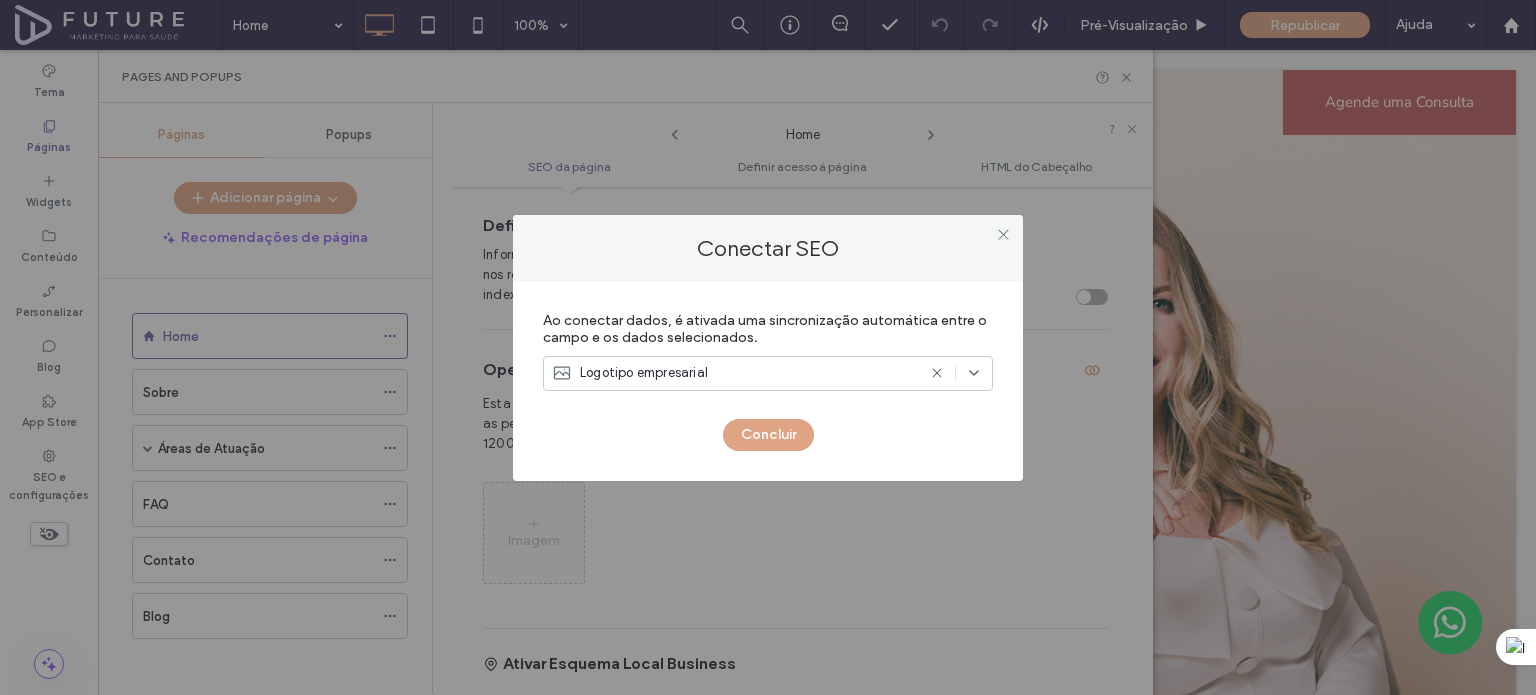 click 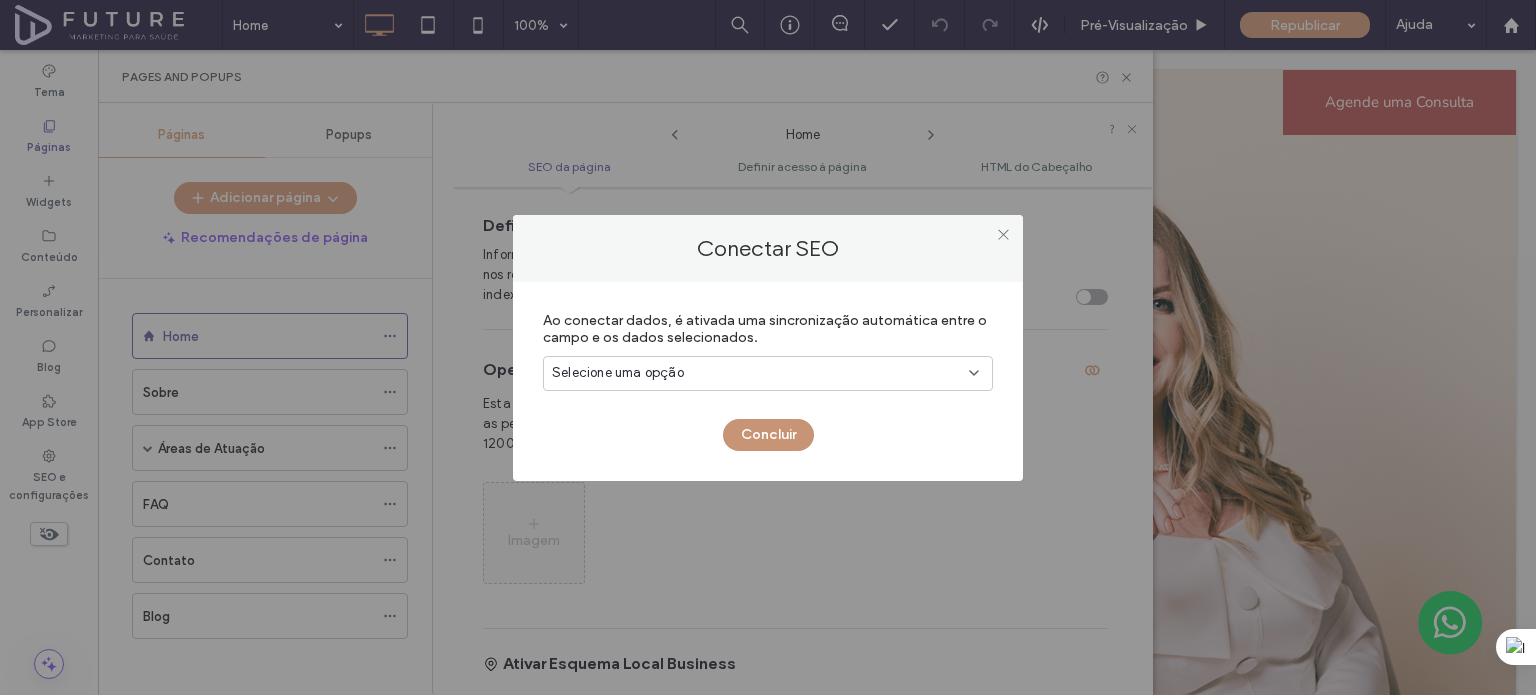 click on "Concluir" at bounding box center (768, 435) 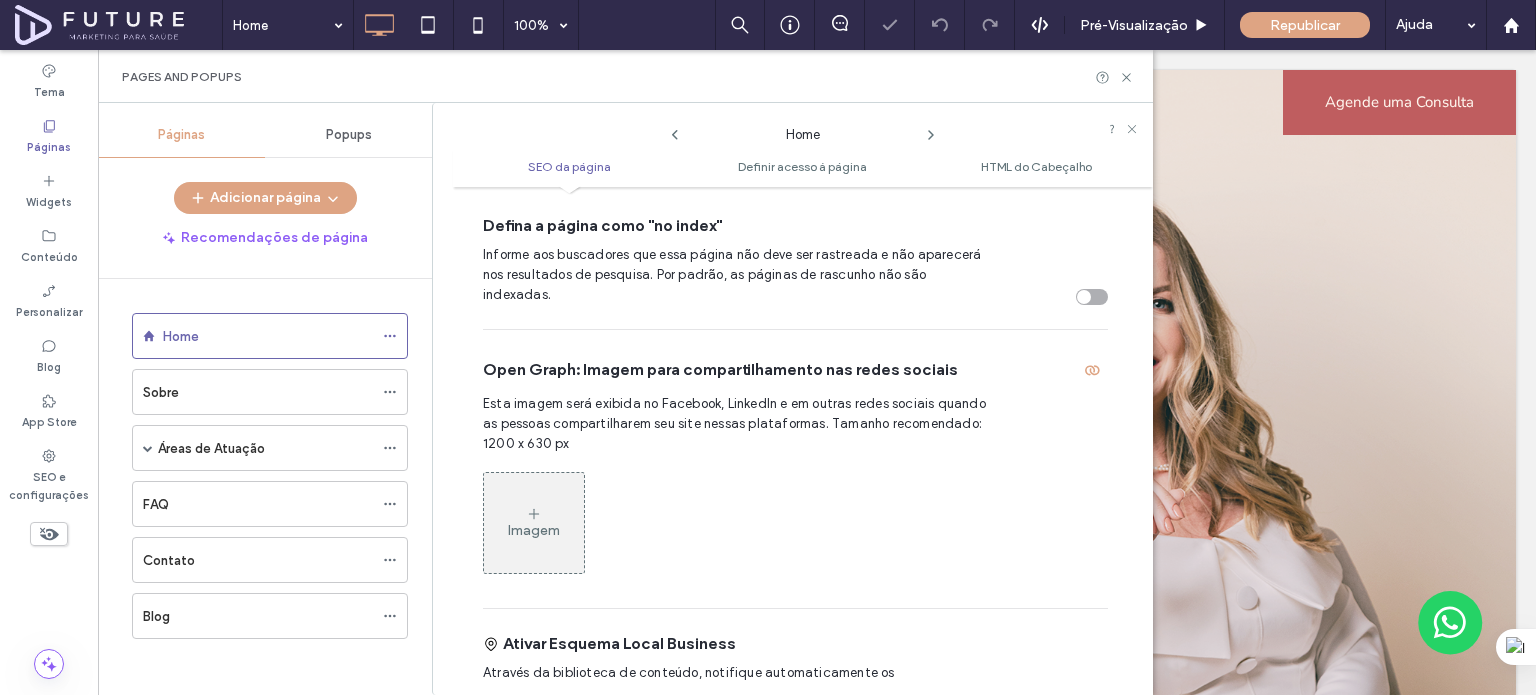 click on "Imagem" at bounding box center [534, 523] 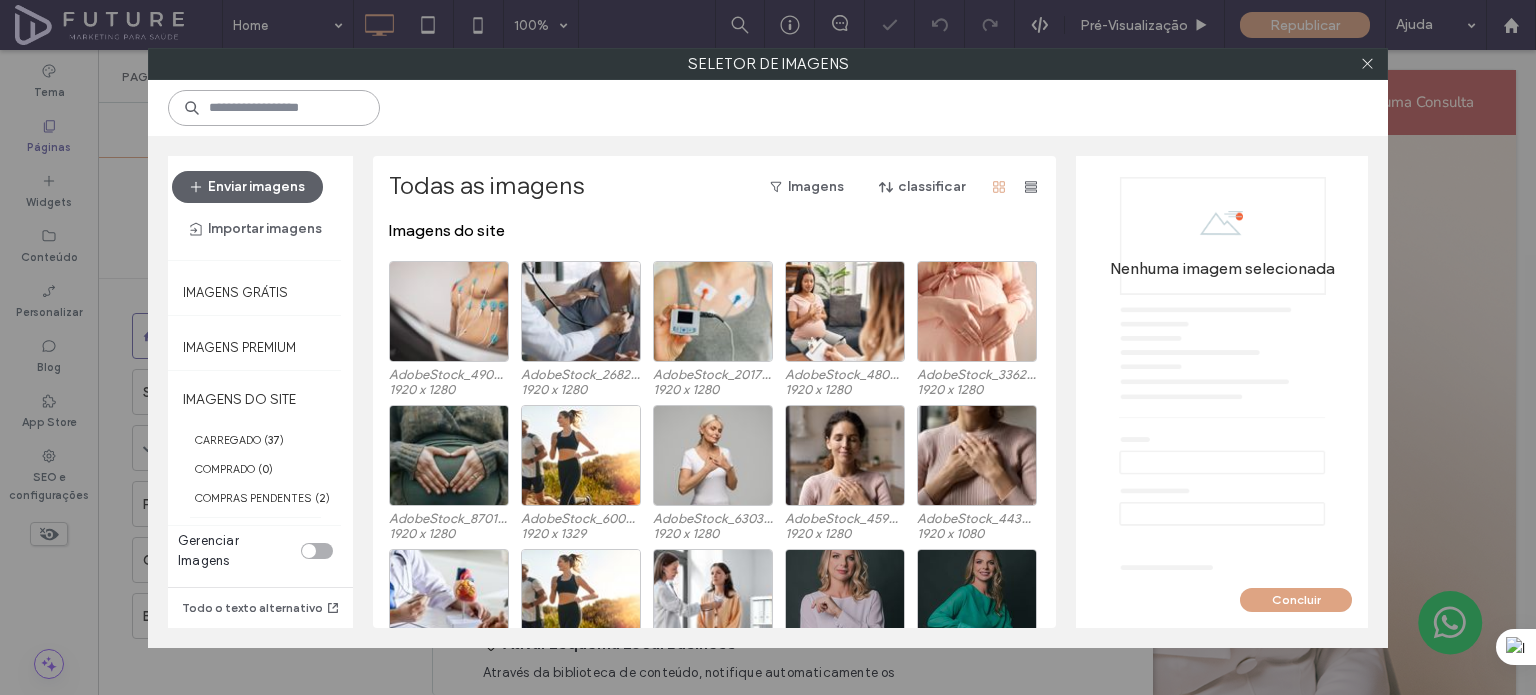 click at bounding box center [274, 108] 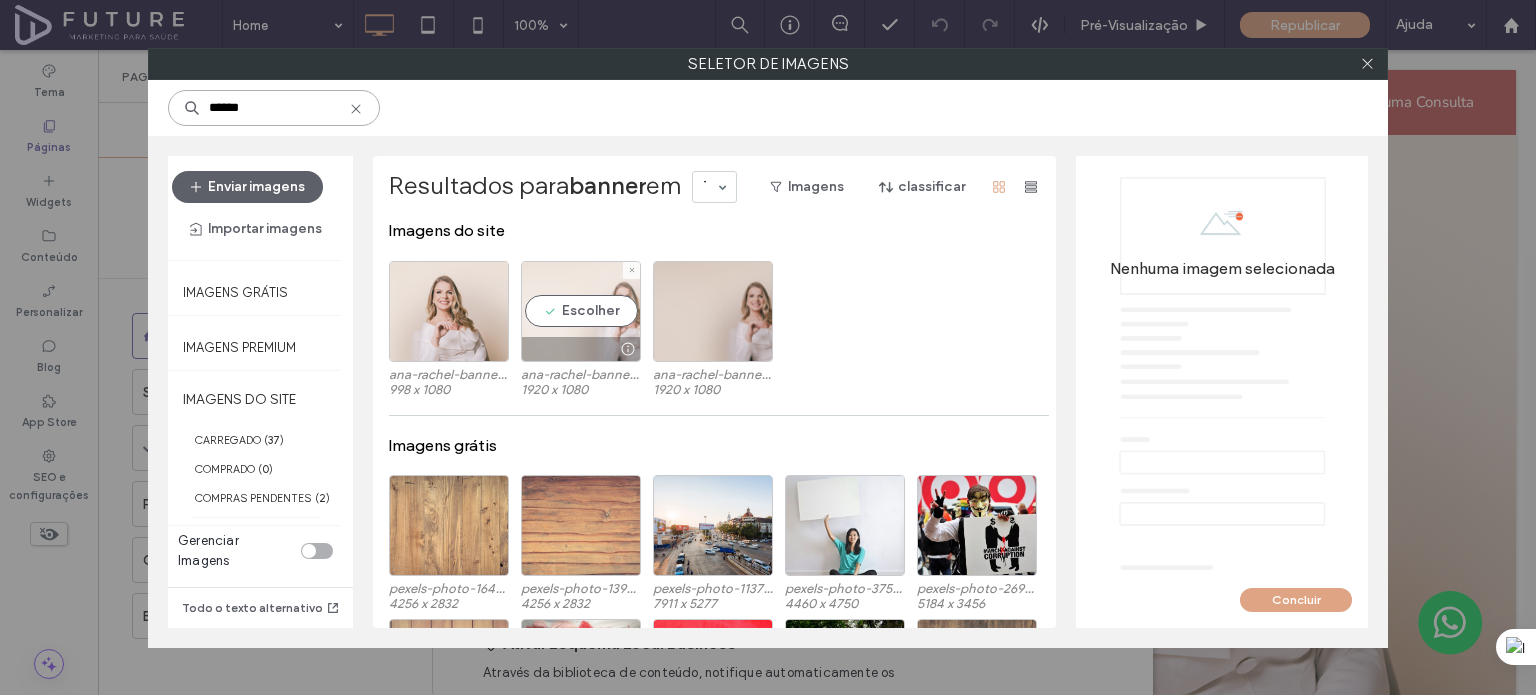 type on "******" 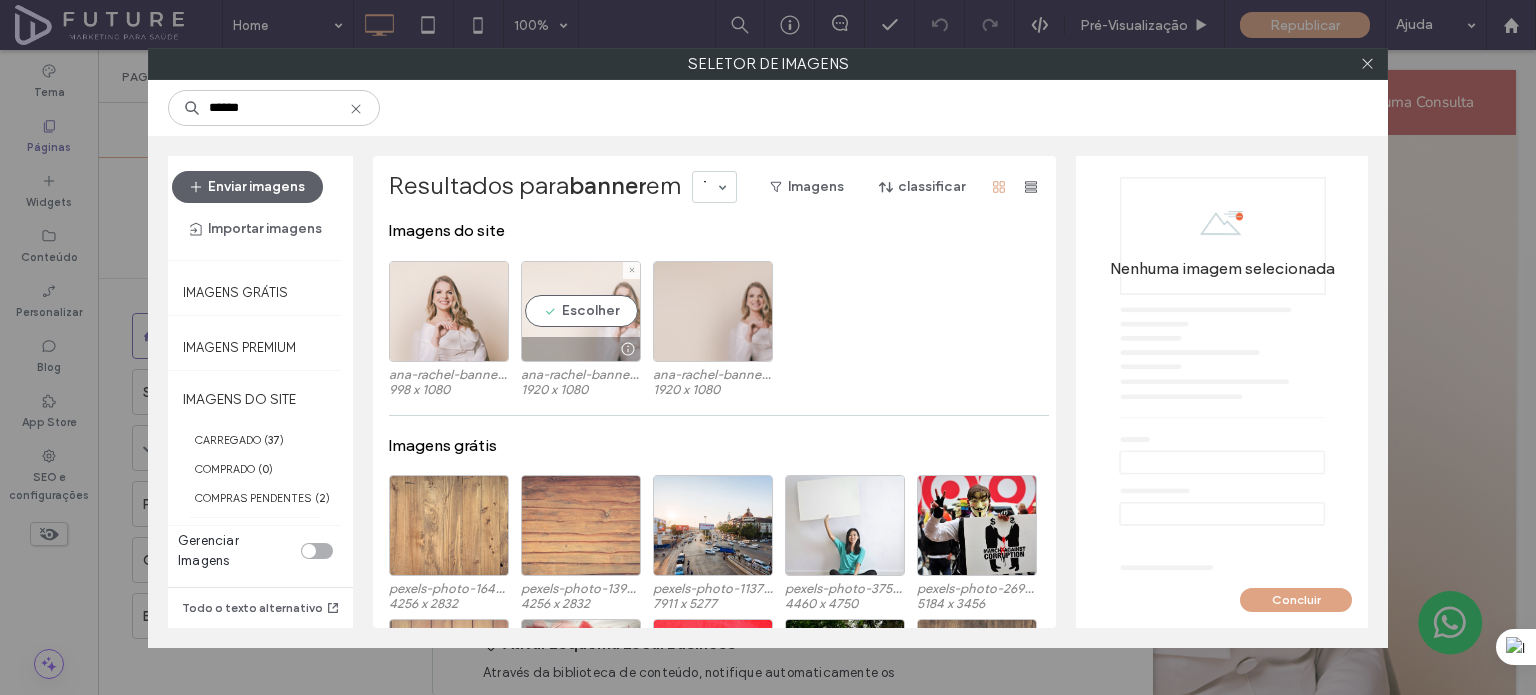 click on "Escolher" at bounding box center (581, 311) 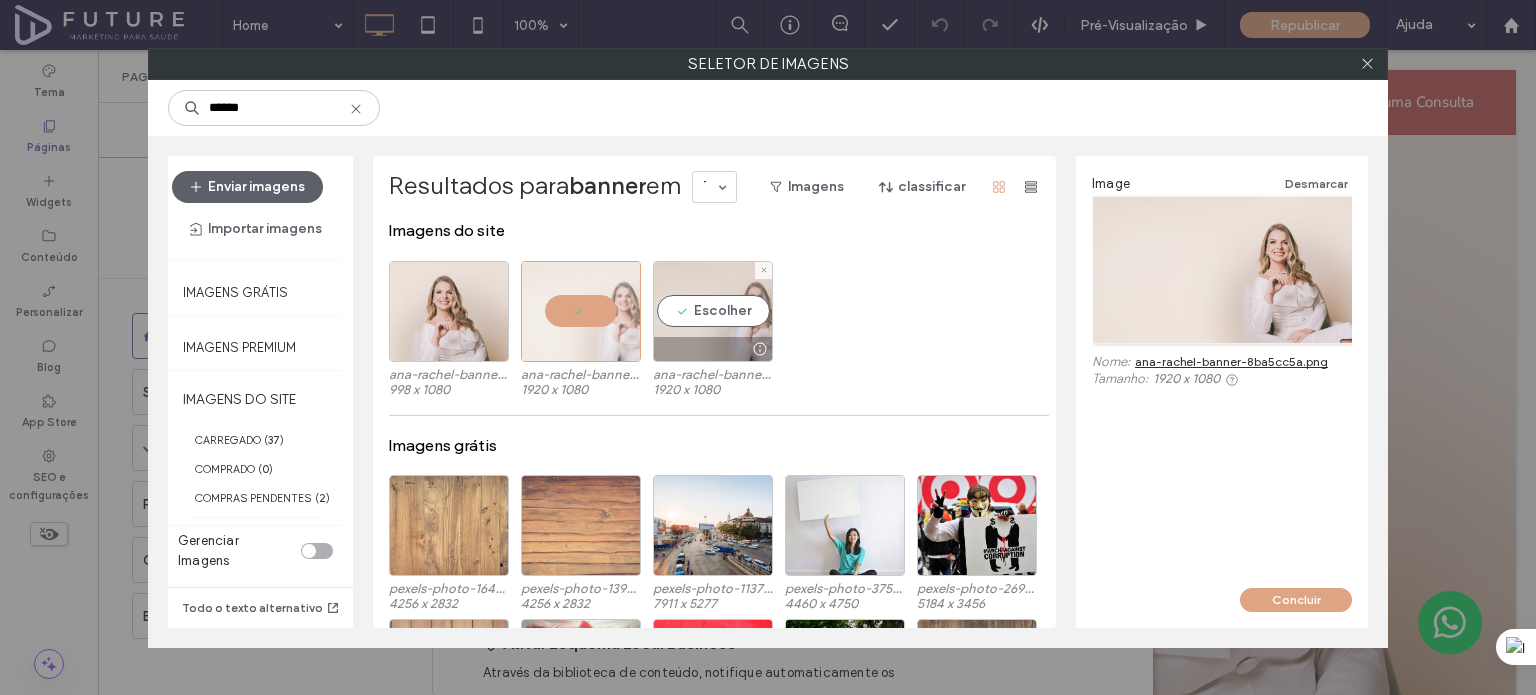 click on "Escolher" at bounding box center [713, 311] 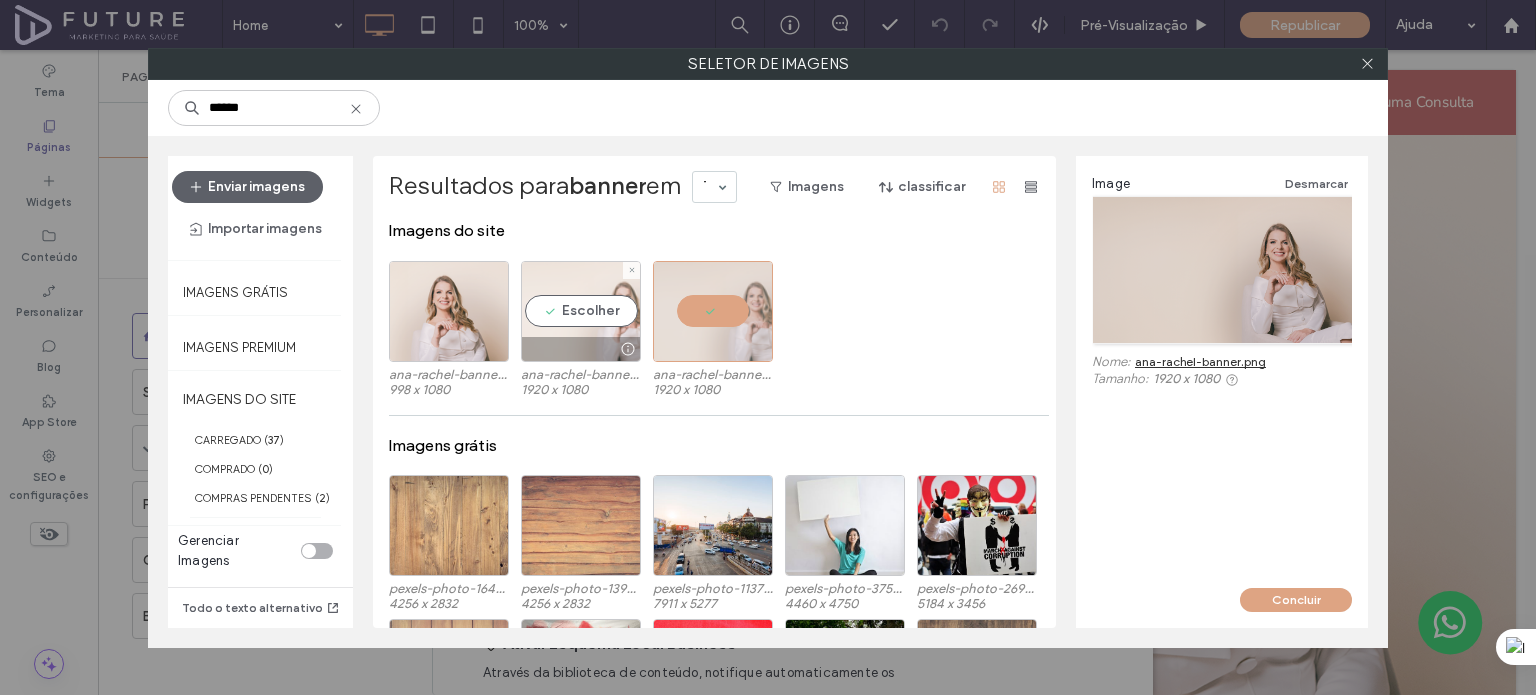 click on "Escolher" at bounding box center [581, 311] 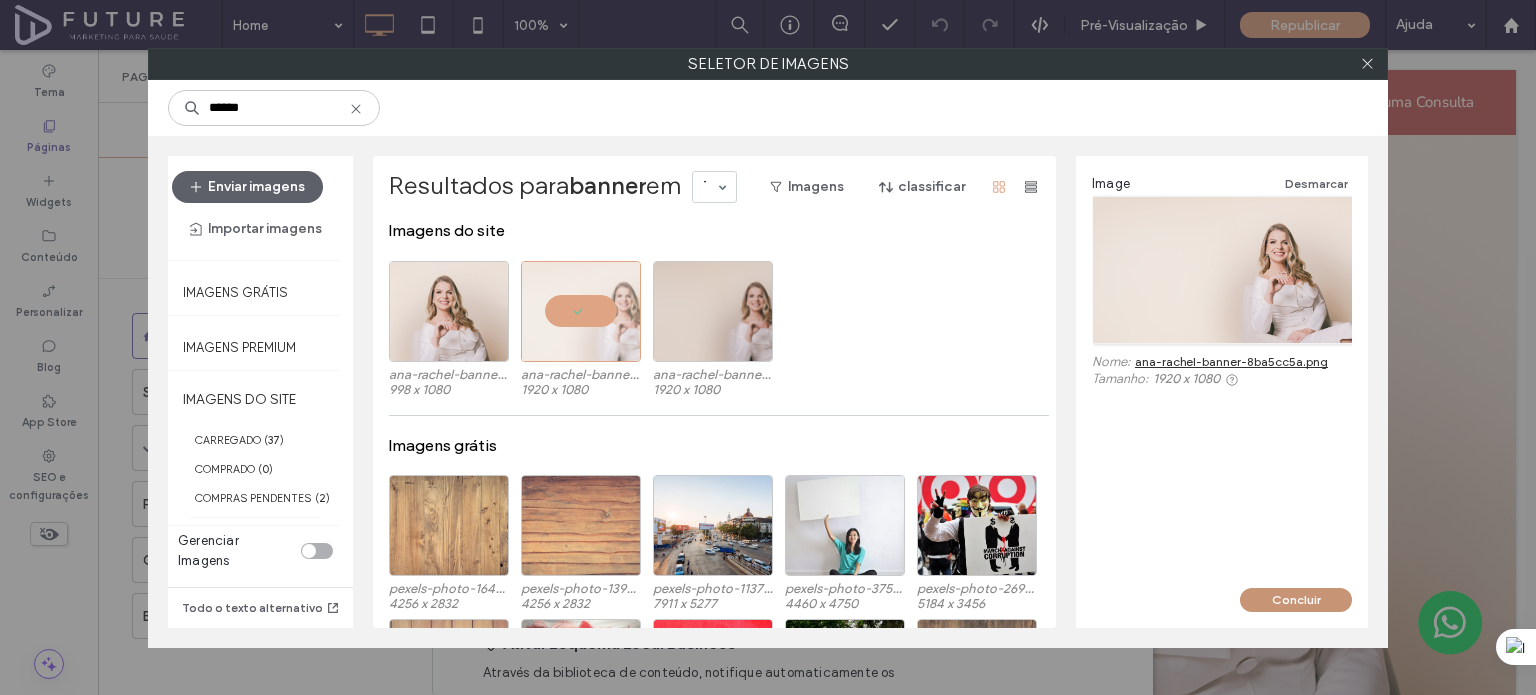 click on "Concluir" at bounding box center [1296, 600] 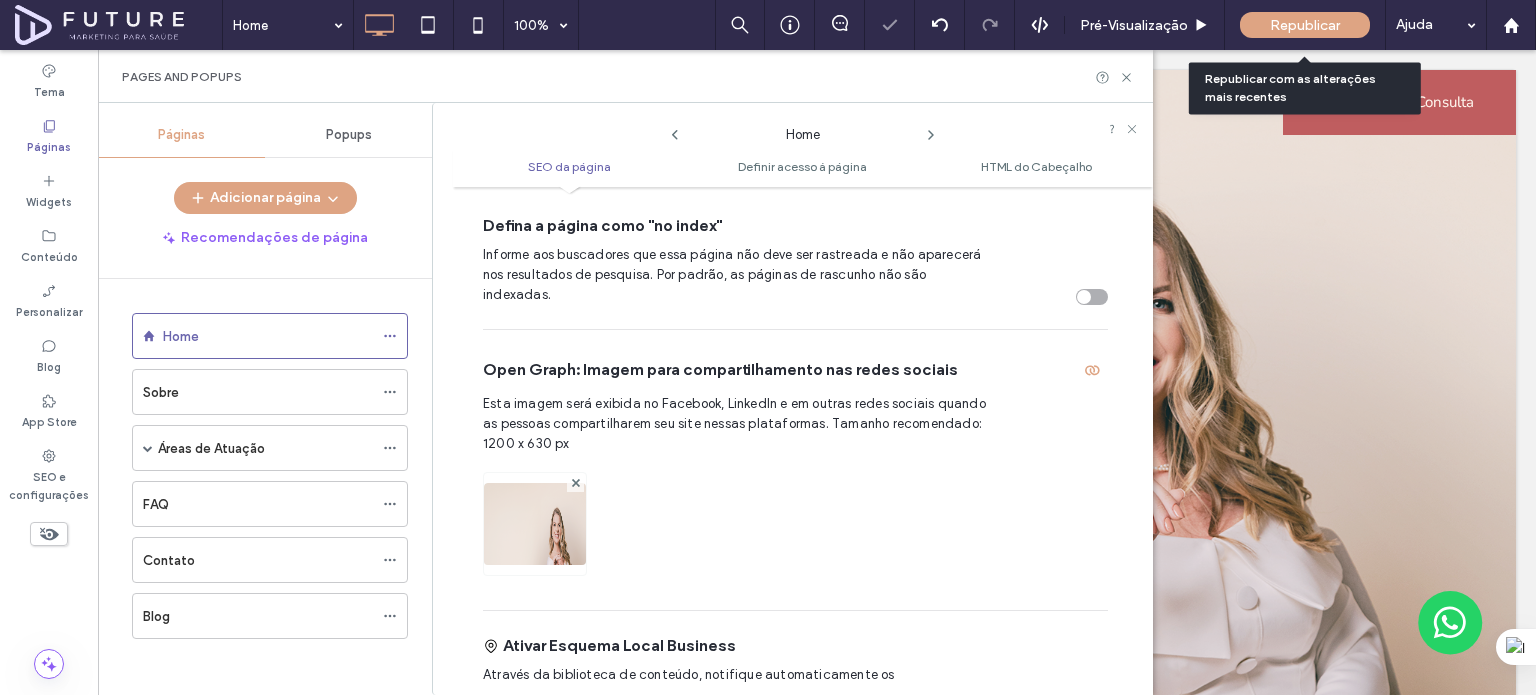 click on "Republicar" at bounding box center [1305, 25] 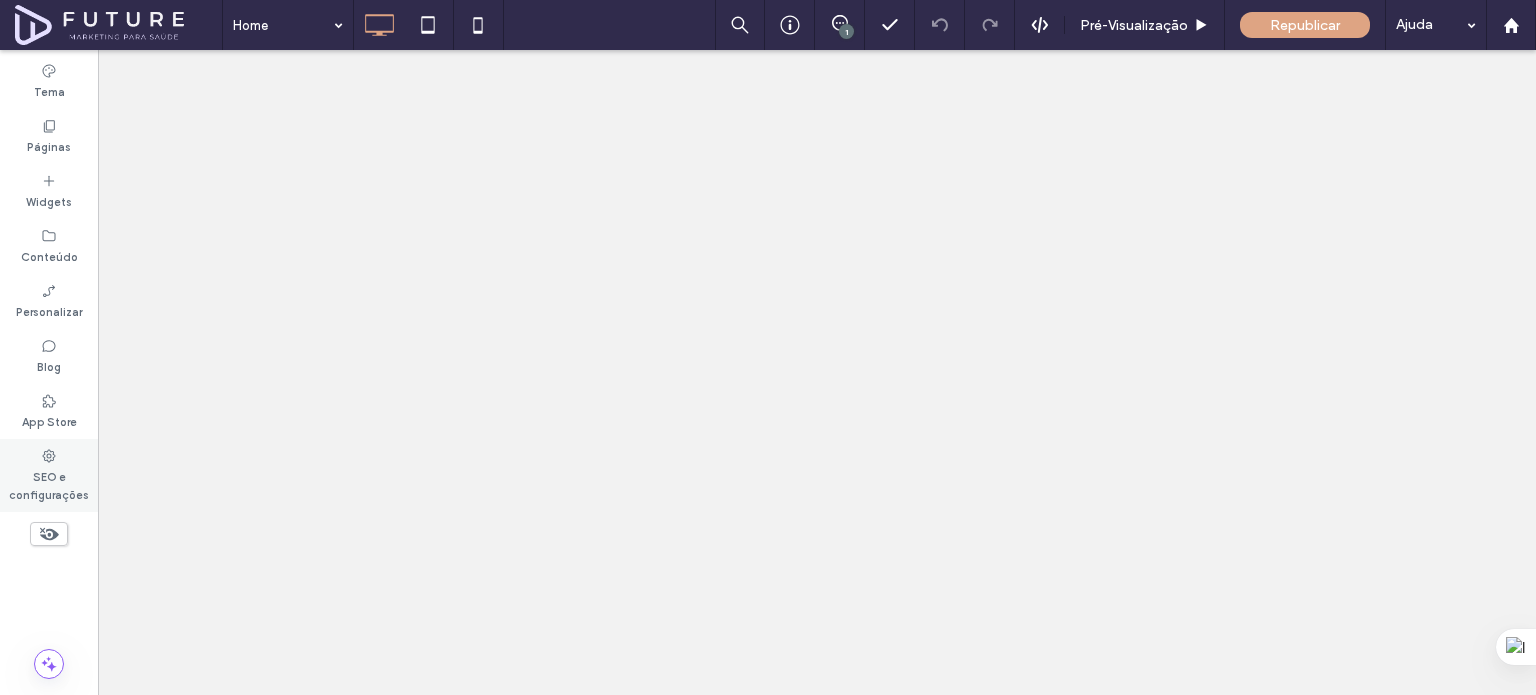 scroll, scrollTop: 0, scrollLeft: 0, axis: both 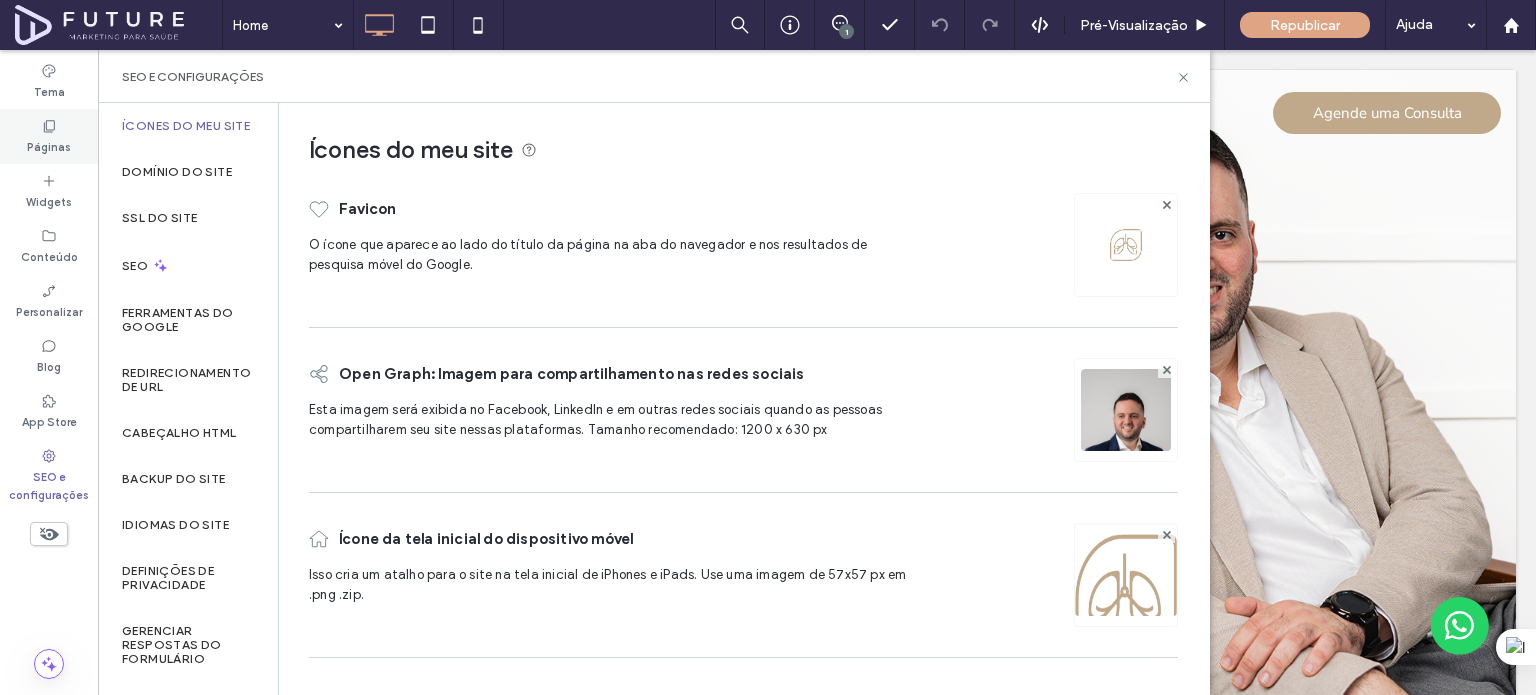 click on "Páginas" at bounding box center (49, 145) 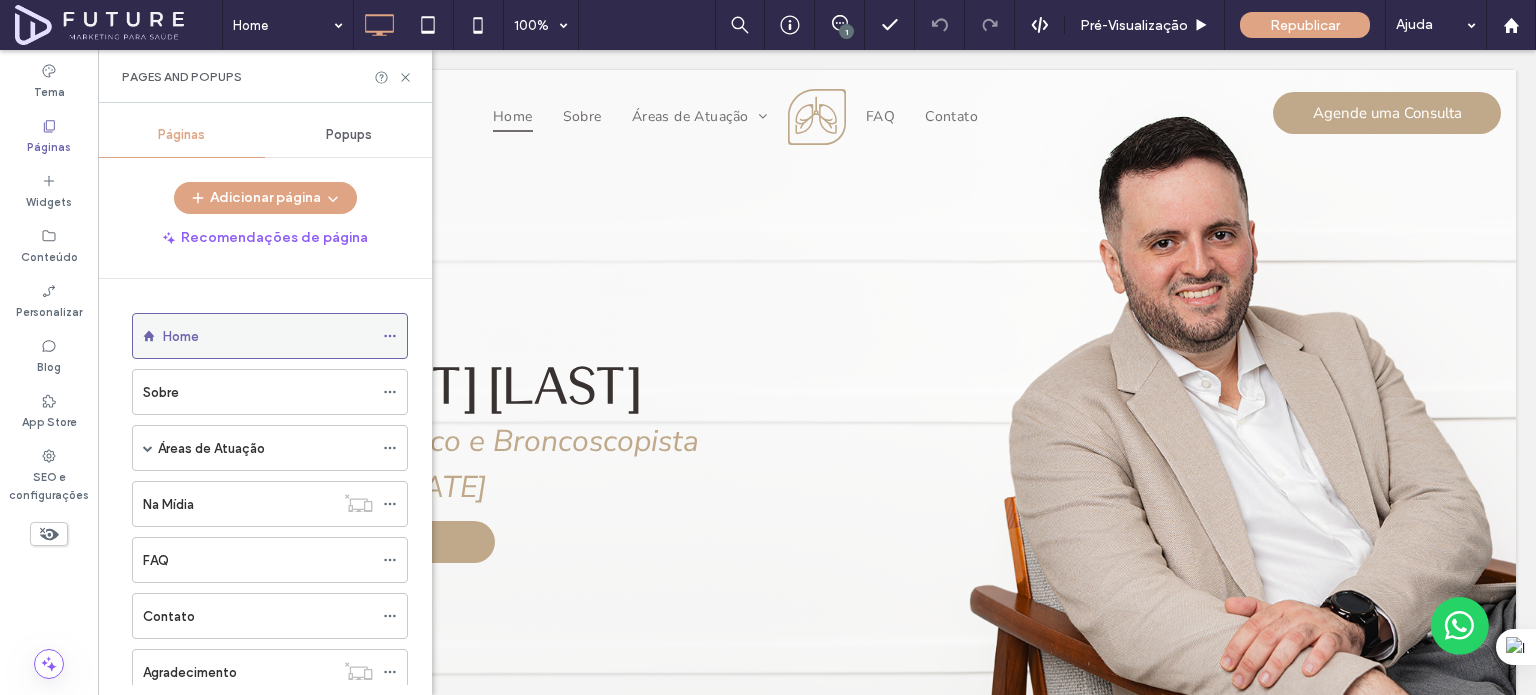 click 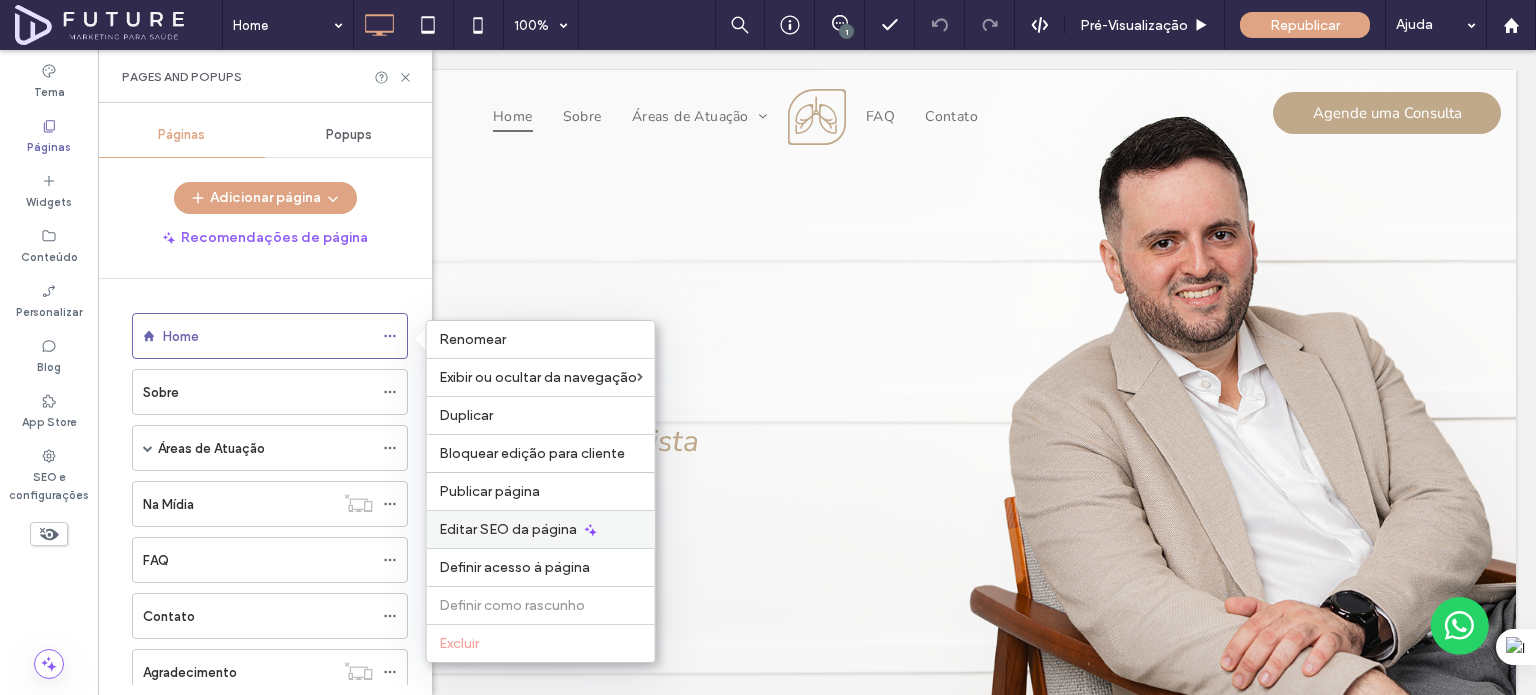 click on "Editar SEO da página" at bounding box center [508, 529] 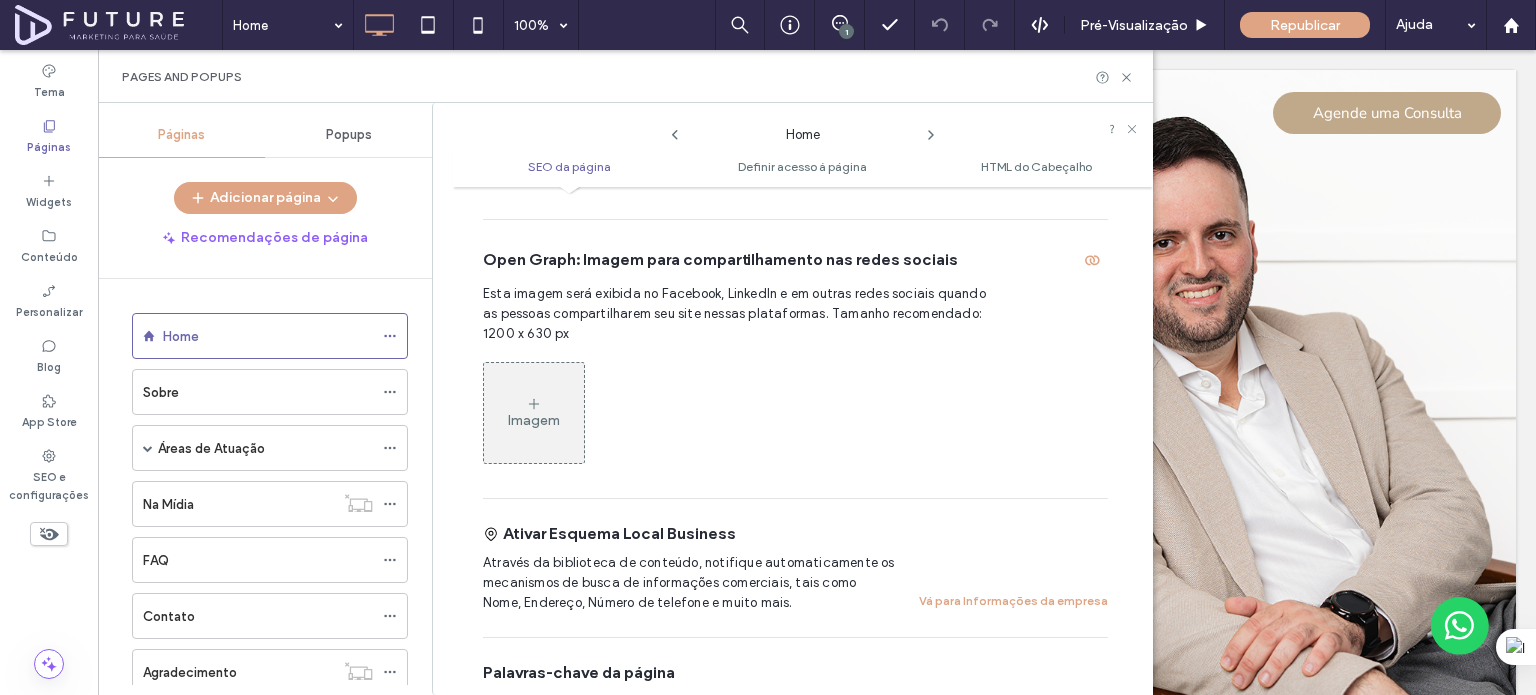 scroll, scrollTop: 510, scrollLeft: 0, axis: vertical 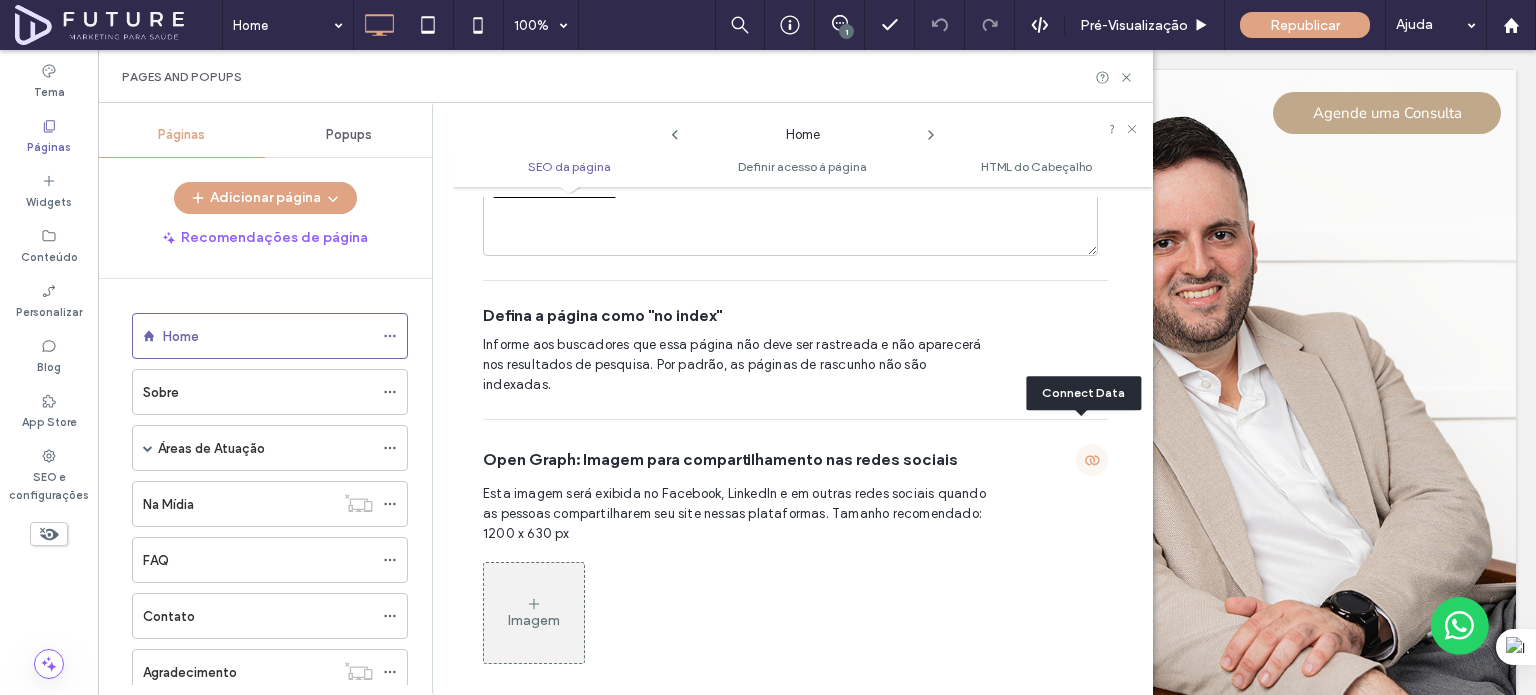 click 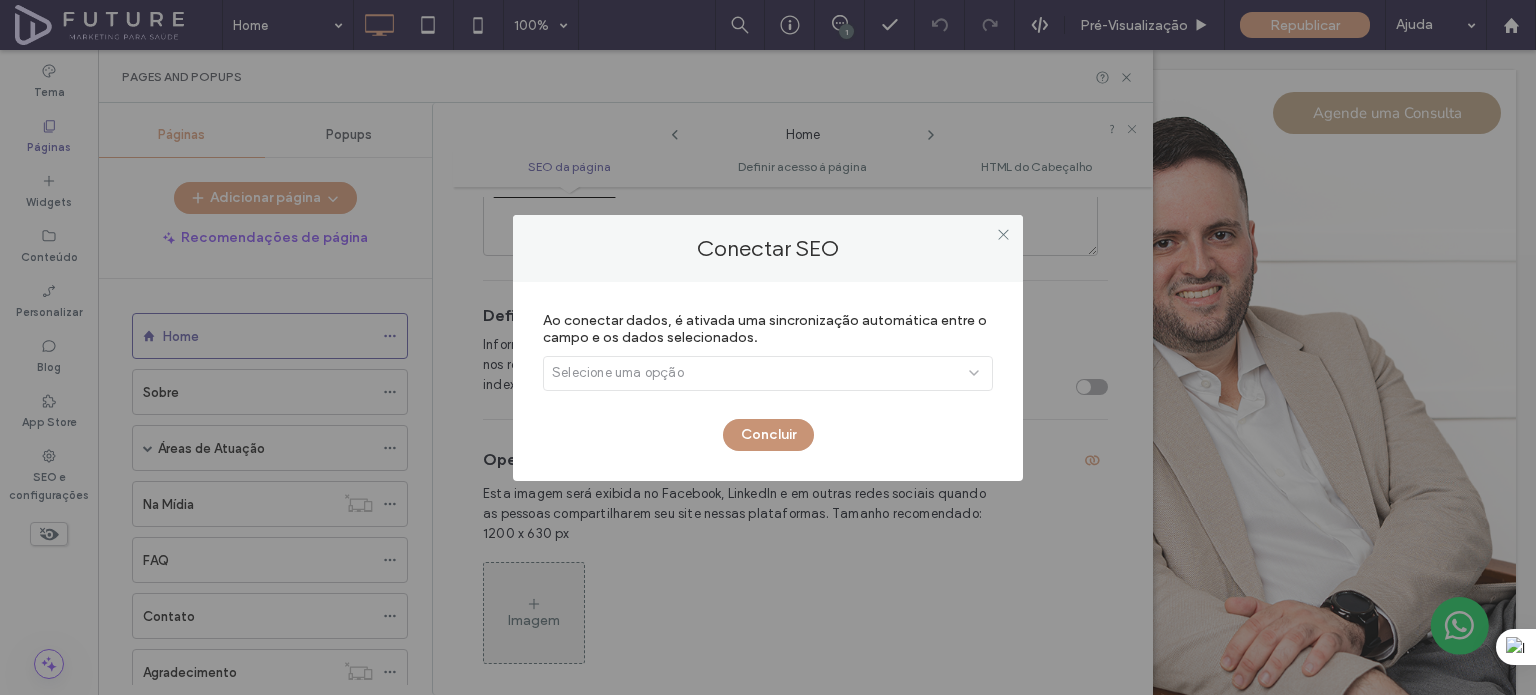 click on "Concluir" at bounding box center [768, 435] 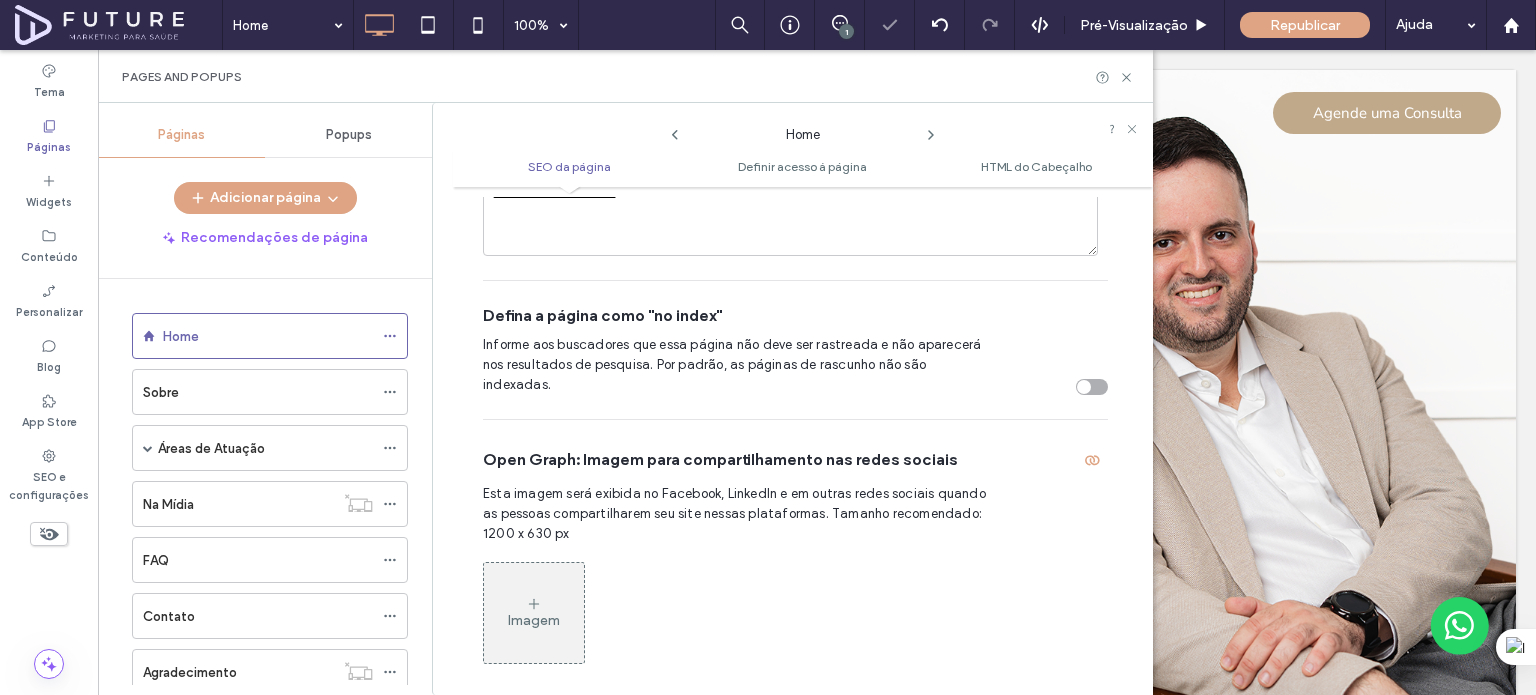 click on "Imagem" at bounding box center [534, 613] 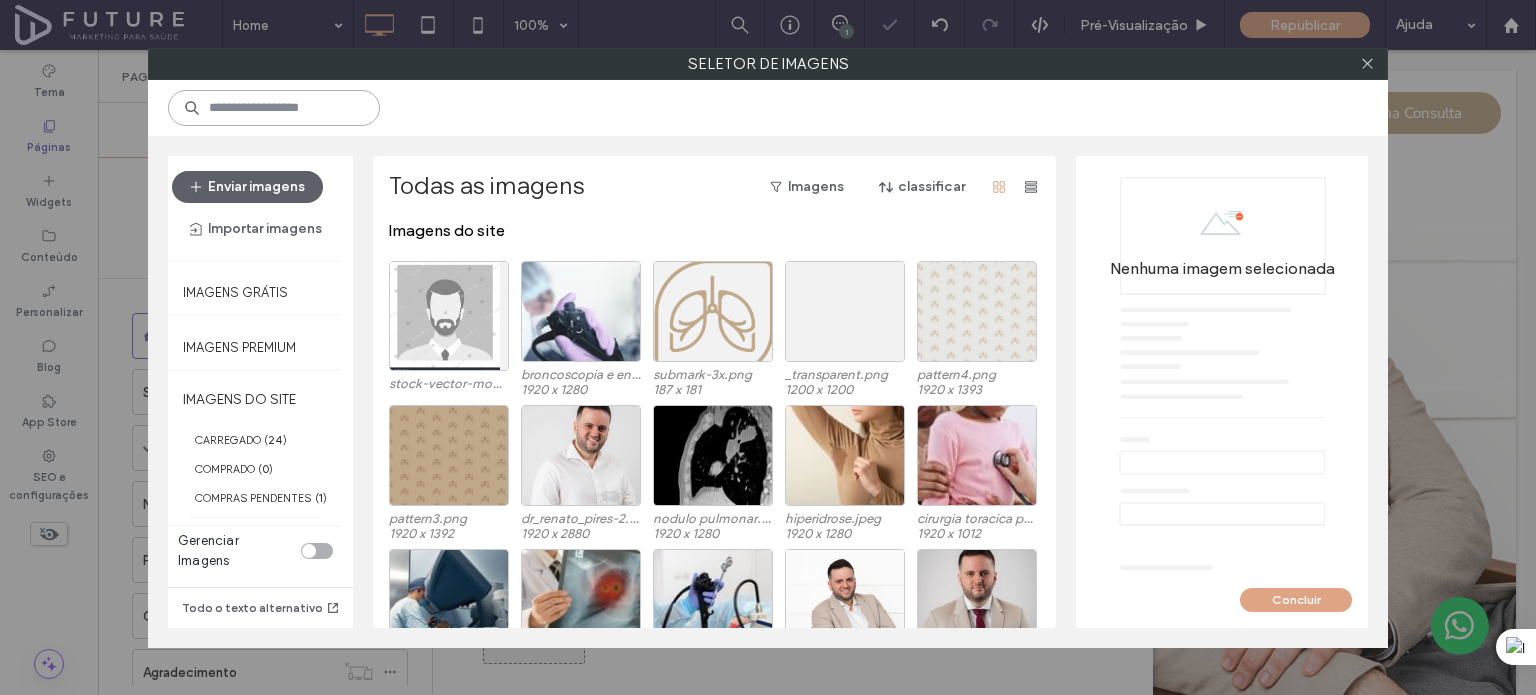 click at bounding box center (274, 108) 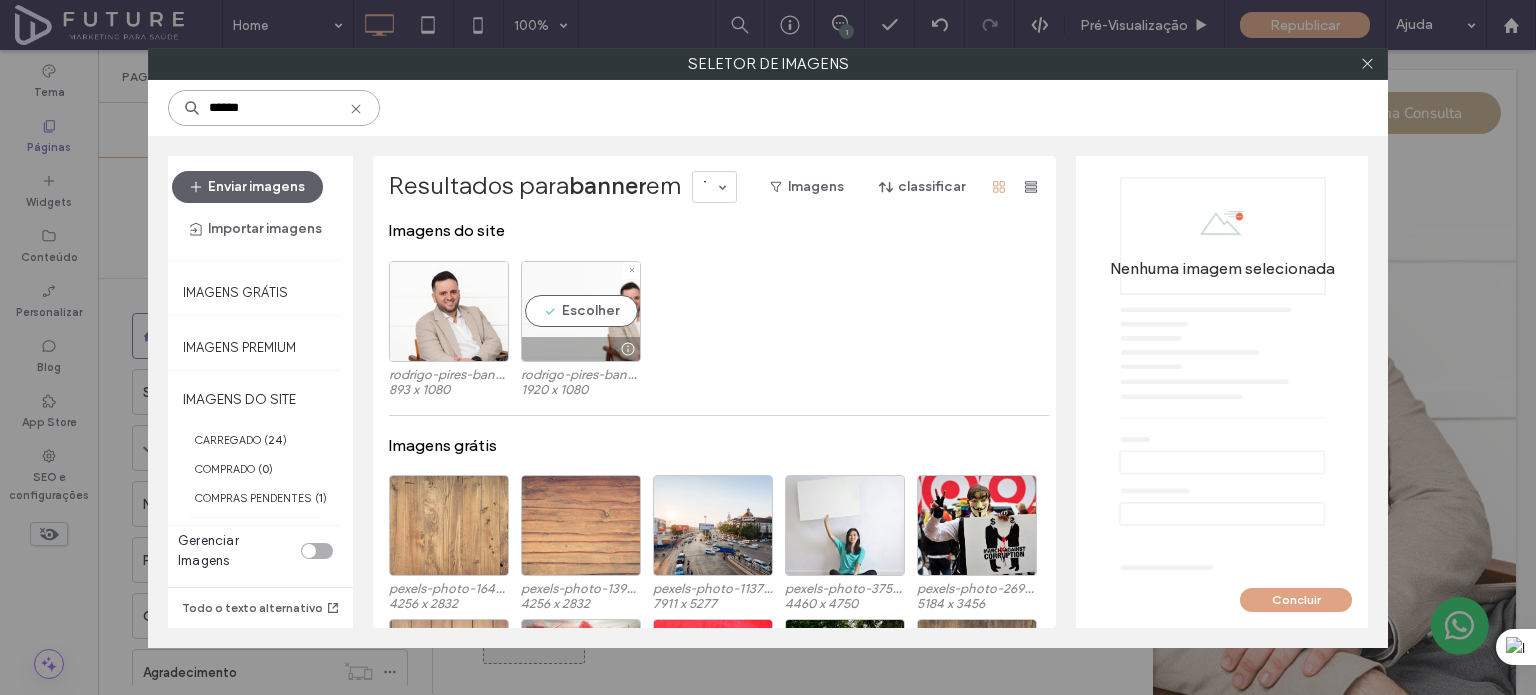 type on "******" 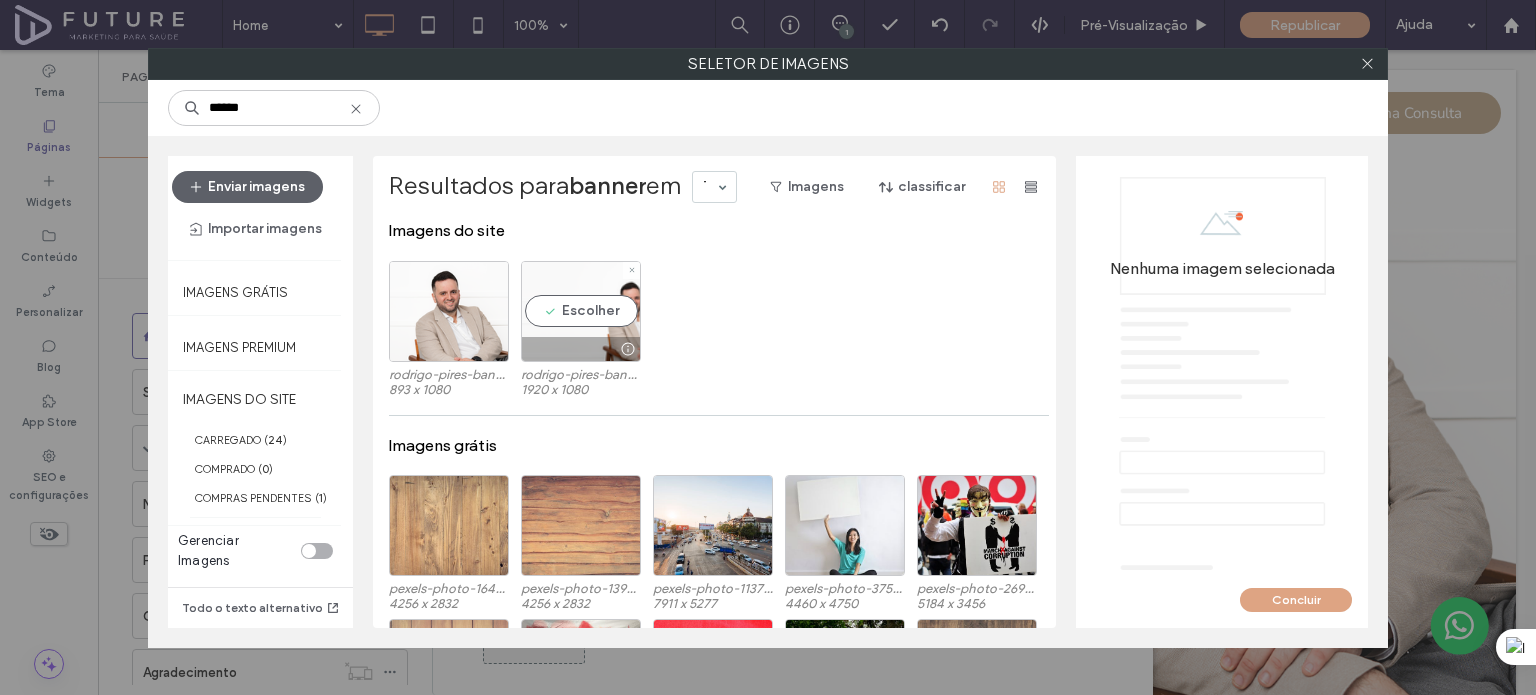 click on "Escolher" at bounding box center (581, 311) 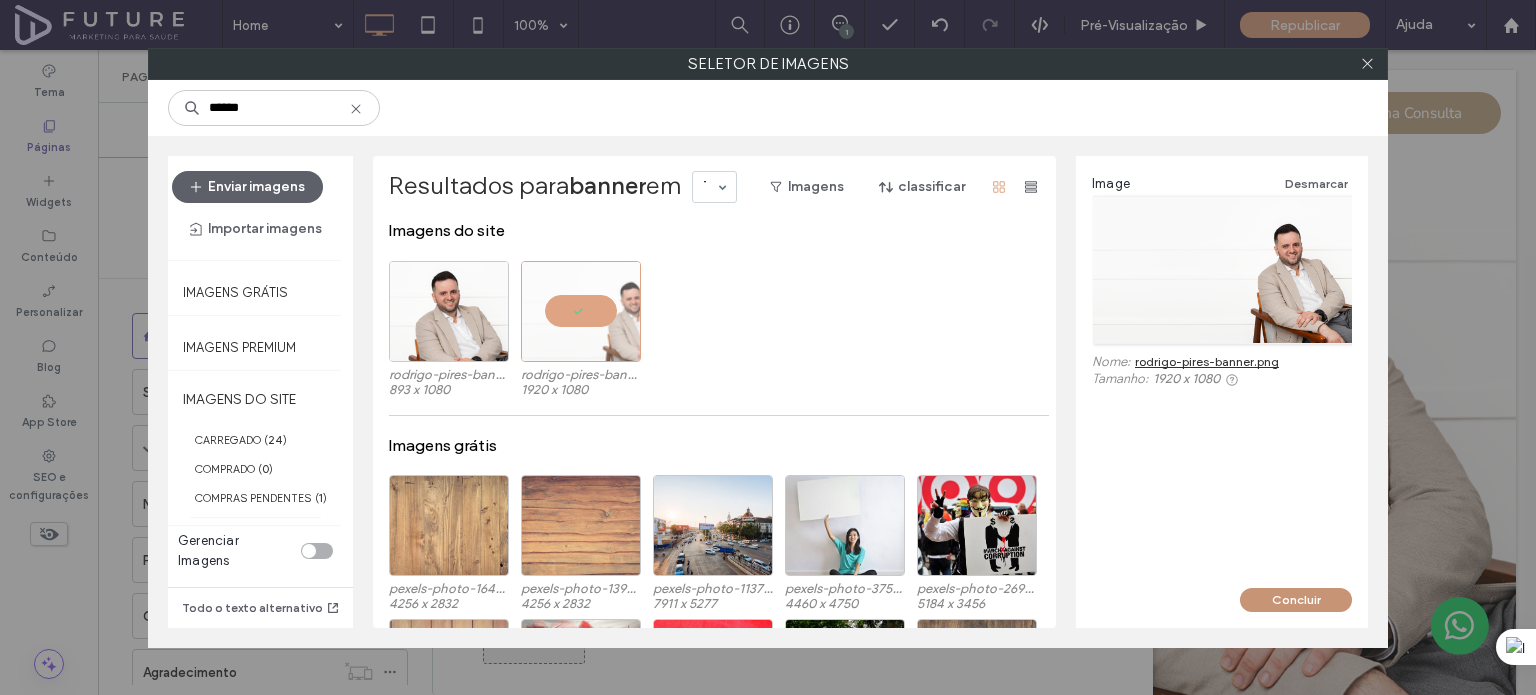 click on "Concluir" at bounding box center (1296, 600) 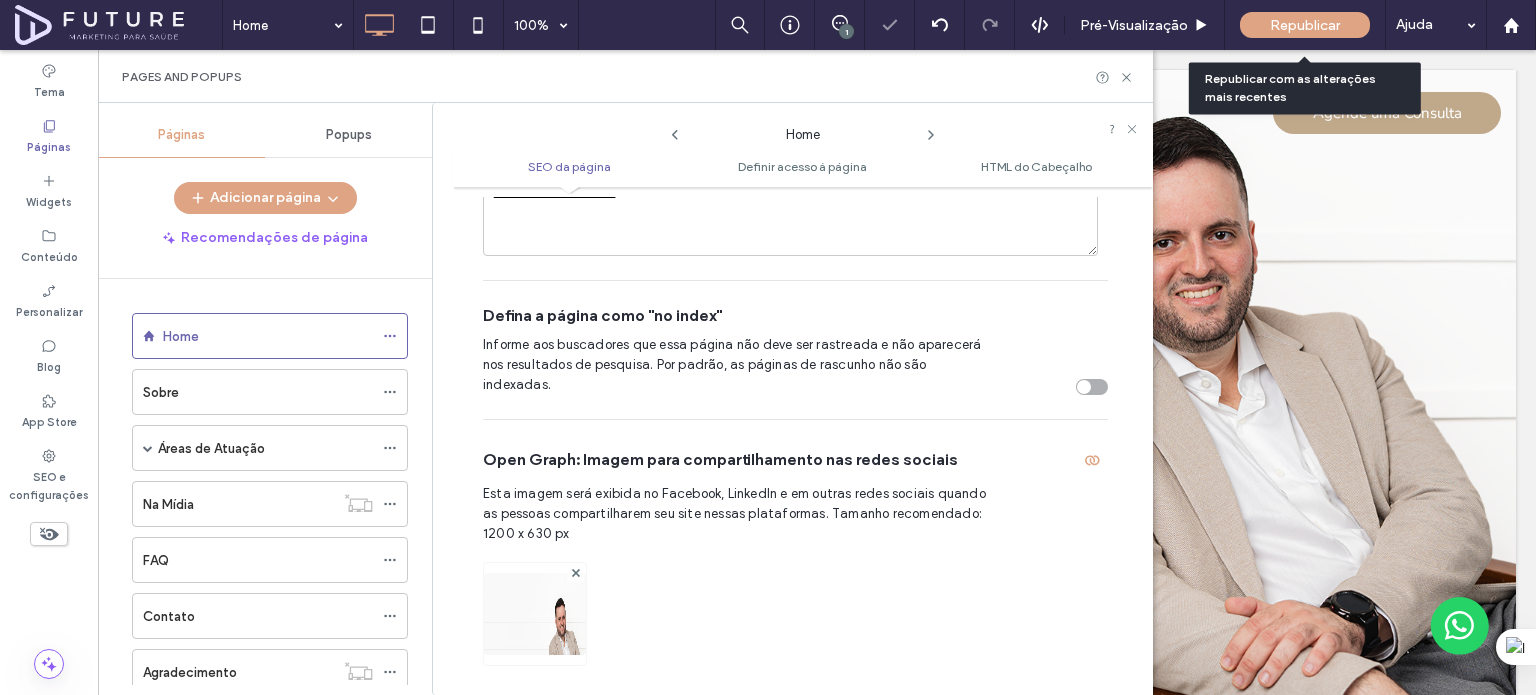 click on "Republicar" at bounding box center [1305, 25] 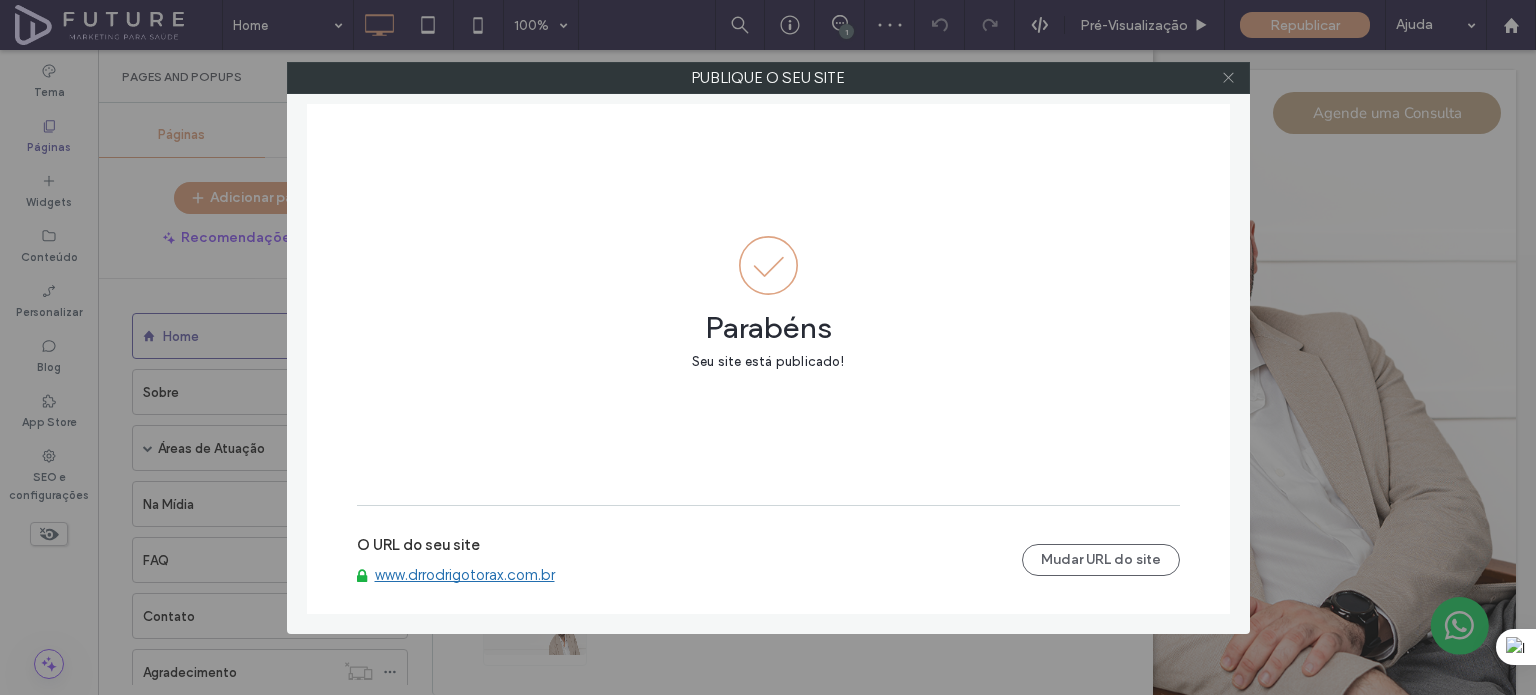 click 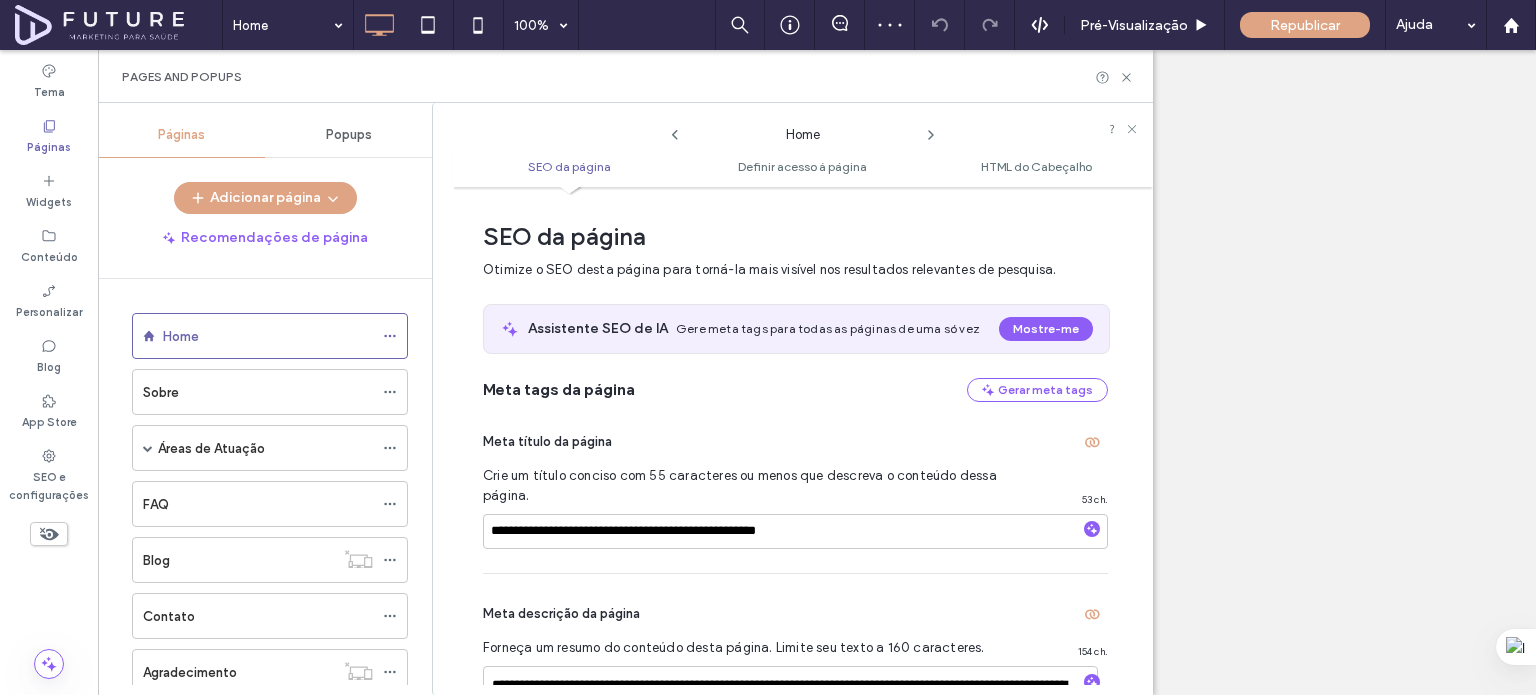 scroll, scrollTop: 0, scrollLeft: 0, axis: both 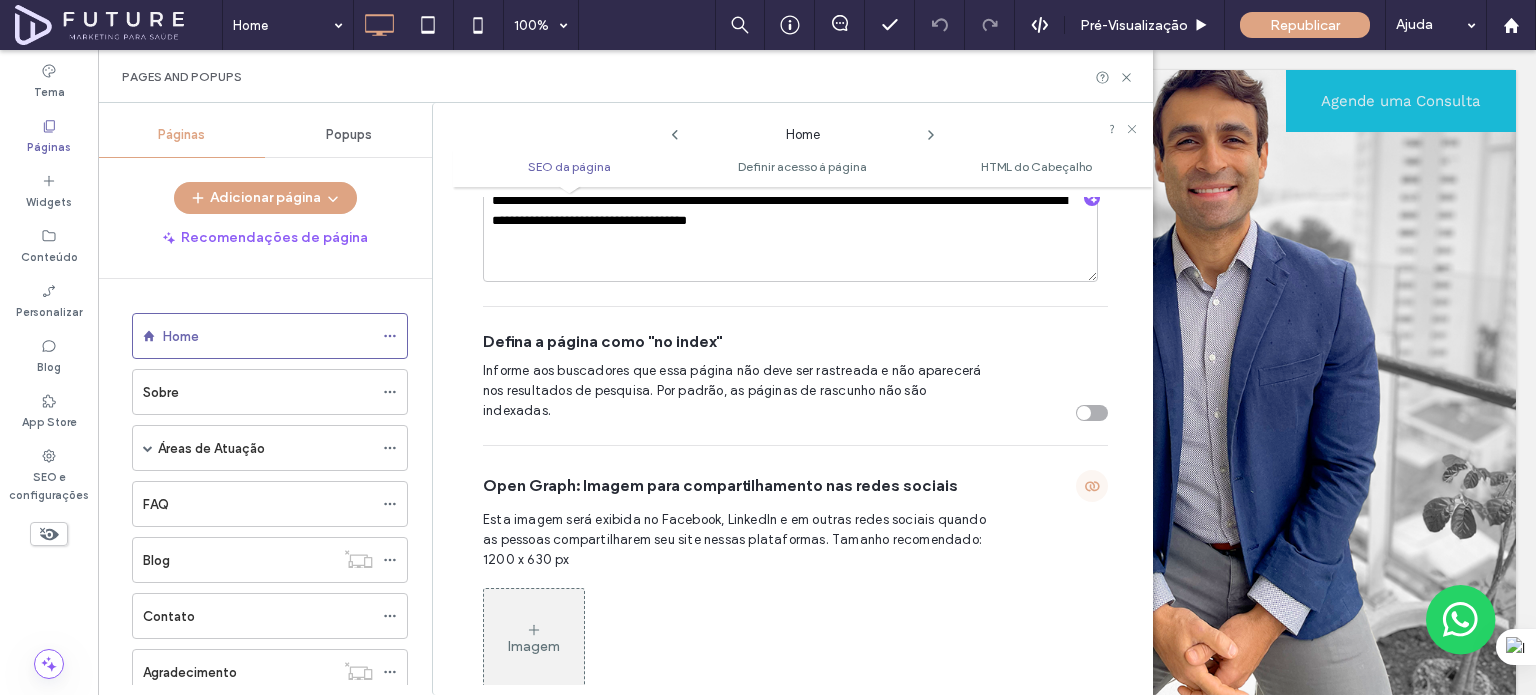 click 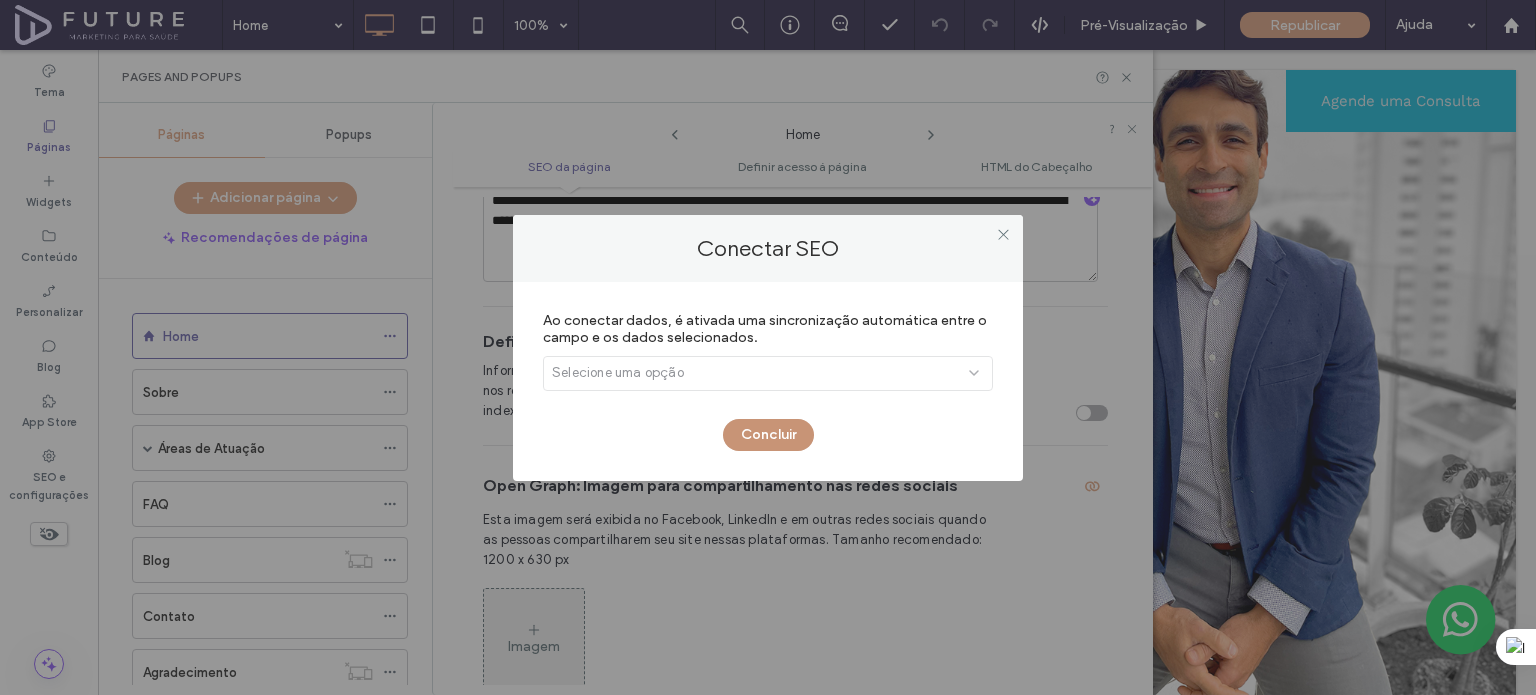 click on "Concluir" at bounding box center [768, 435] 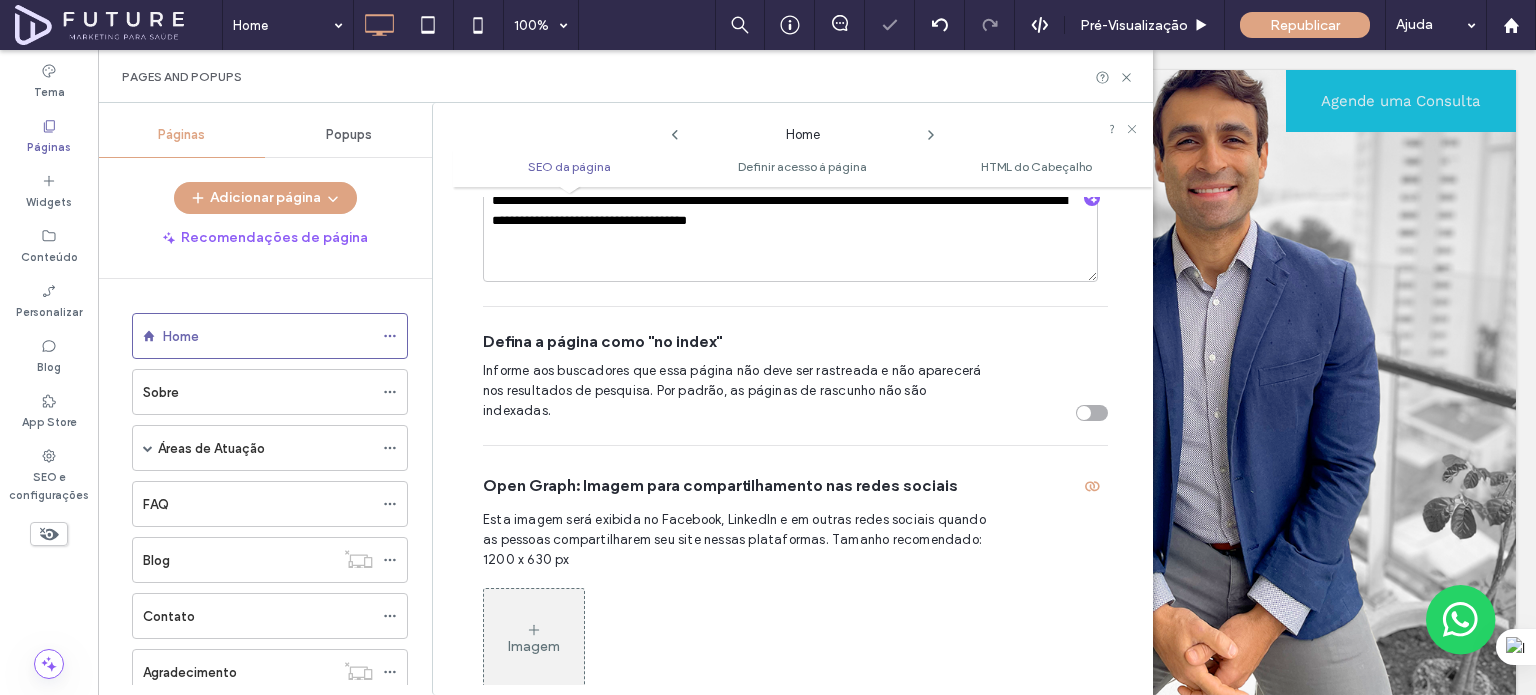 click on "Imagem" at bounding box center (534, 639) 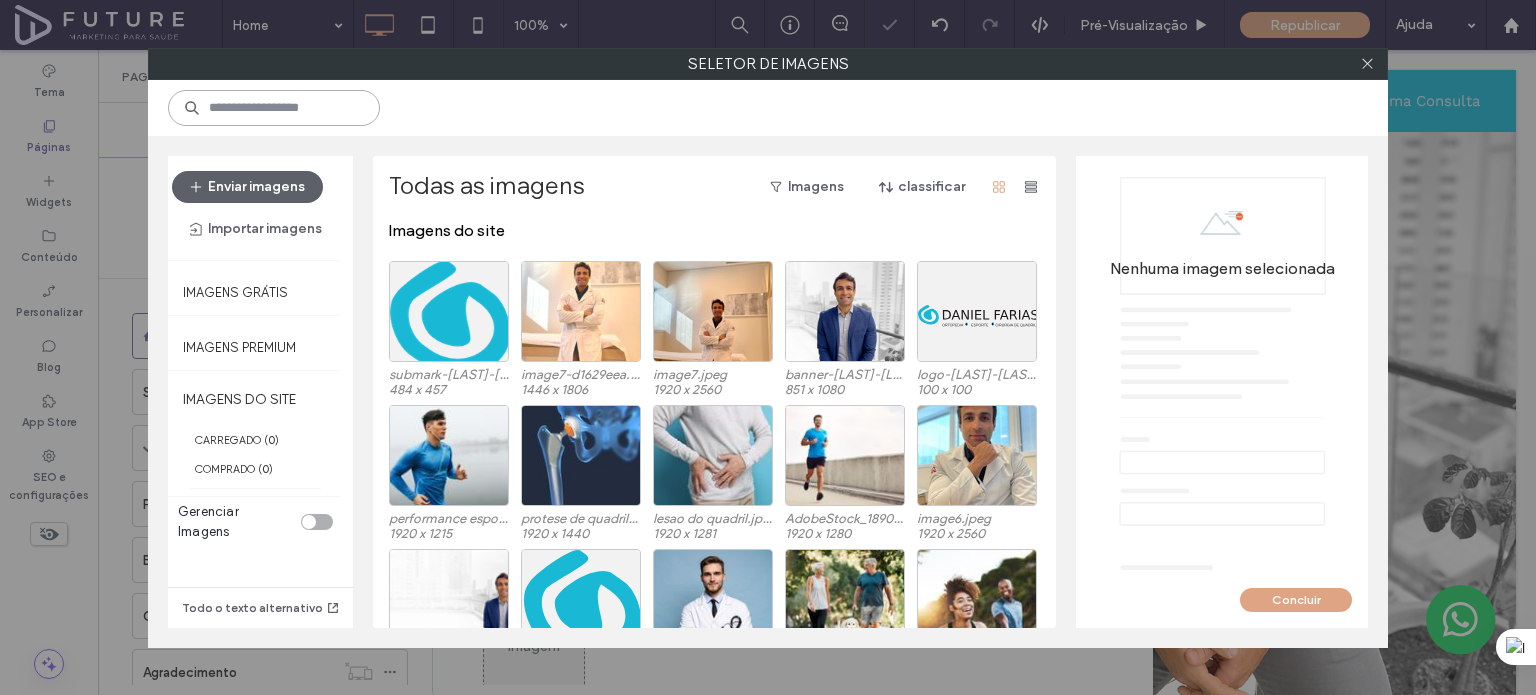 click at bounding box center [274, 108] 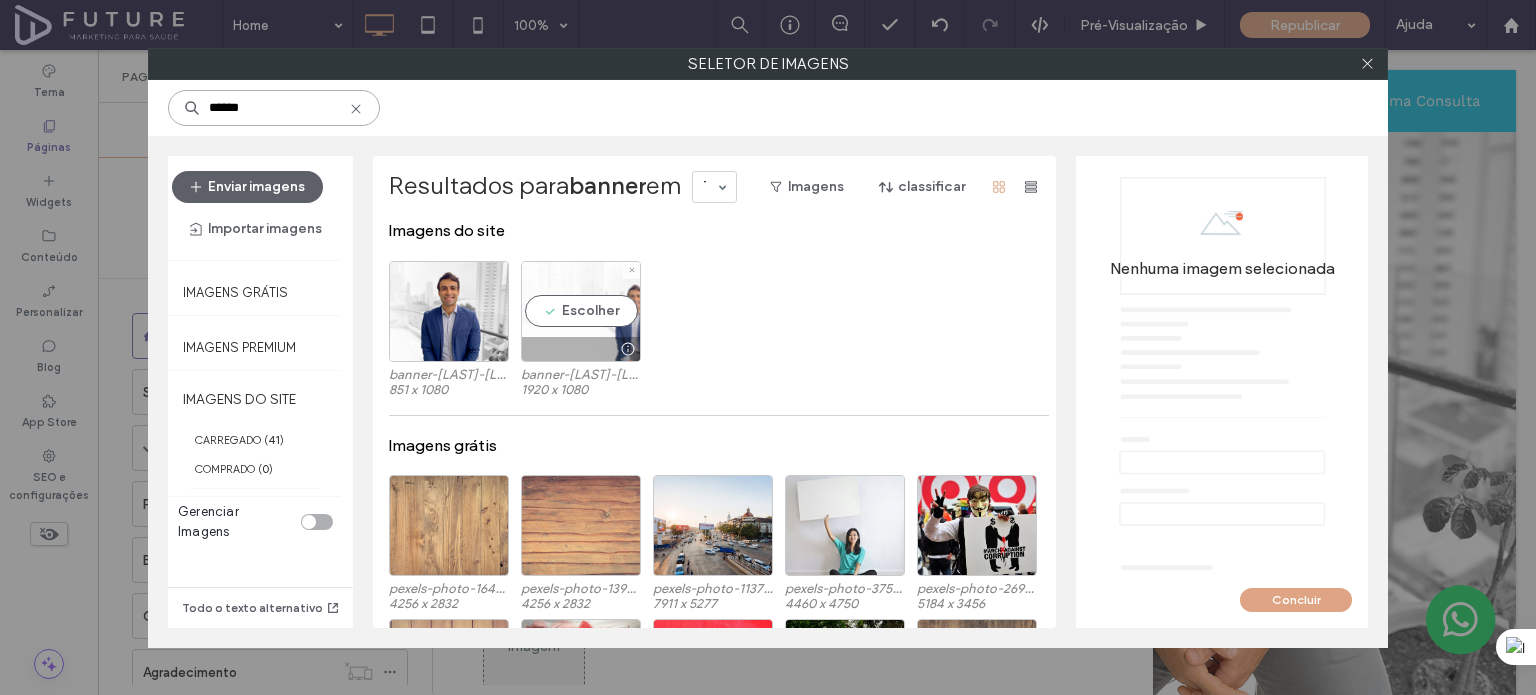 type on "******" 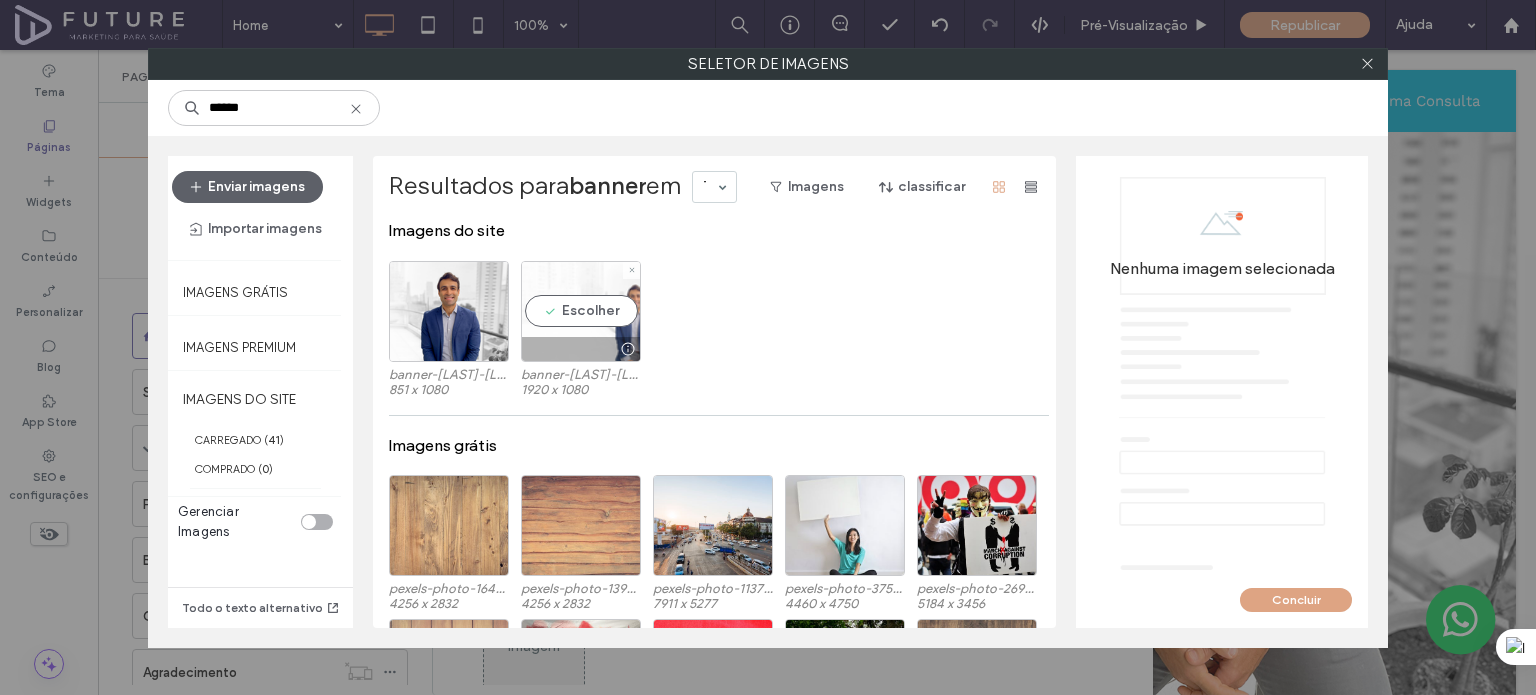 click on "Escolher" at bounding box center (581, 311) 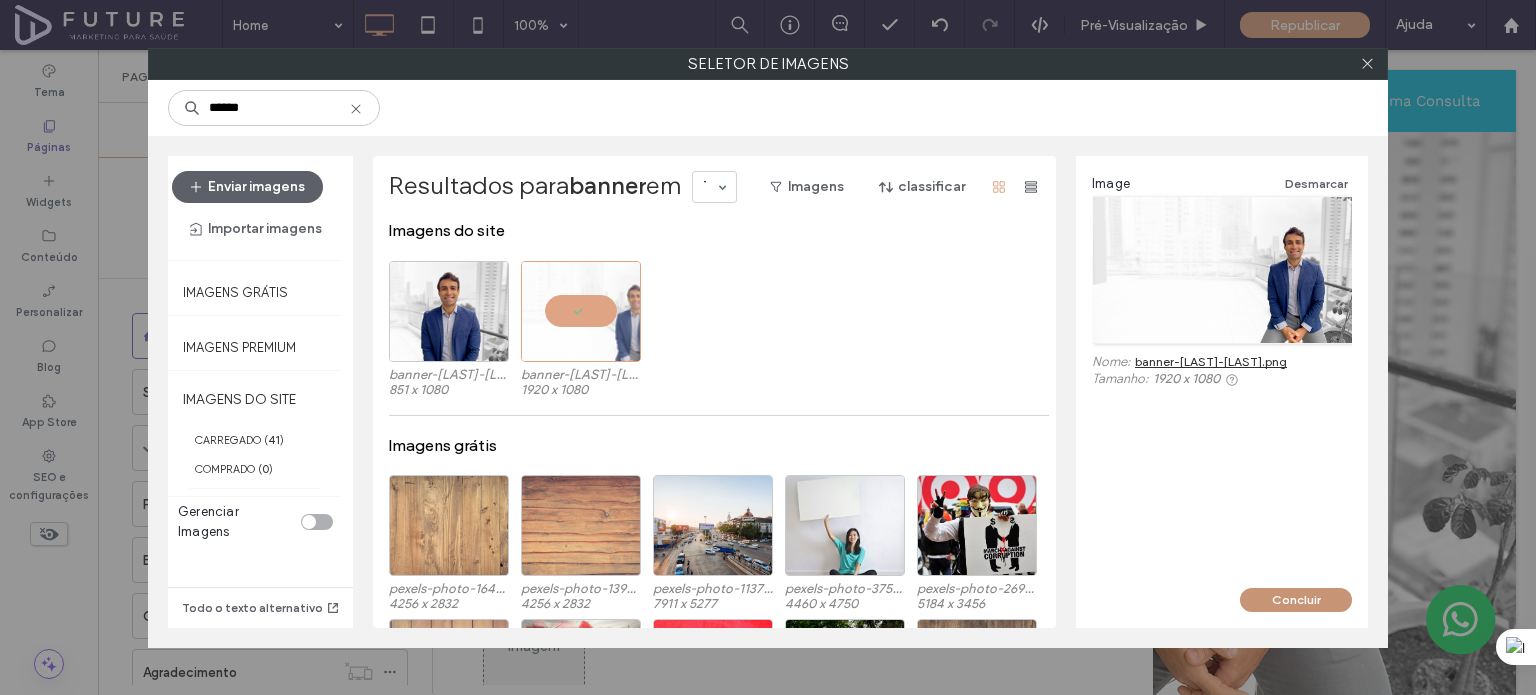 click on "Concluir" at bounding box center (1296, 600) 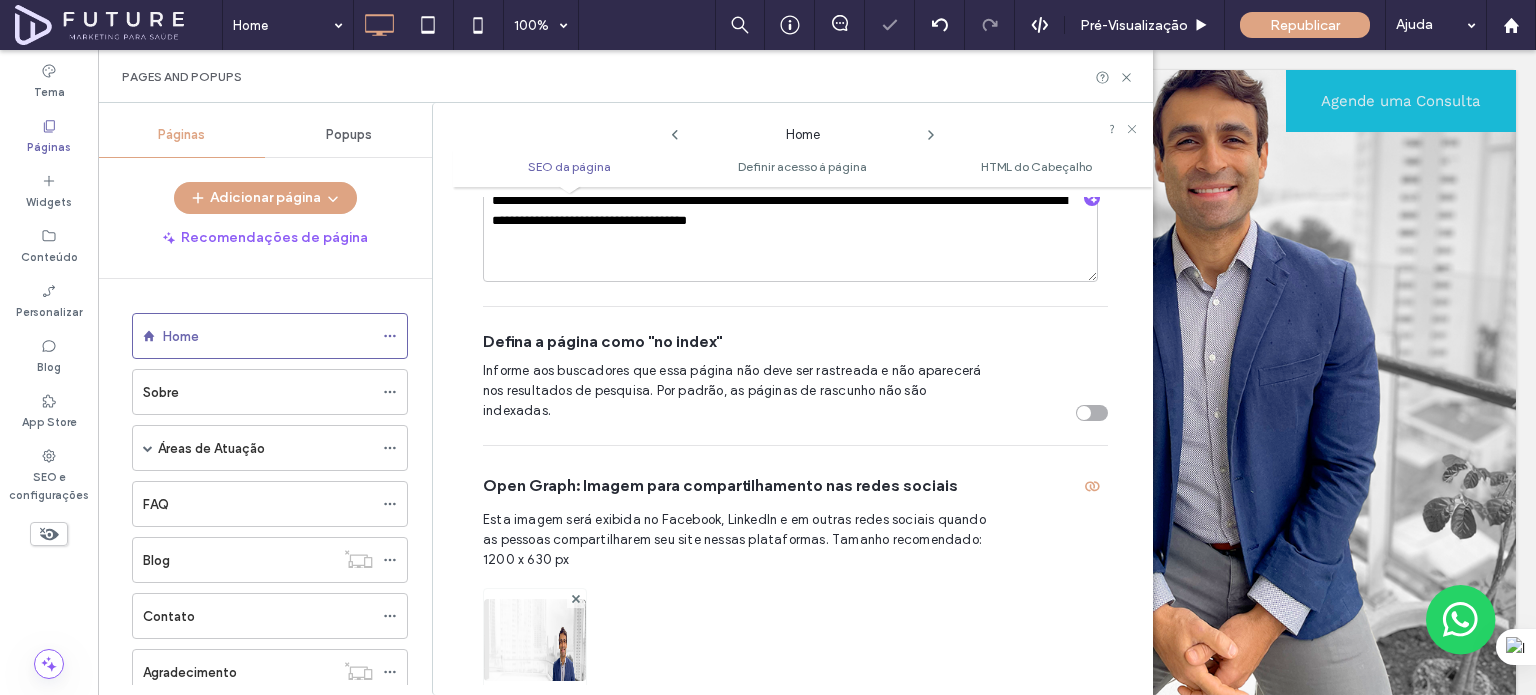 click on "Republicar" at bounding box center (1305, 25) 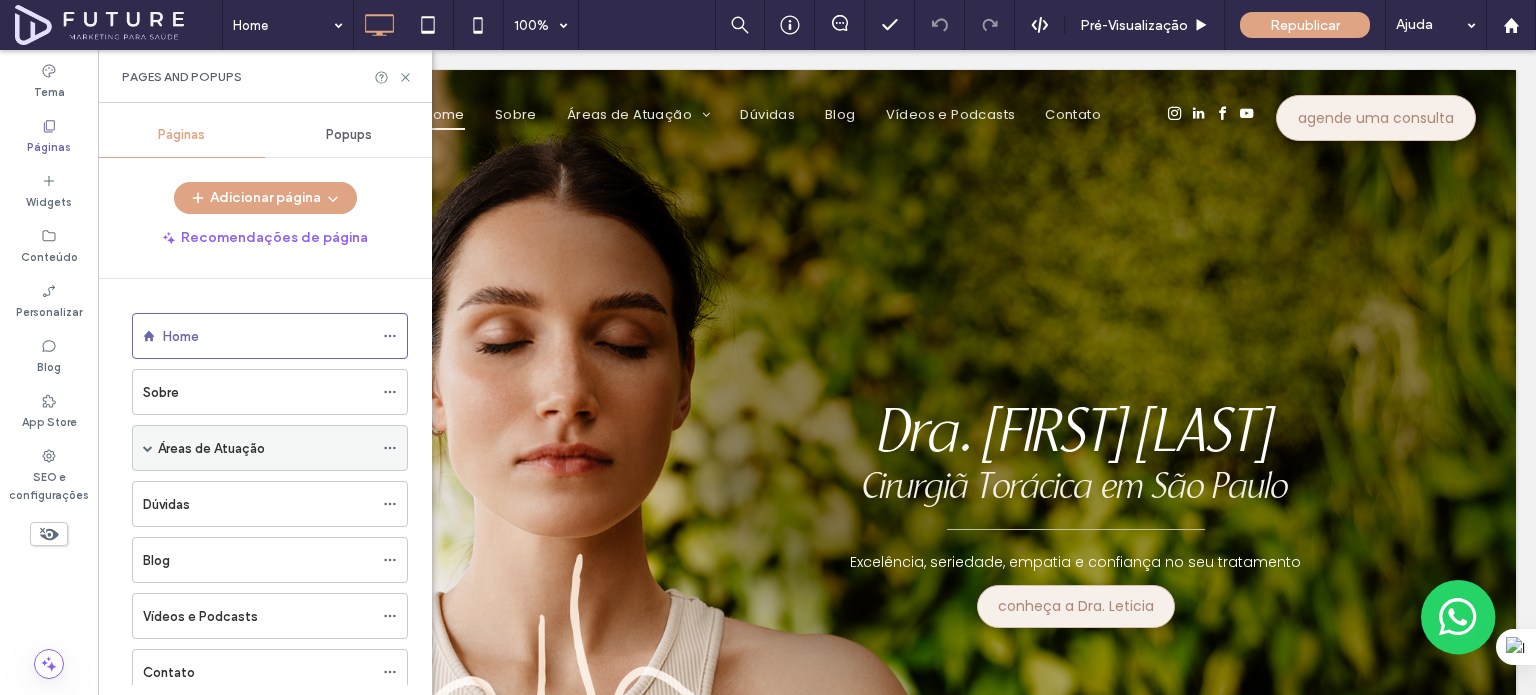 scroll, scrollTop: 0, scrollLeft: 0, axis: both 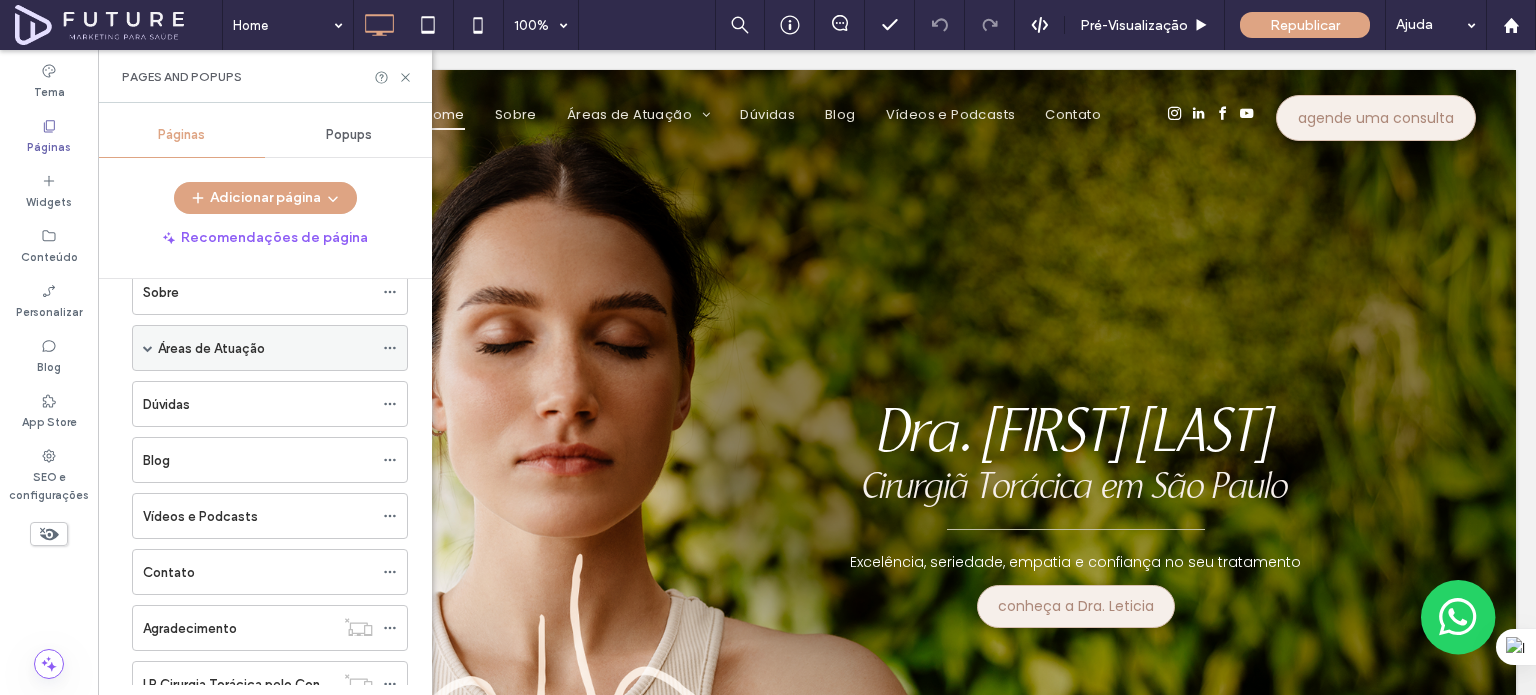 click at bounding box center [148, 348] 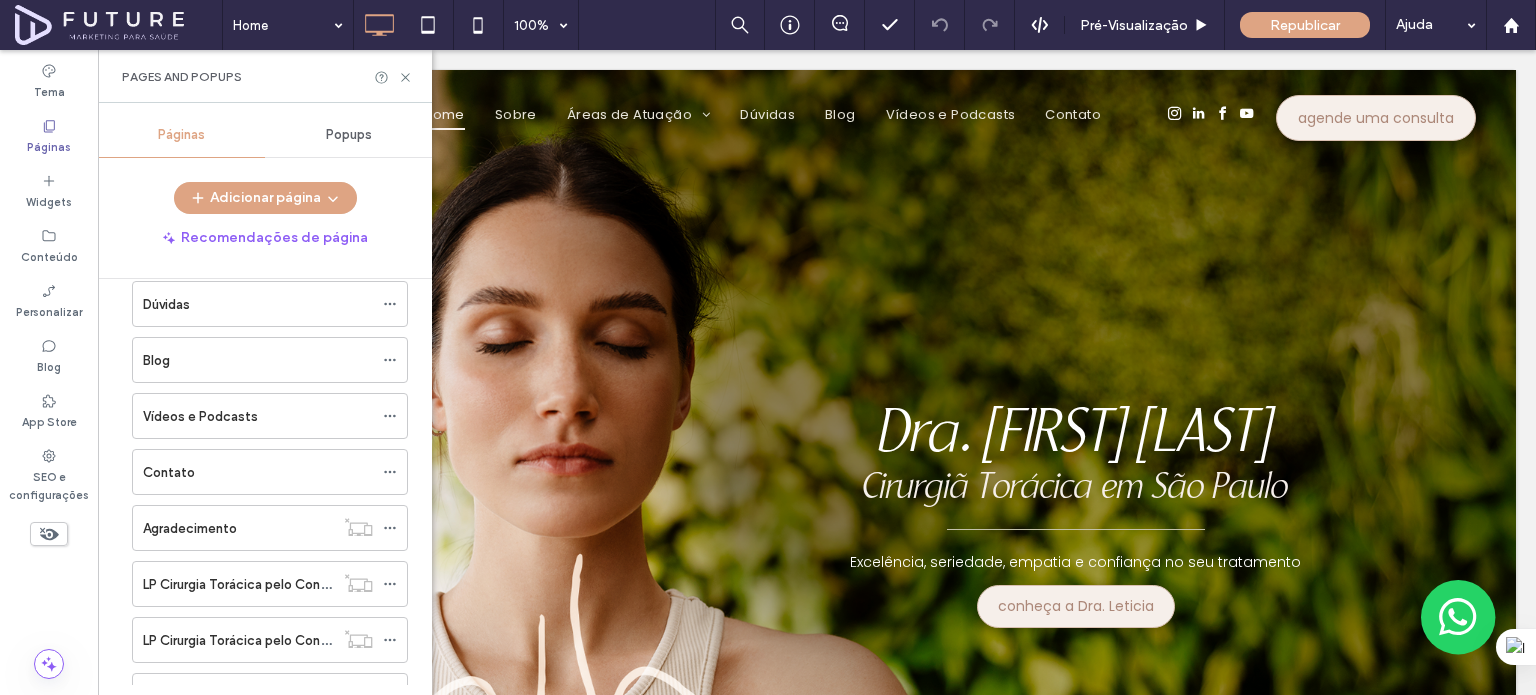 scroll, scrollTop: 643, scrollLeft: 0, axis: vertical 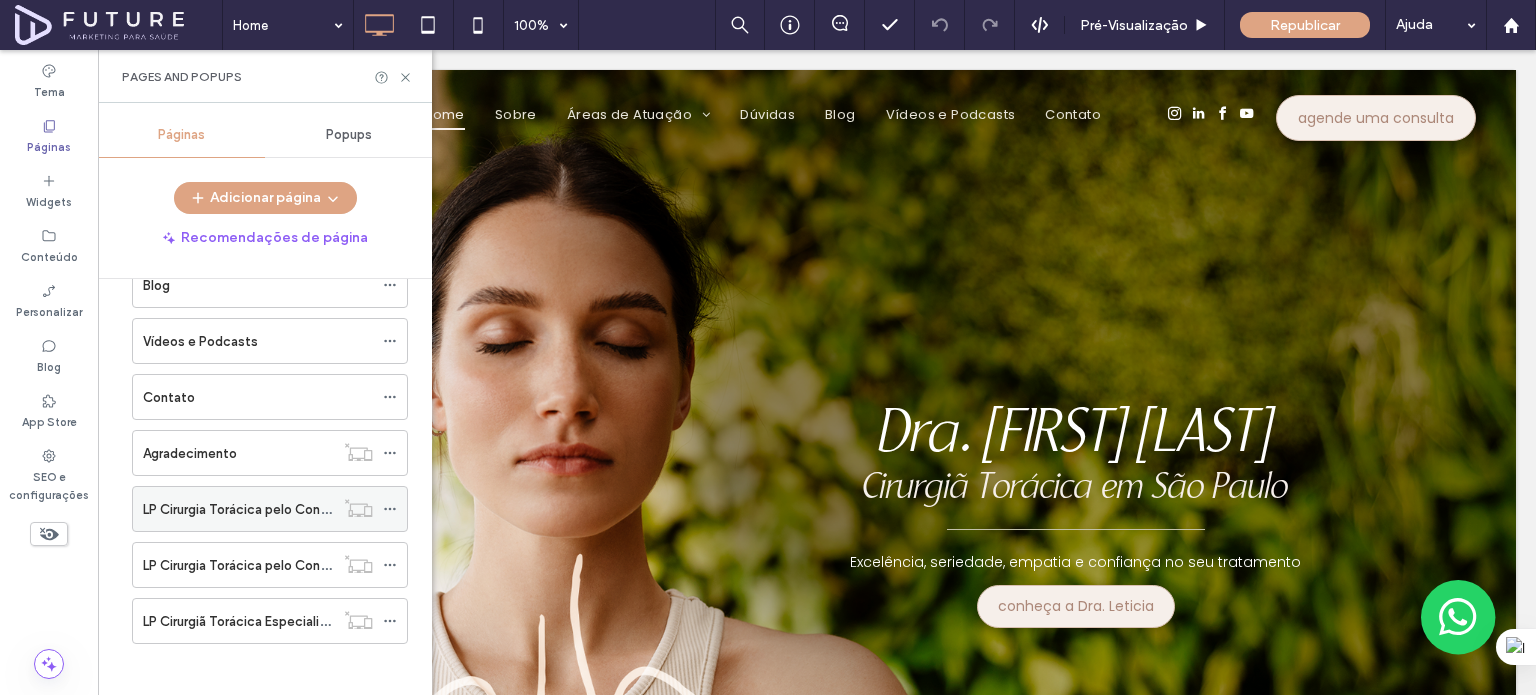 click 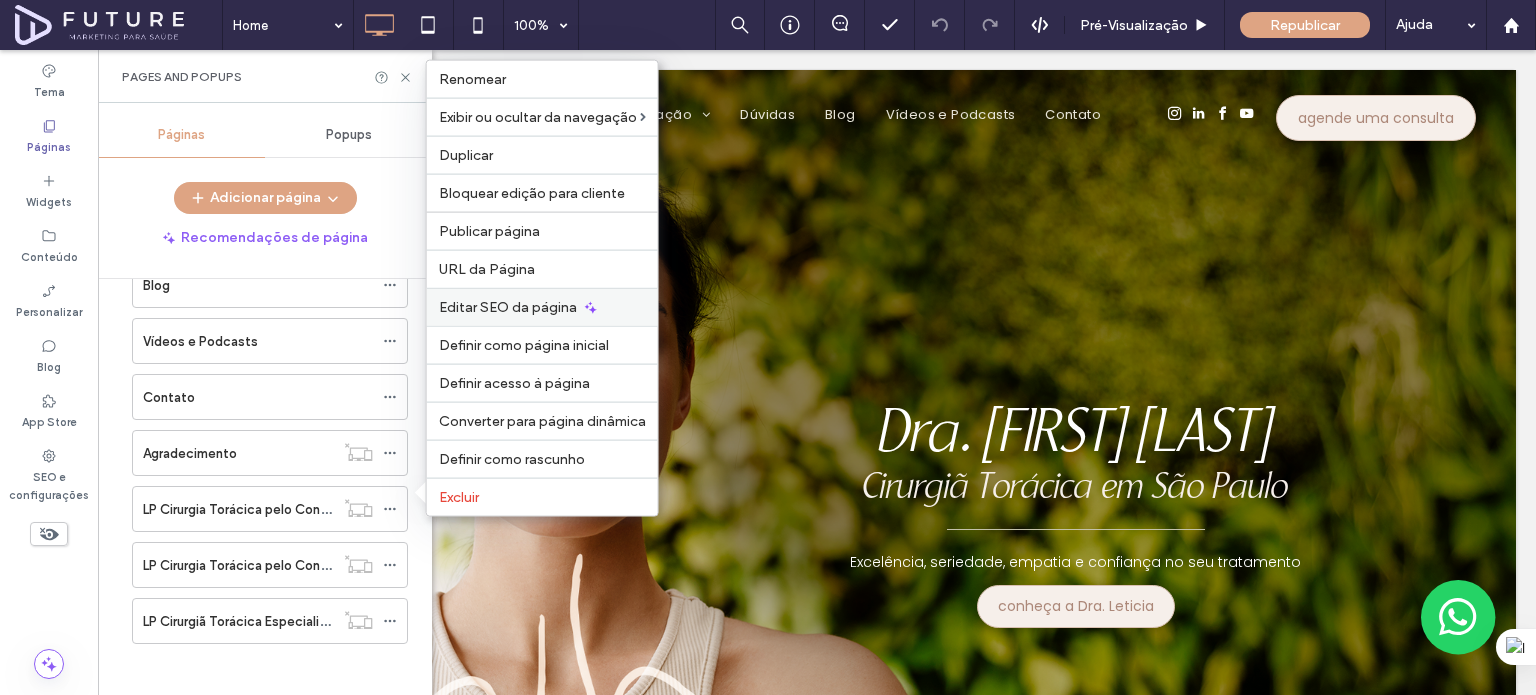click on "Editar SEO da página" at bounding box center (508, 307) 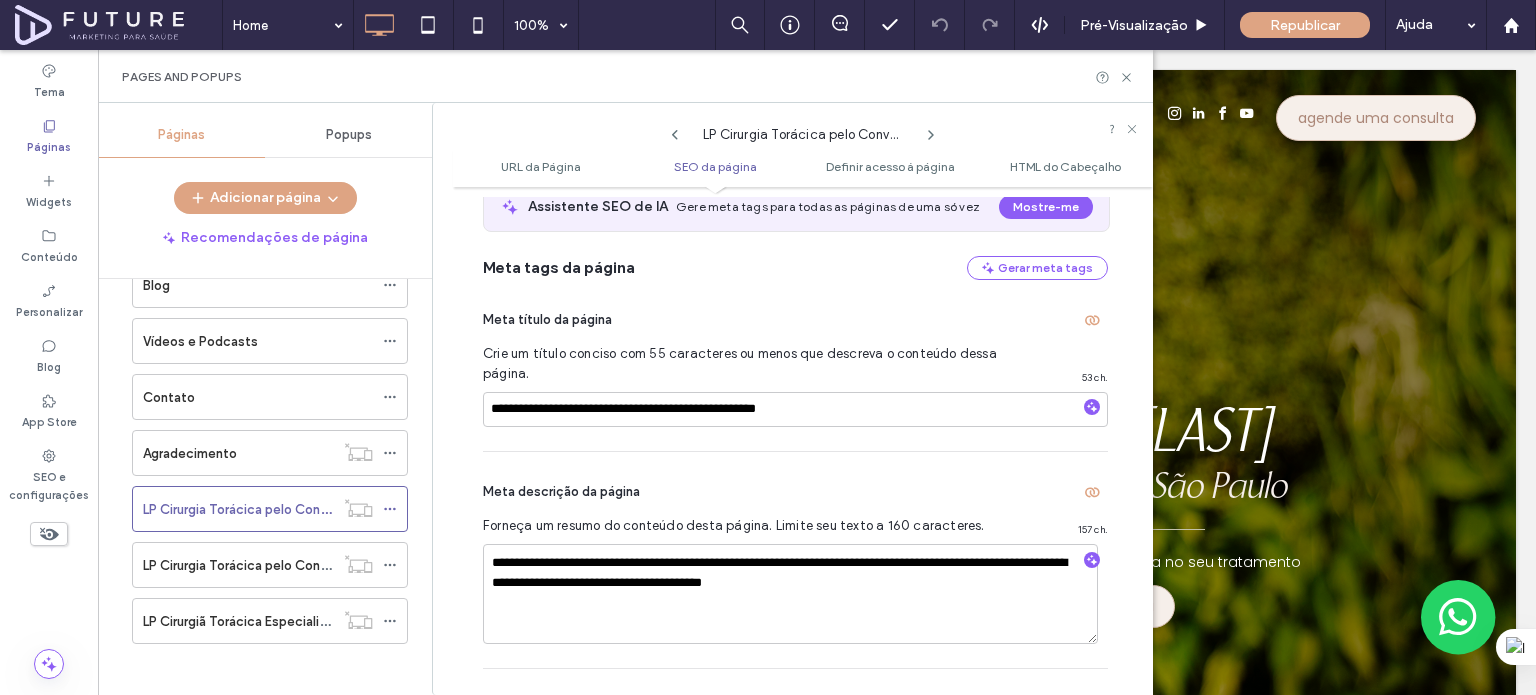 scroll, scrollTop: 374, scrollLeft: 0, axis: vertical 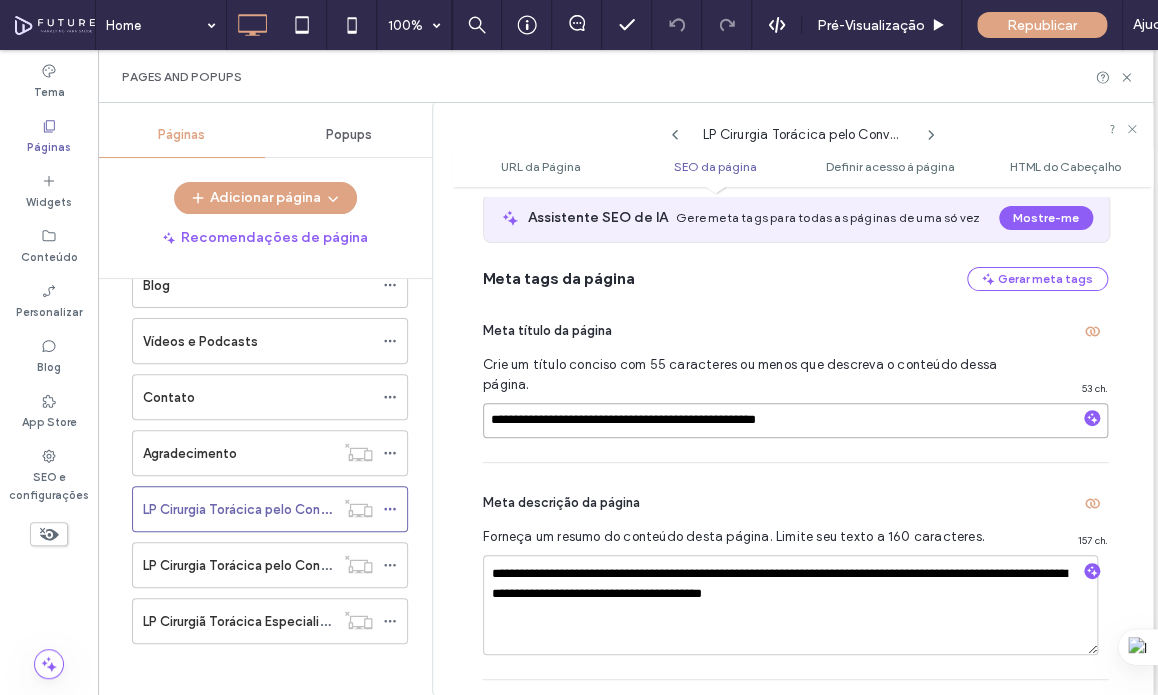 click on "**********" at bounding box center [795, 420] 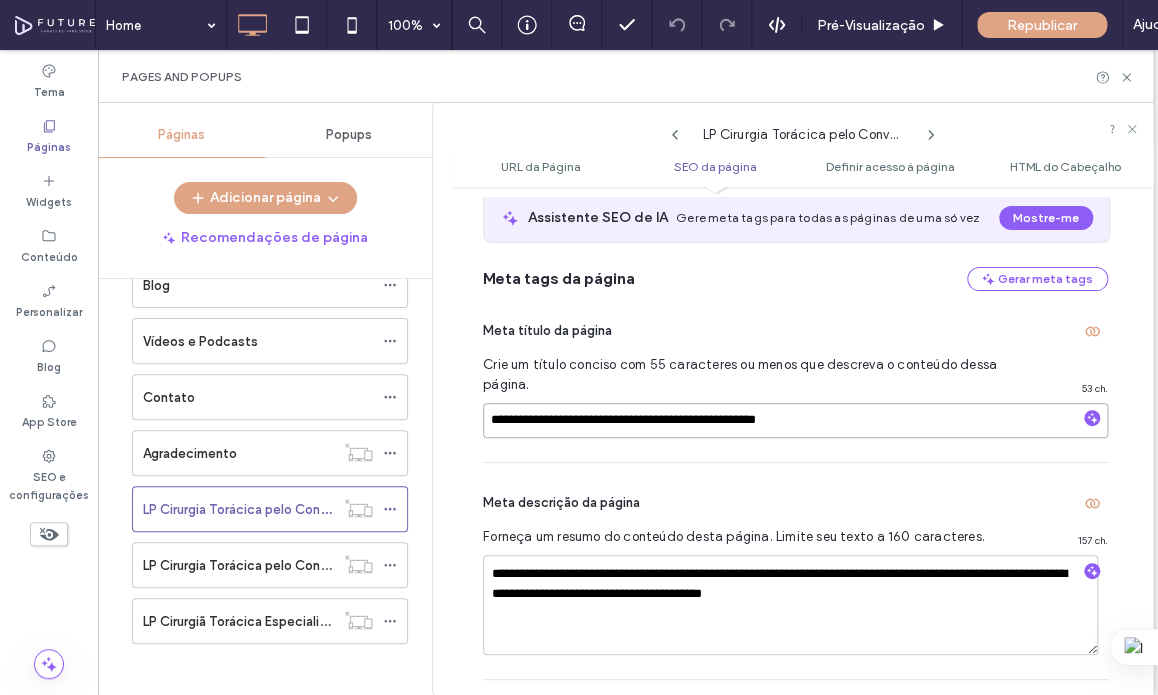 click on "**********" at bounding box center (795, 420) 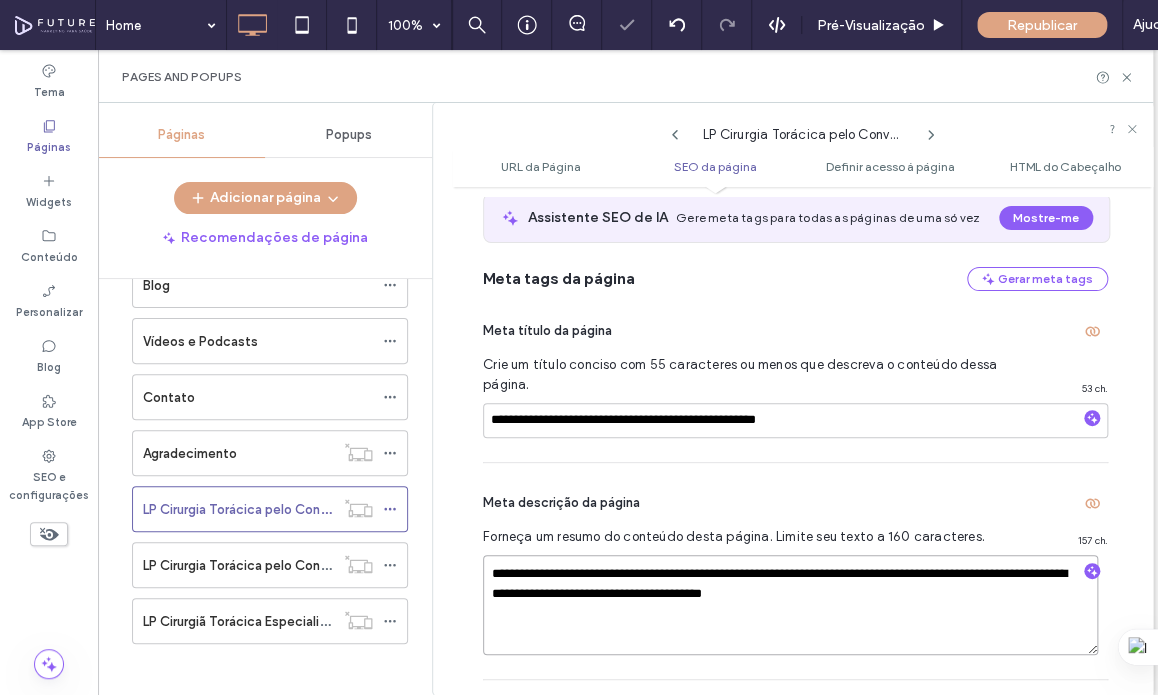 click on "**********" at bounding box center (790, 605) 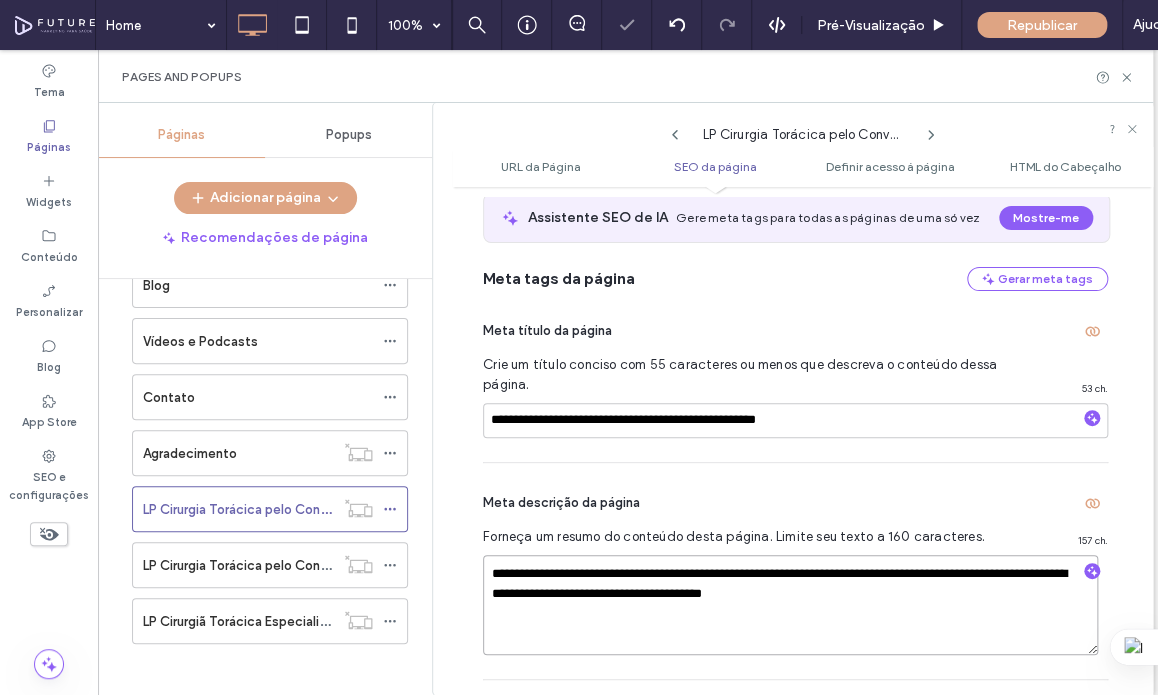 paste 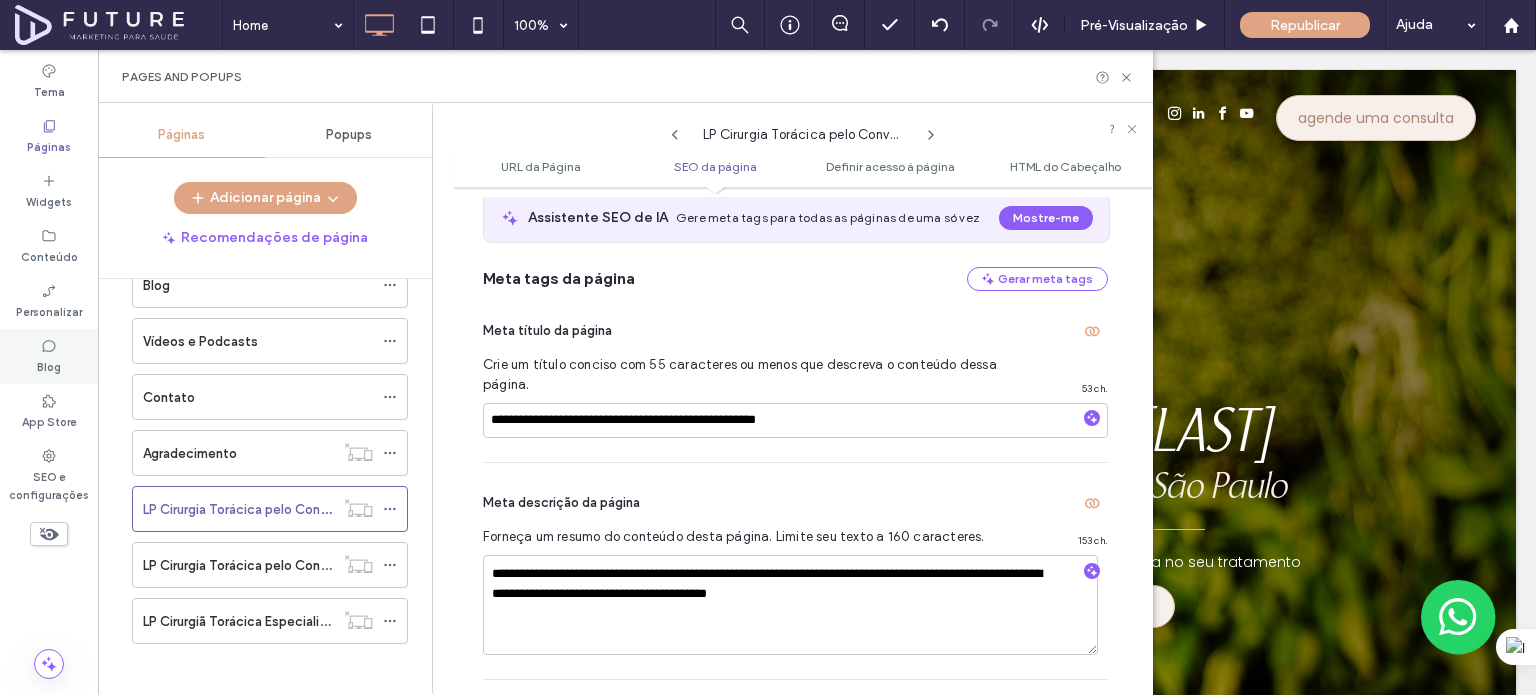 click on "Blog" at bounding box center (49, 356) 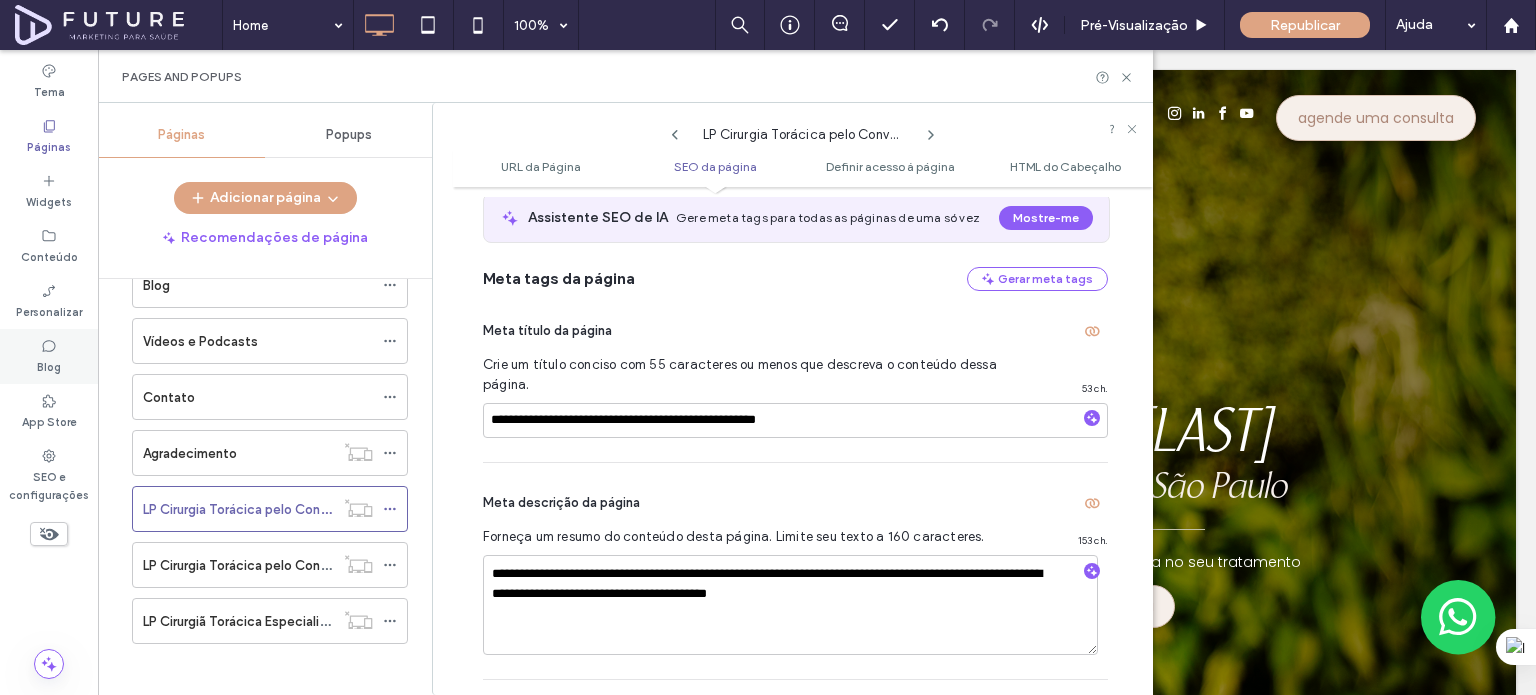 click on "Blog" at bounding box center (49, 356) 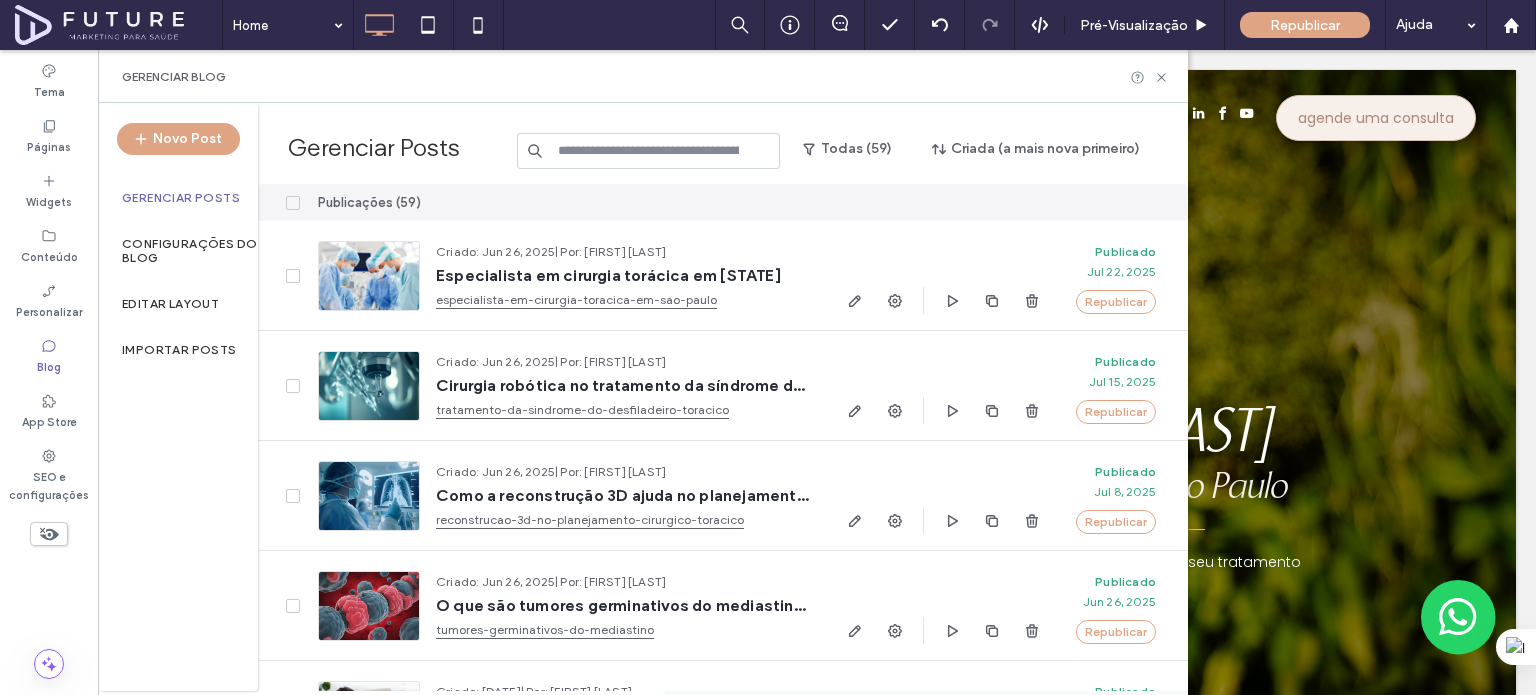 click at bounding box center [649, 151] 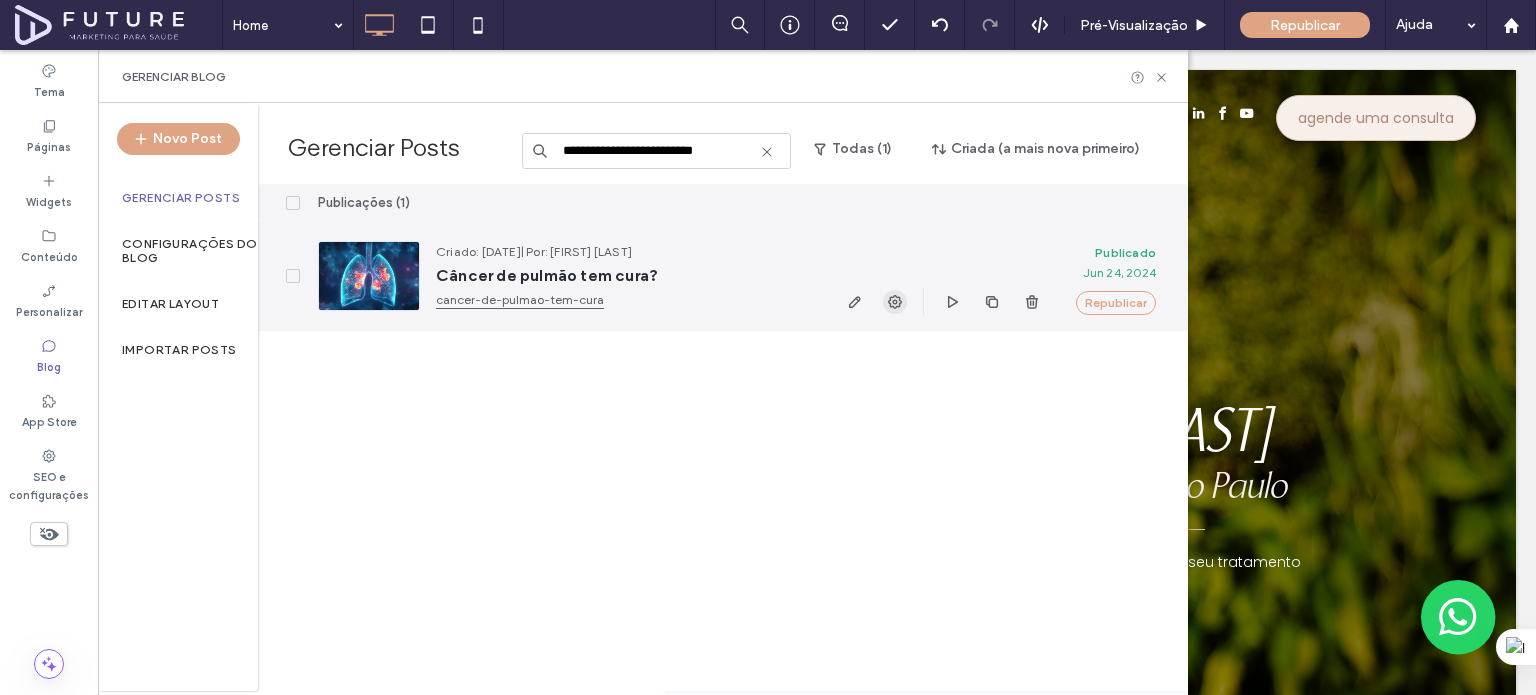 click 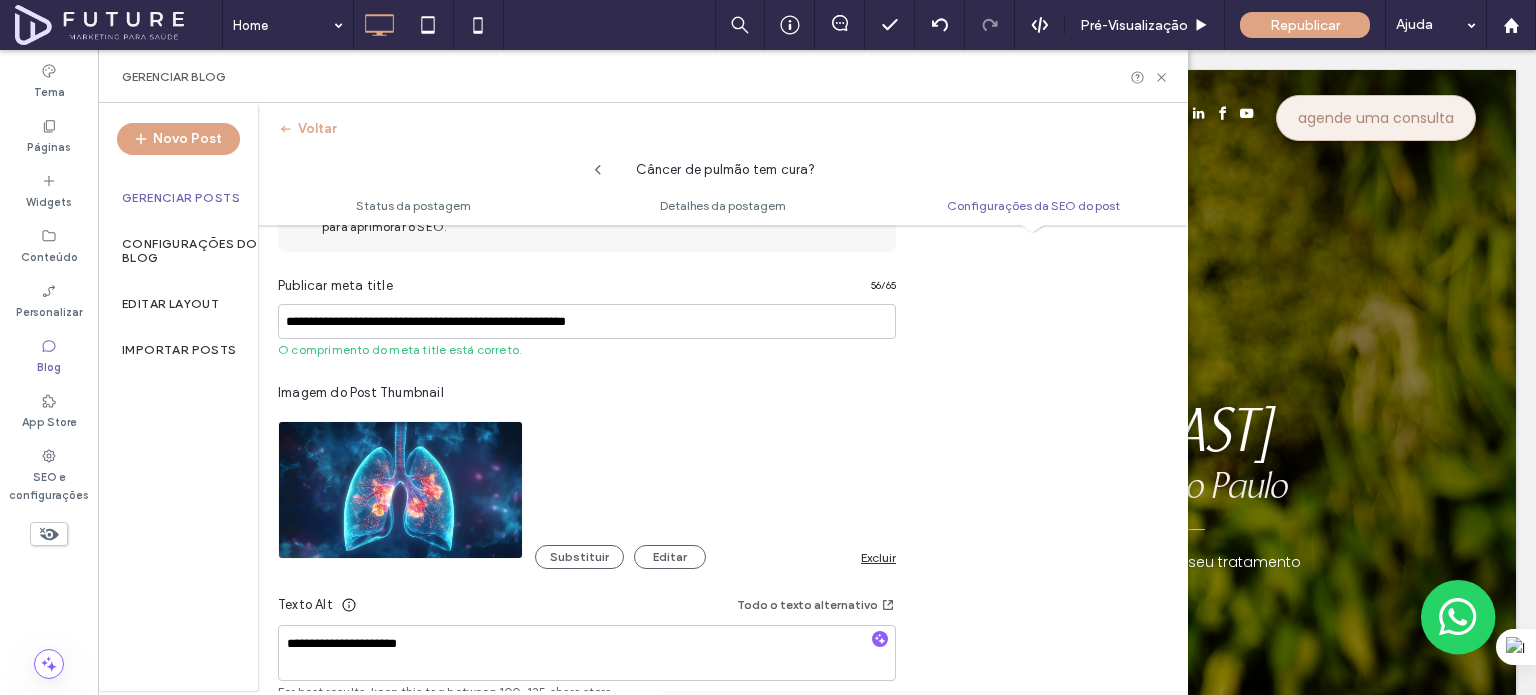 scroll, scrollTop: 1200, scrollLeft: 0, axis: vertical 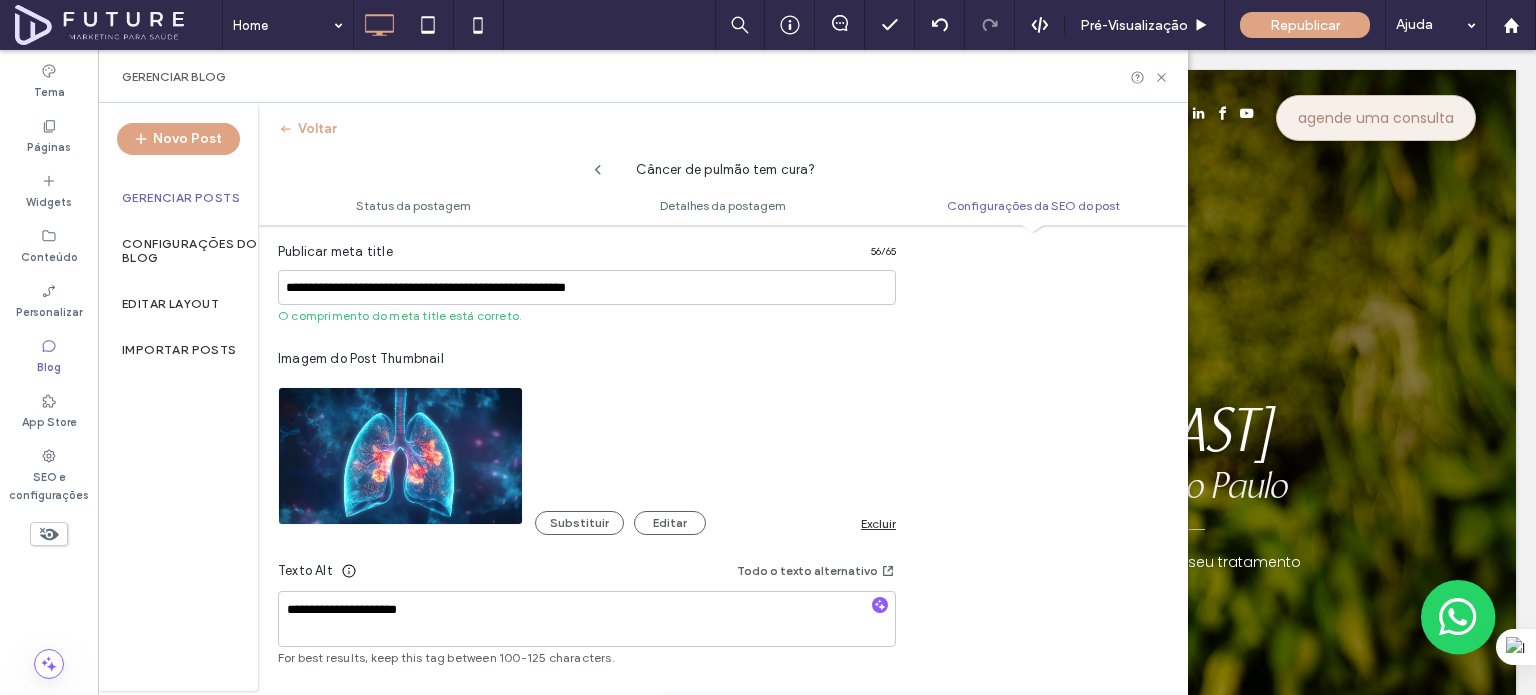 click on "Gerenciar Posts" at bounding box center [181, 198] 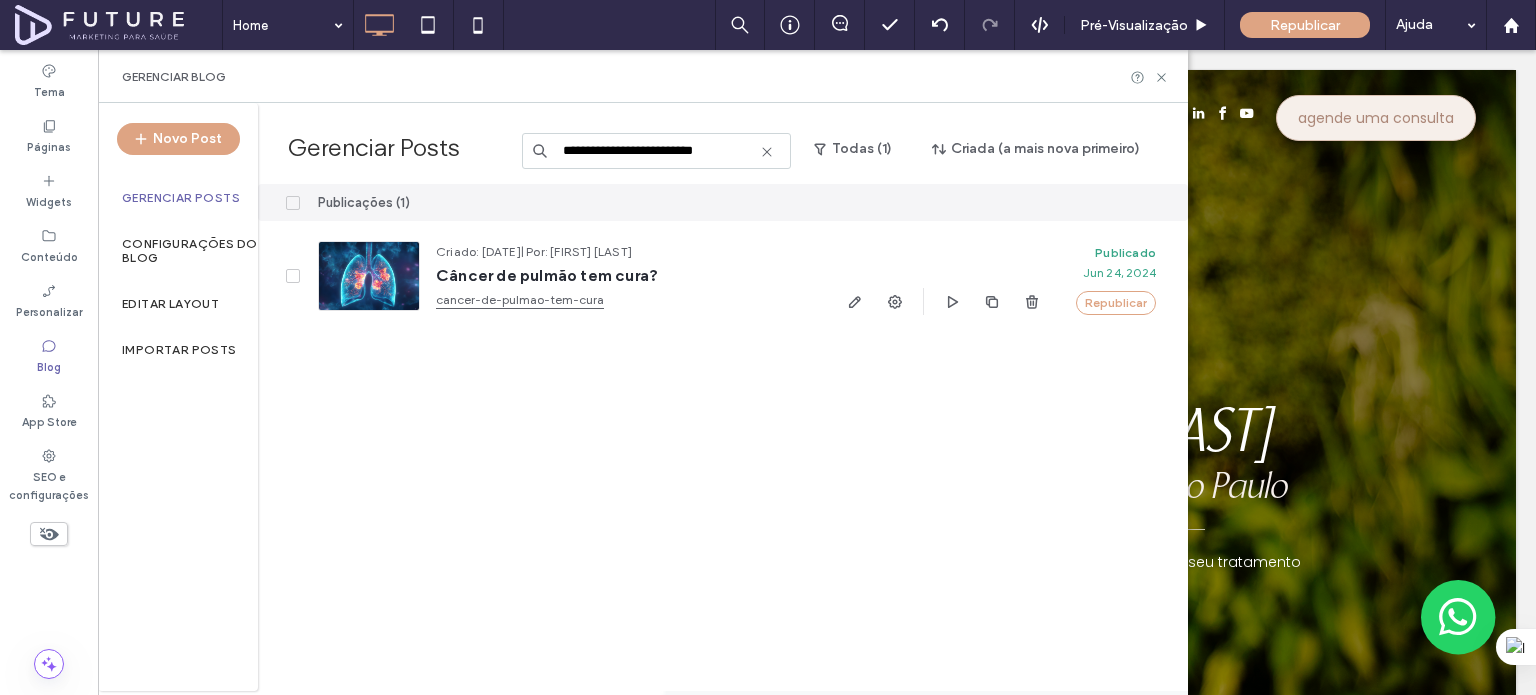 click on "**********" at bounding box center [656, 151] 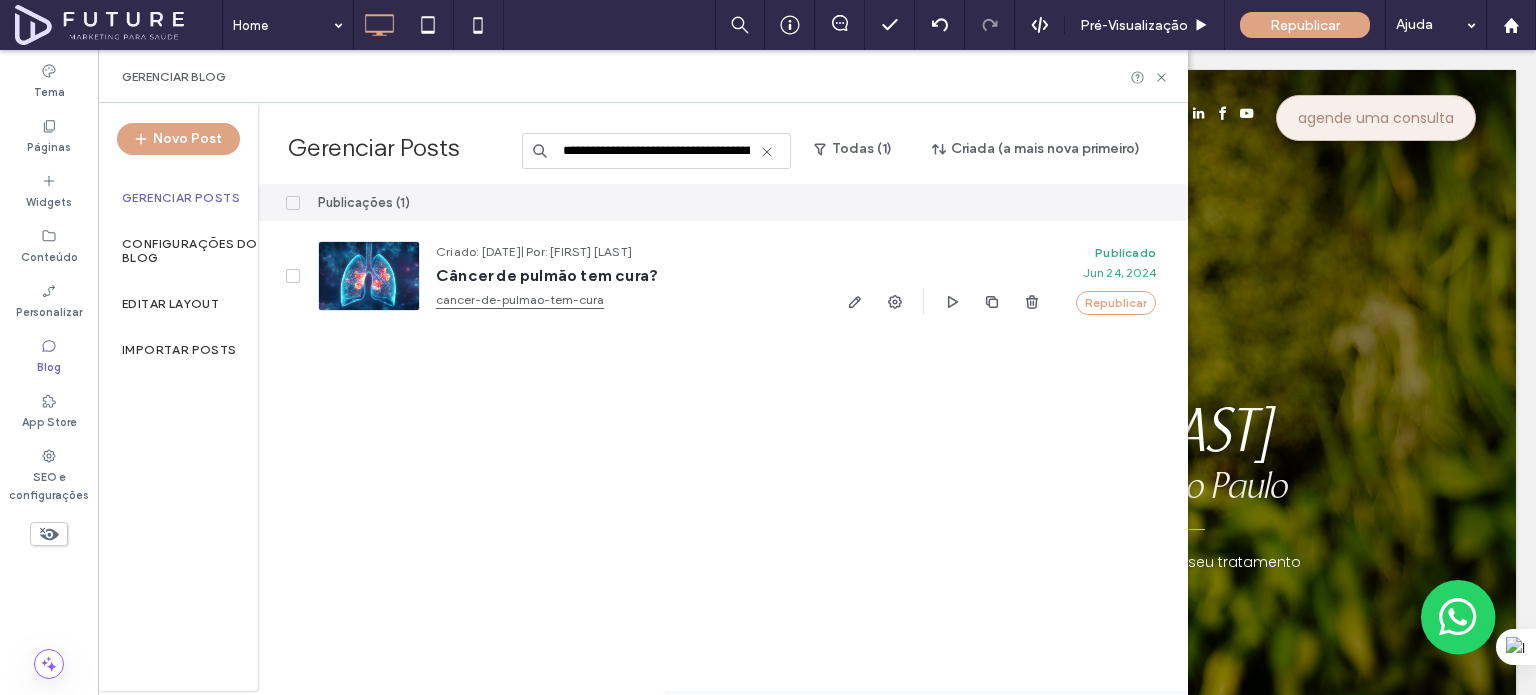 scroll, scrollTop: 0, scrollLeft: 112, axis: horizontal 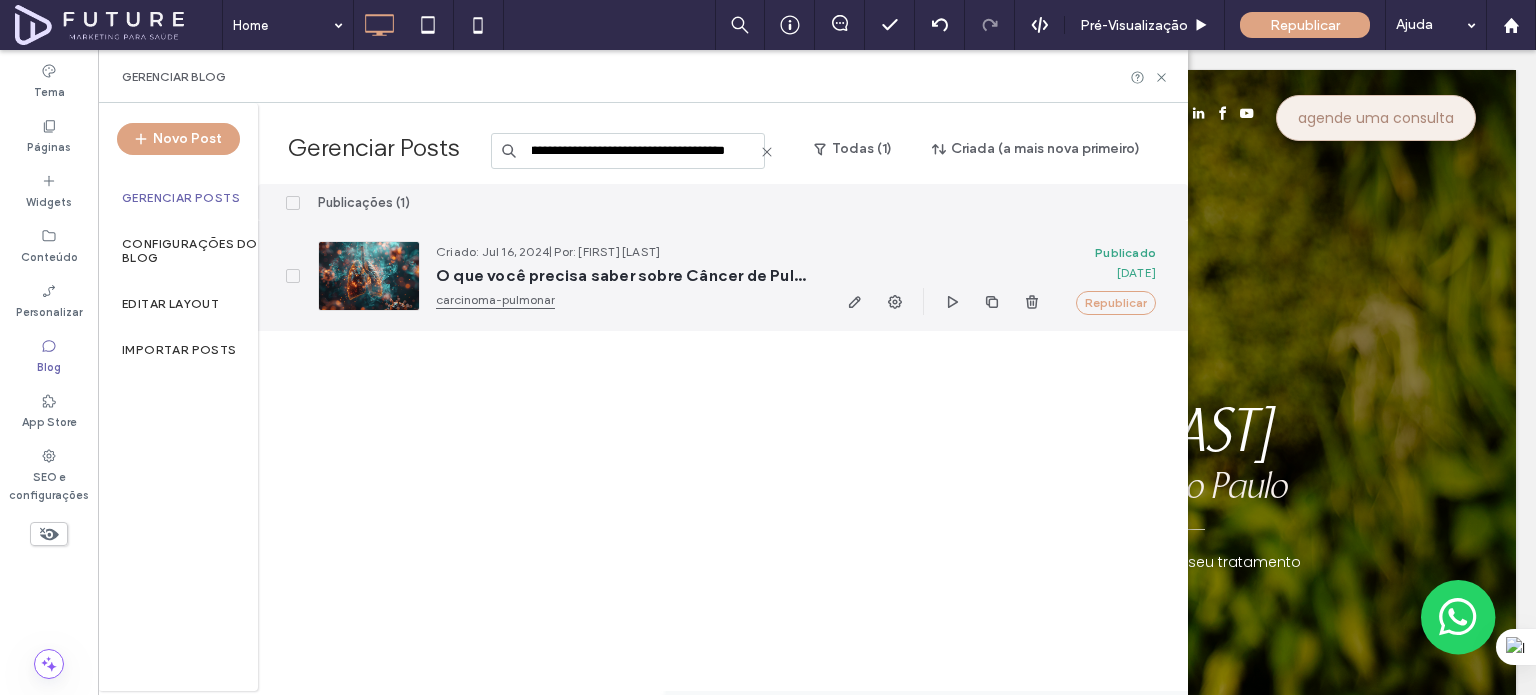 type on "**********" 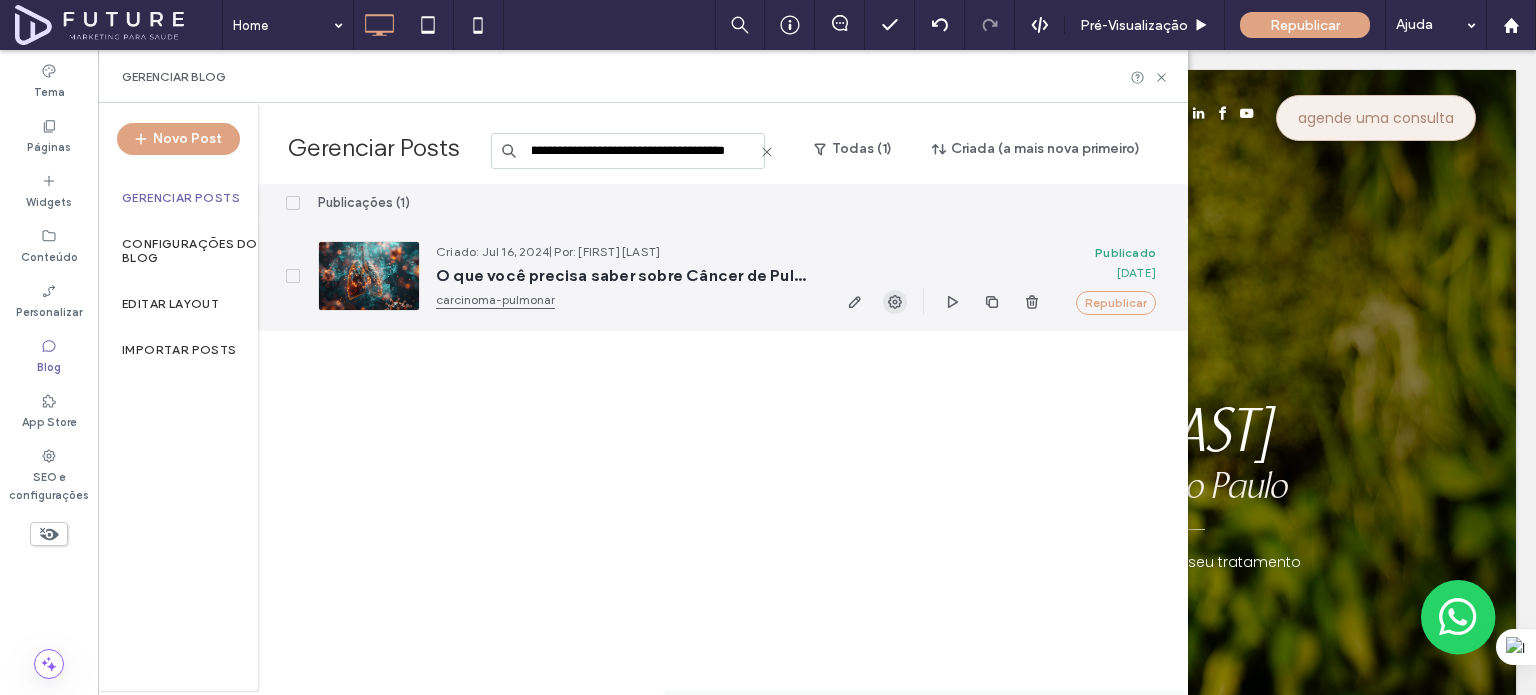 click at bounding box center (943, 276) 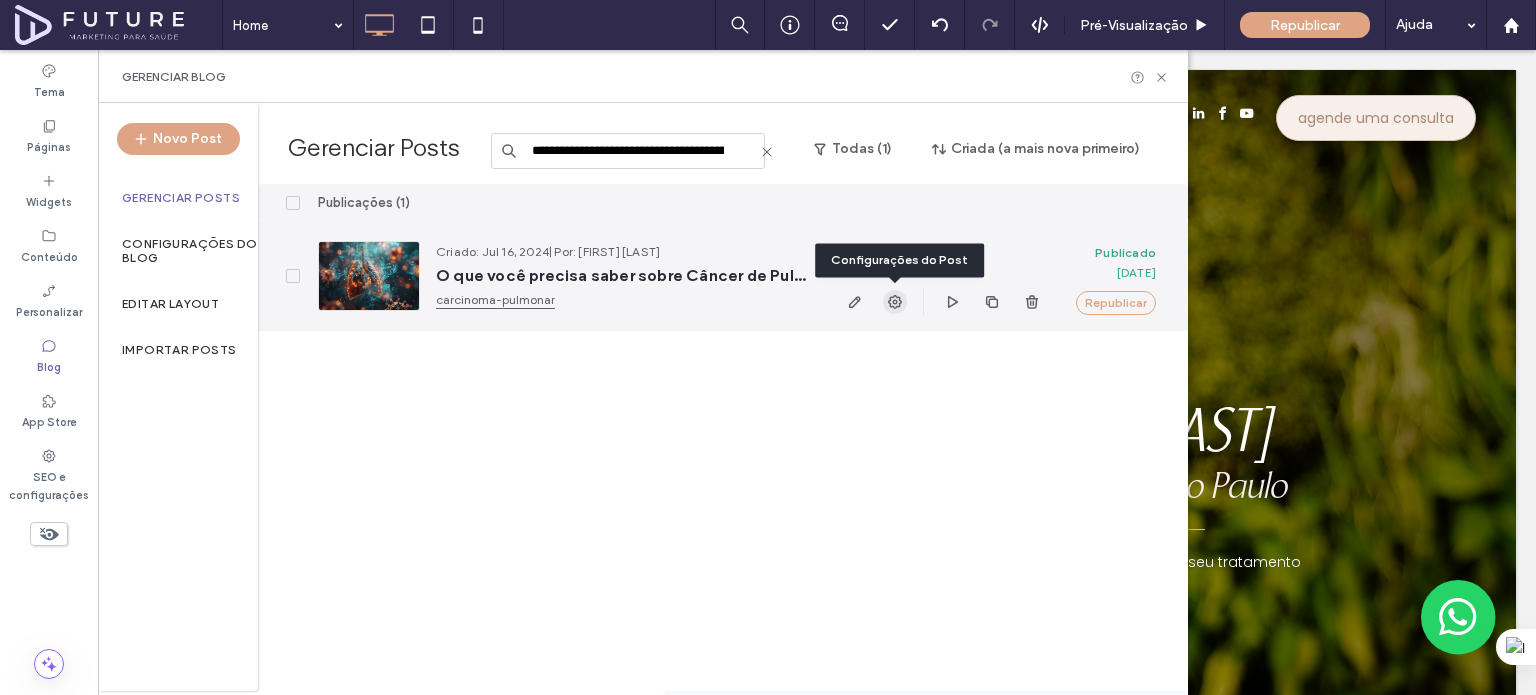 click at bounding box center [895, 302] 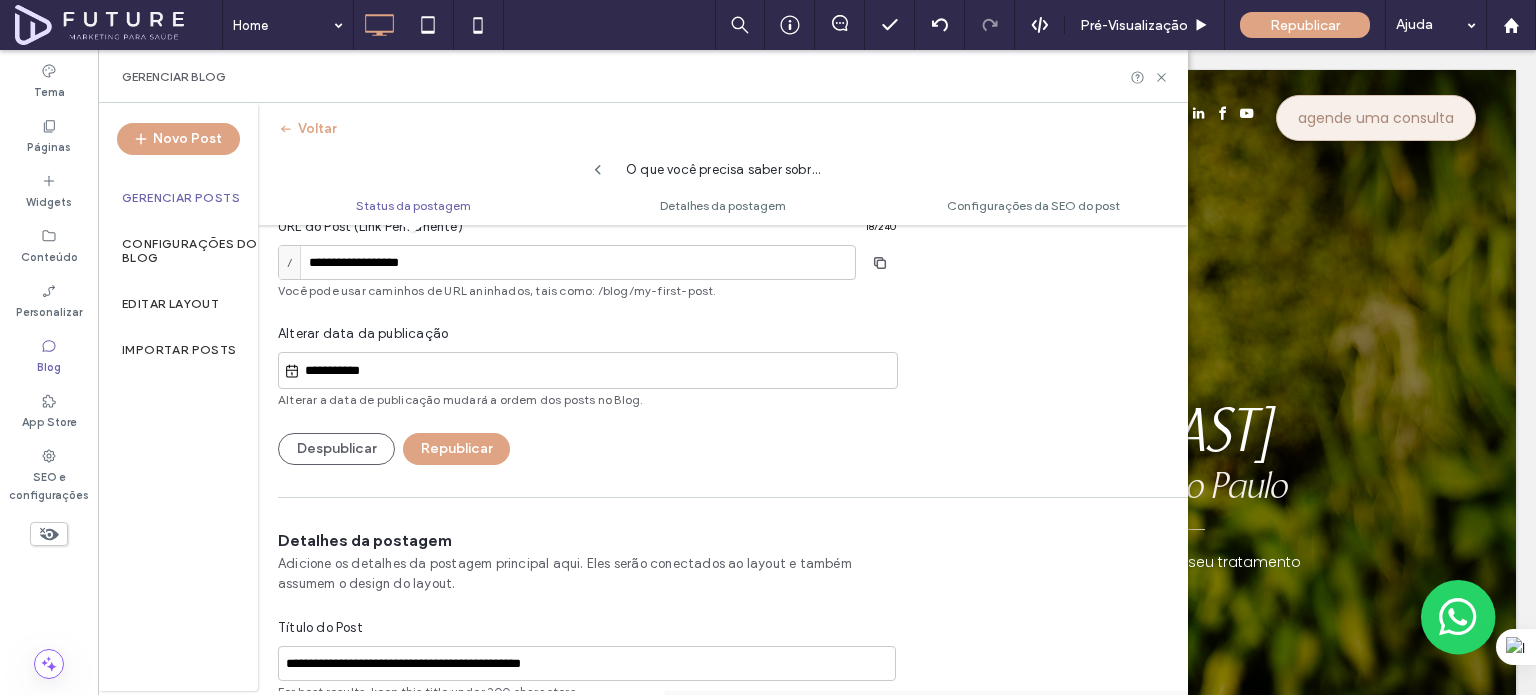 scroll, scrollTop: 0, scrollLeft: 0, axis: both 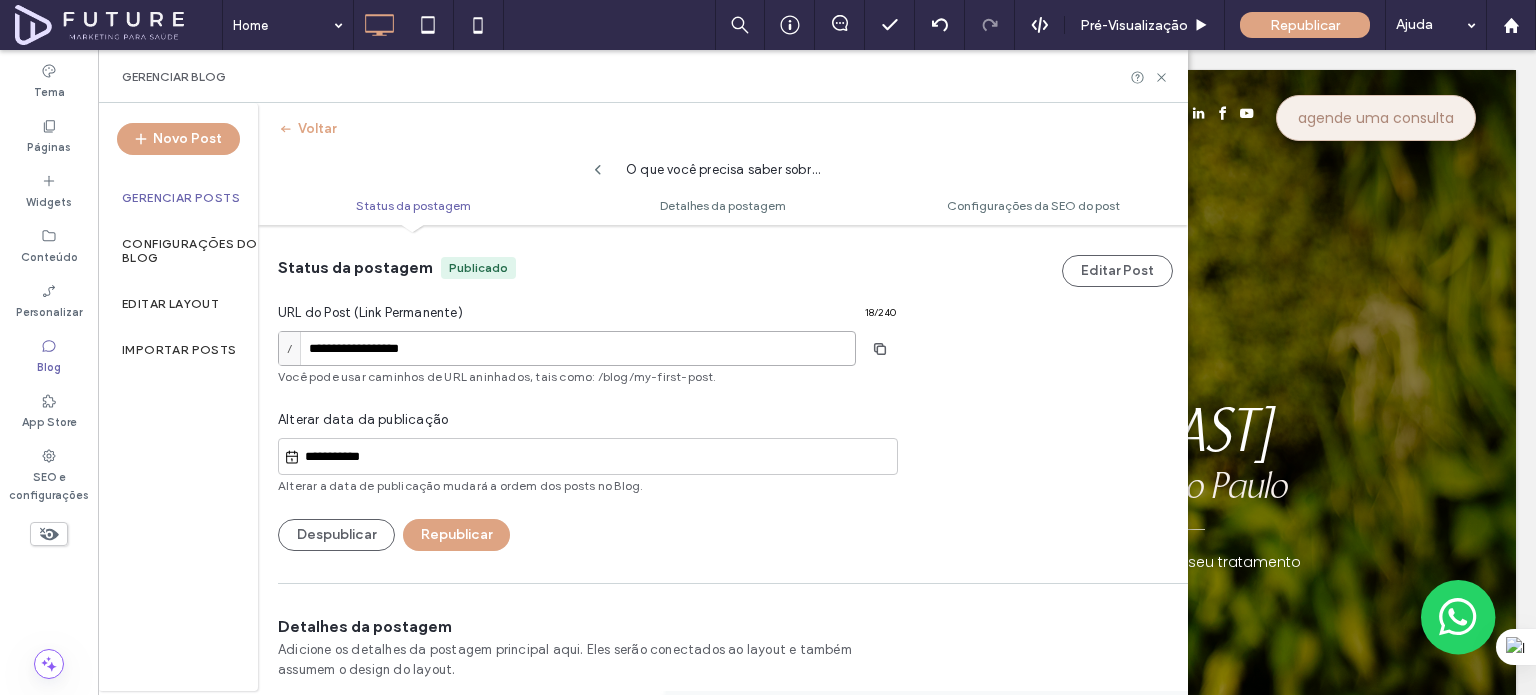 click on "**********" at bounding box center (567, 348) 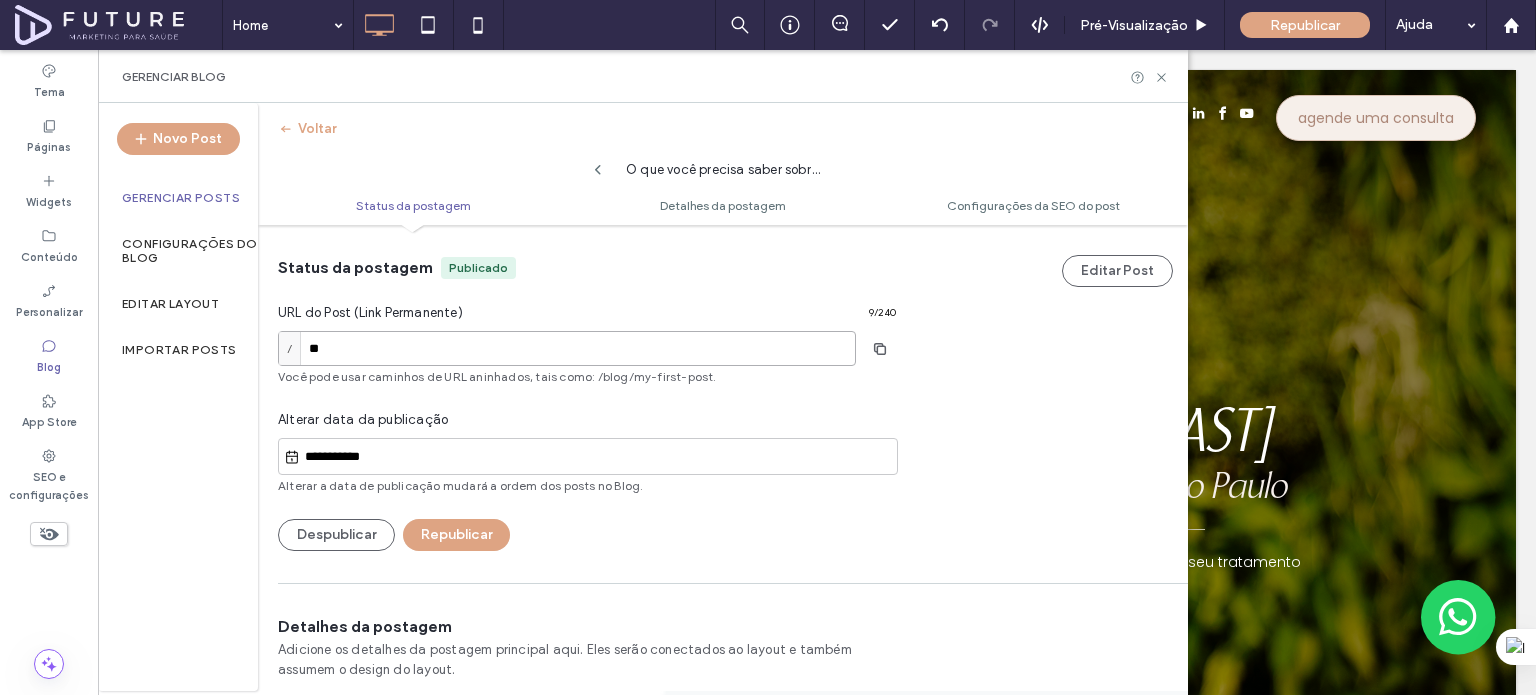 type on "*" 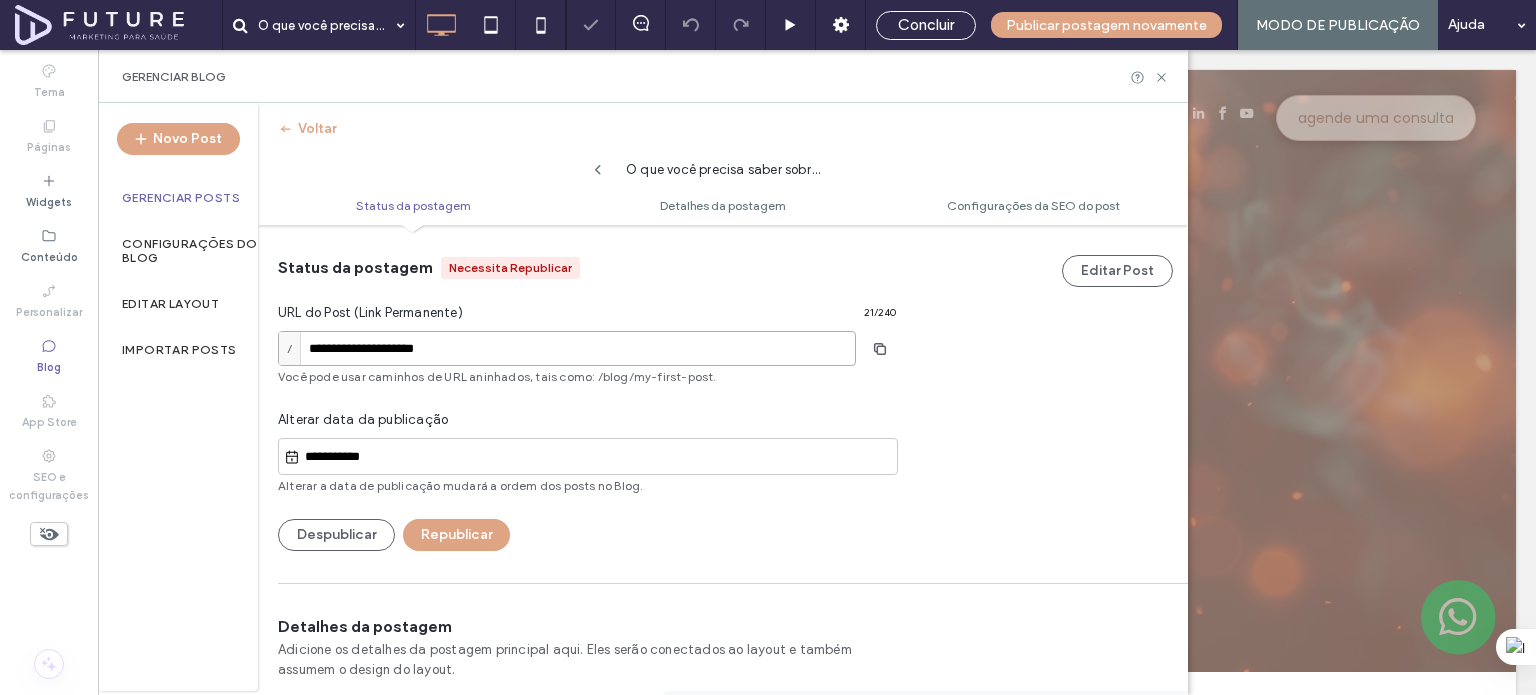 scroll, scrollTop: 0, scrollLeft: 0, axis: both 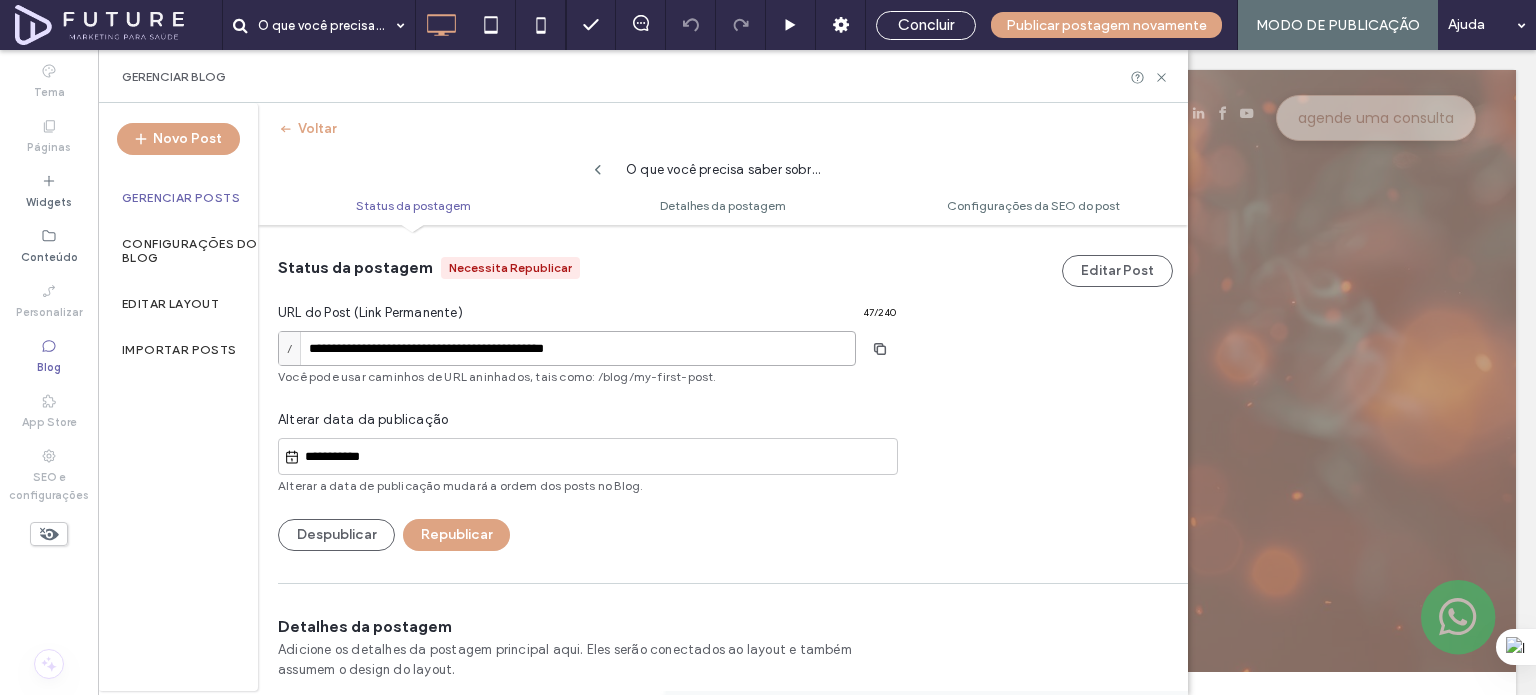 type on "**********" 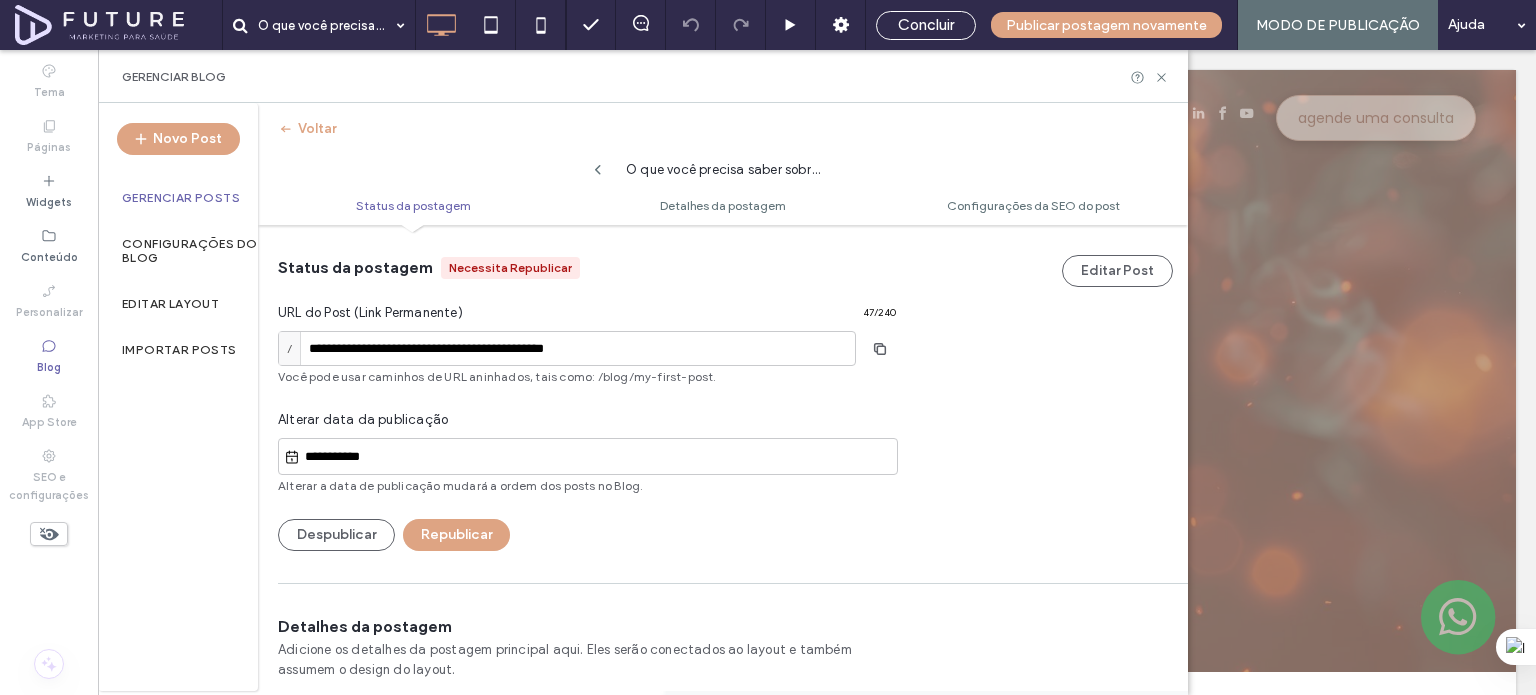 click on "**********" at bounding box center [723, 388] 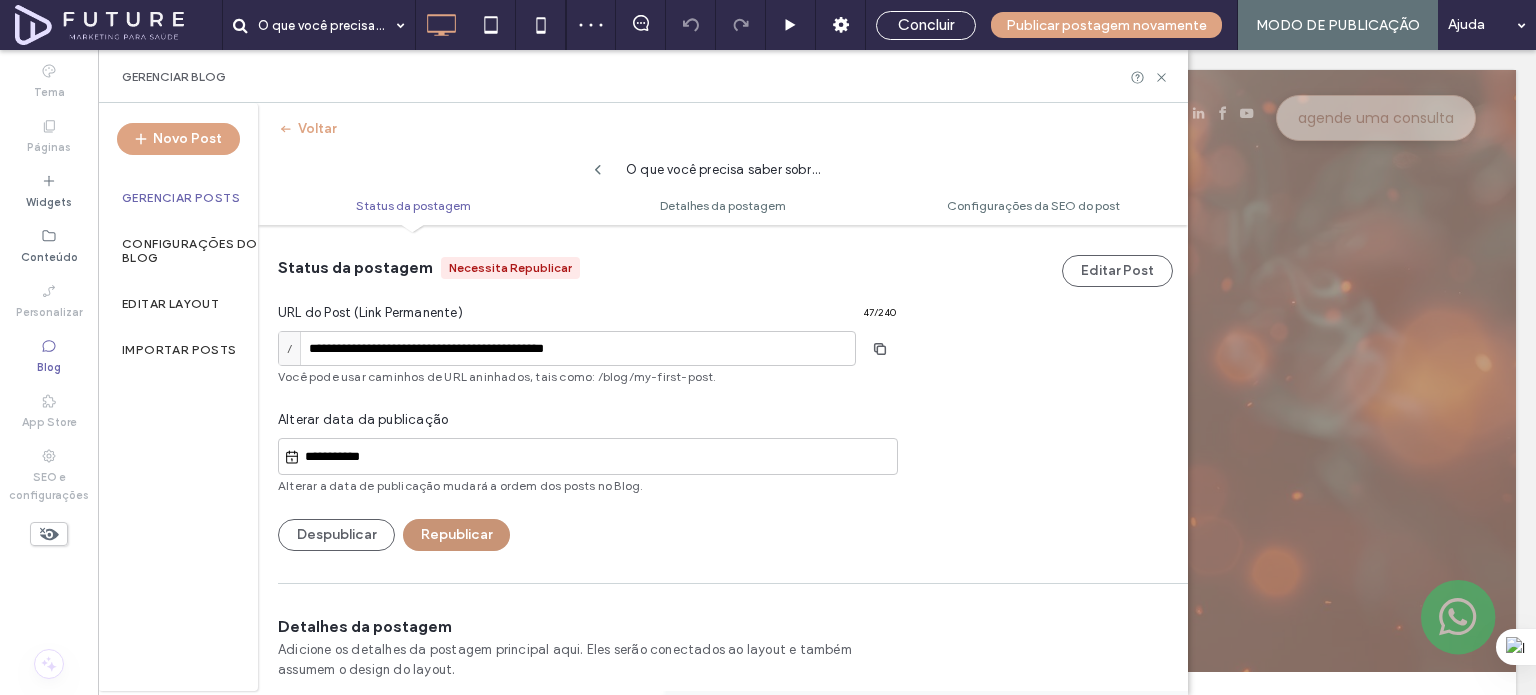 click on "Republicar" at bounding box center [456, 535] 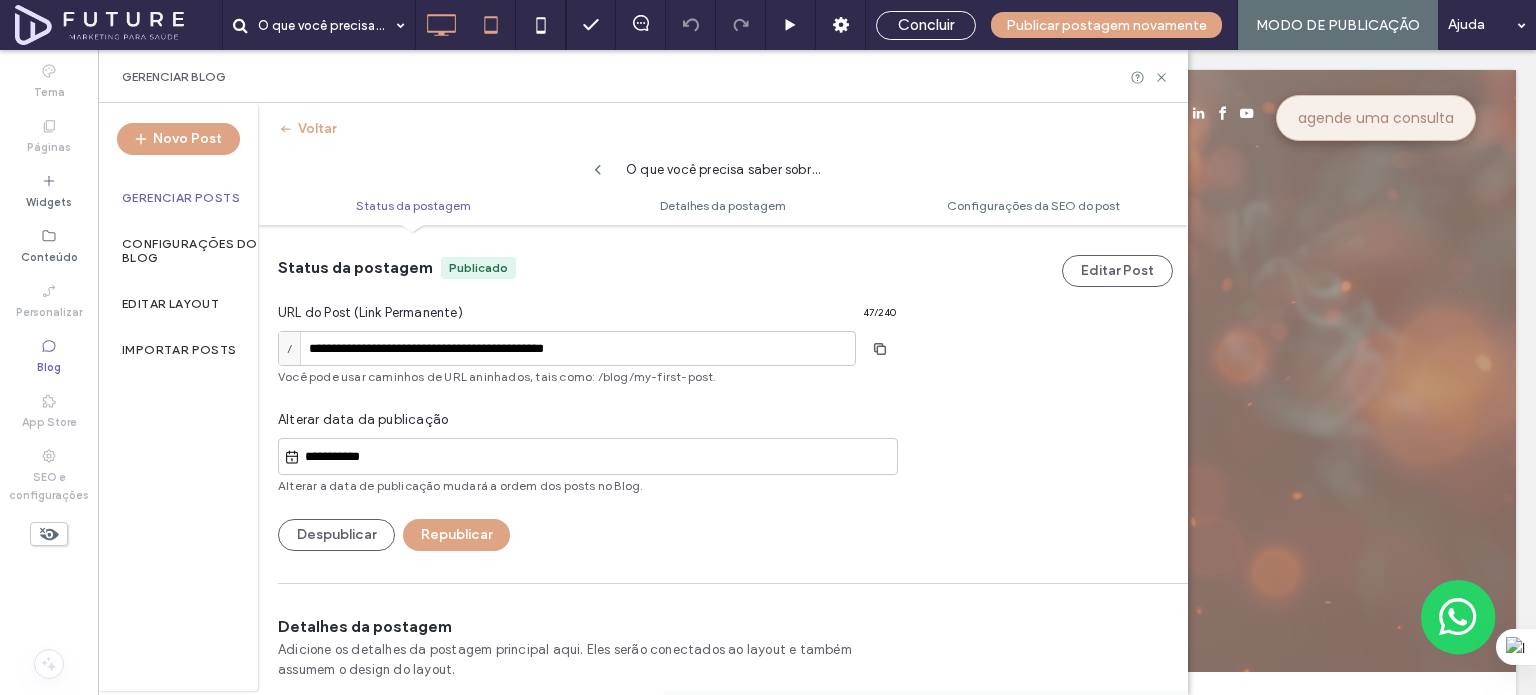 scroll, scrollTop: 0, scrollLeft: 0, axis: both 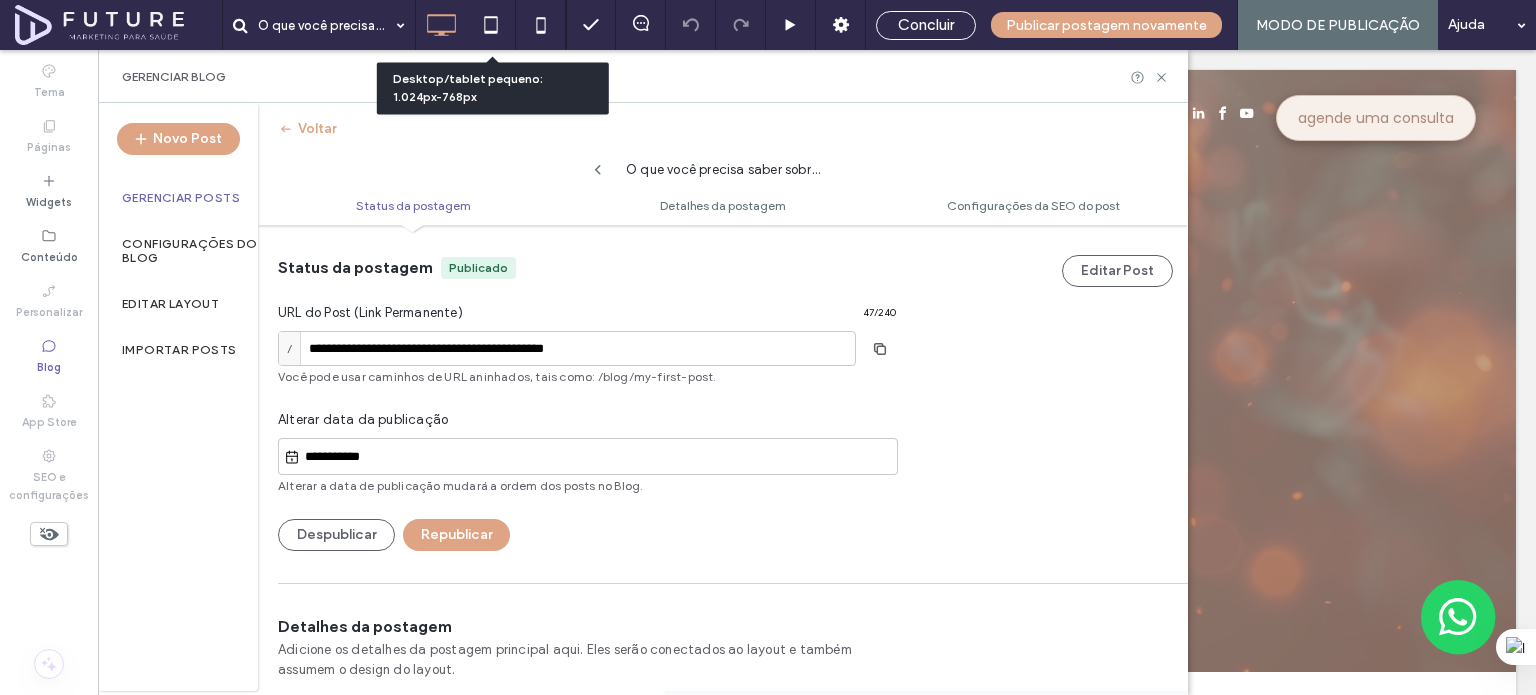 click on "Gerenciar Posts" at bounding box center (178, 198) 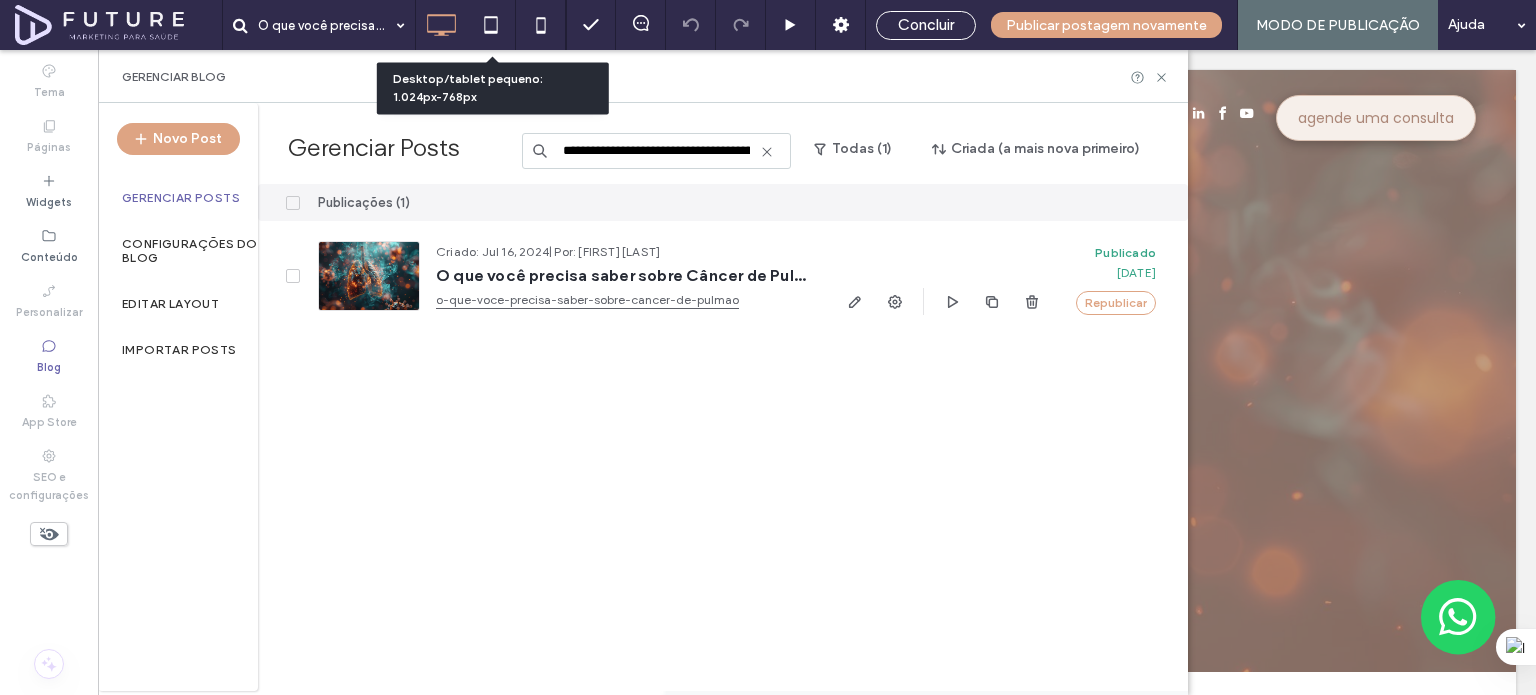 click on "**********" at bounding box center (656, 151) 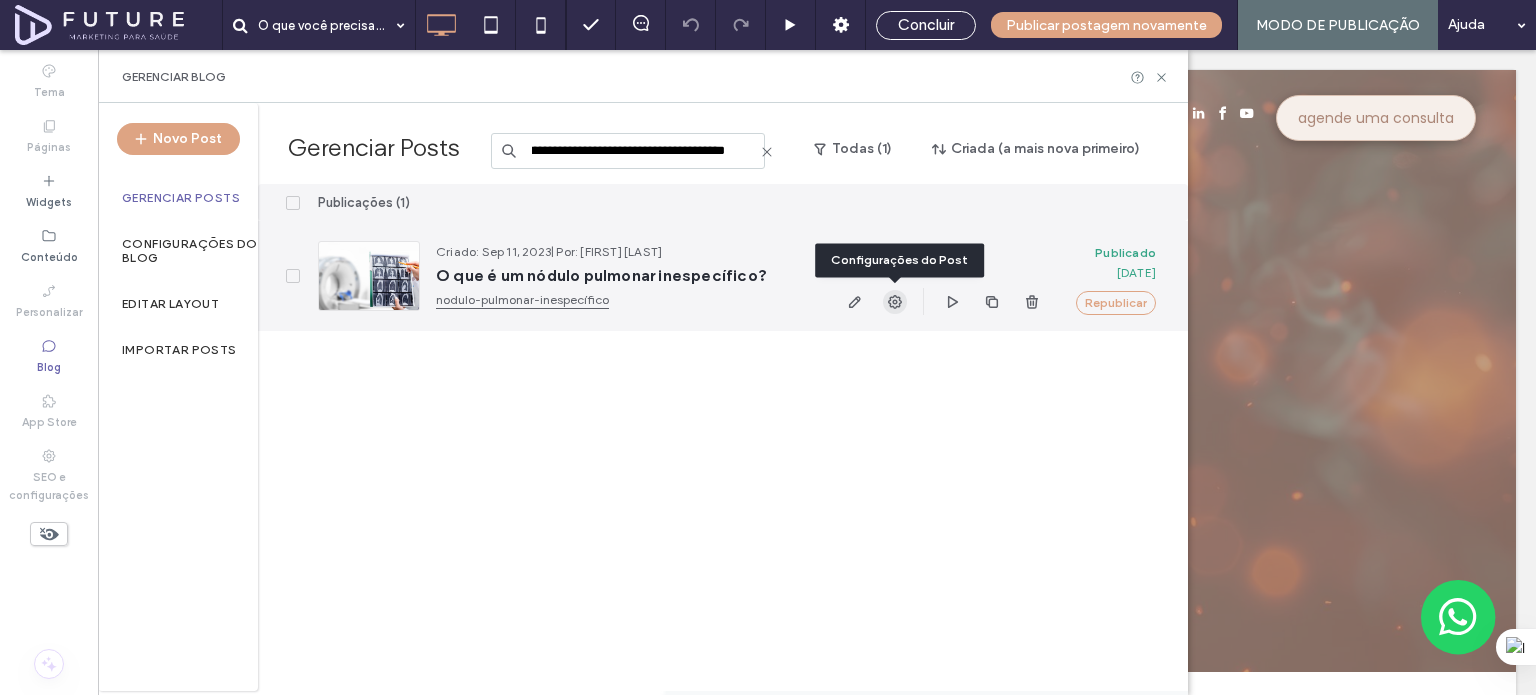 type on "**********" 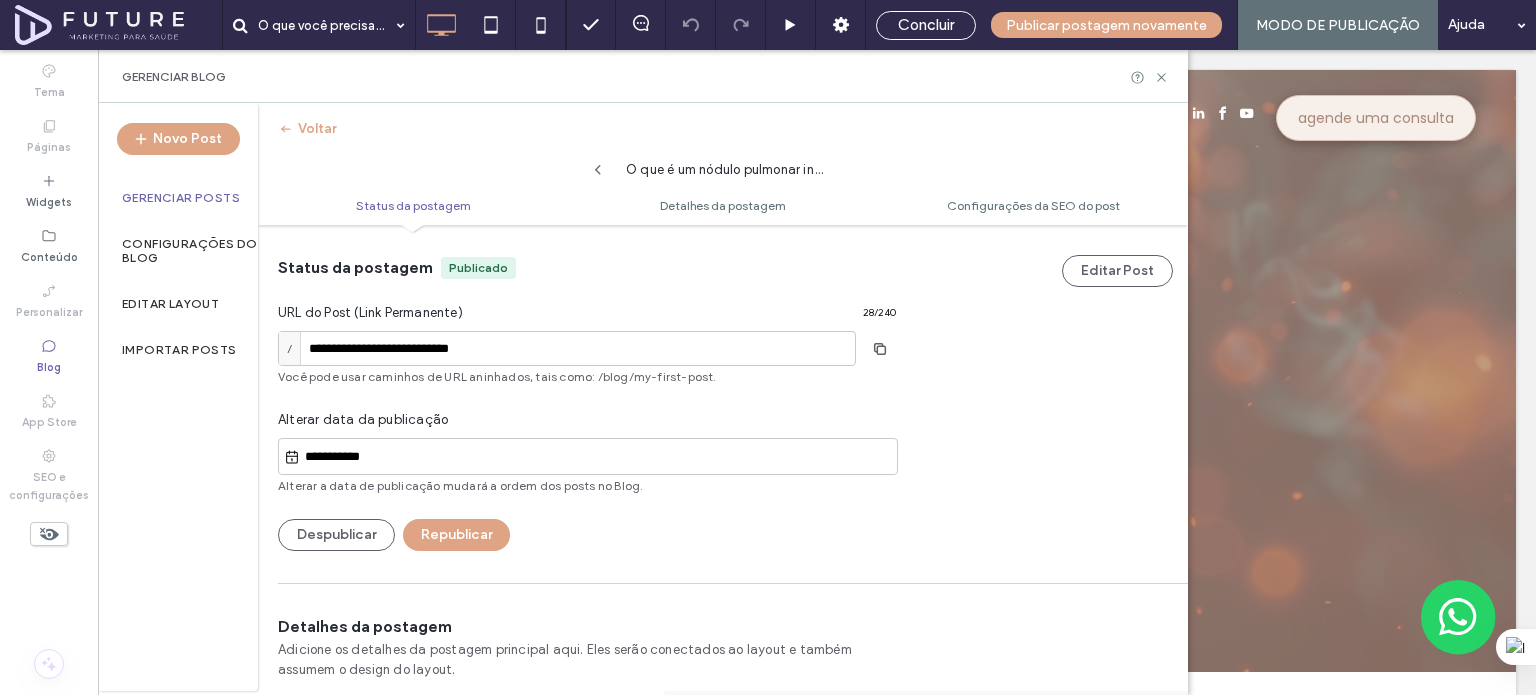 scroll, scrollTop: 0, scrollLeft: 0, axis: both 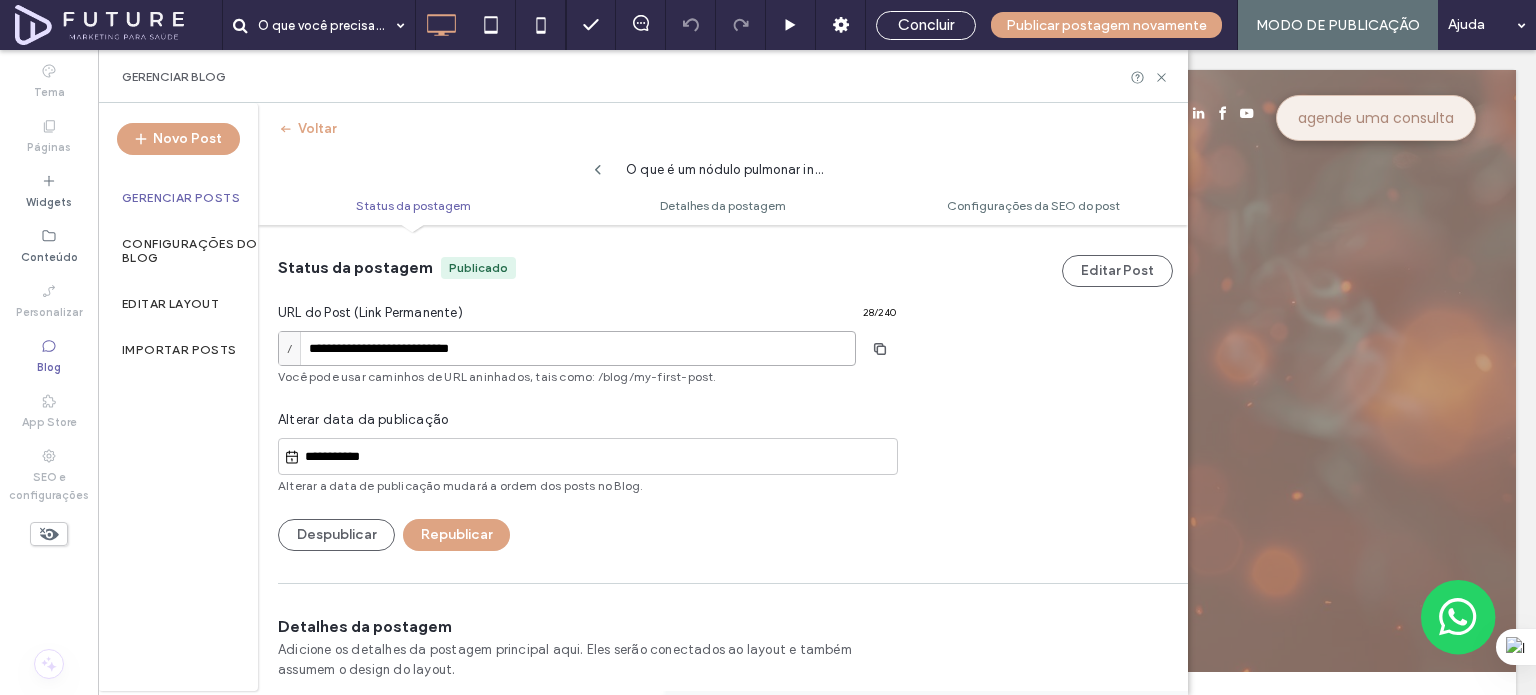 click on "**********" at bounding box center (567, 348) 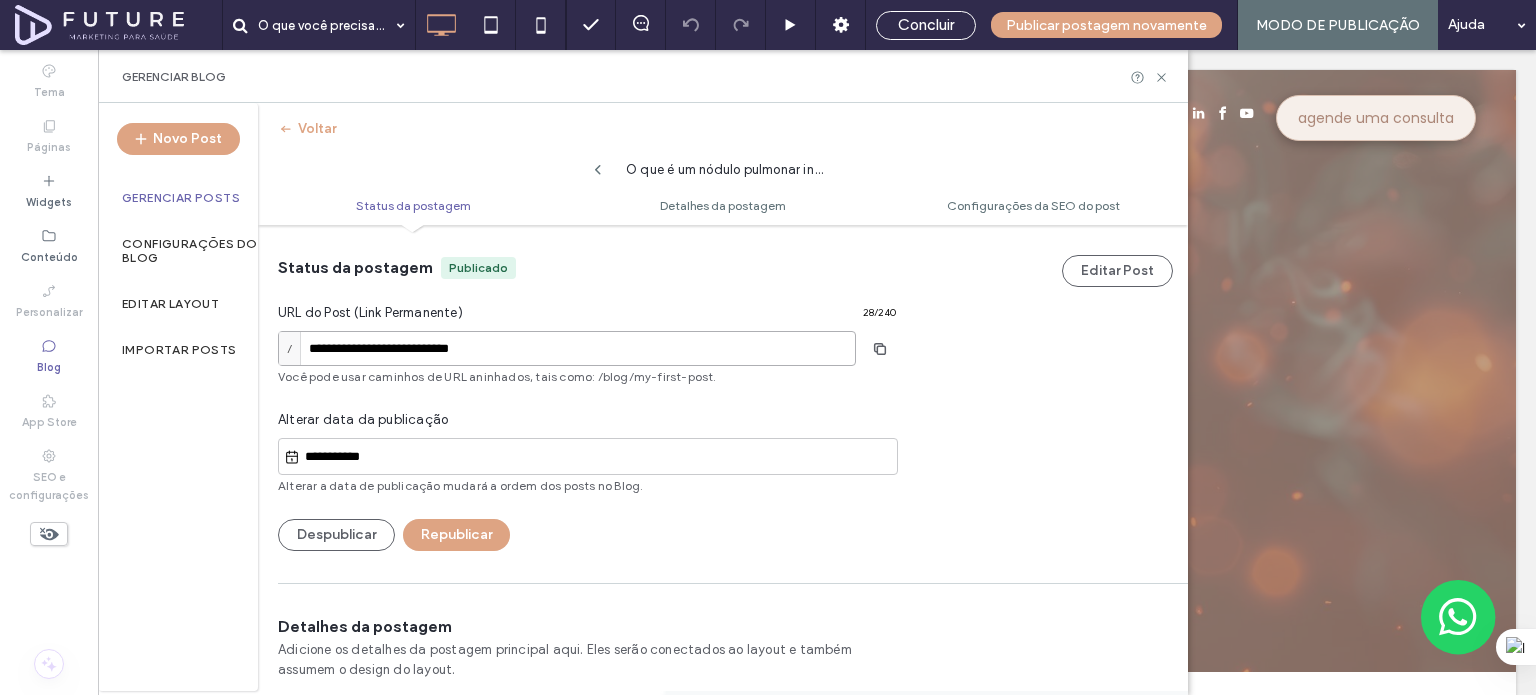 type on "**********" 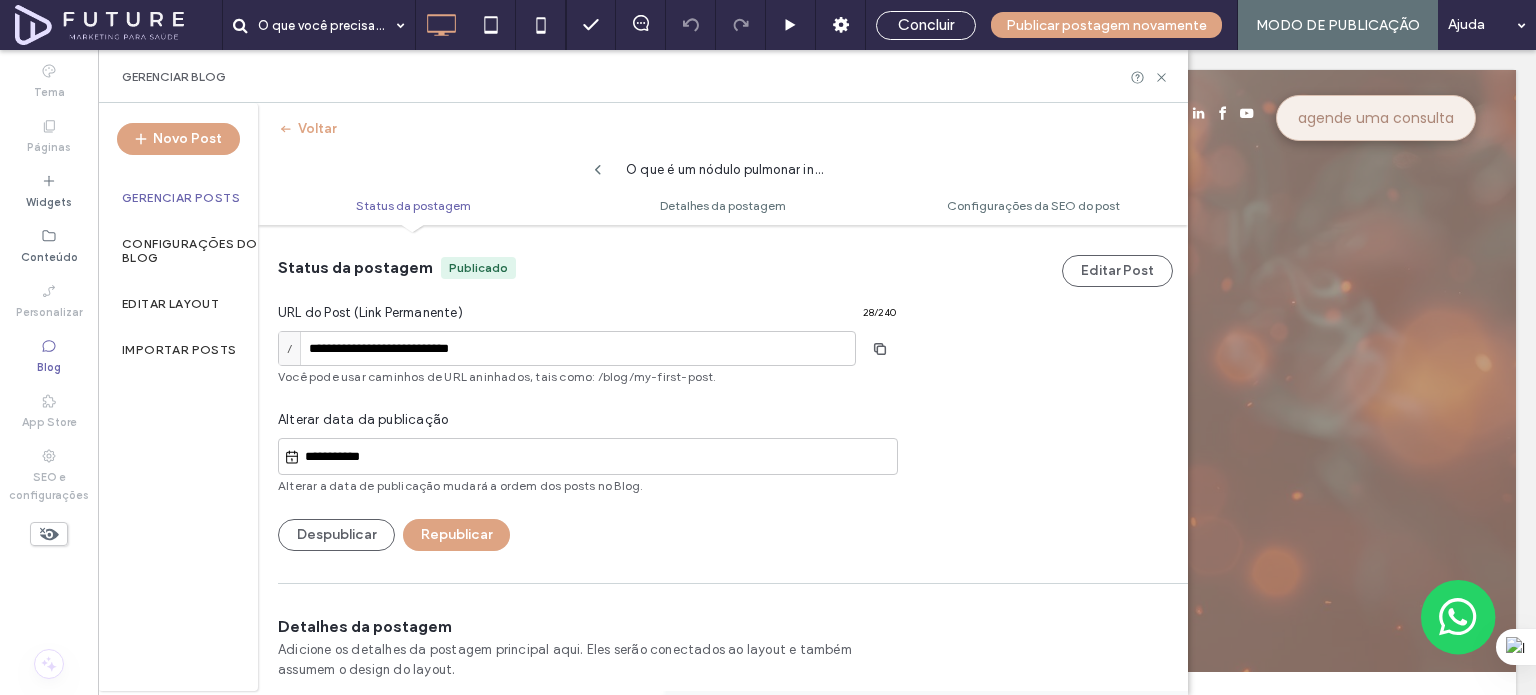 click on "Status da postagem Publicado" at bounding box center [587, 268] 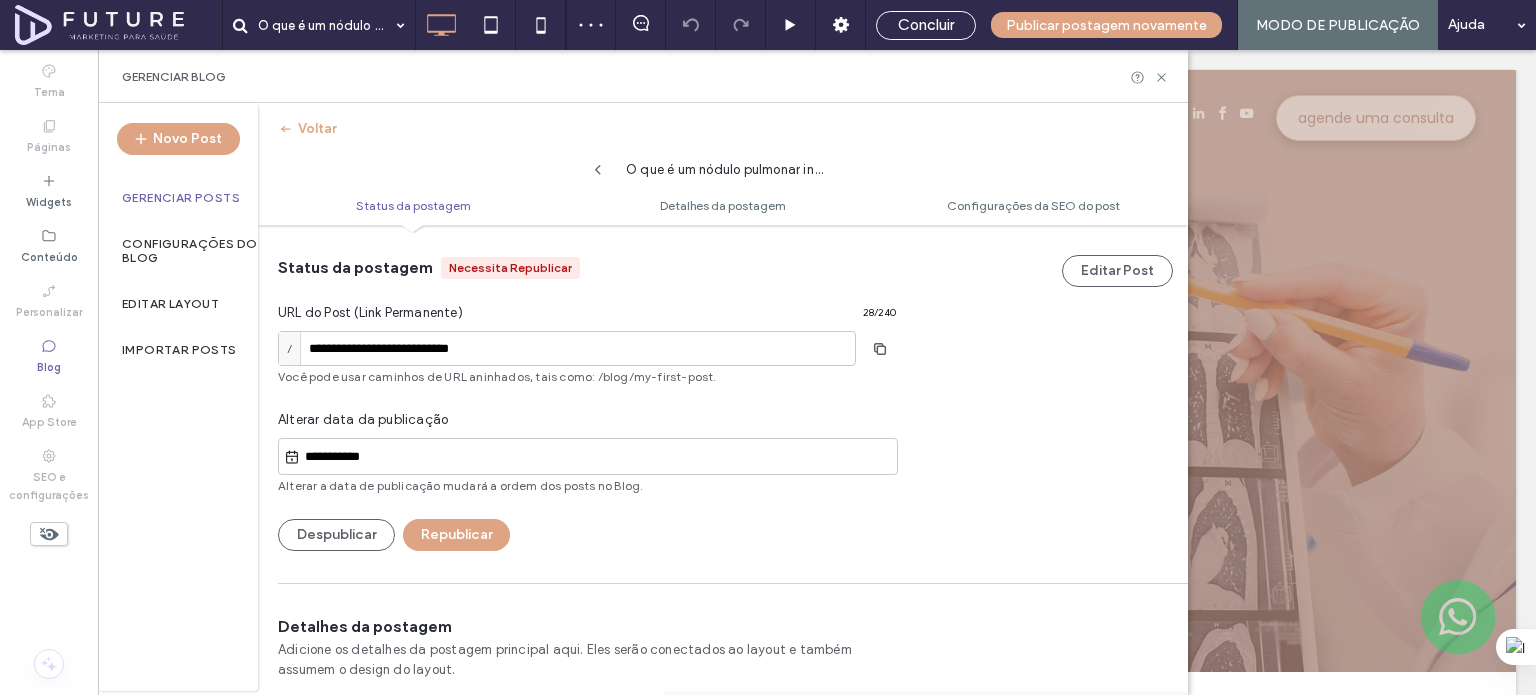 scroll, scrollTop: 0, scrollLeft: 0, axis: both 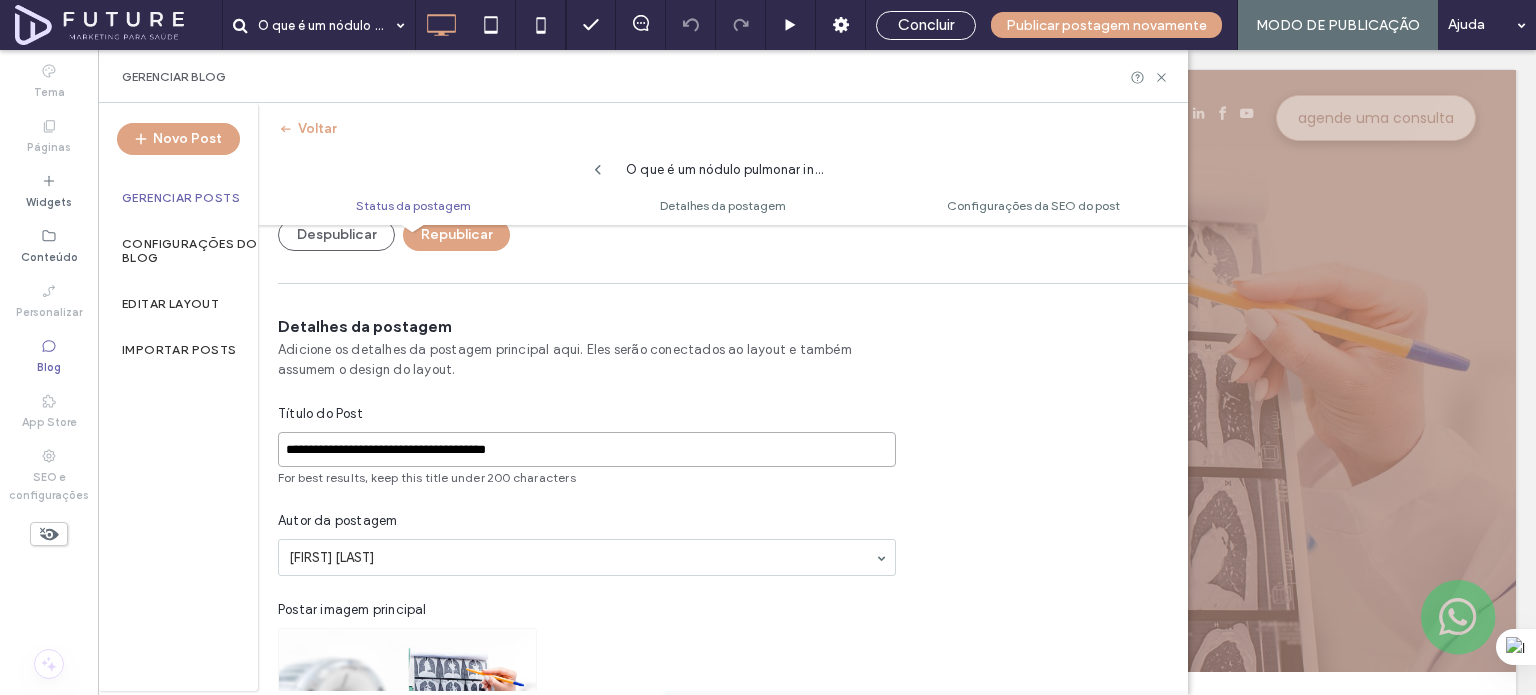 click on "**********" at bounding box center (587, 449) 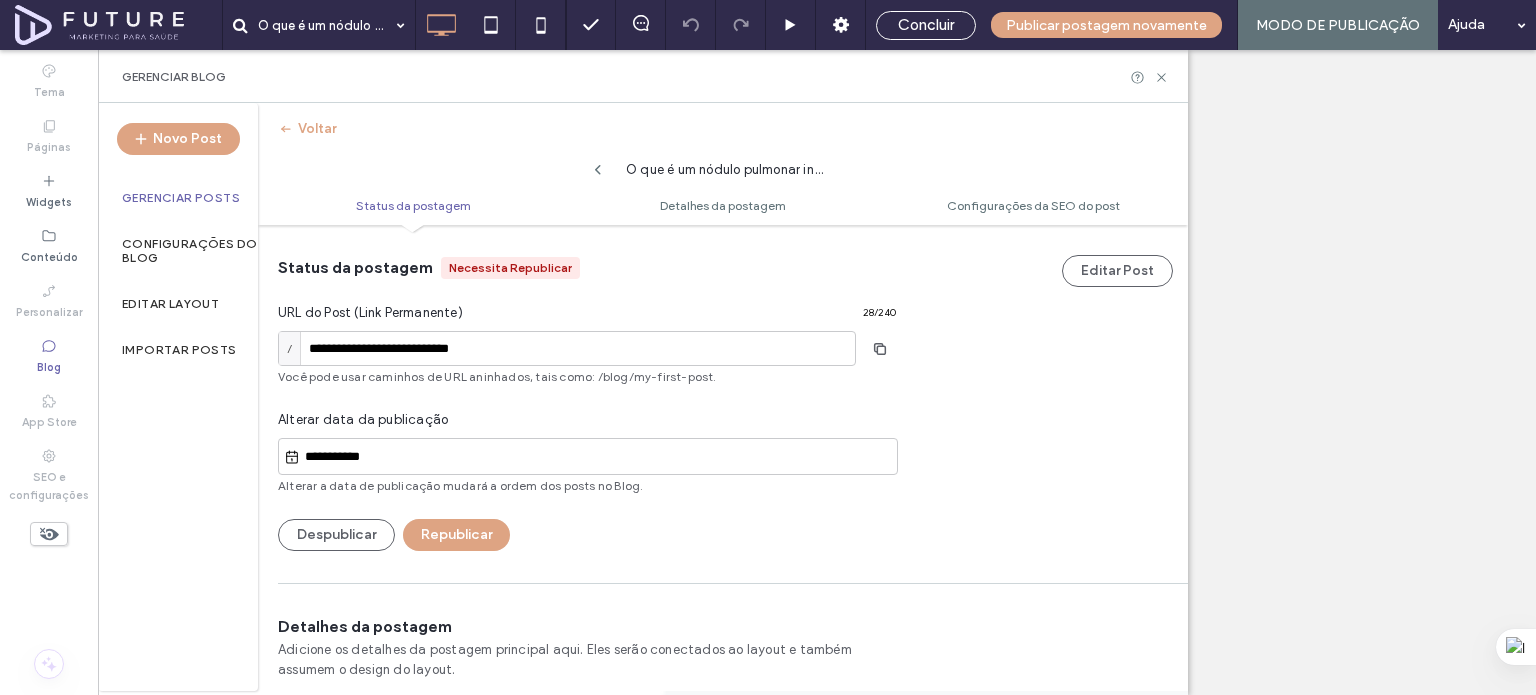 scroll, scrollTop: 0, scrollLeft: 0, axis: both 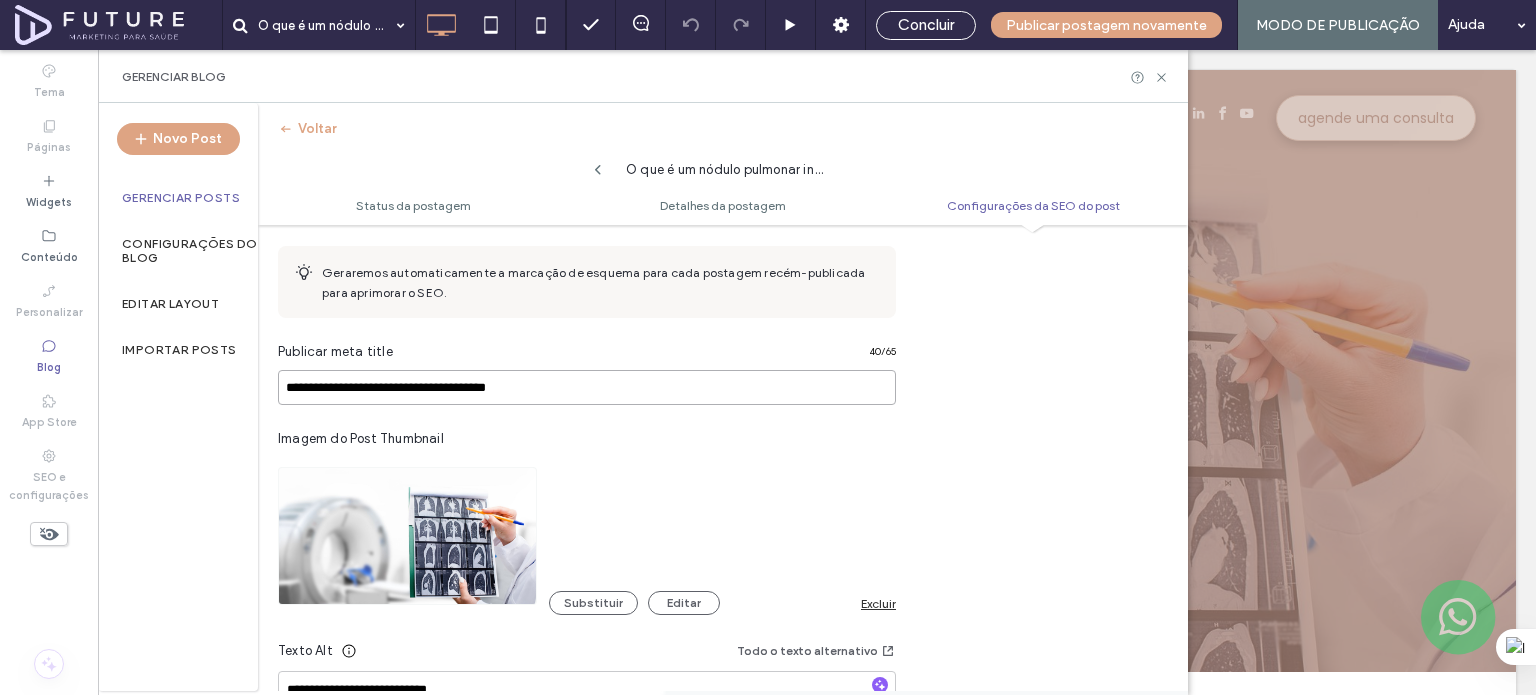 click on "**********" at bounding box center (587, 387) 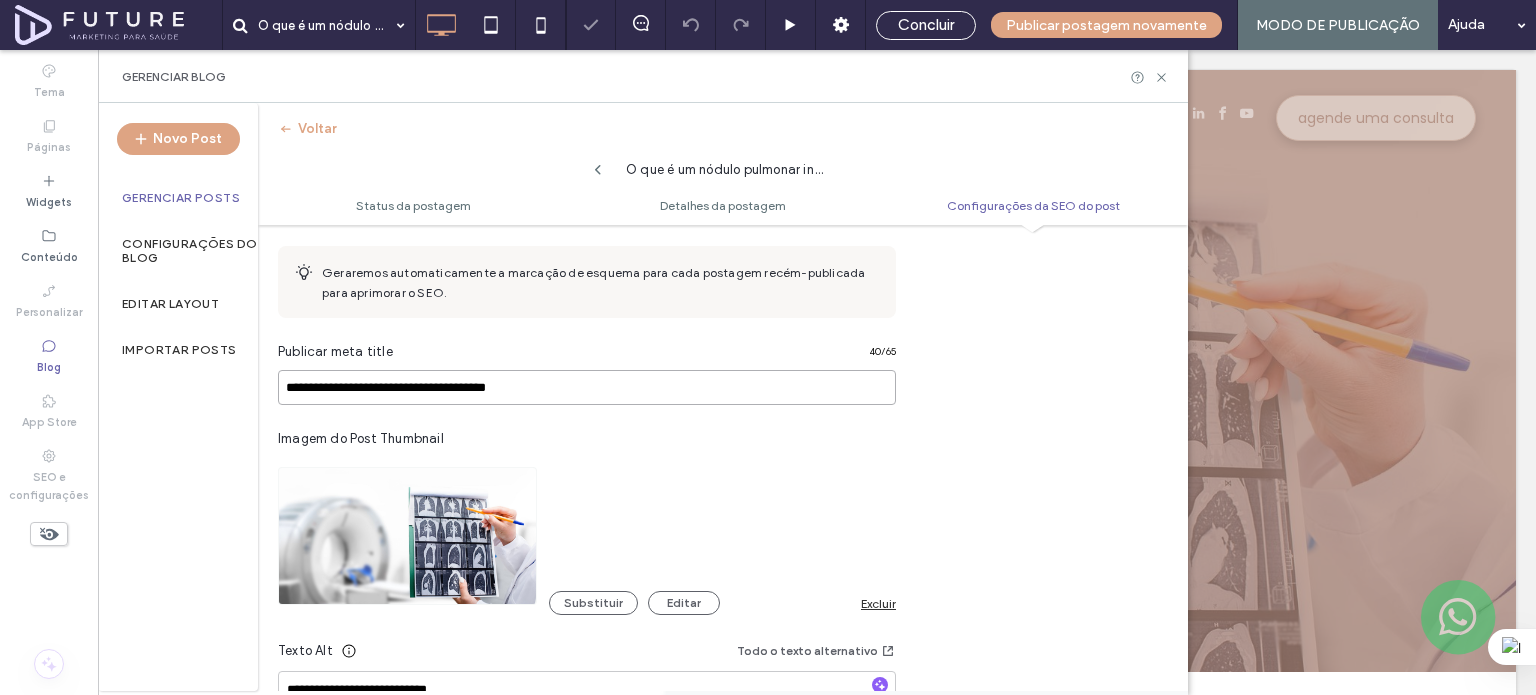 click on "**********" at bounding box center [587, 387] 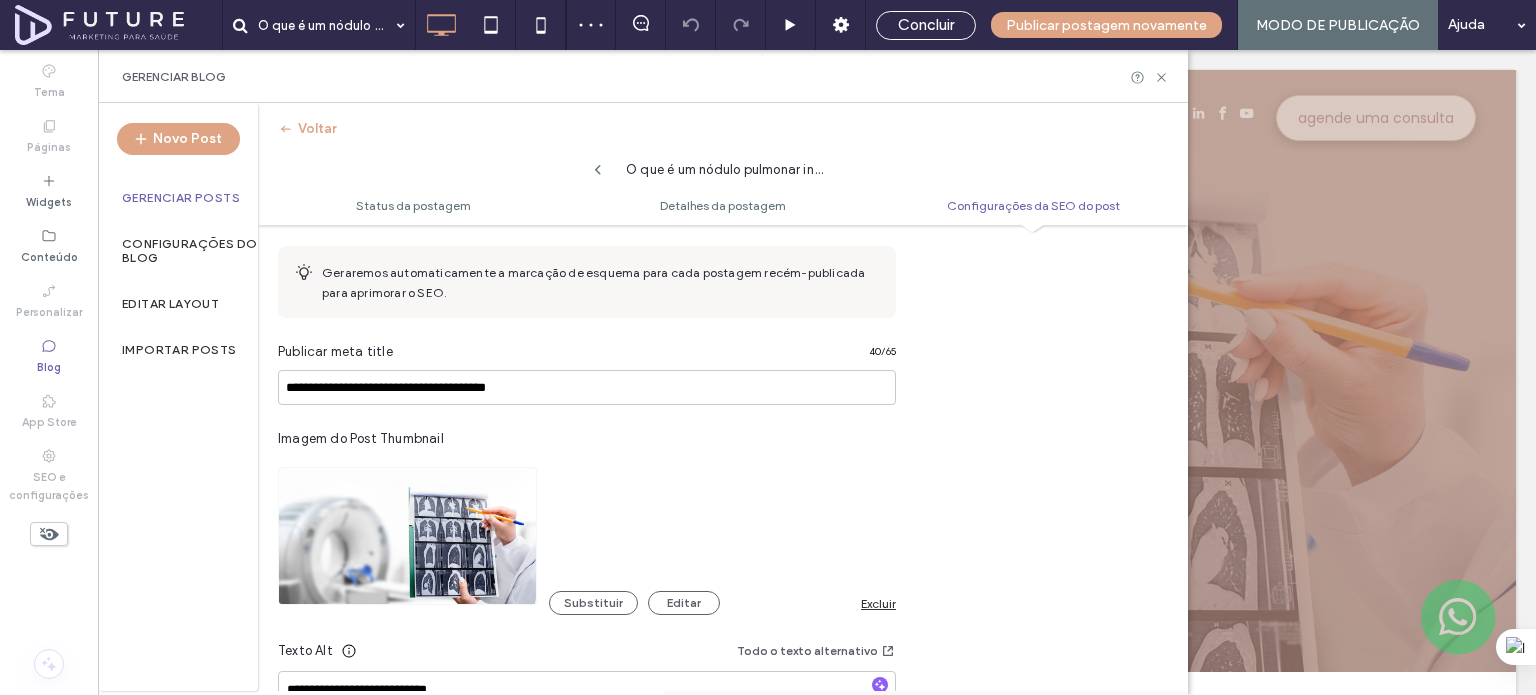 drag, startPoint x: 619, startPoint y: 387, endPoint x: 583, endPoint y: 427, distance: 53.814495 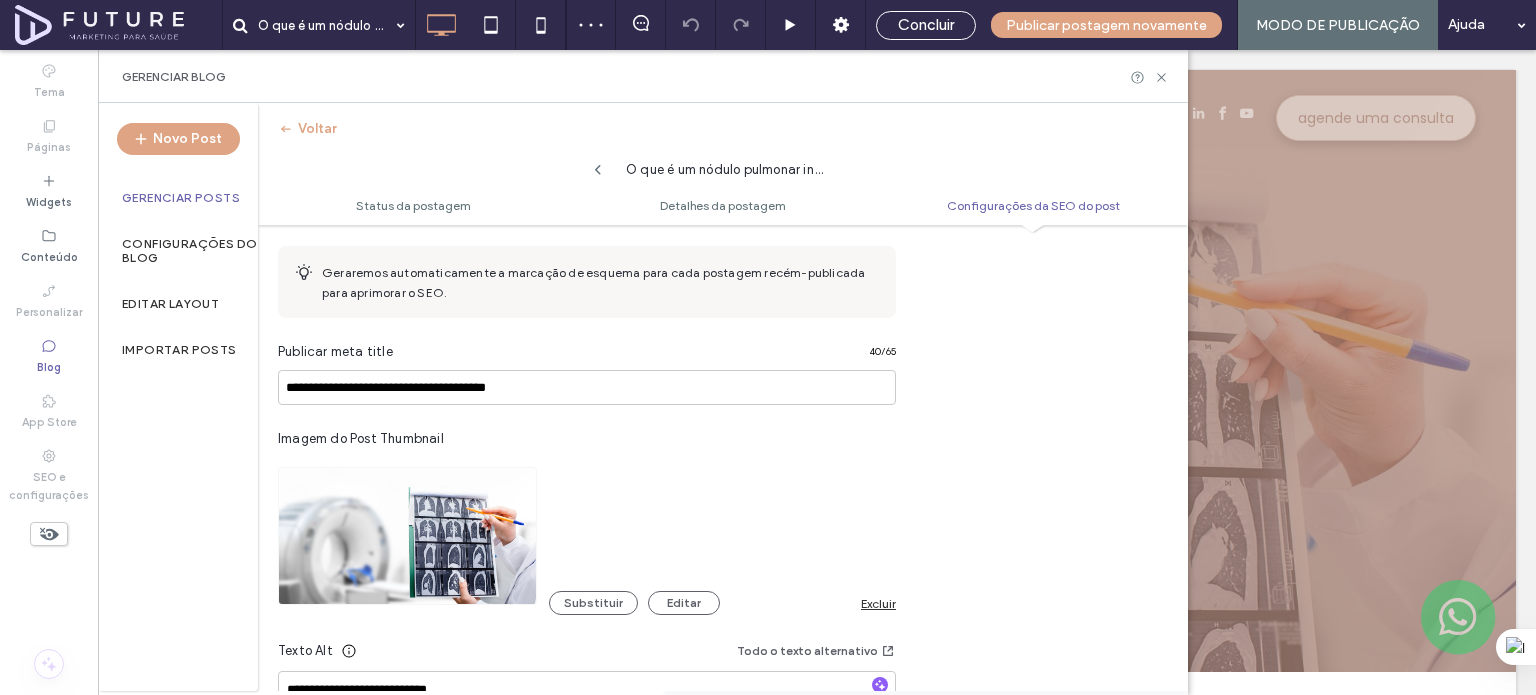 click on "**********" at bounding box center (587, 530) 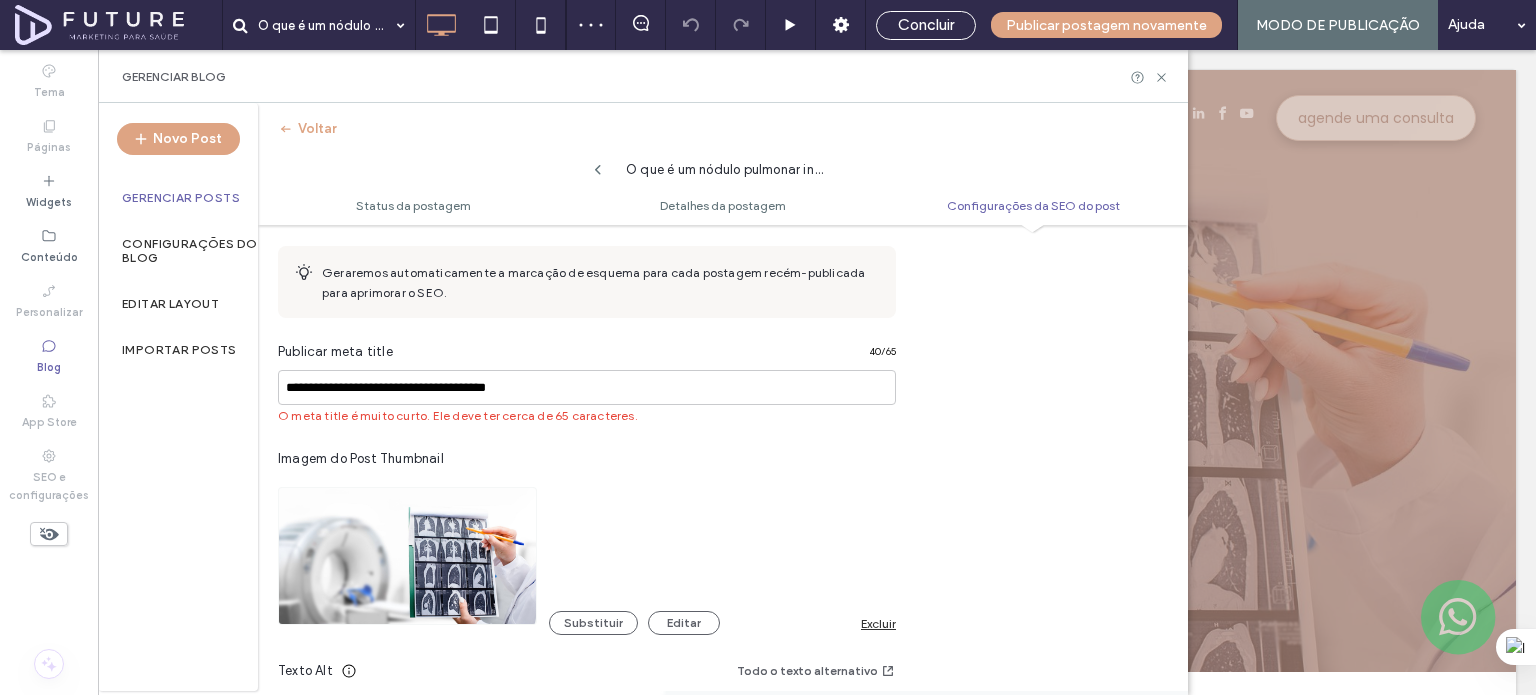 click at bounding box center [768, 347] 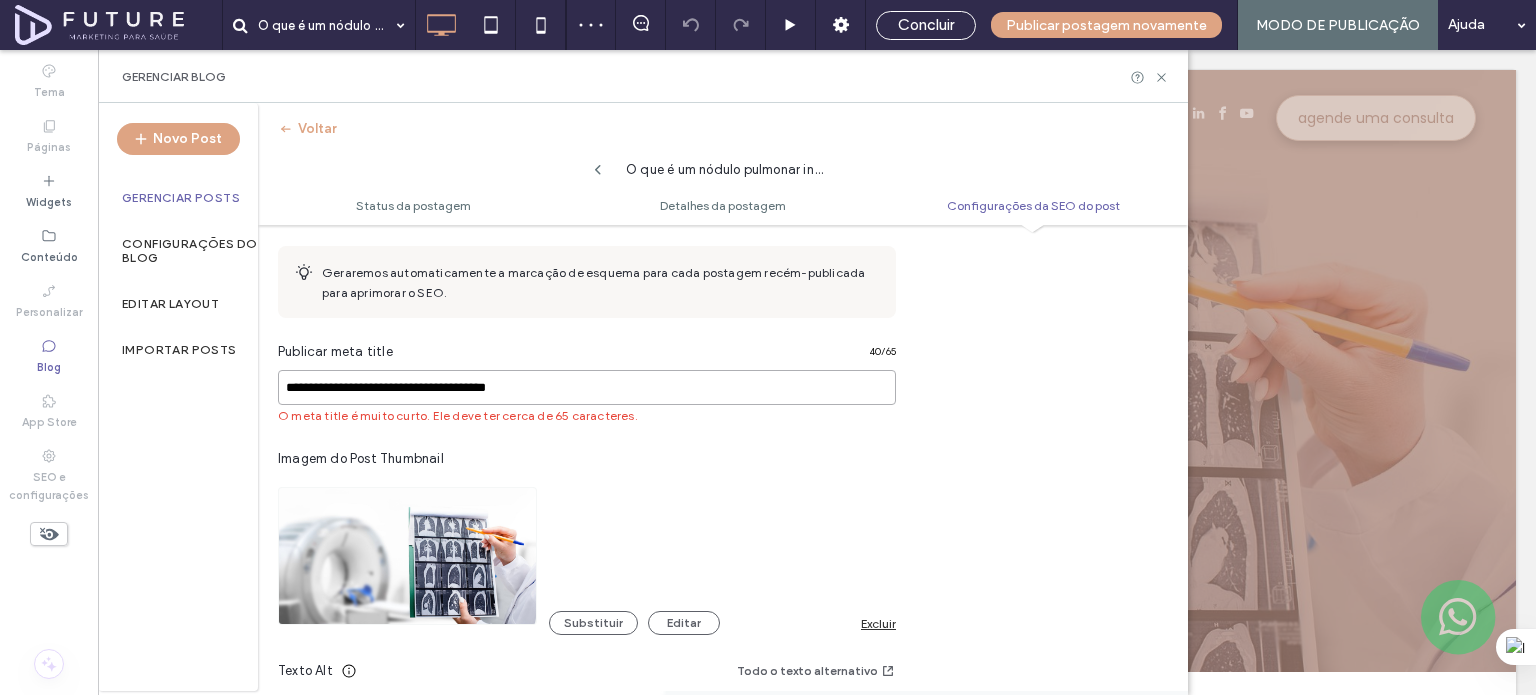 click on "**********" at bounding box center [587, 387] 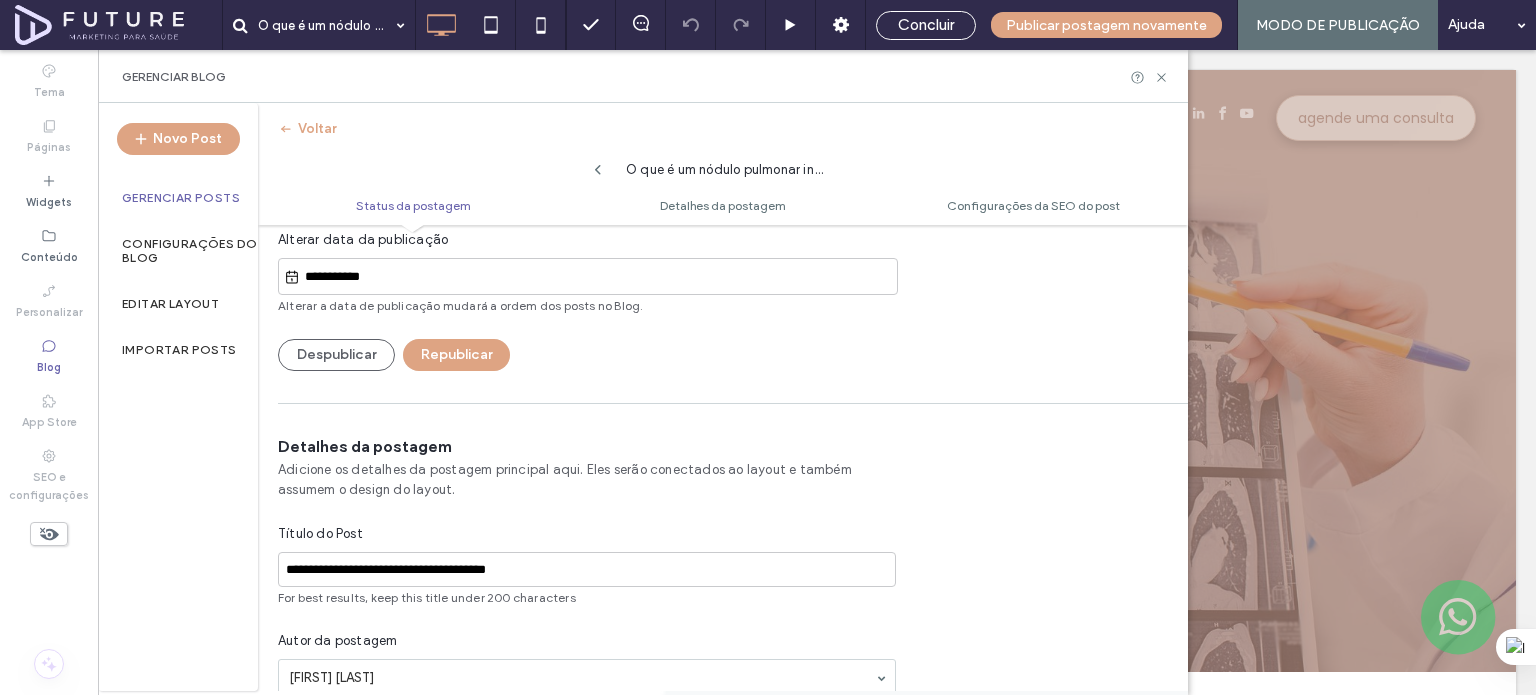 scroll, scrollTop: 0, scrollLeft: 0, axis: both 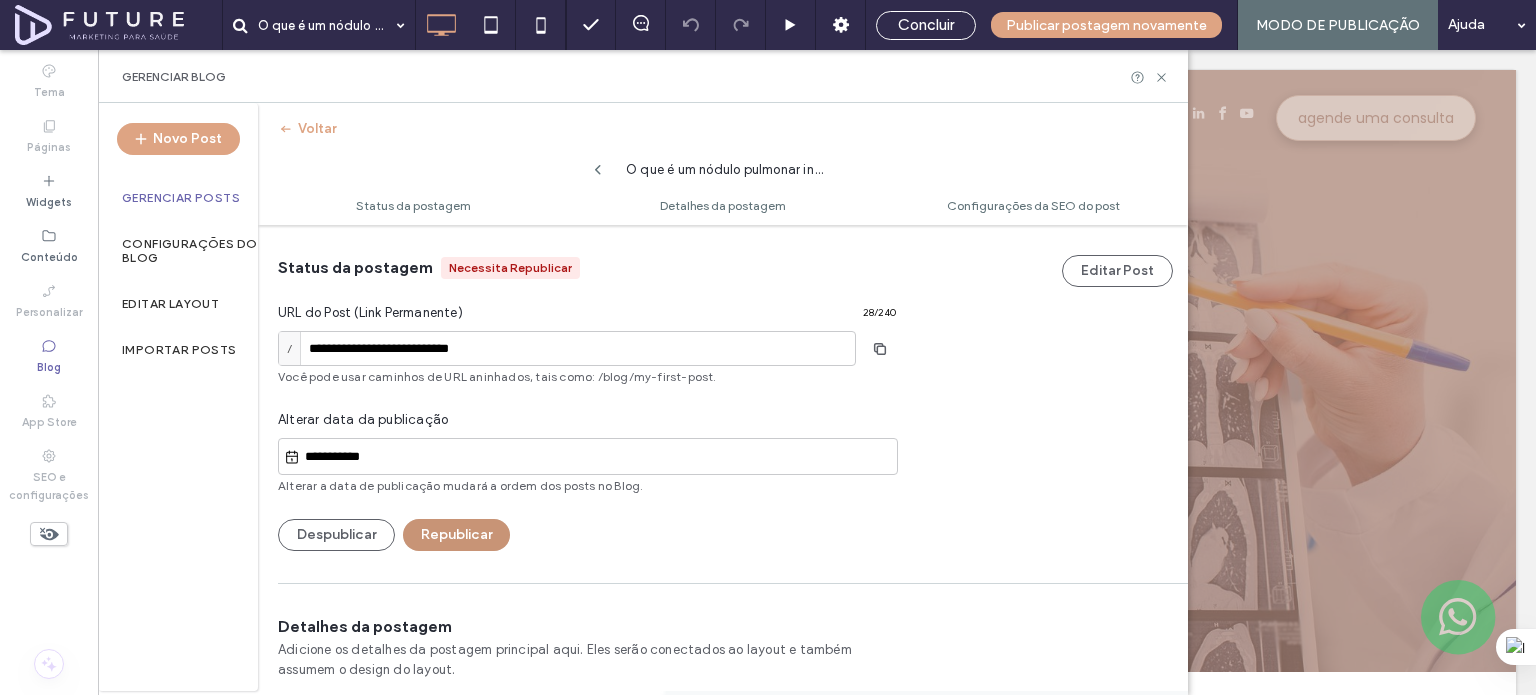 type on "**********" 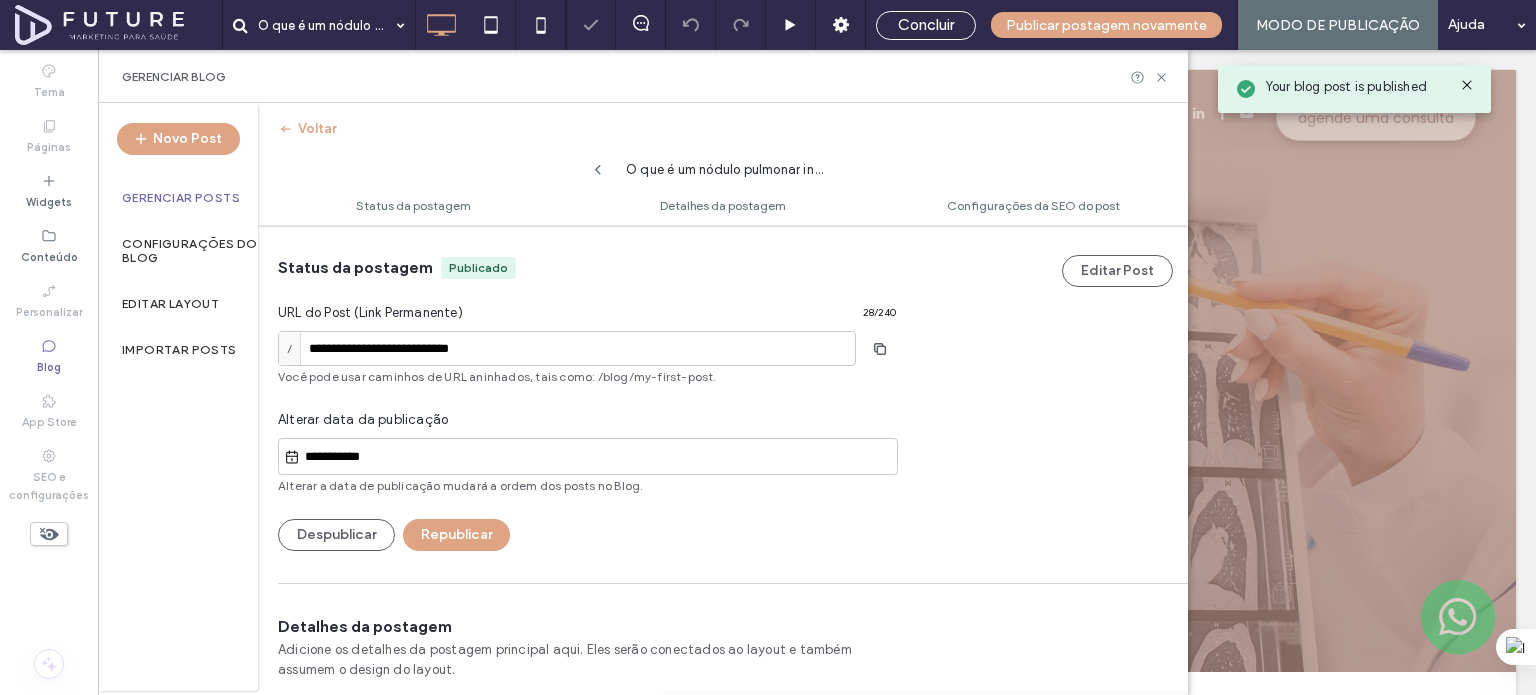 click on "Gerenciar Posts" at bounding box center [181, 198] 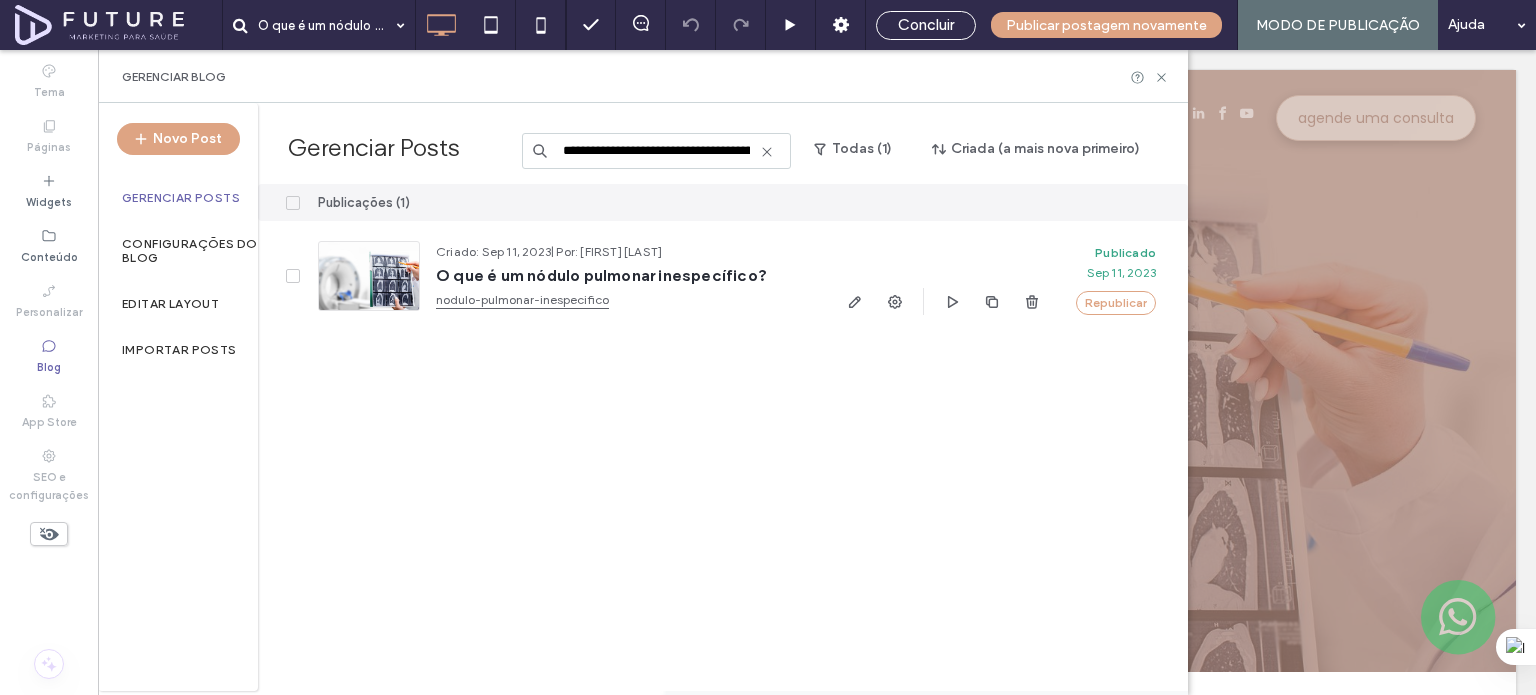 click on "**********" at bounding box center [656, 151] 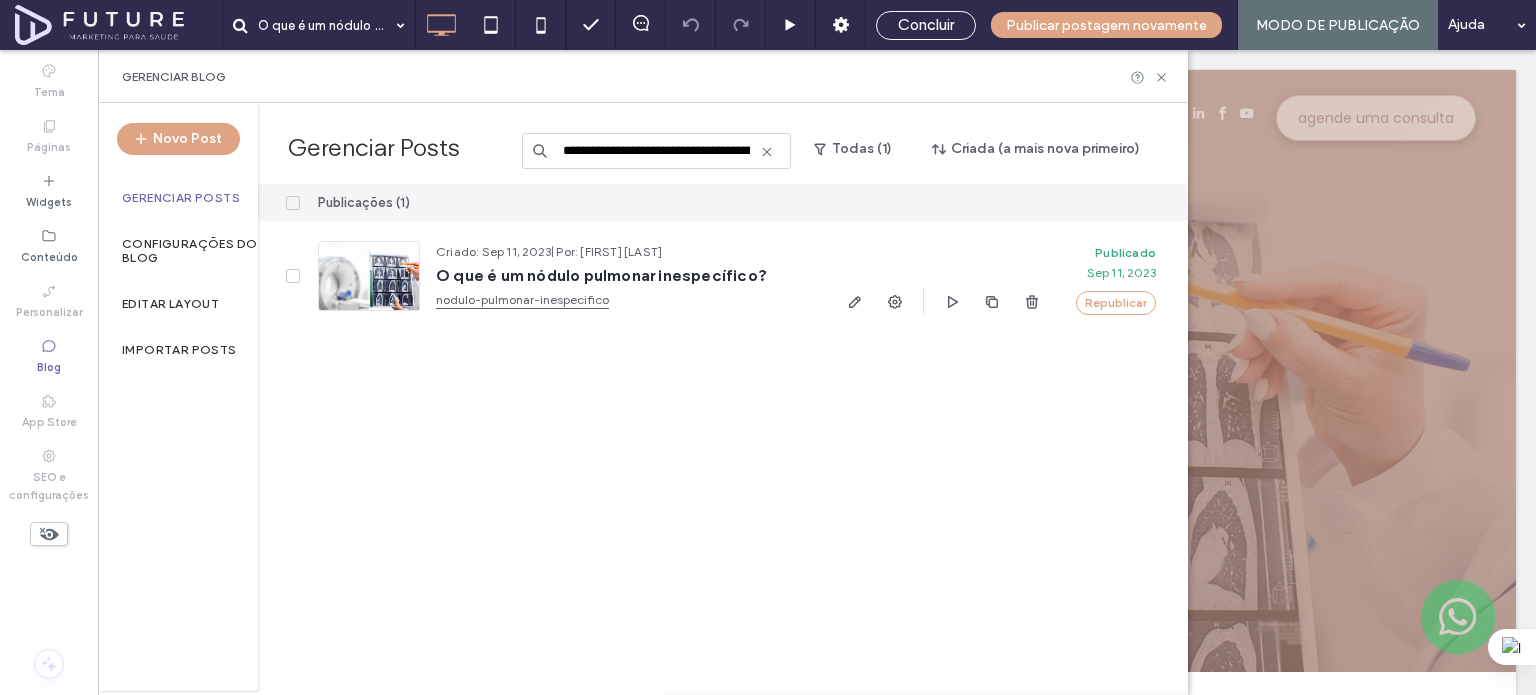 paste on "**" 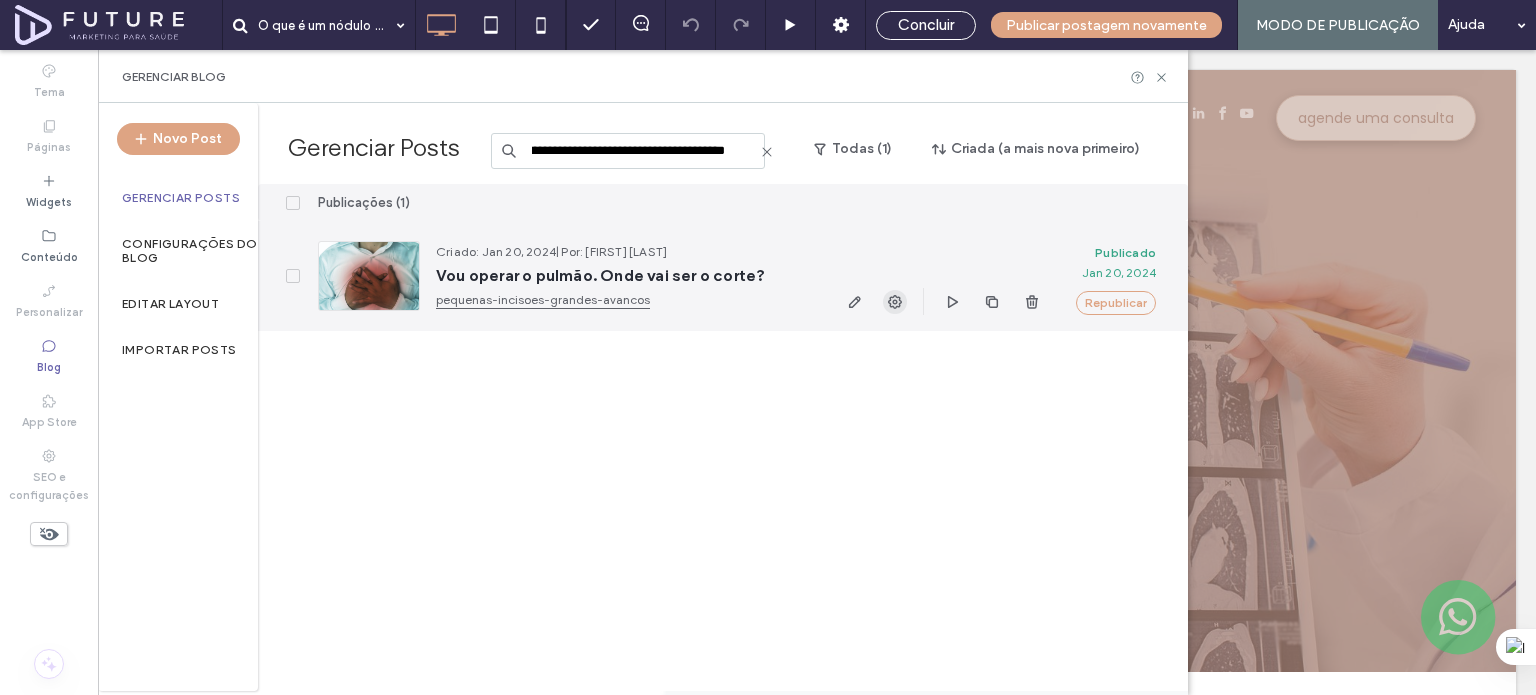 click 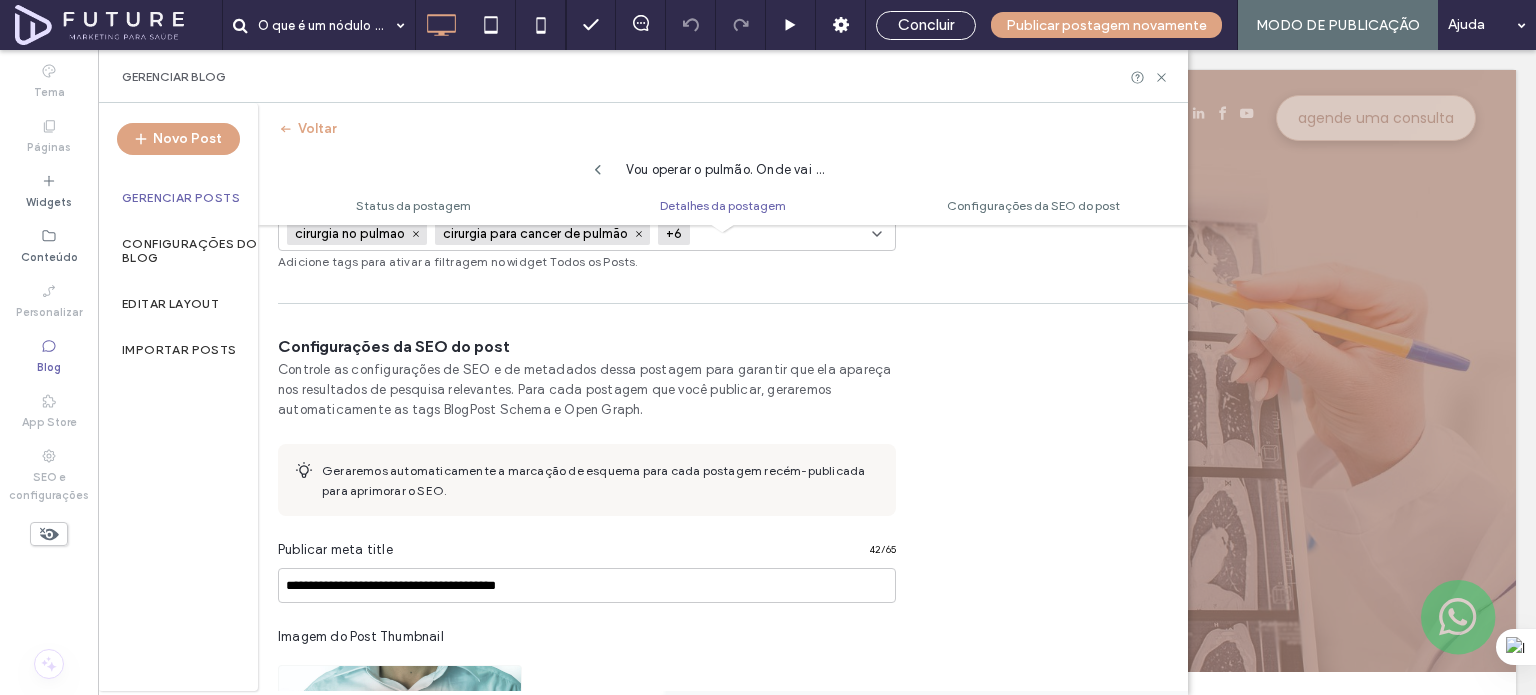scroll, scrollTop: 0, scrollLeft: 0, axis: both 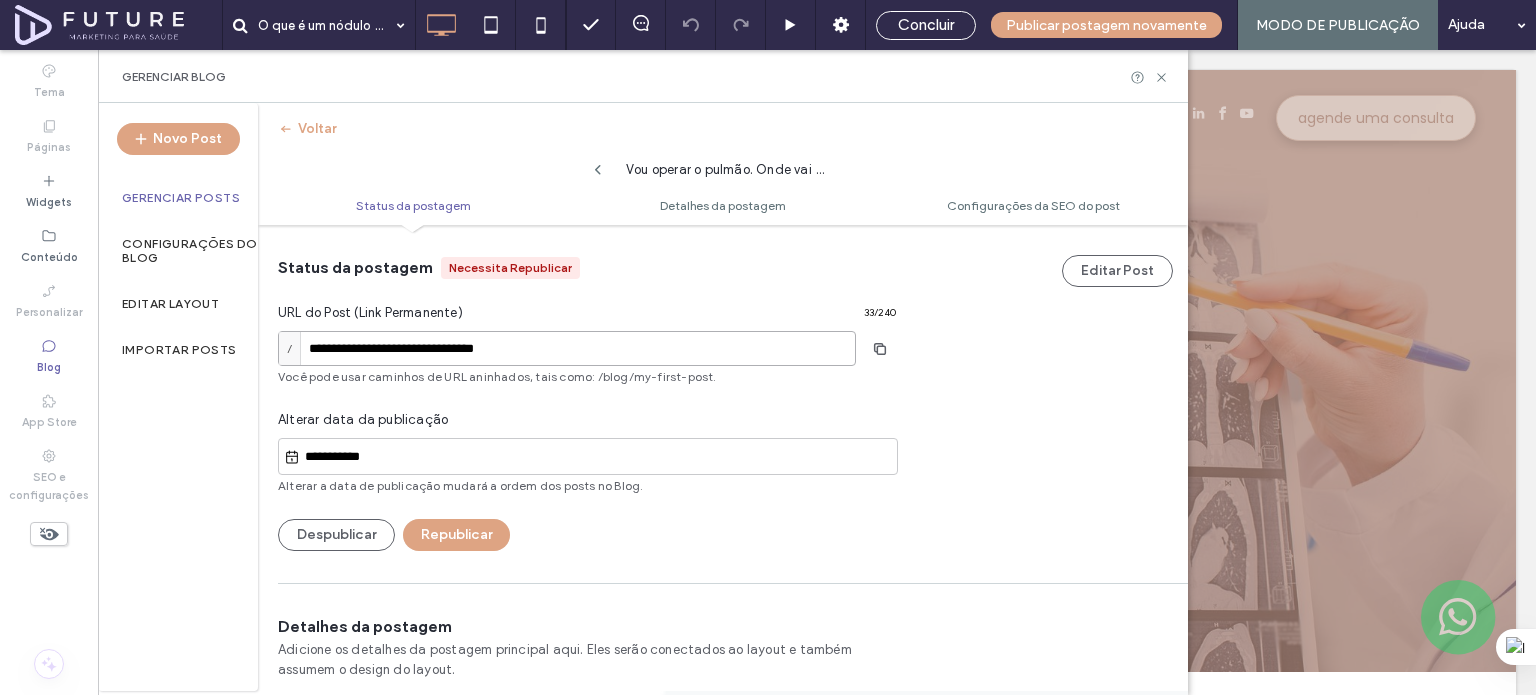 click on "**********" at bounding box center (567, 348) 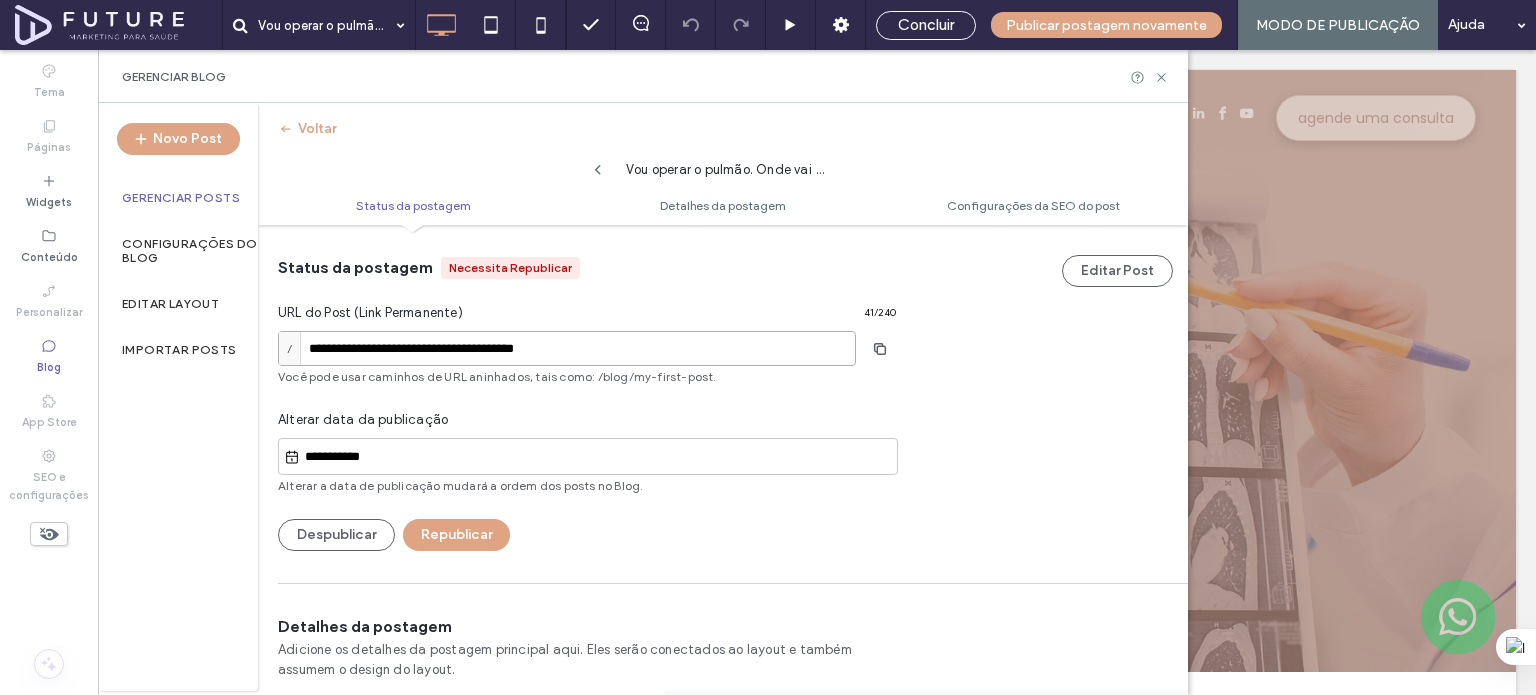 click on "**********" at bounding box center (567, 348) 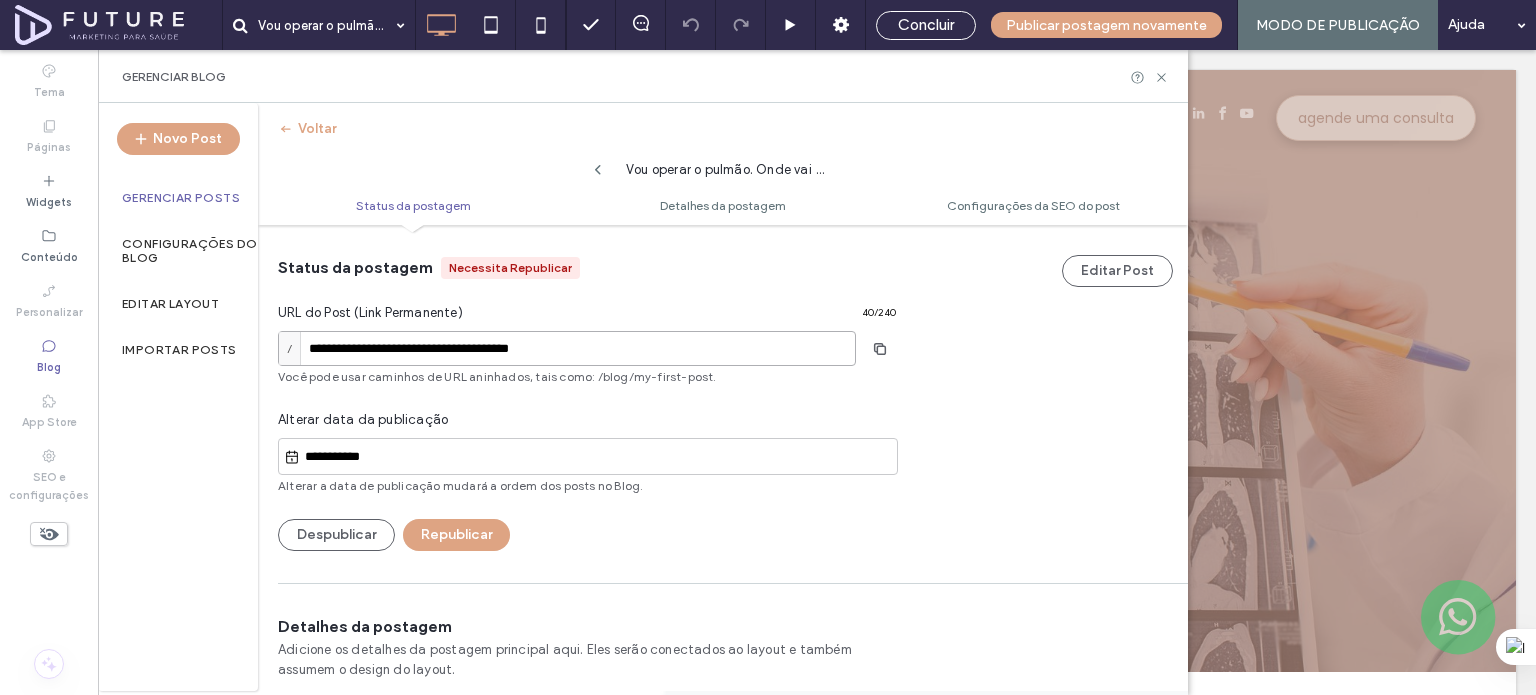 type on "**********" 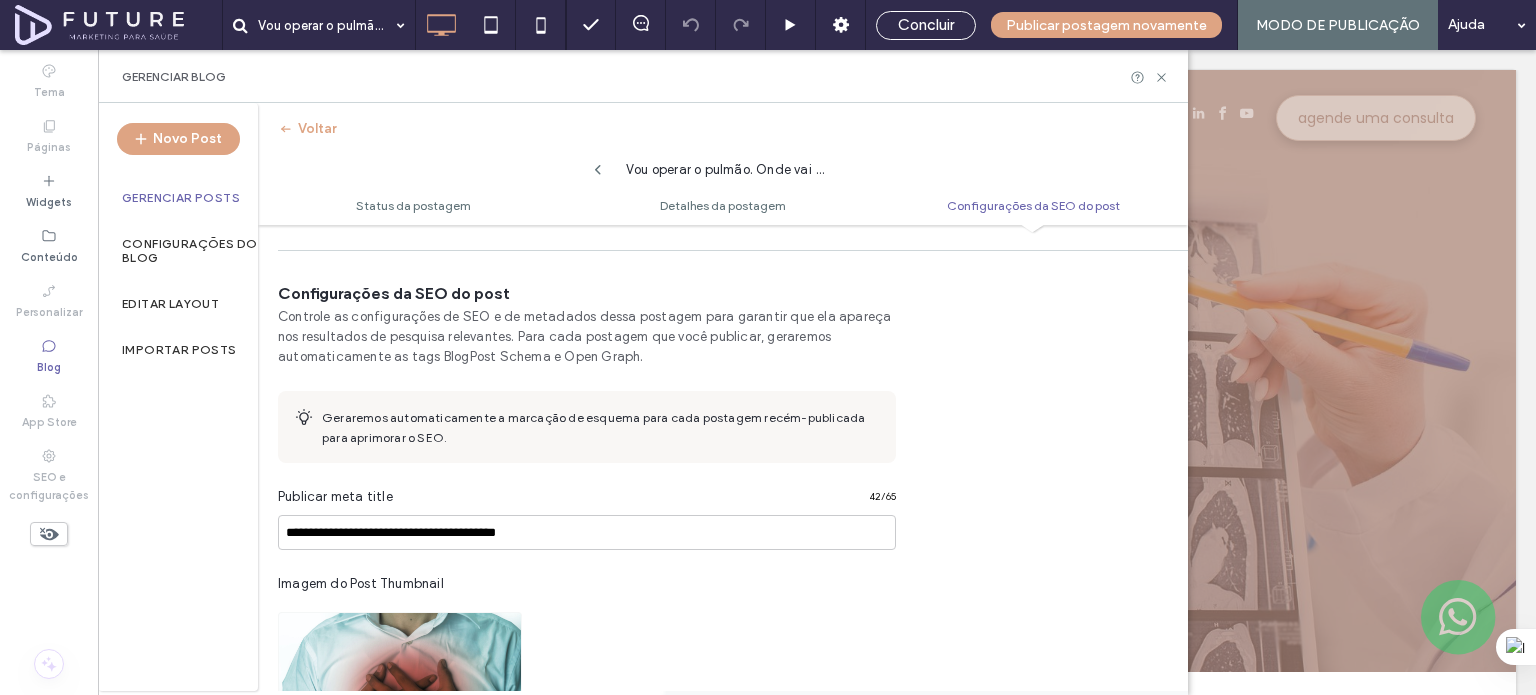 scroll, scrollTop: 1100, scrollLeft: 0, axis: vertical 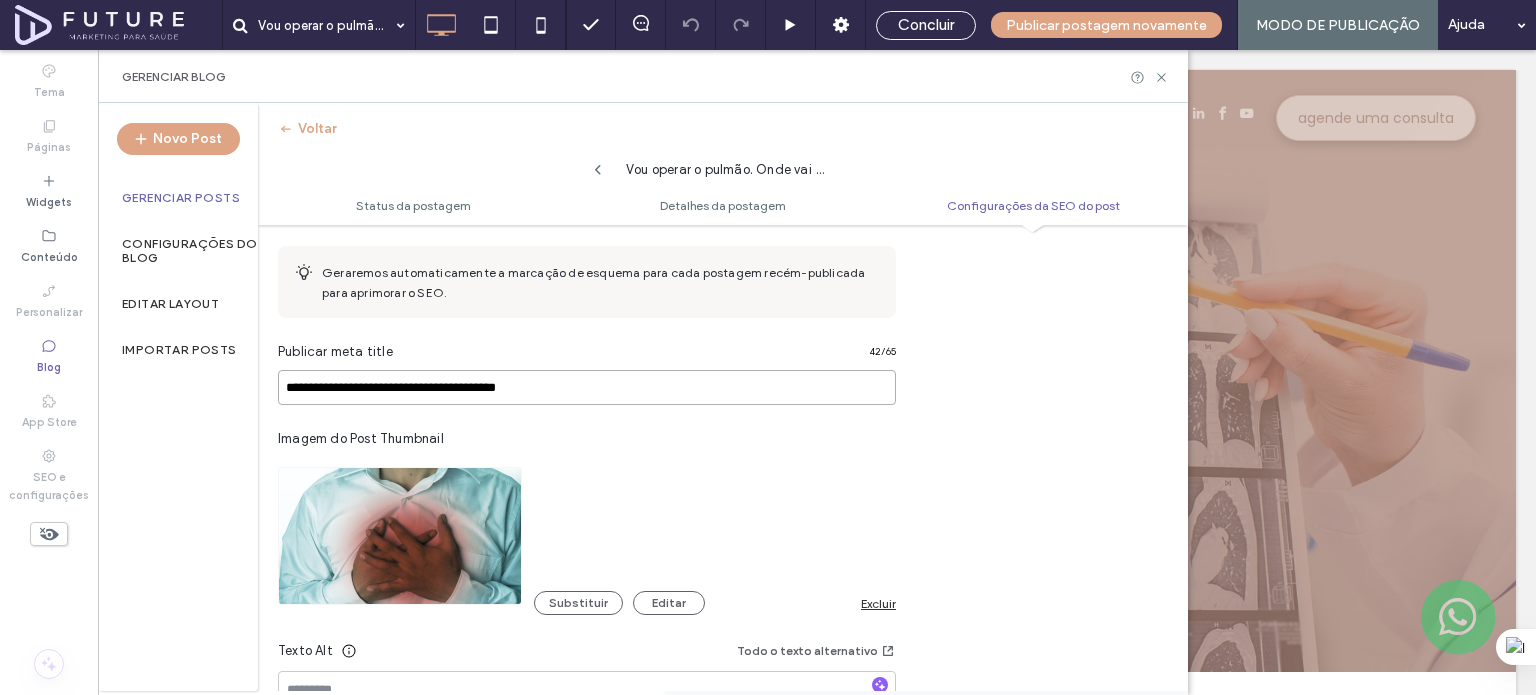click on "**********" at bounding box center [587, 387] 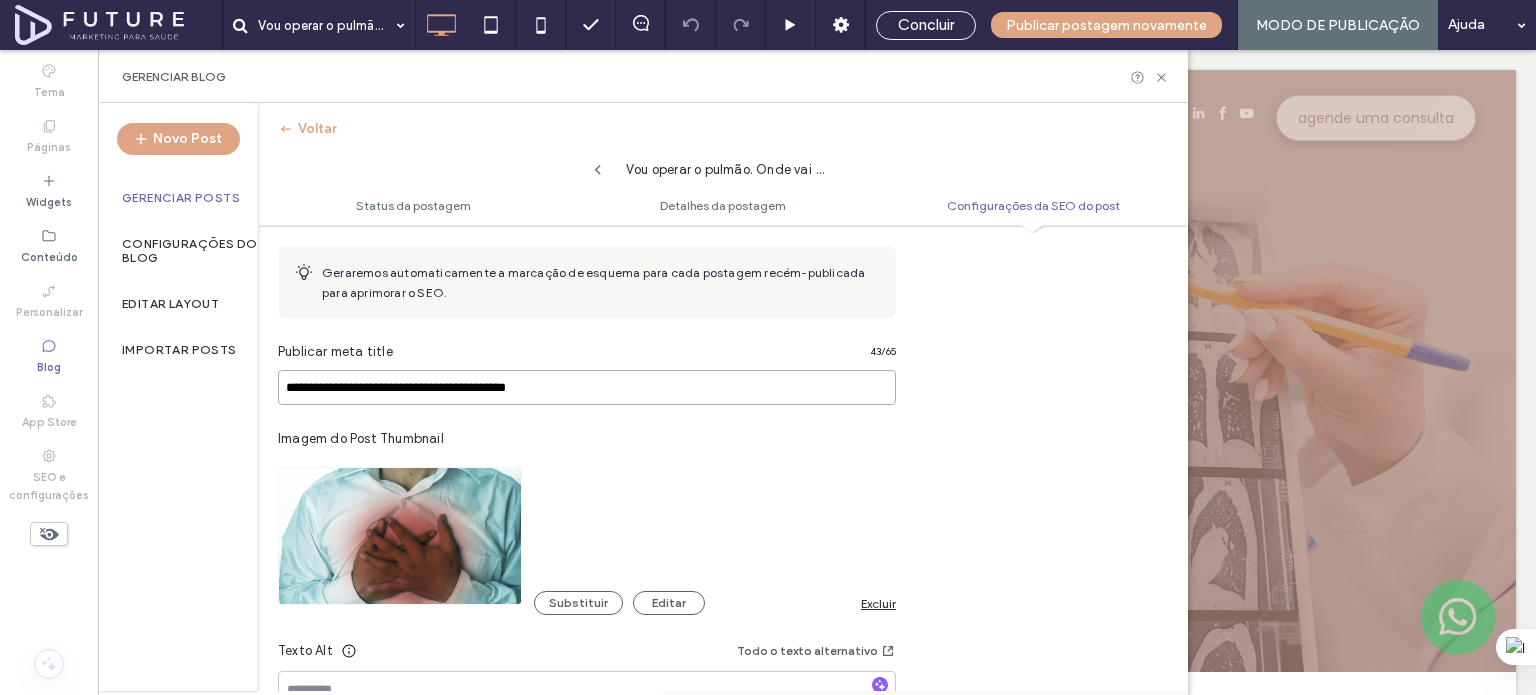 type on "**********" 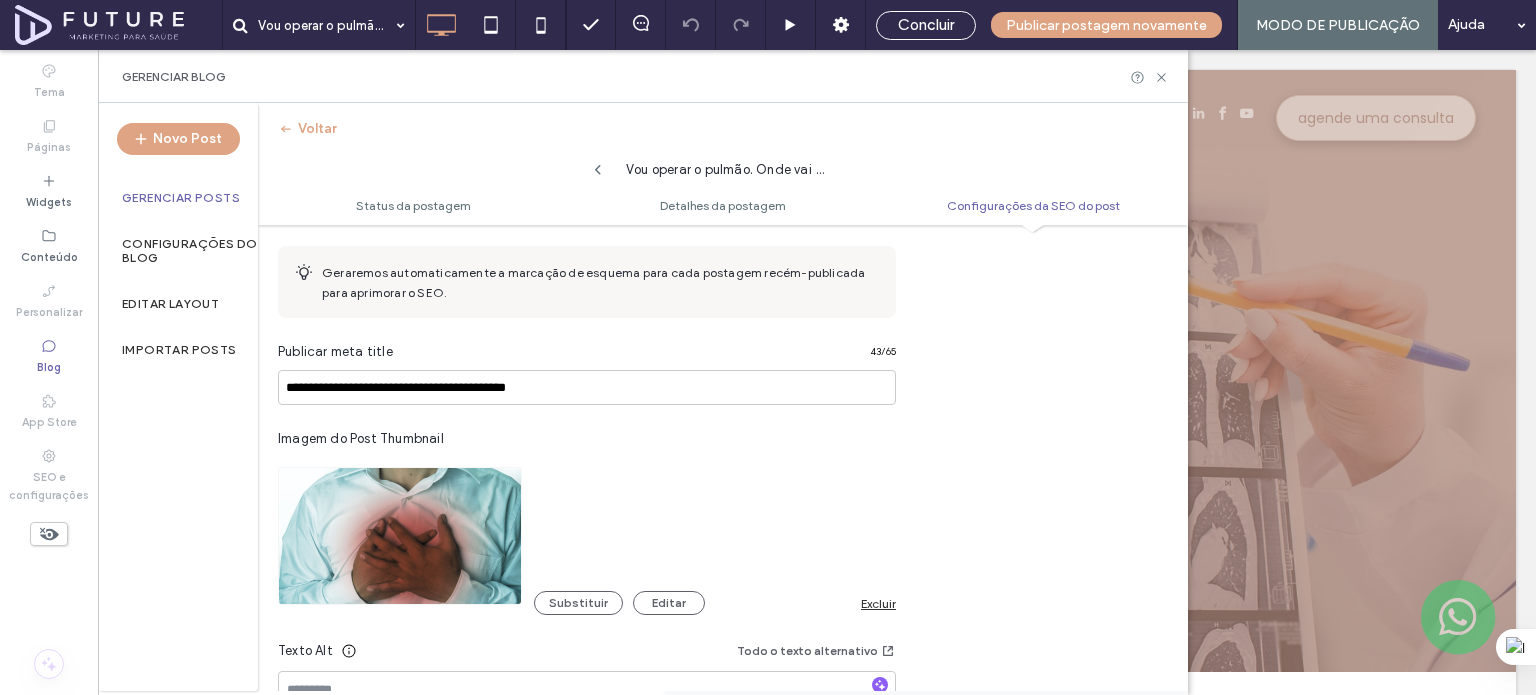 type 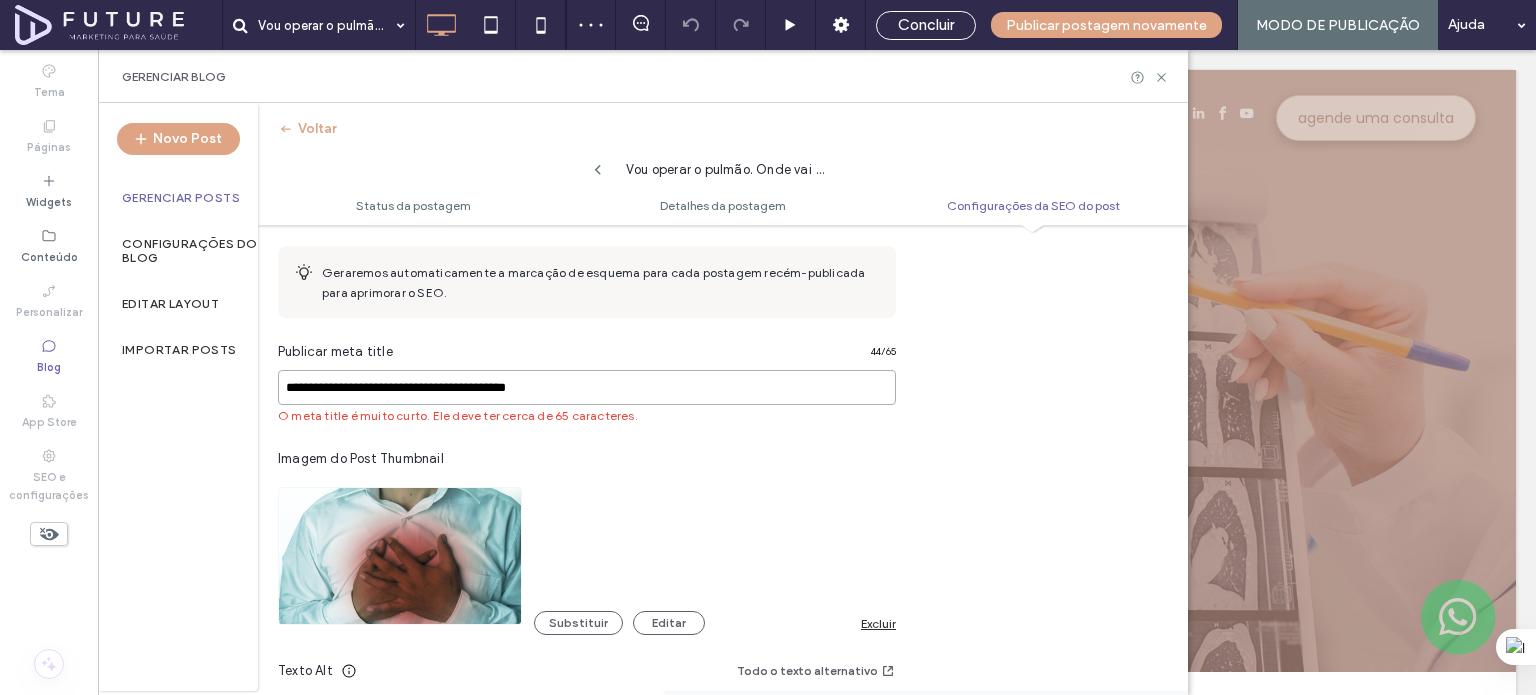 click on "**********" at bounding box center (587, 387) 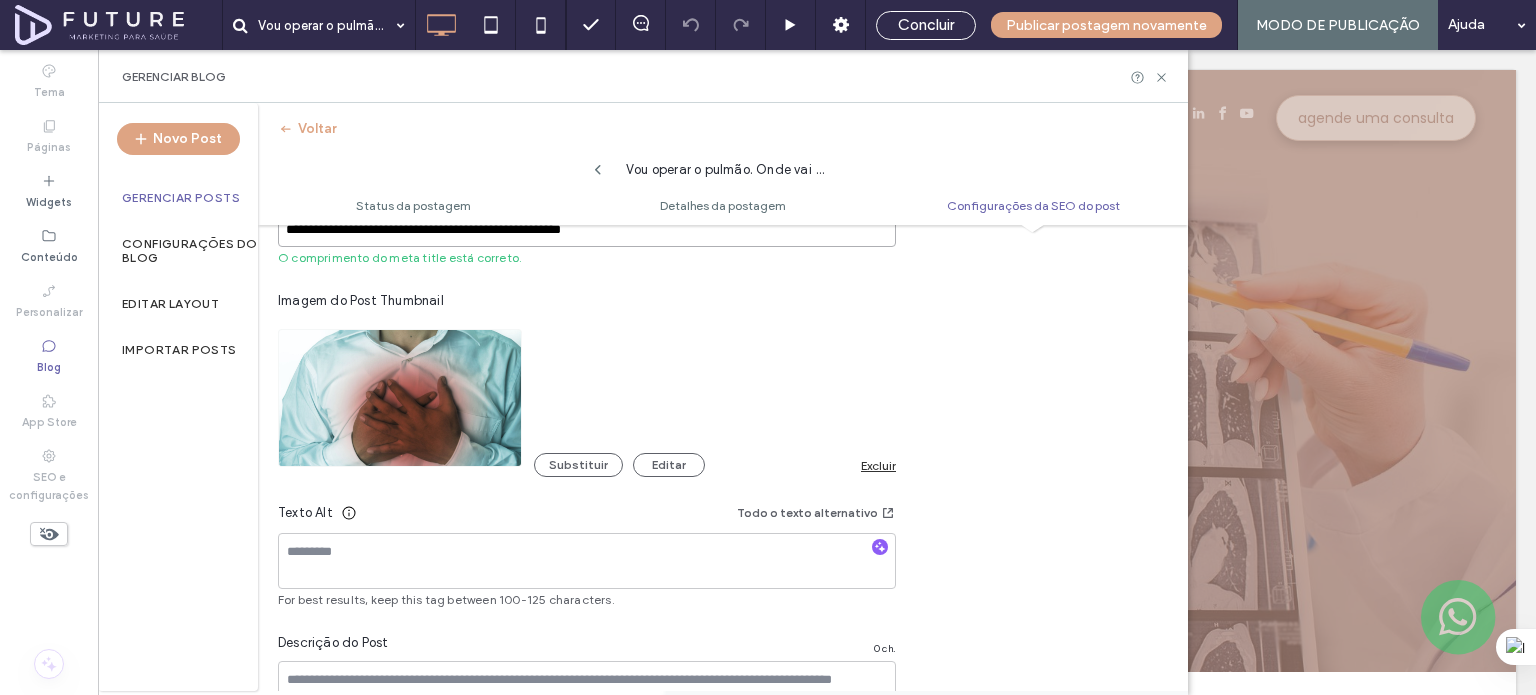 scroll, scrollTop: 1274, scrollLeft: 0, axis: vertical 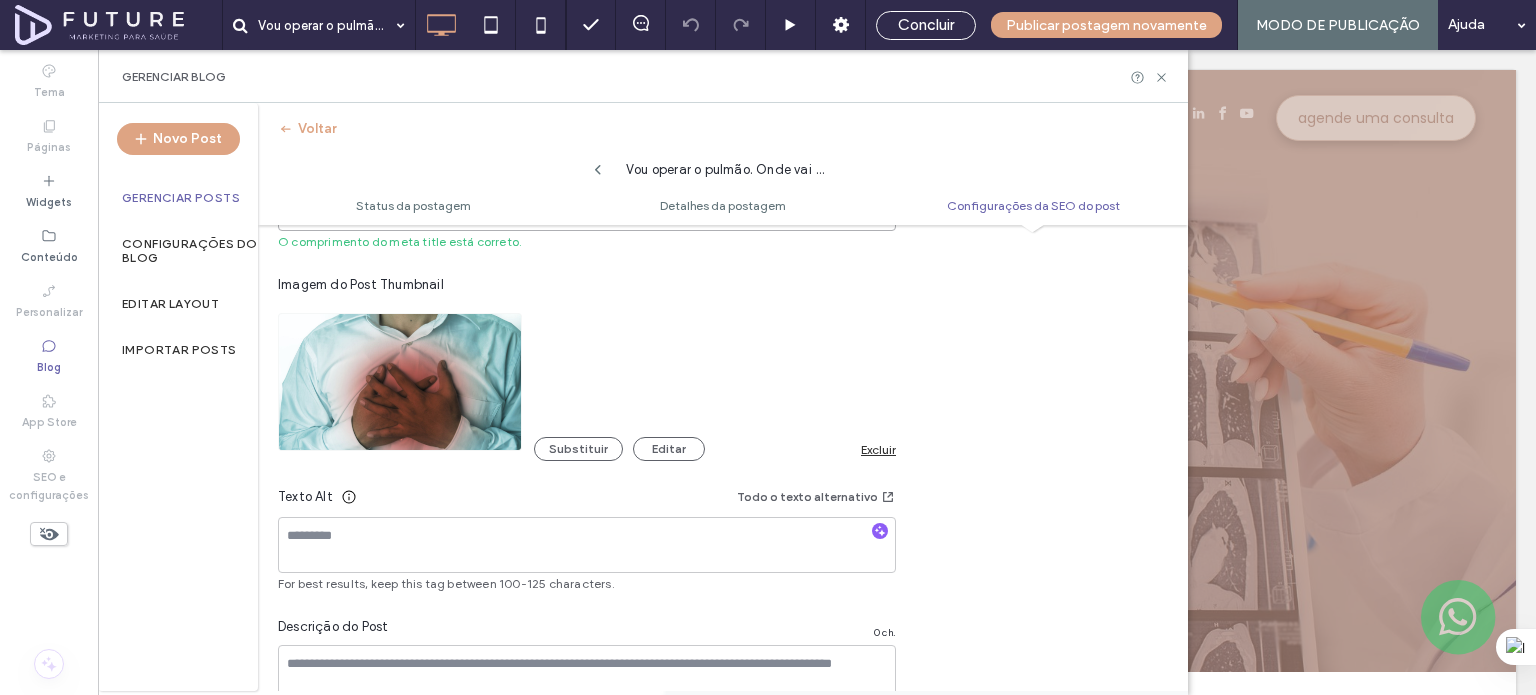 type on "**********" 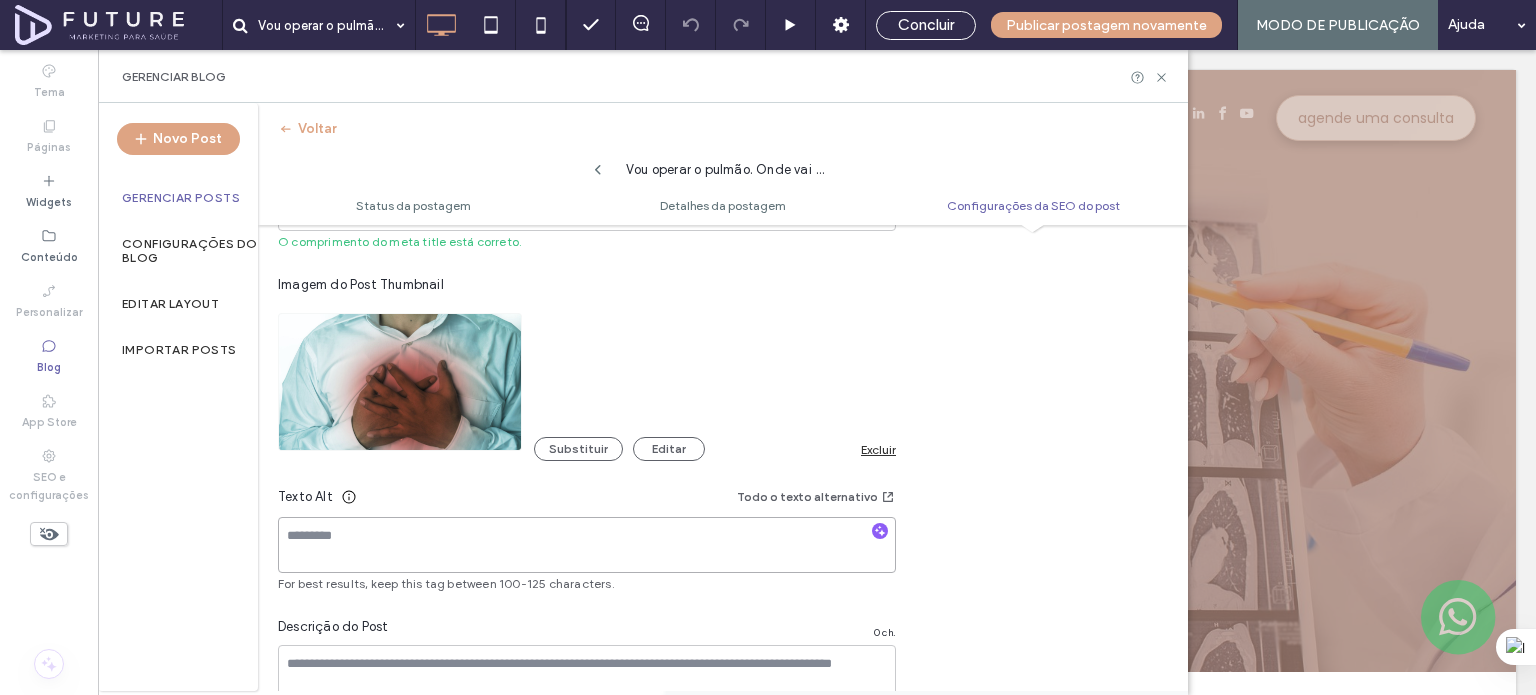 click at bounding box center [587, 545] 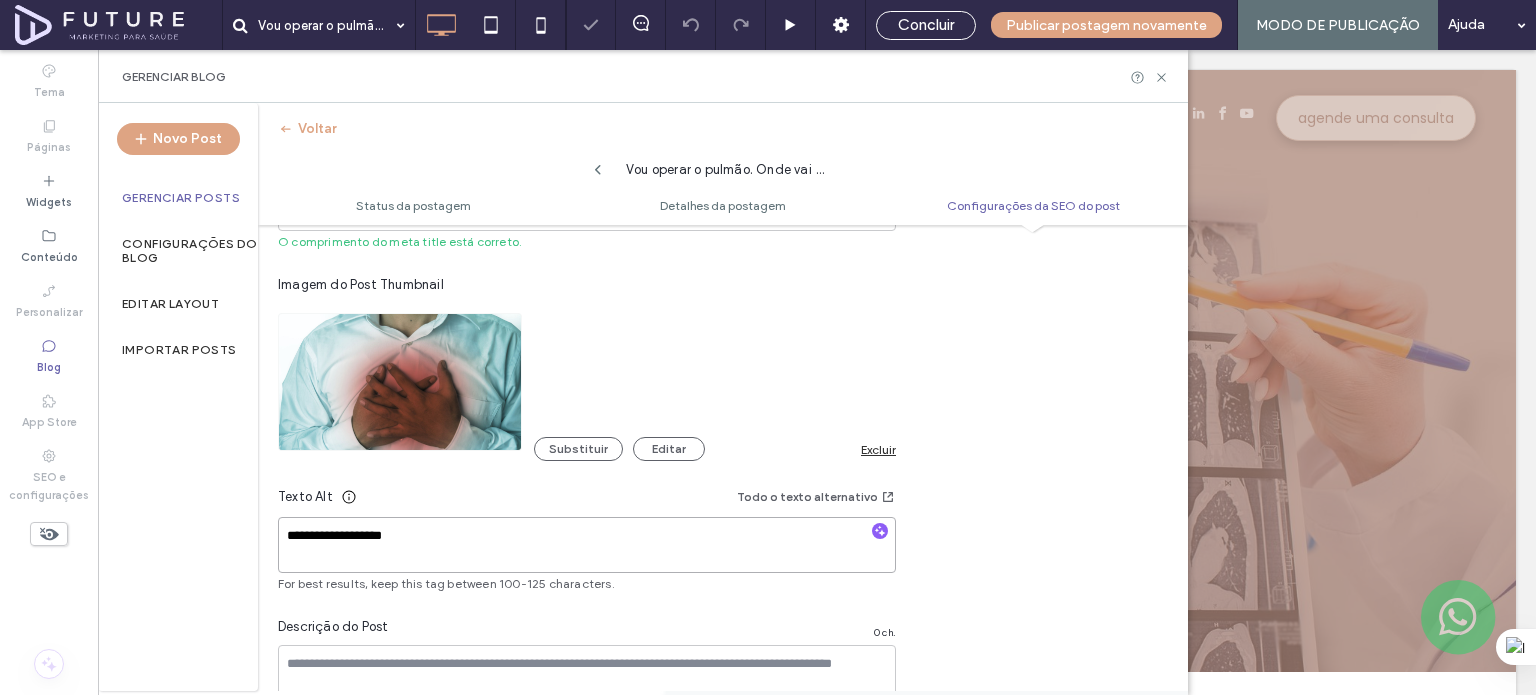 scroll, scrollTop: 1474, scrollLeft: 0, axis: vertical 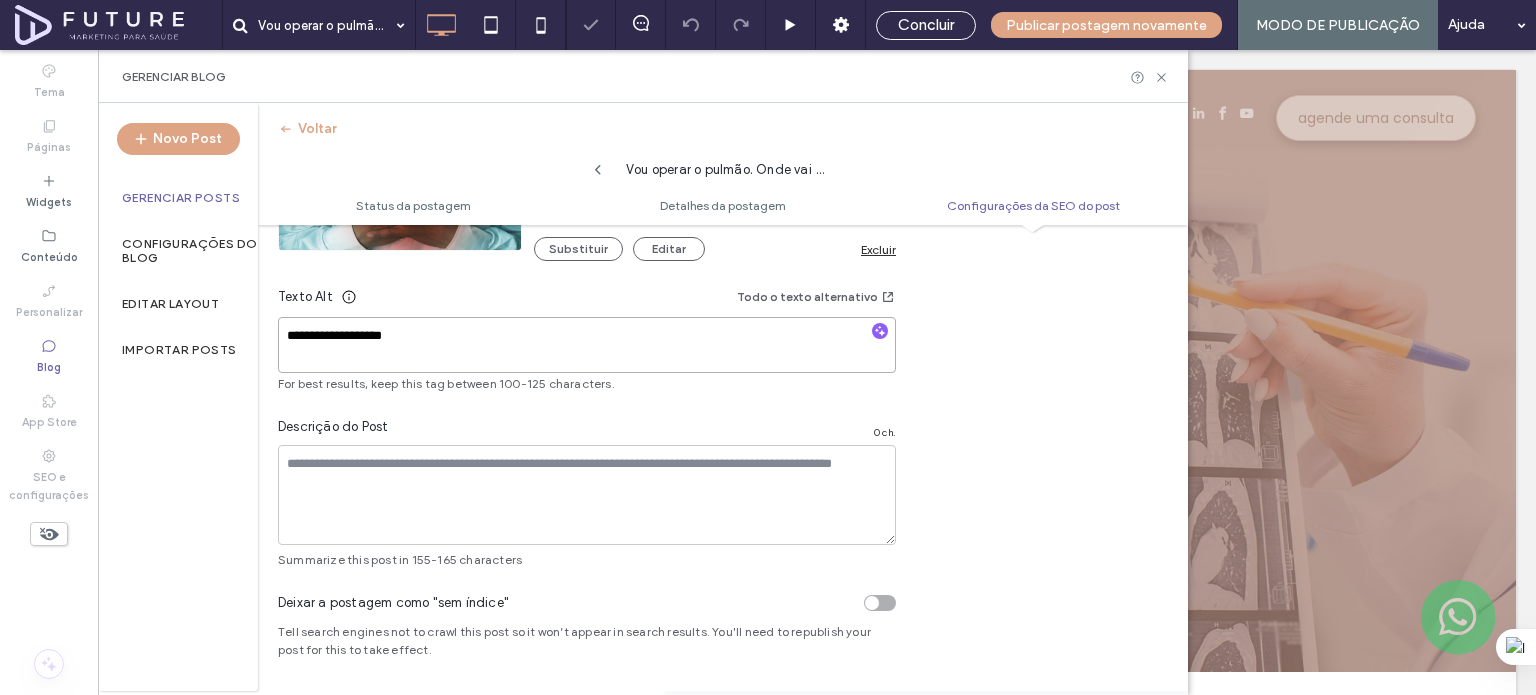 type on "**********" 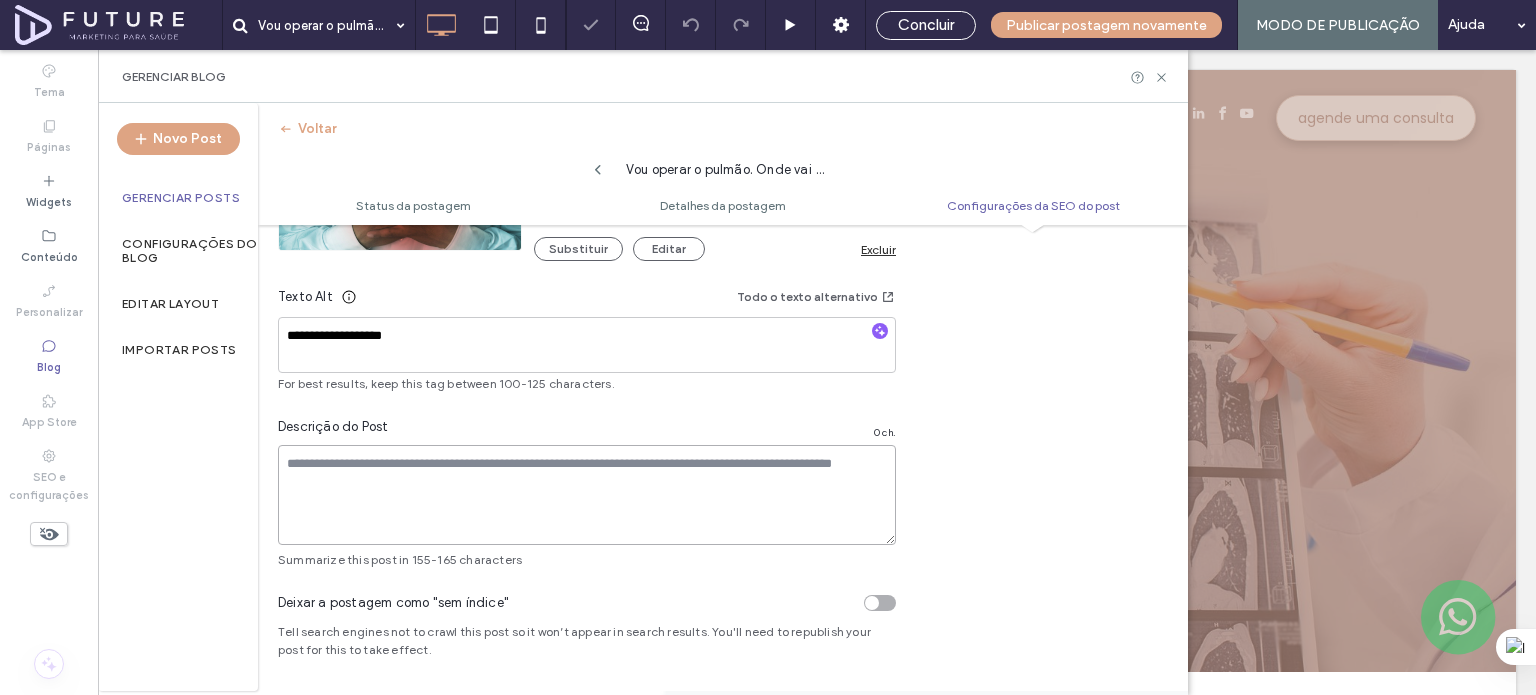click at bounding box center [587, 495] 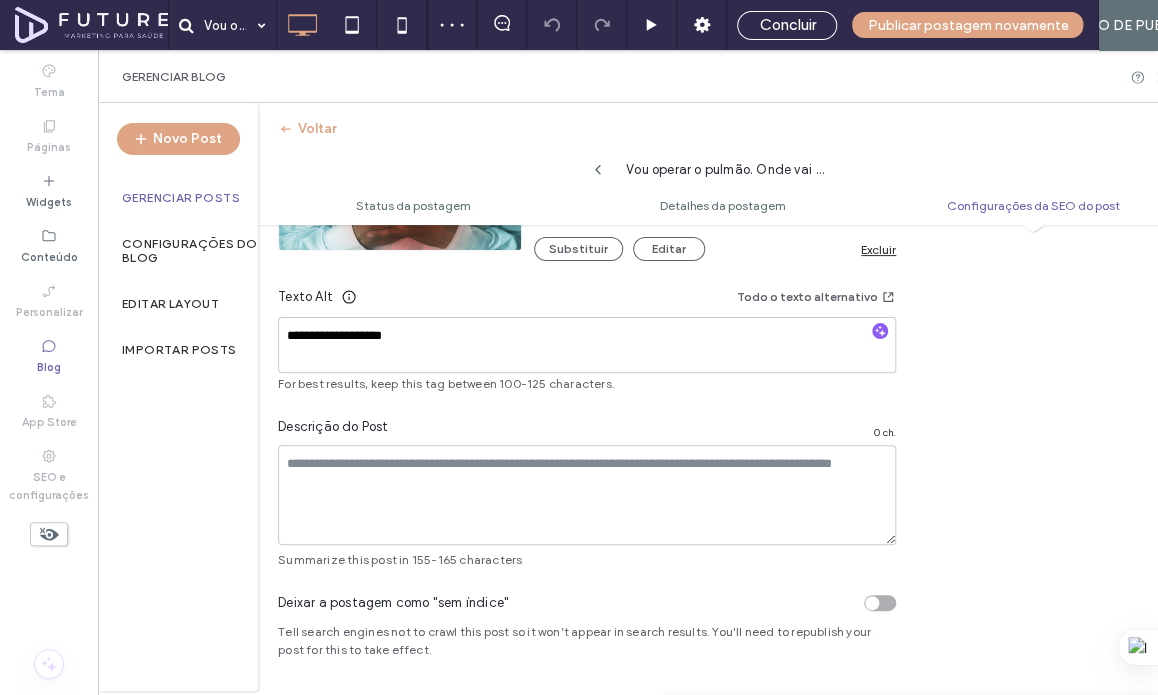 click on "Vou operar o pulmão. Onde vai ser o corte?" at bounding box center [726, 165] 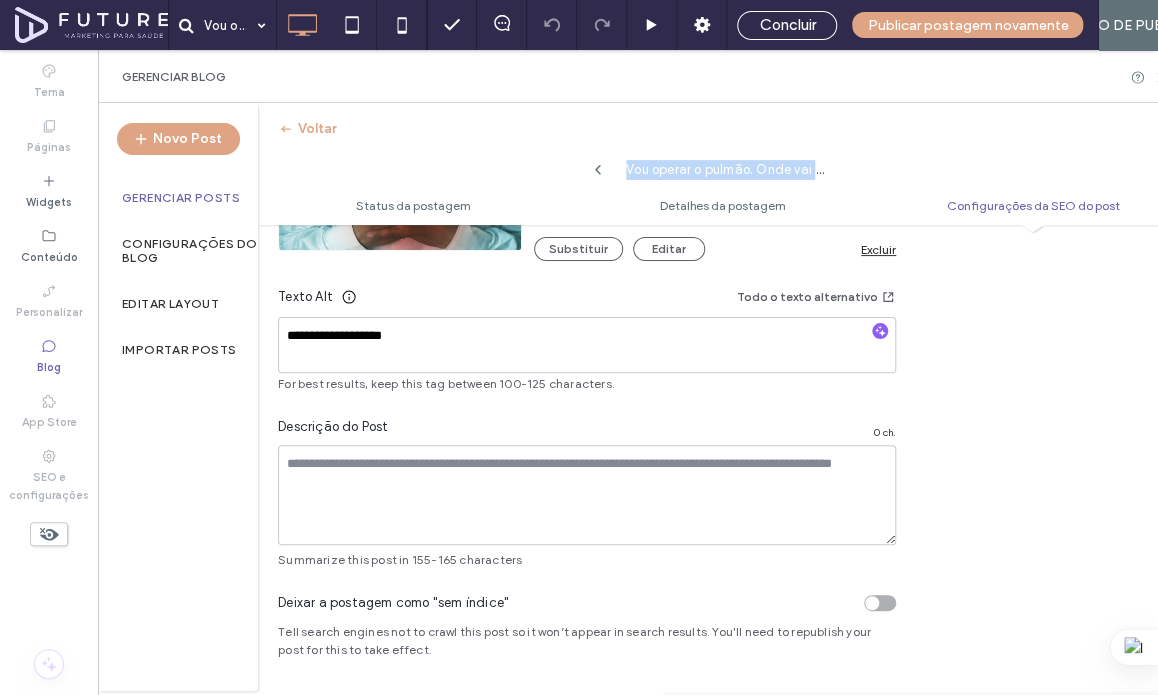 copy on "Vou operar o pulmão. Onde vai ser o corte?" 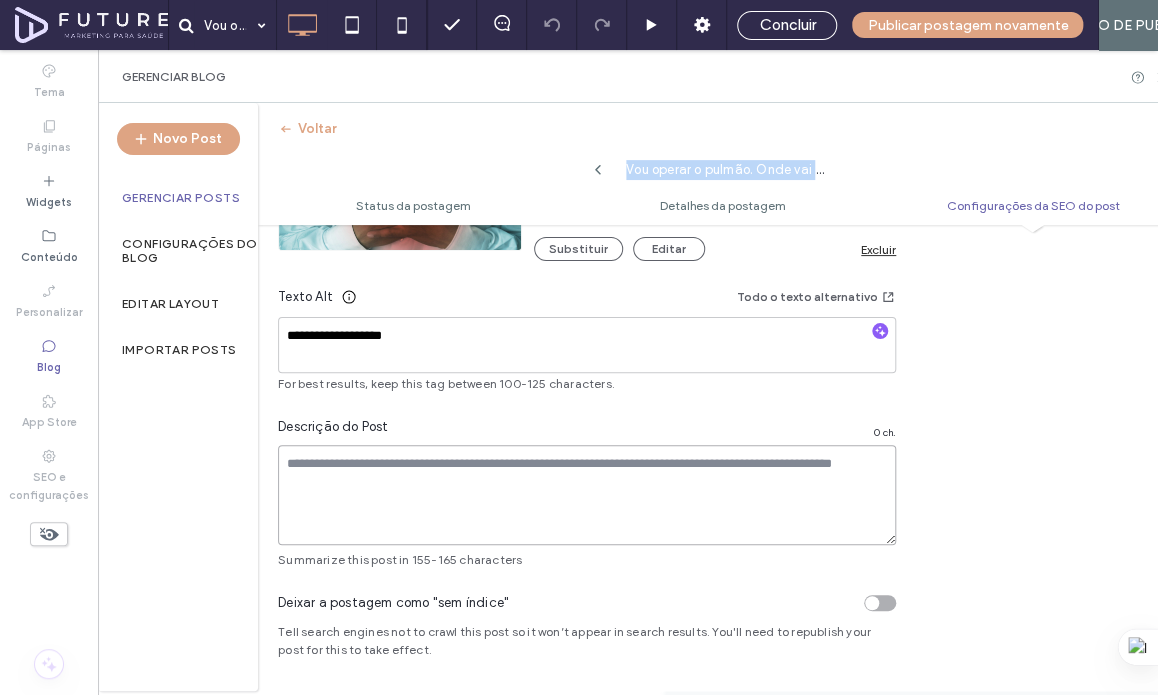 click at bounding box center (587, 495) 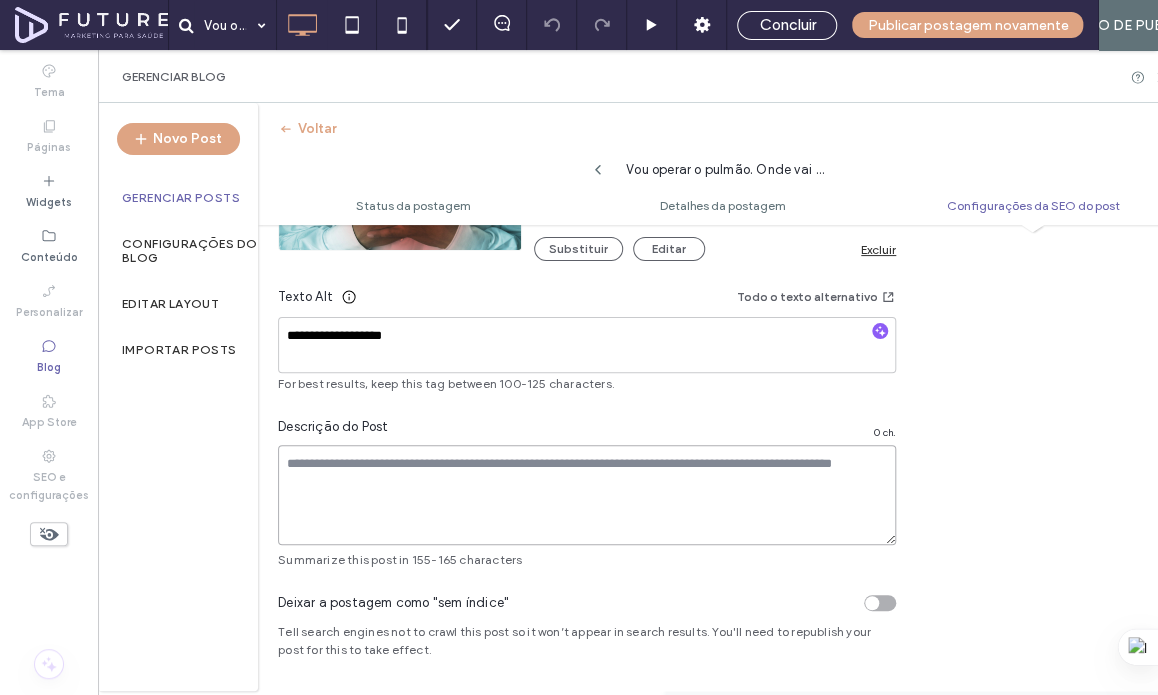 paste on "**********" 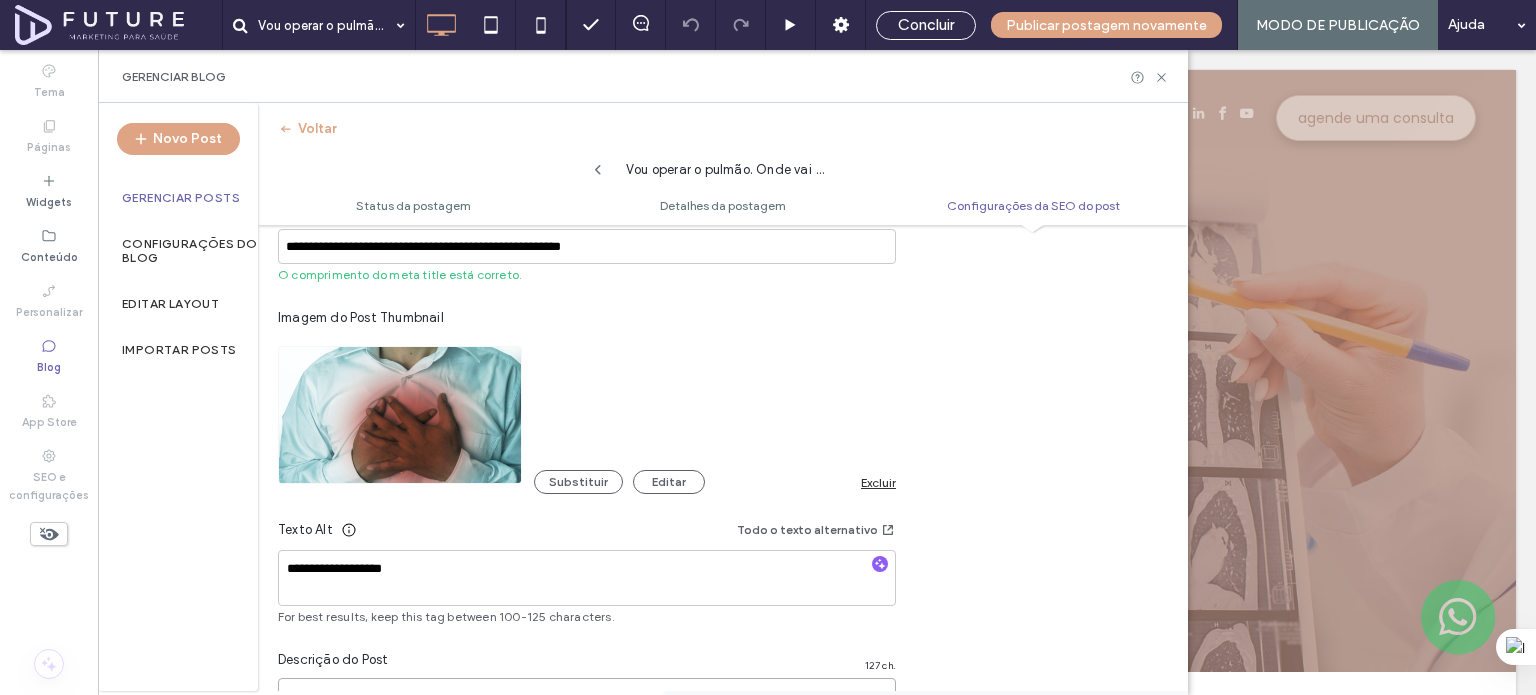 scroll, scrollTop: 1274, scrollLeft: 0, axis: vertical 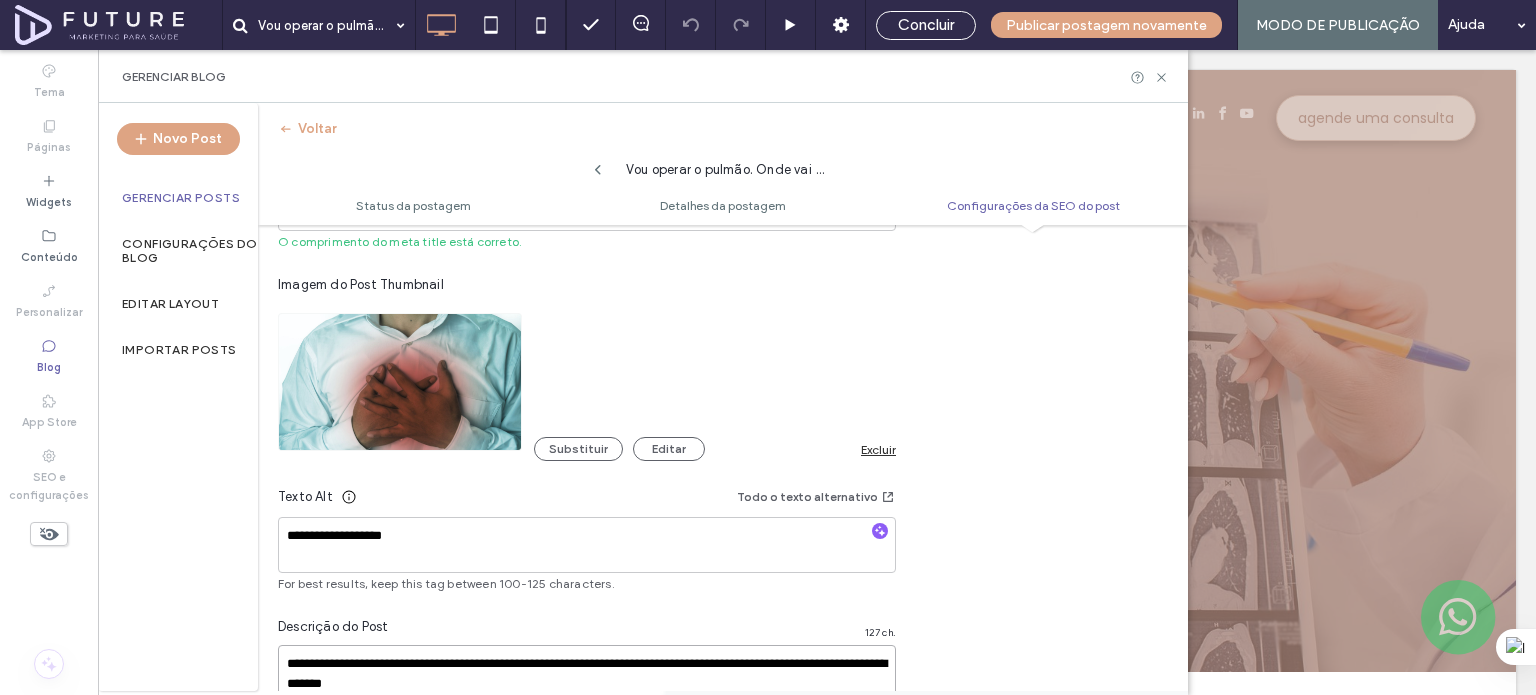 type on "**********" 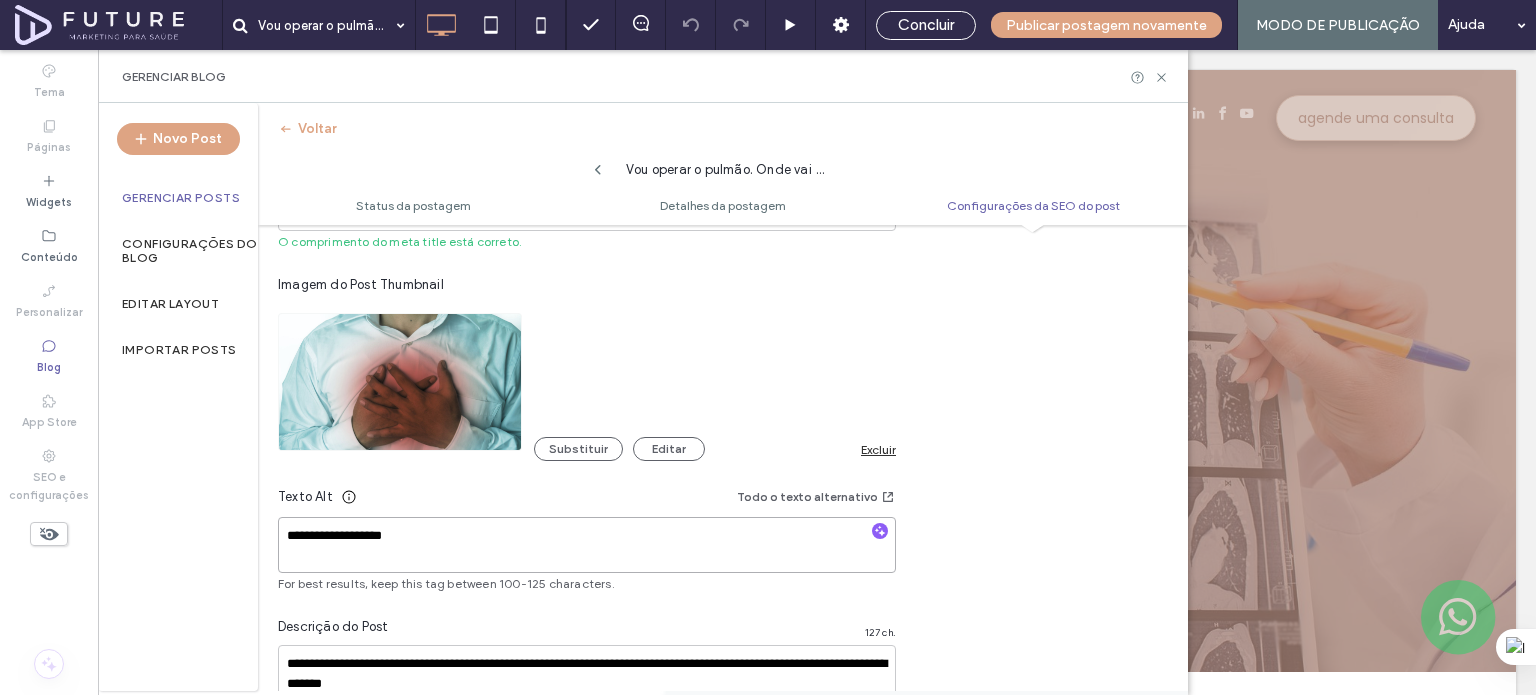 click on "**********" at bounding box center [587, 545] 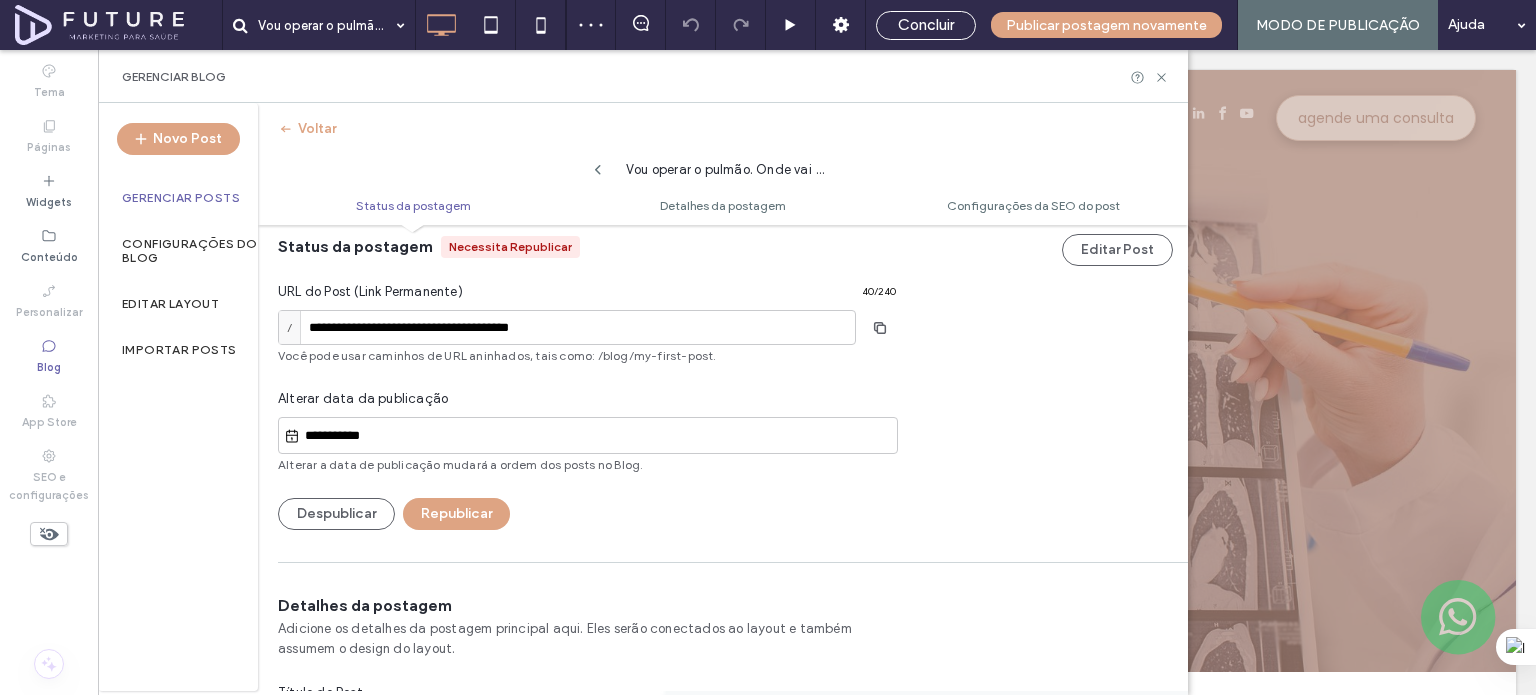 scroll, scrollTop: 0, scrollLeft: 0, axis: both 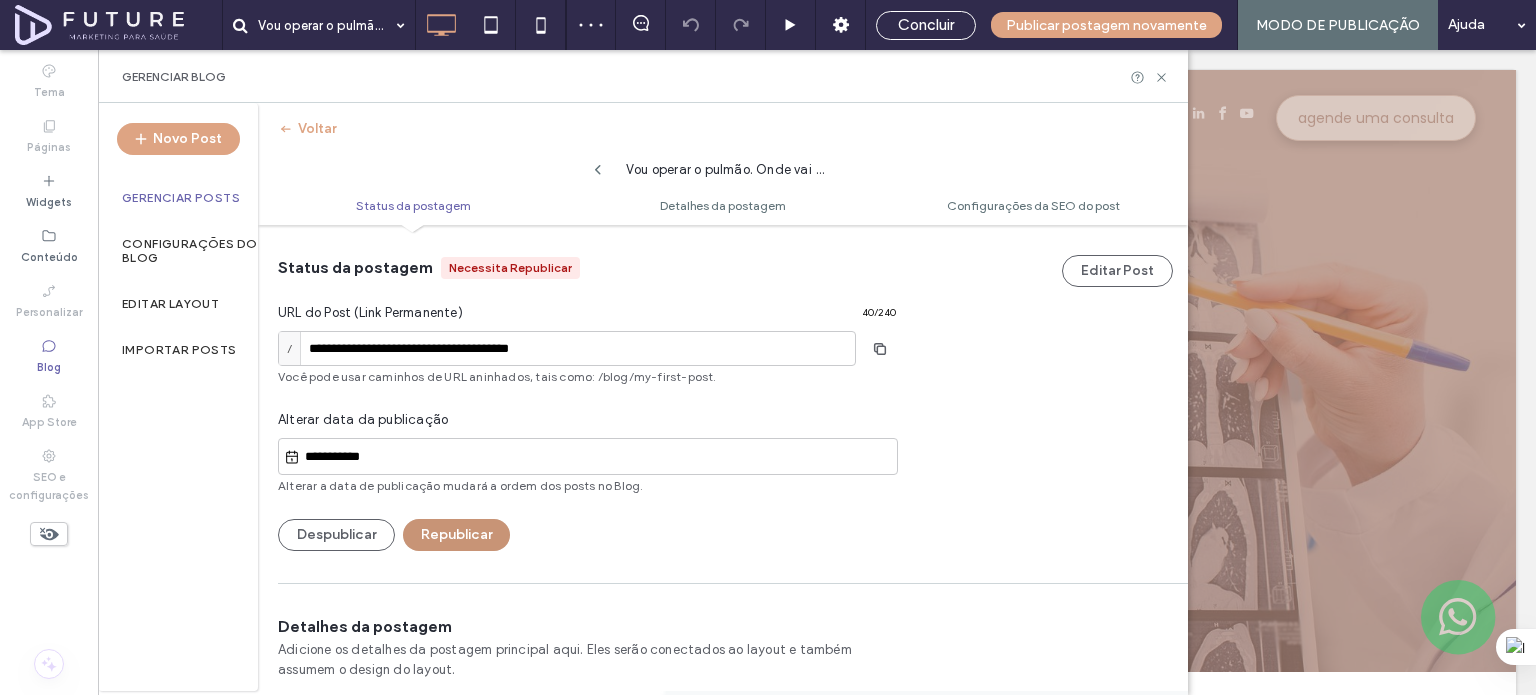 type on "**********" 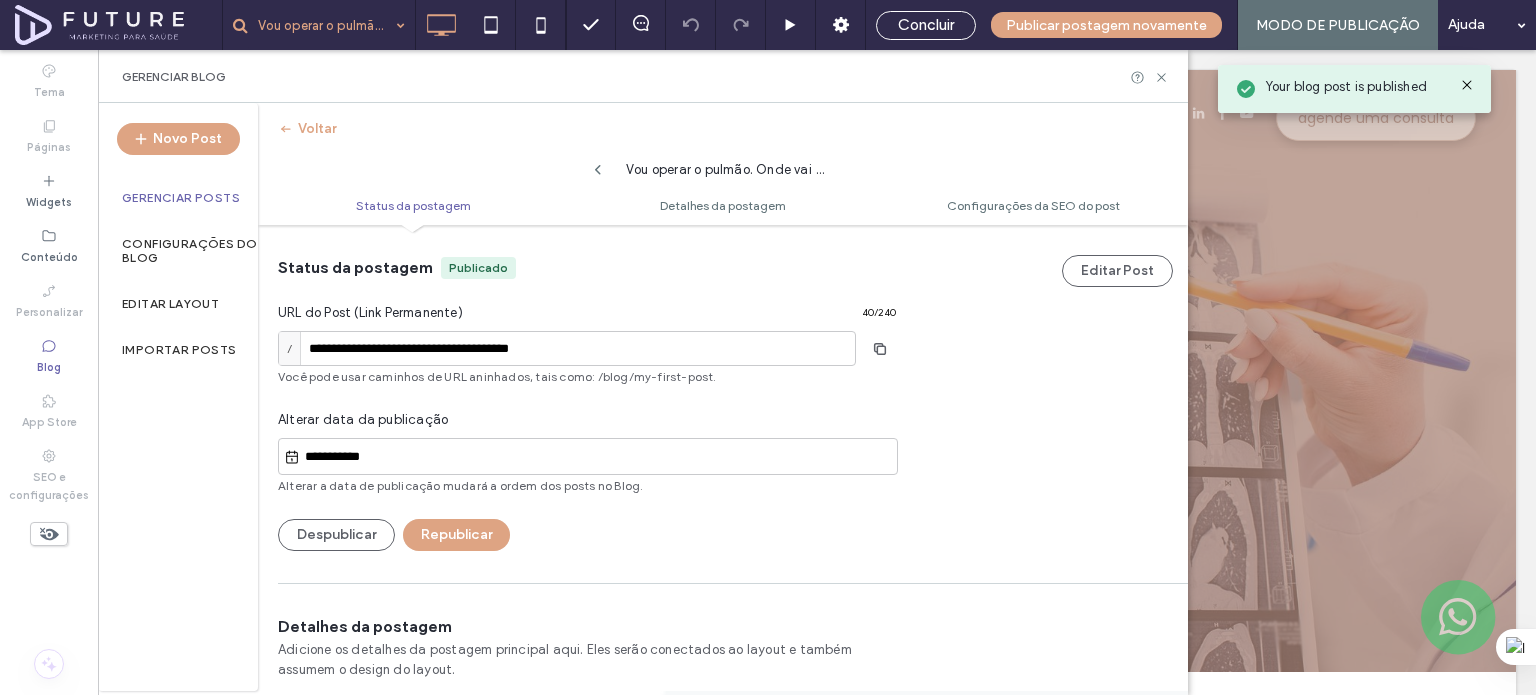 click on "Gerenciar Posts" at bounding box center (181, 198) 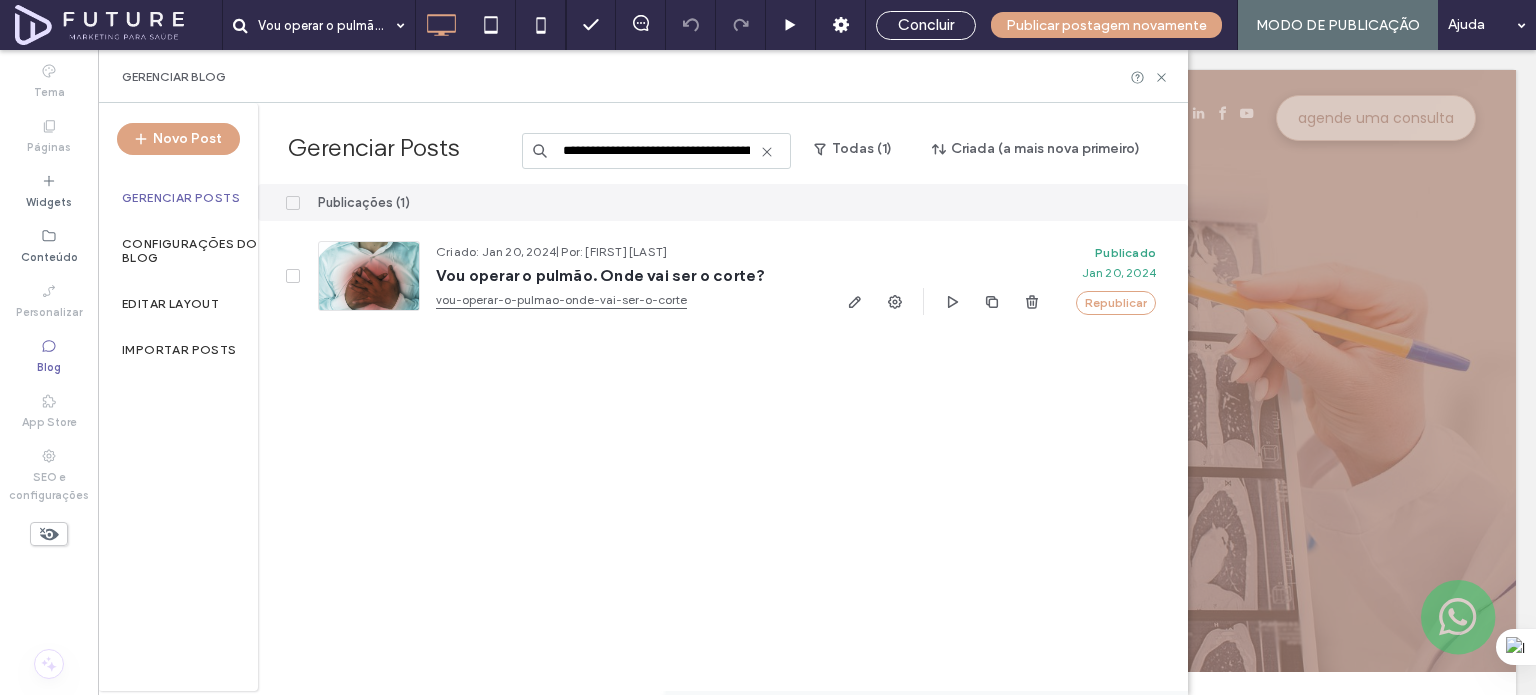 click on "**********" at bounding box center (656, 151) 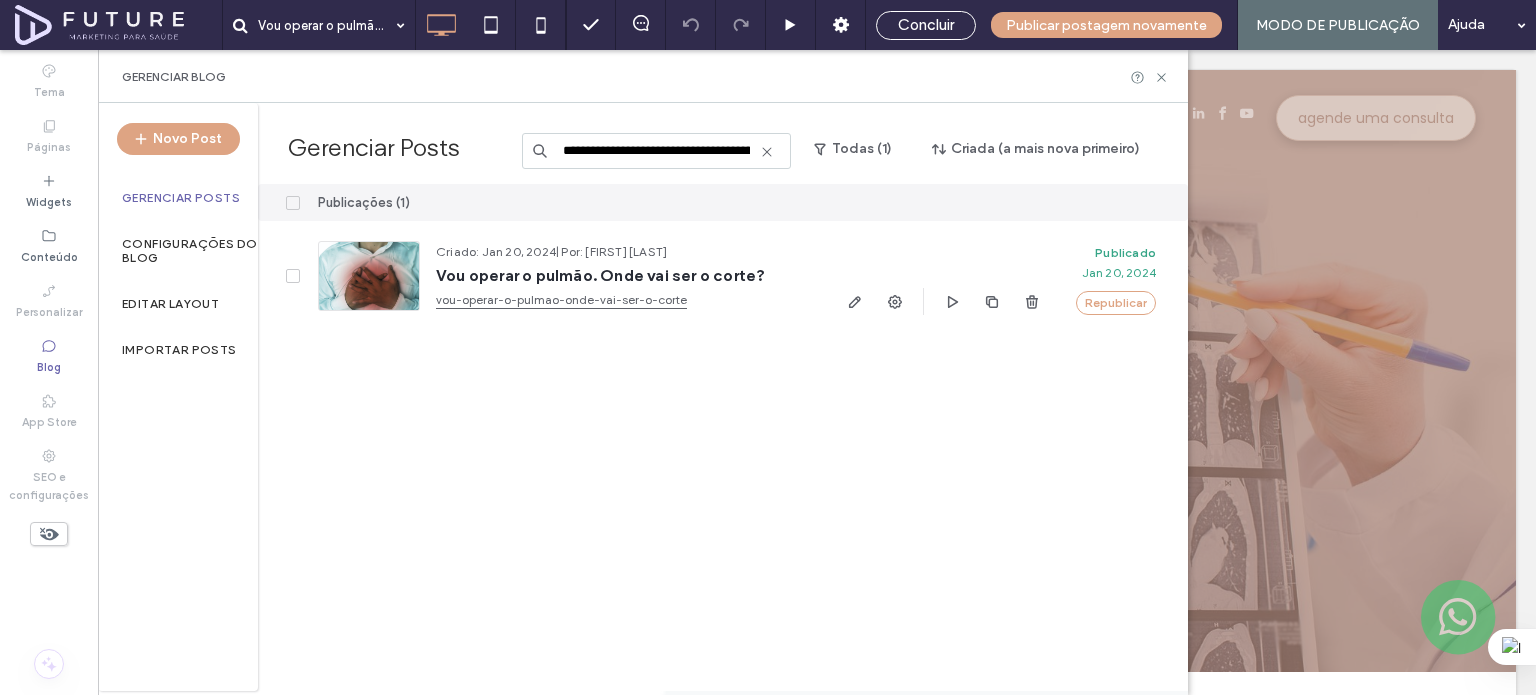 paste 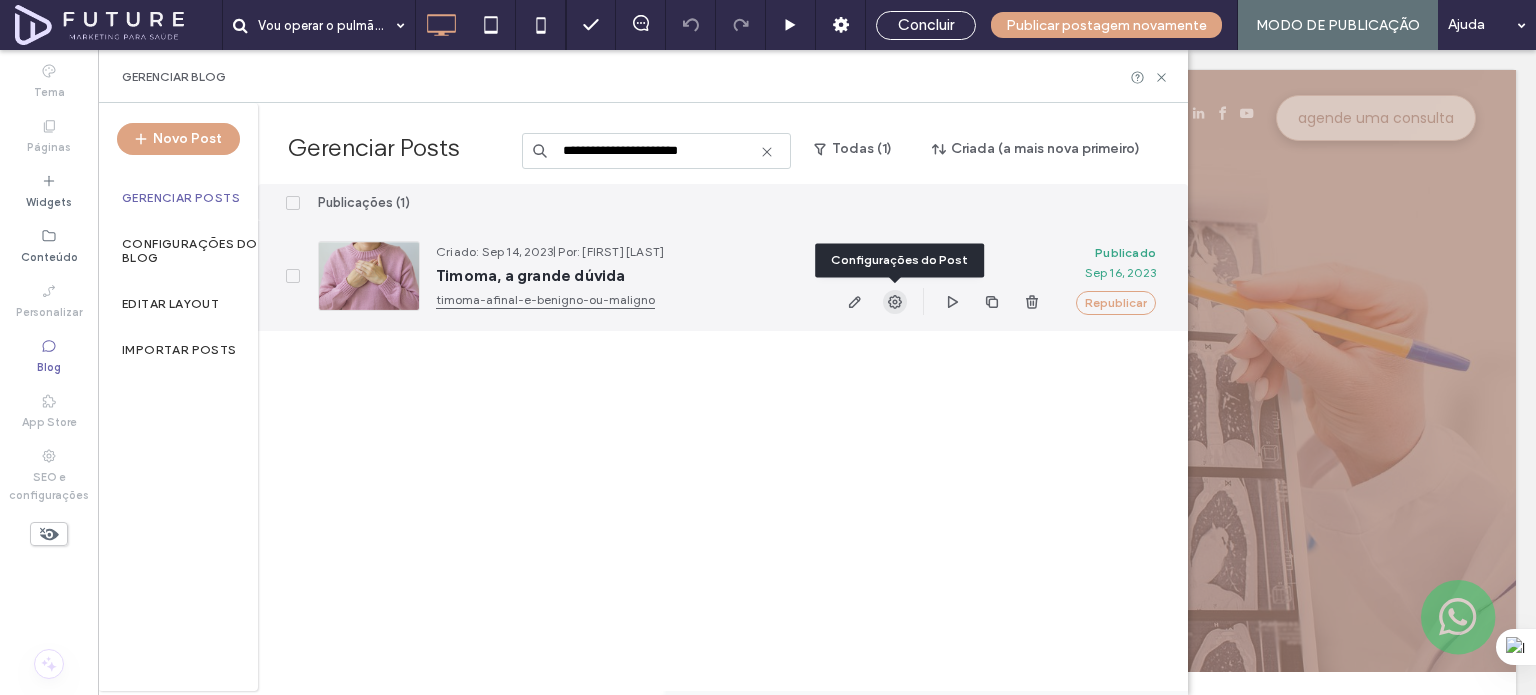 click at bounding box center (895, 302) 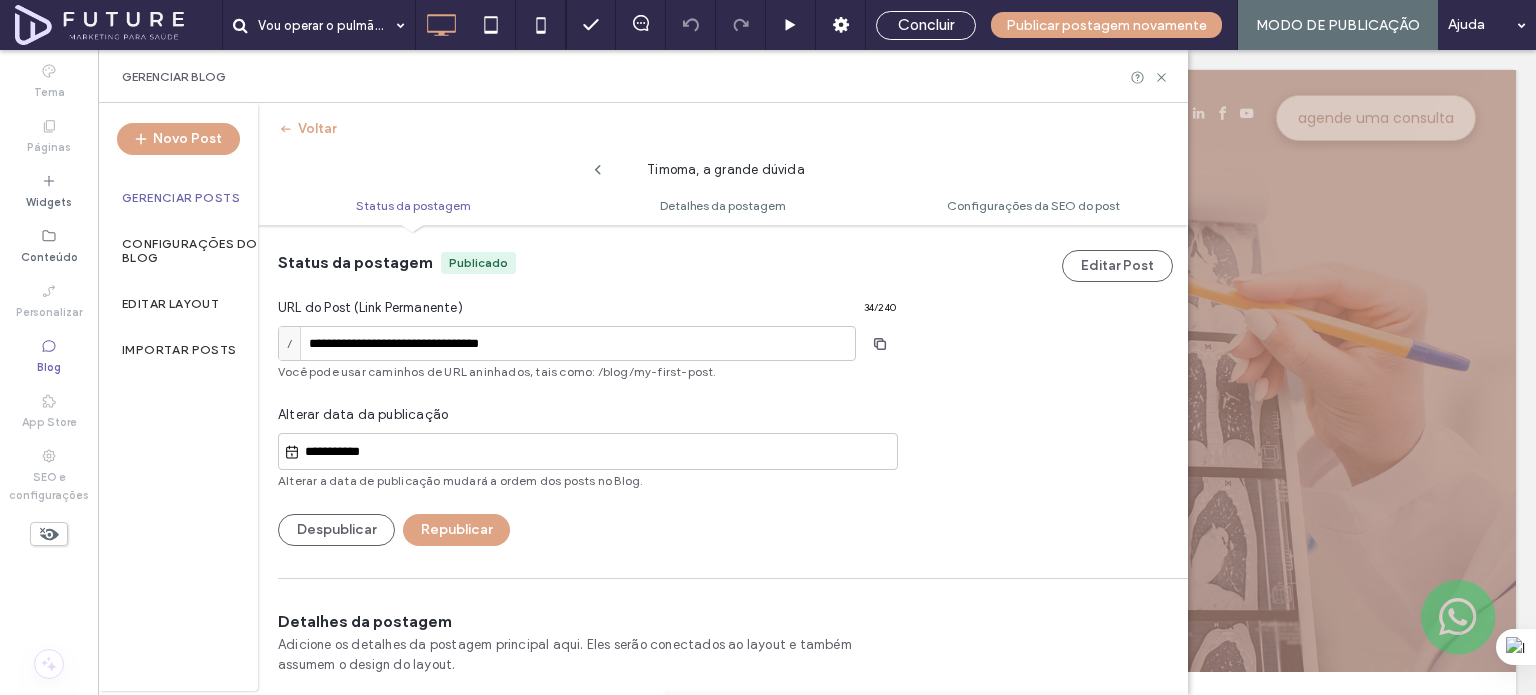 scroll, scrollTop: 0, scrollLeft: 0, axis: both 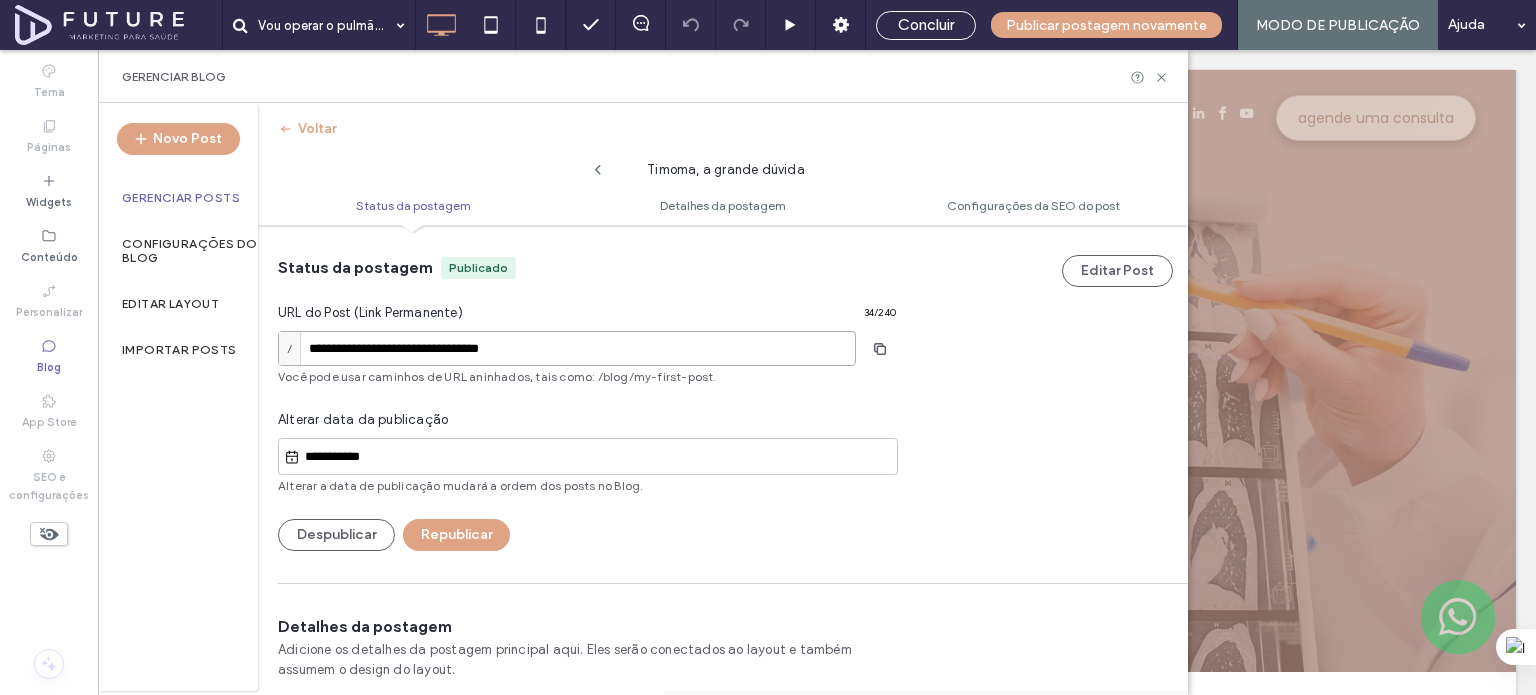 drag, startPoint x: 361, startPoint y: 343, endPoint x: 564, endPoint y: 339, distance: 203.0394 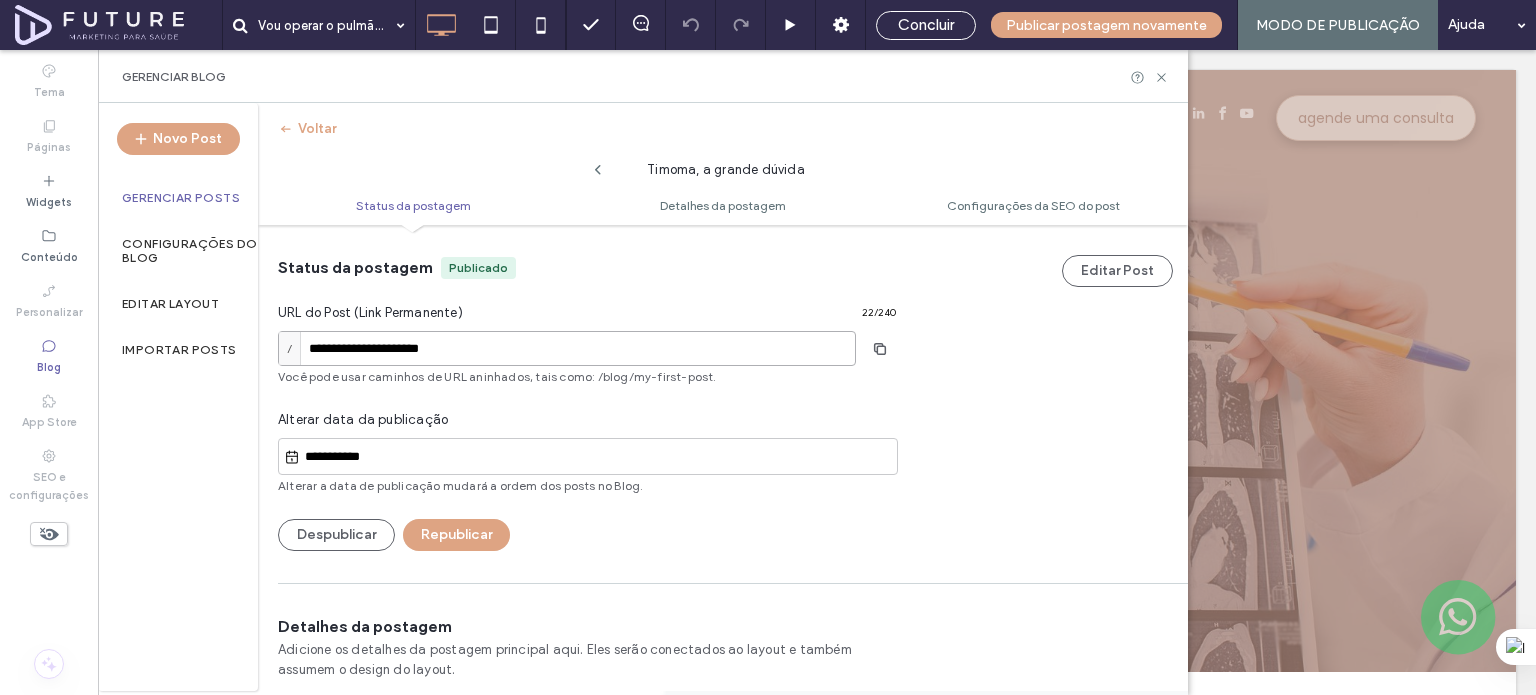 type on "**********" 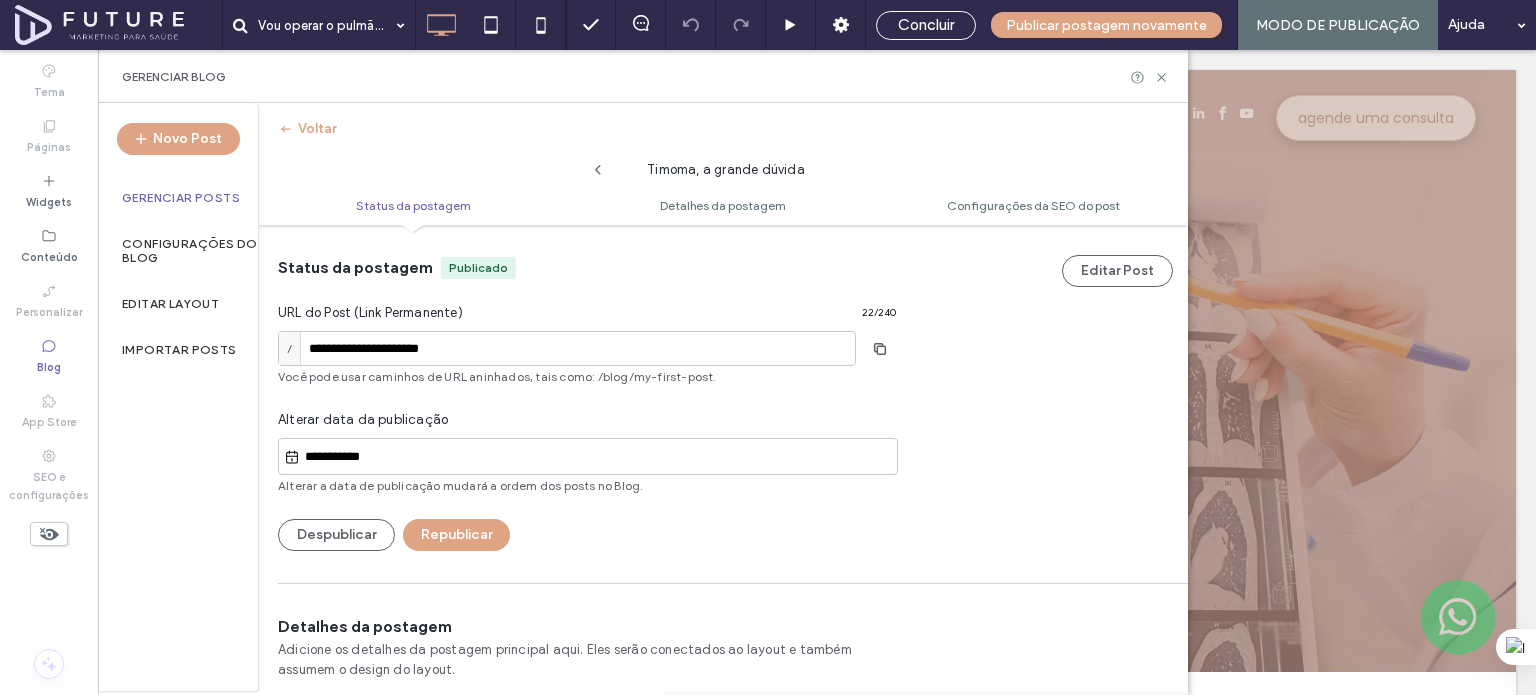 click on "**********" at bounding box center (587, 404) 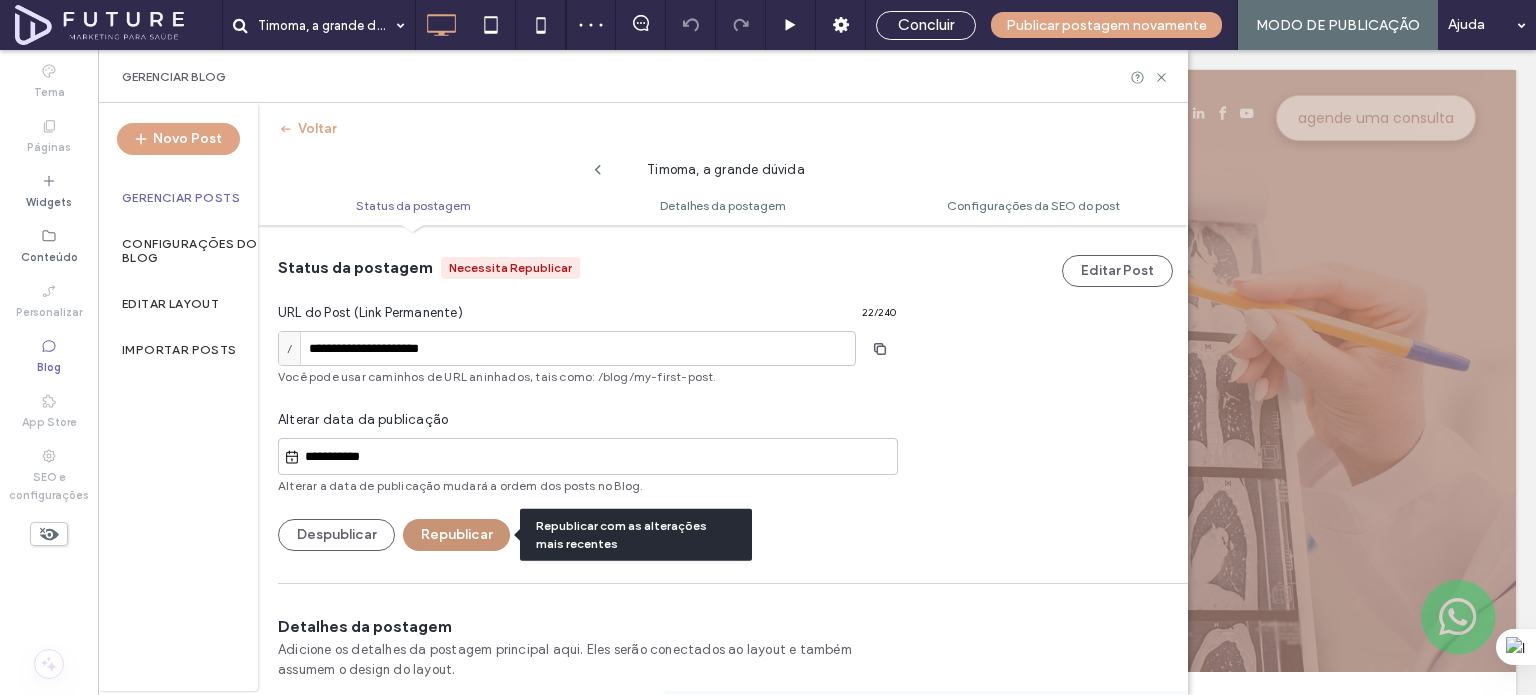 click on "Republicar" at bounding box center [456, 535] 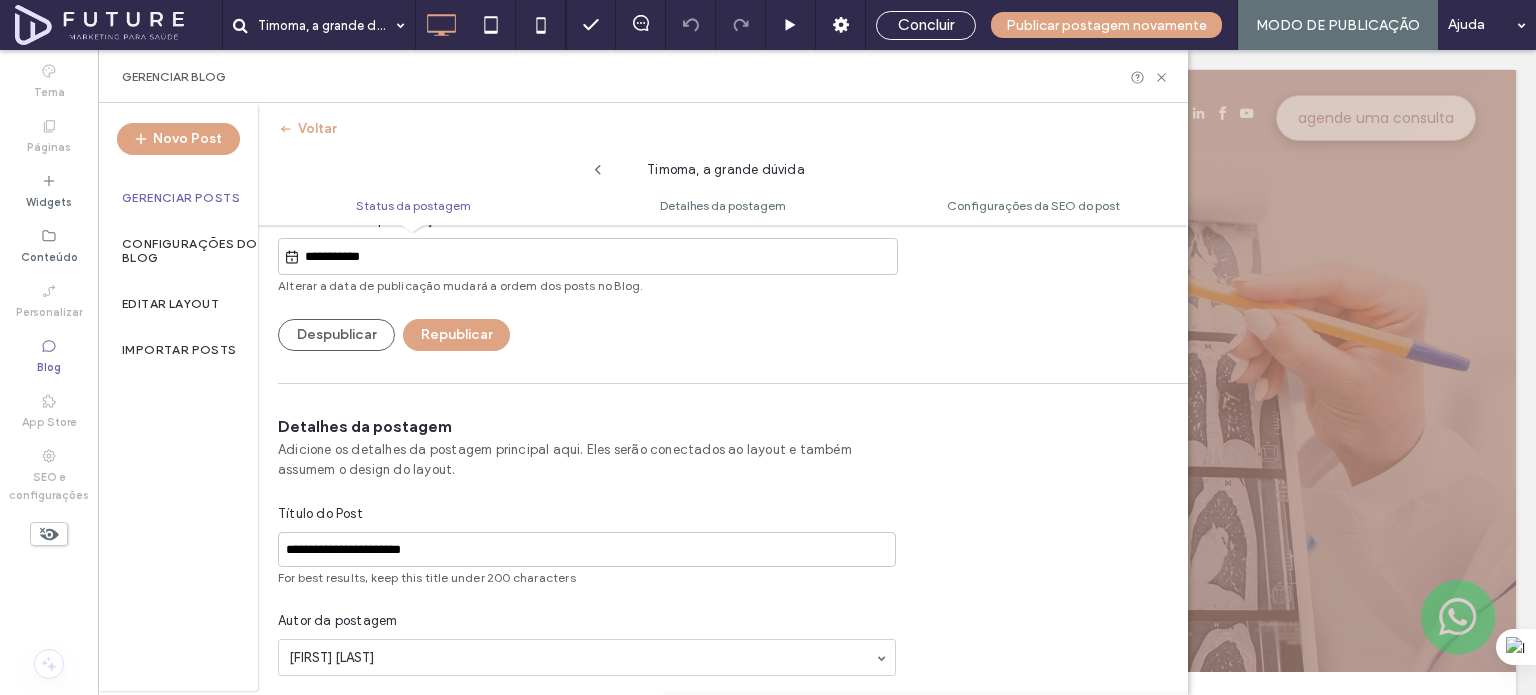 scroll, scrollTop: 0, scrollLeft: 0, axis: both 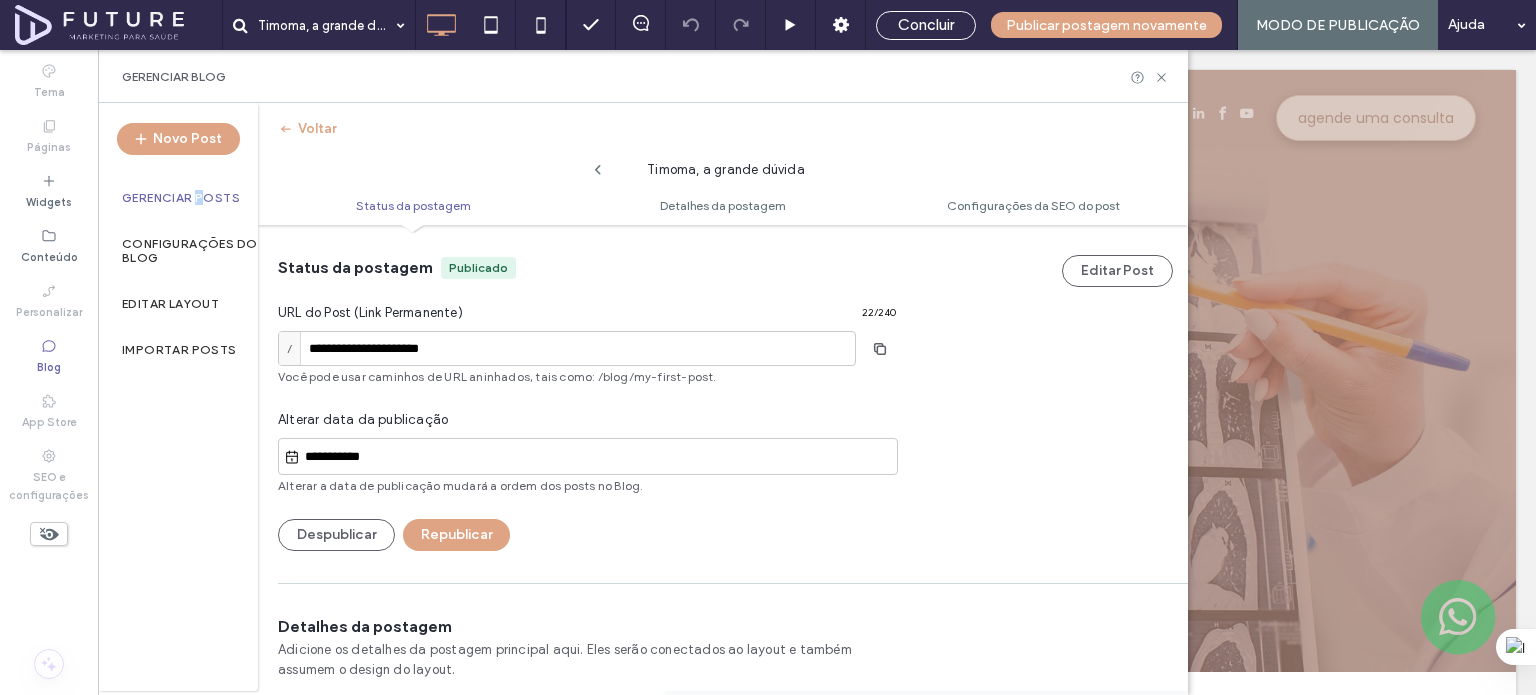 click on "Gerenciar Posts" at bounding box center (178, 198) 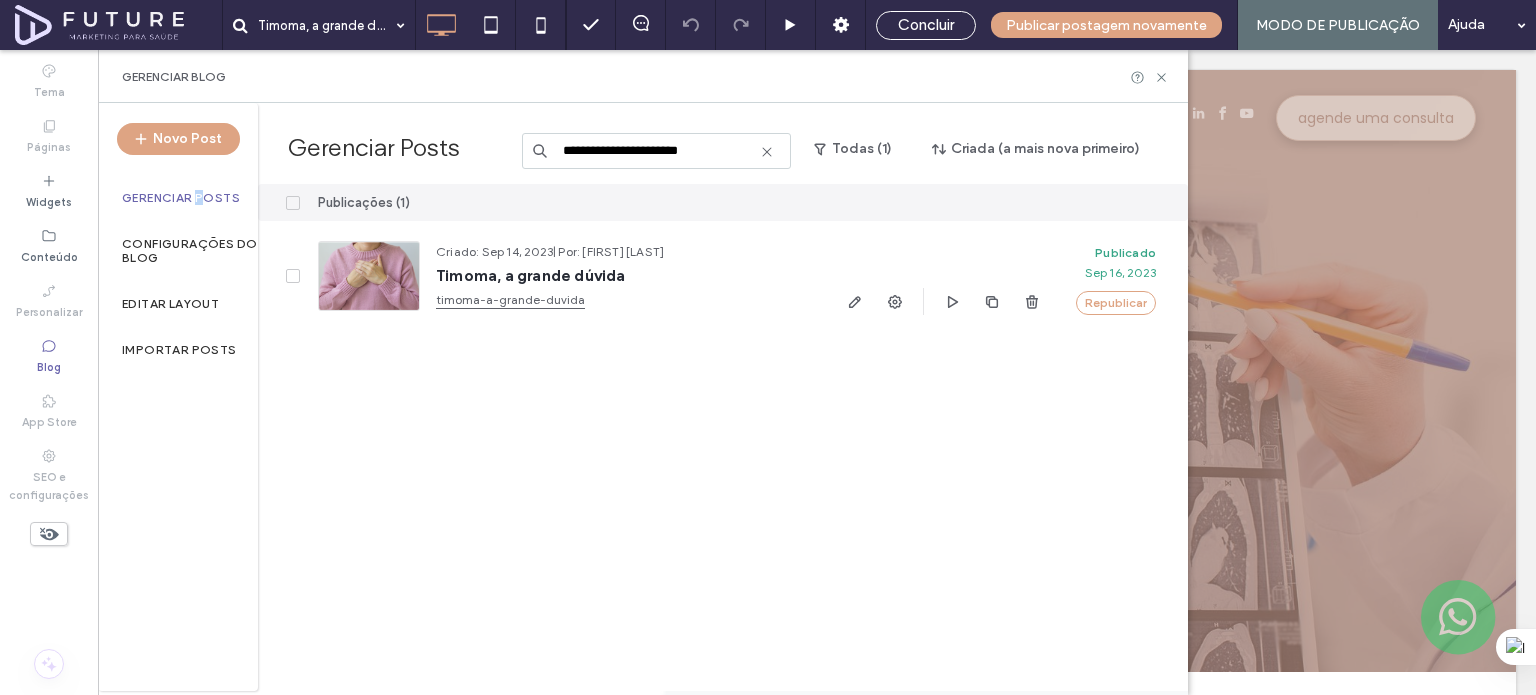 click on "**********" at bounding box center [656, 151] 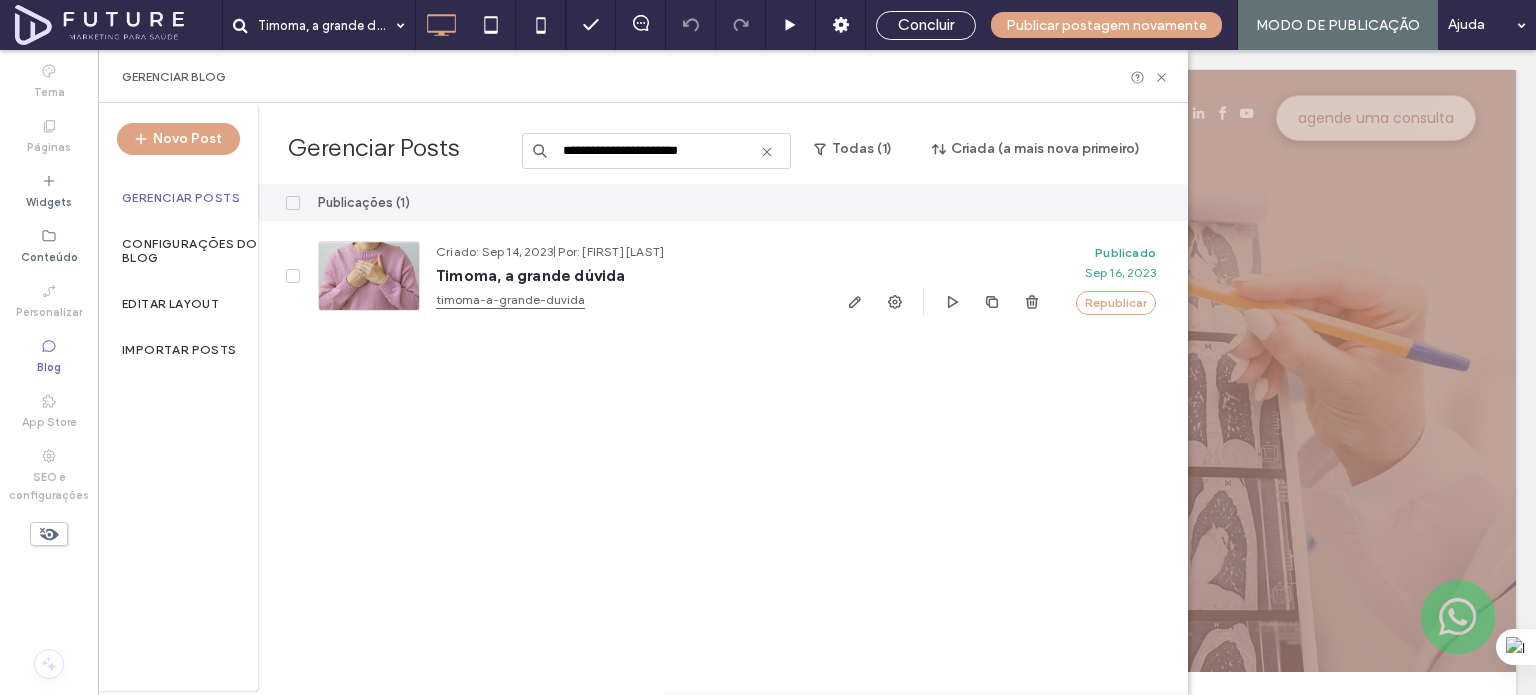 click on "**********" at bounding box center (656, 151) 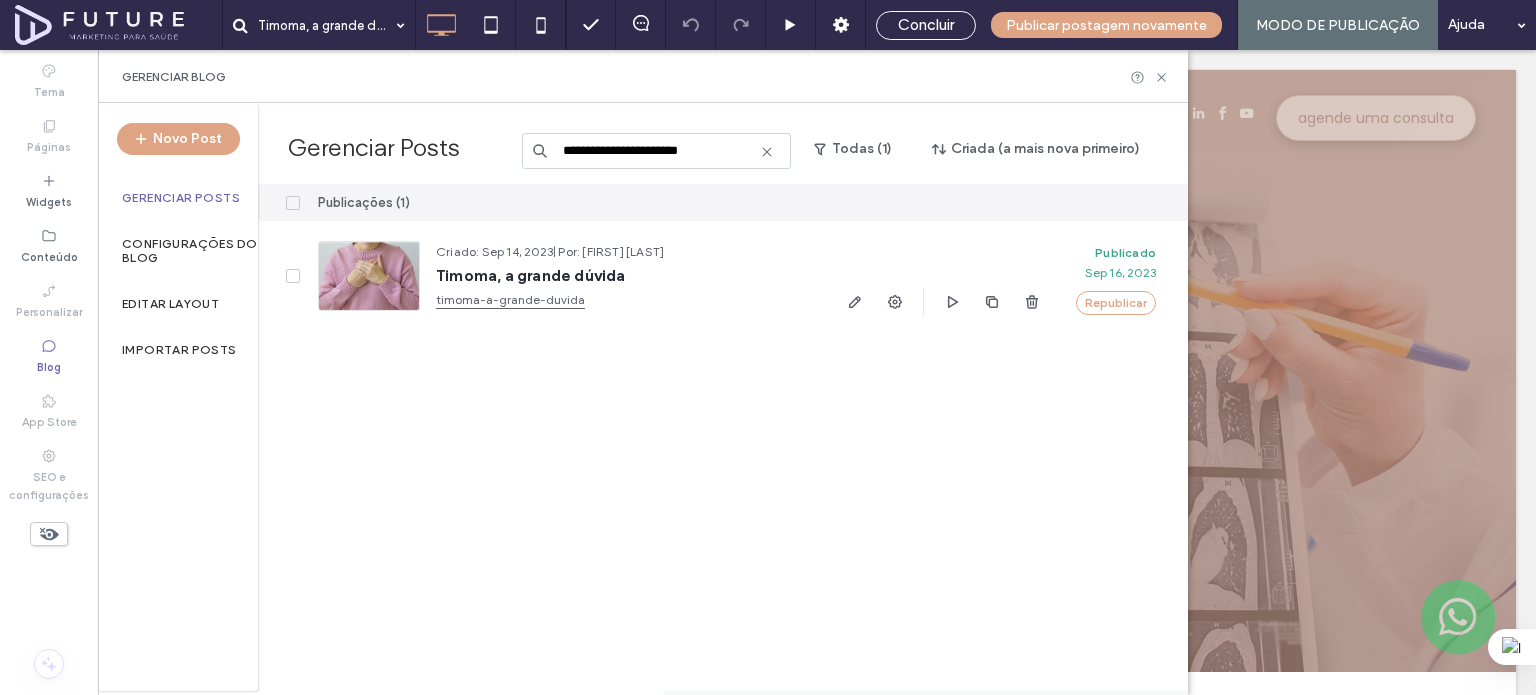 paste on "**********" 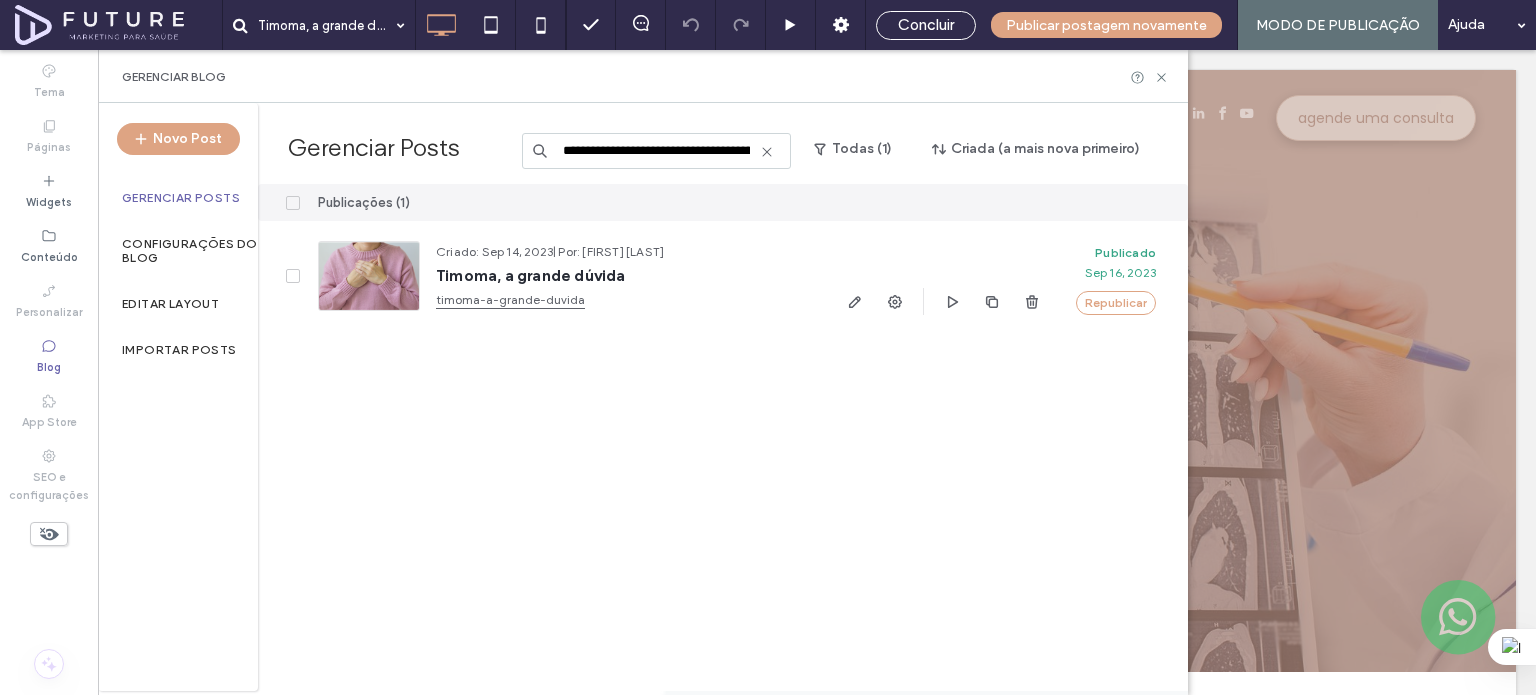 scroll, scrollTop: 0, scrollLeft: 100, axis: horizontal 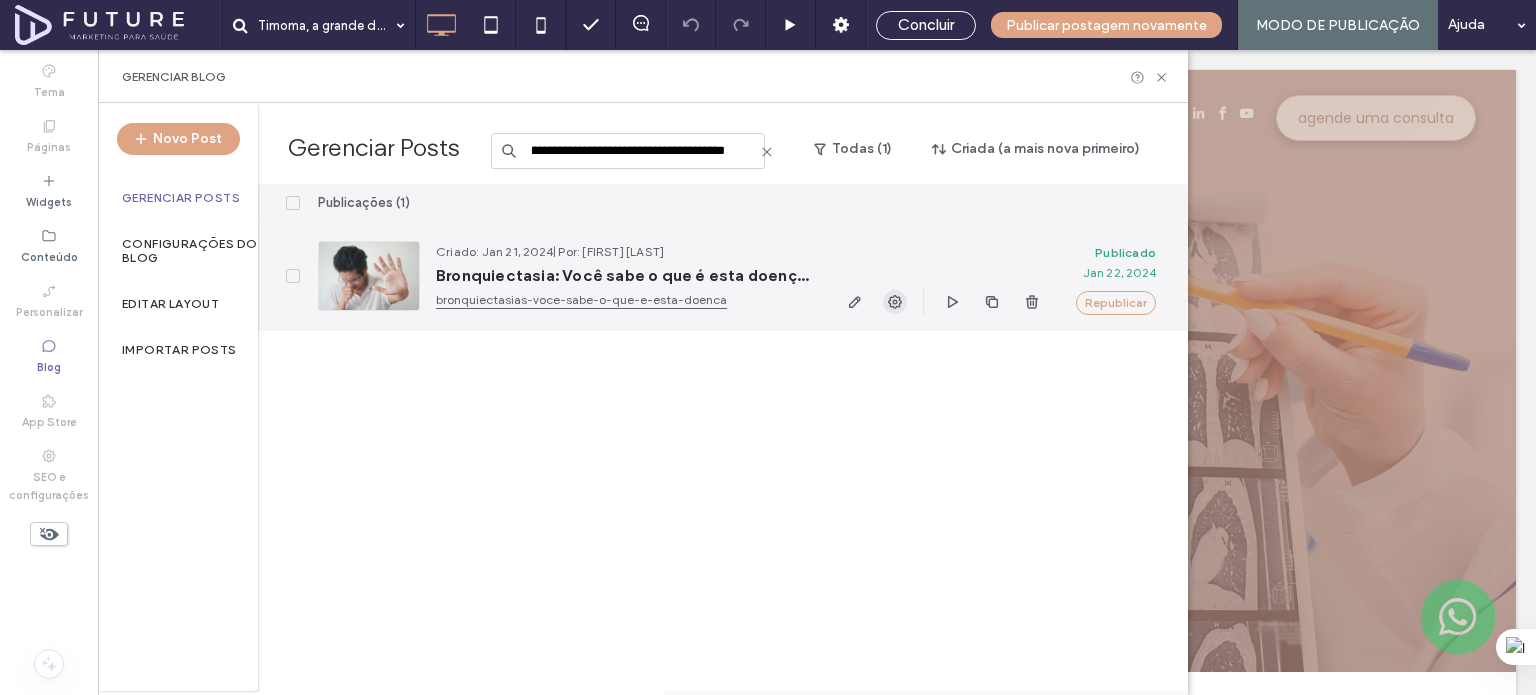 type on "**********" 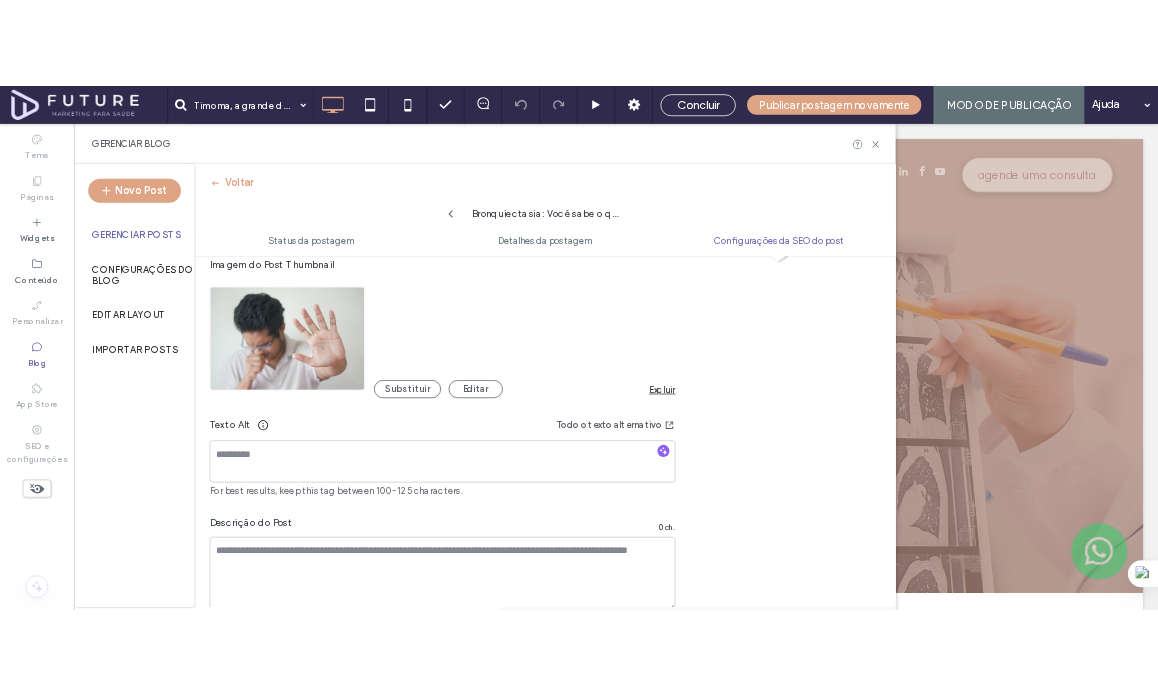 scroll, scrollTop: 1454, scrollLeft: 0, axis: vertical 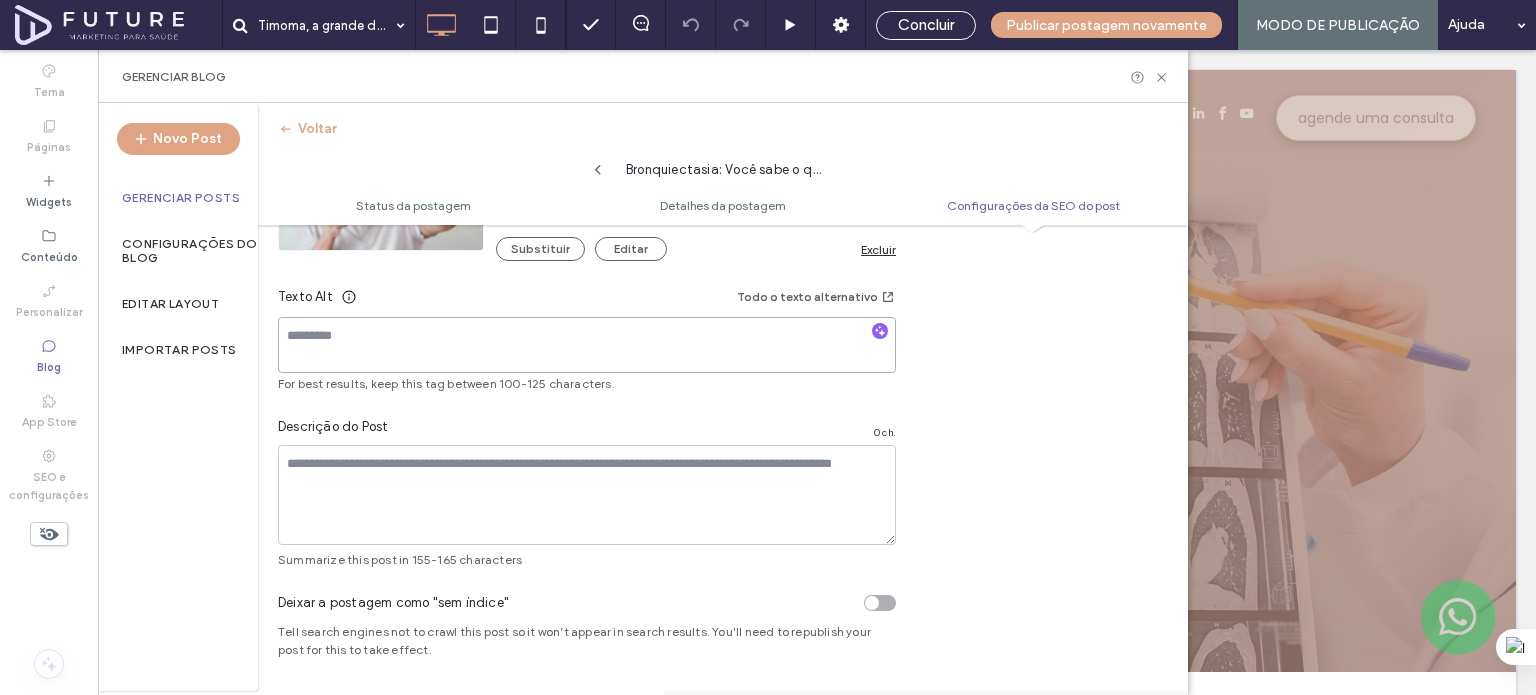 click at bounding box center [587, 345] 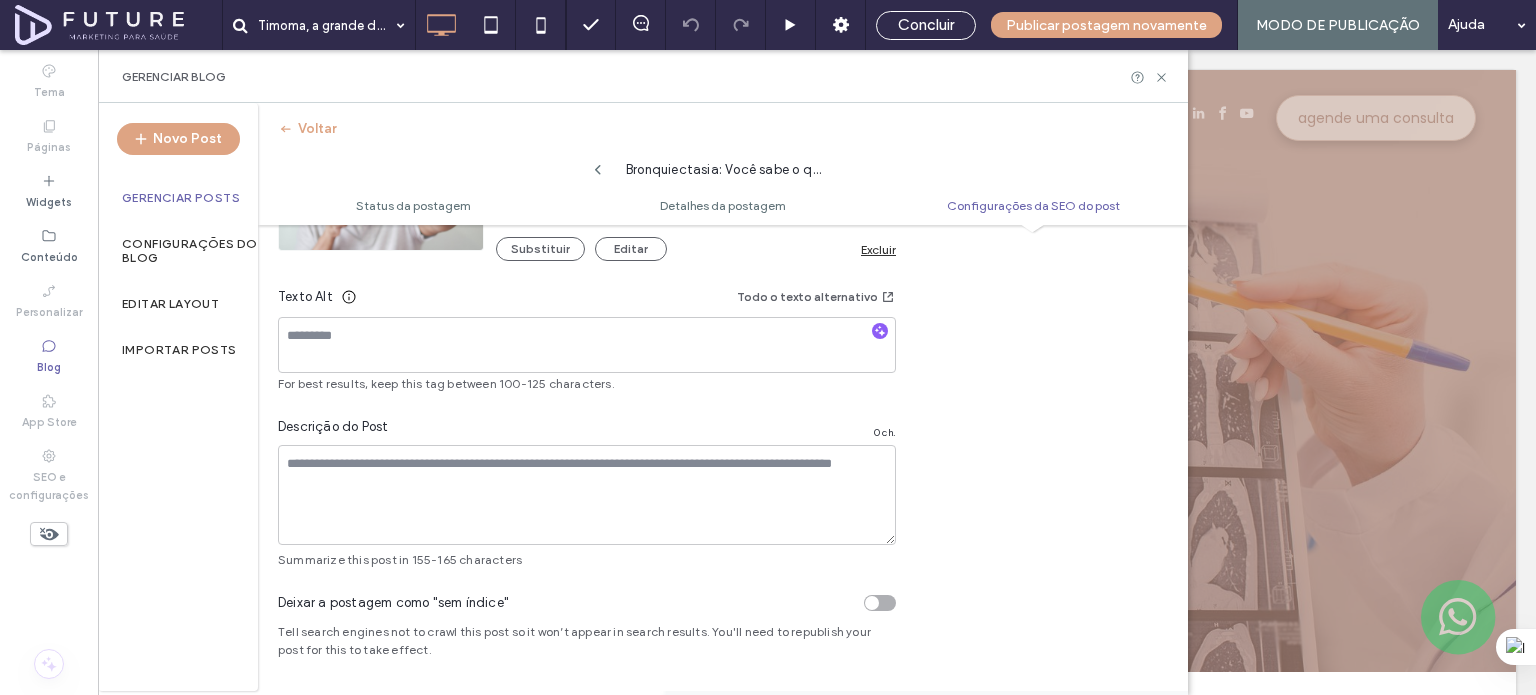 click on "Bronquiectasia: Você sabe o que é esta doença?" at bounding box center [726, 165] 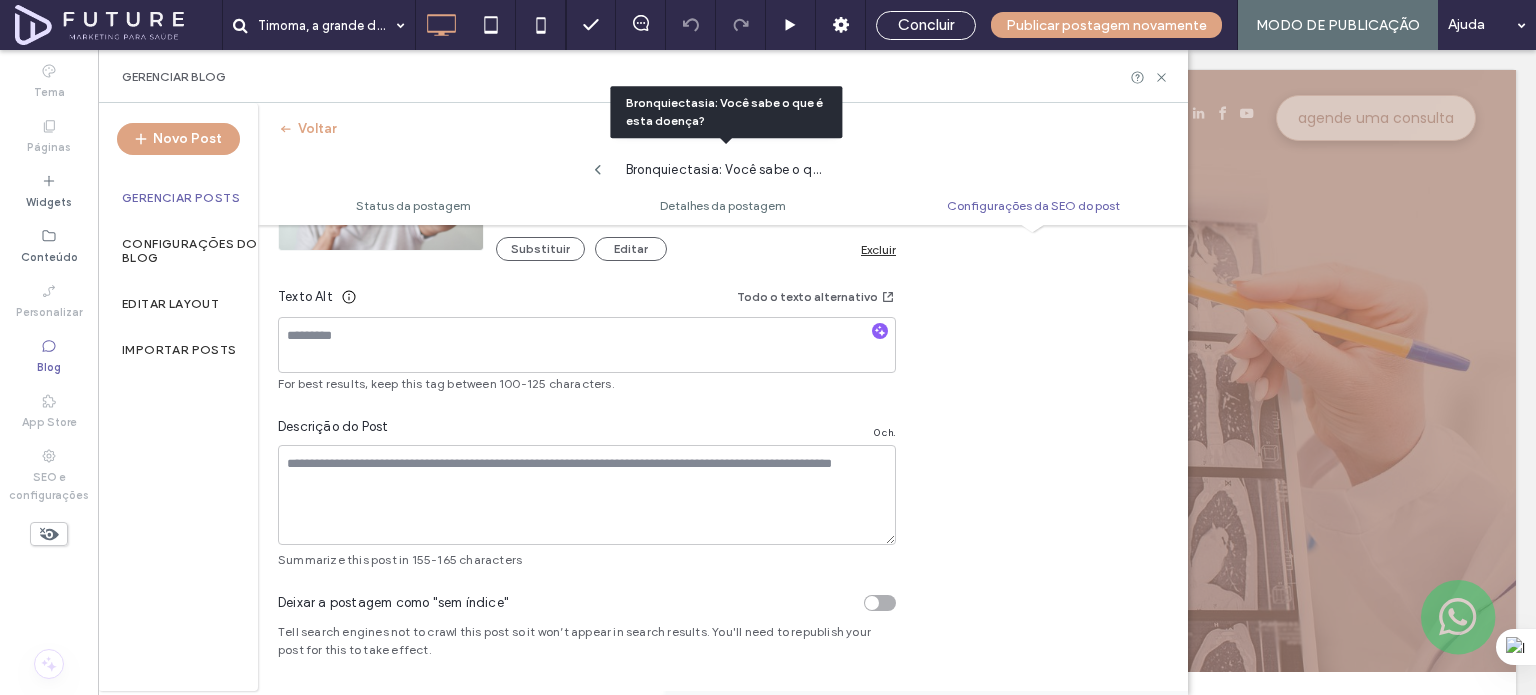 click on "Bronquiectasia: Você sabe o que é esta doença?" at bounding box center (726, 165) 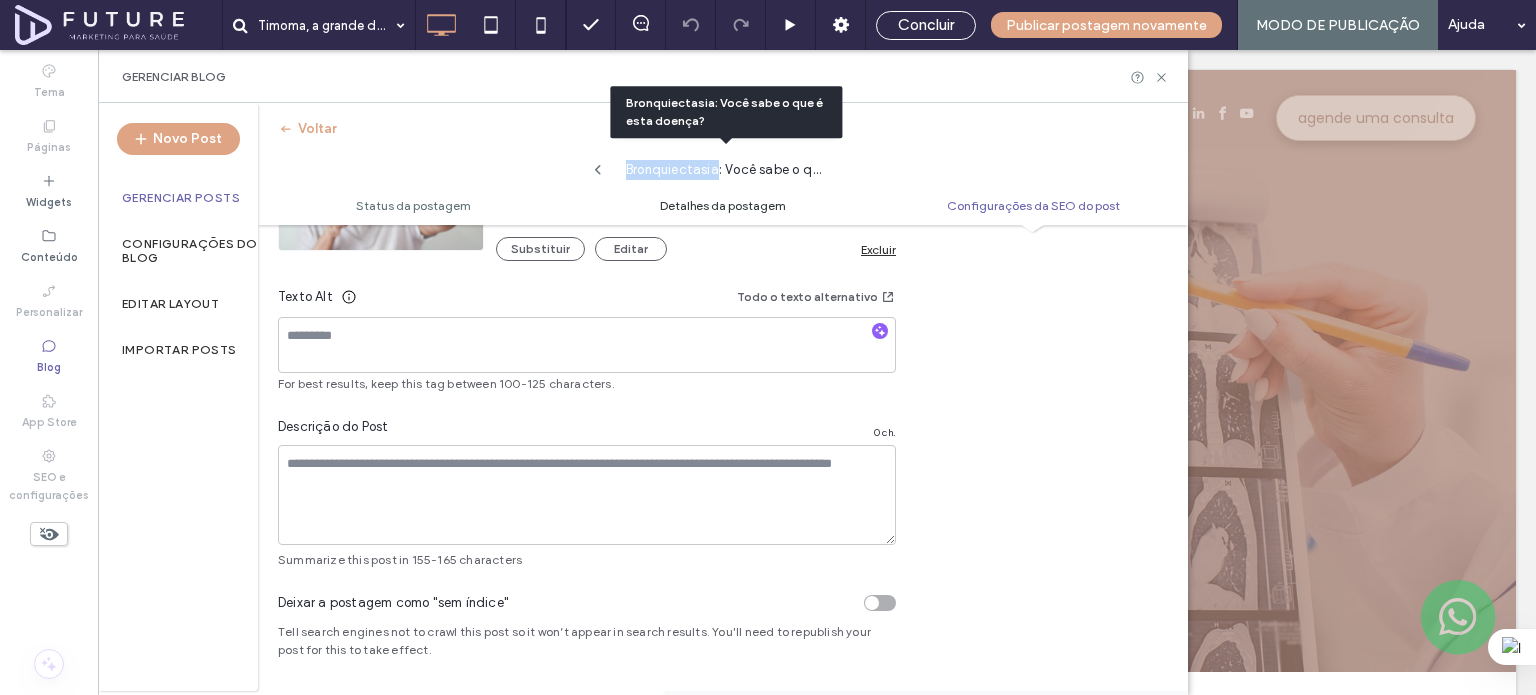 copy on "Bronquiectasia" 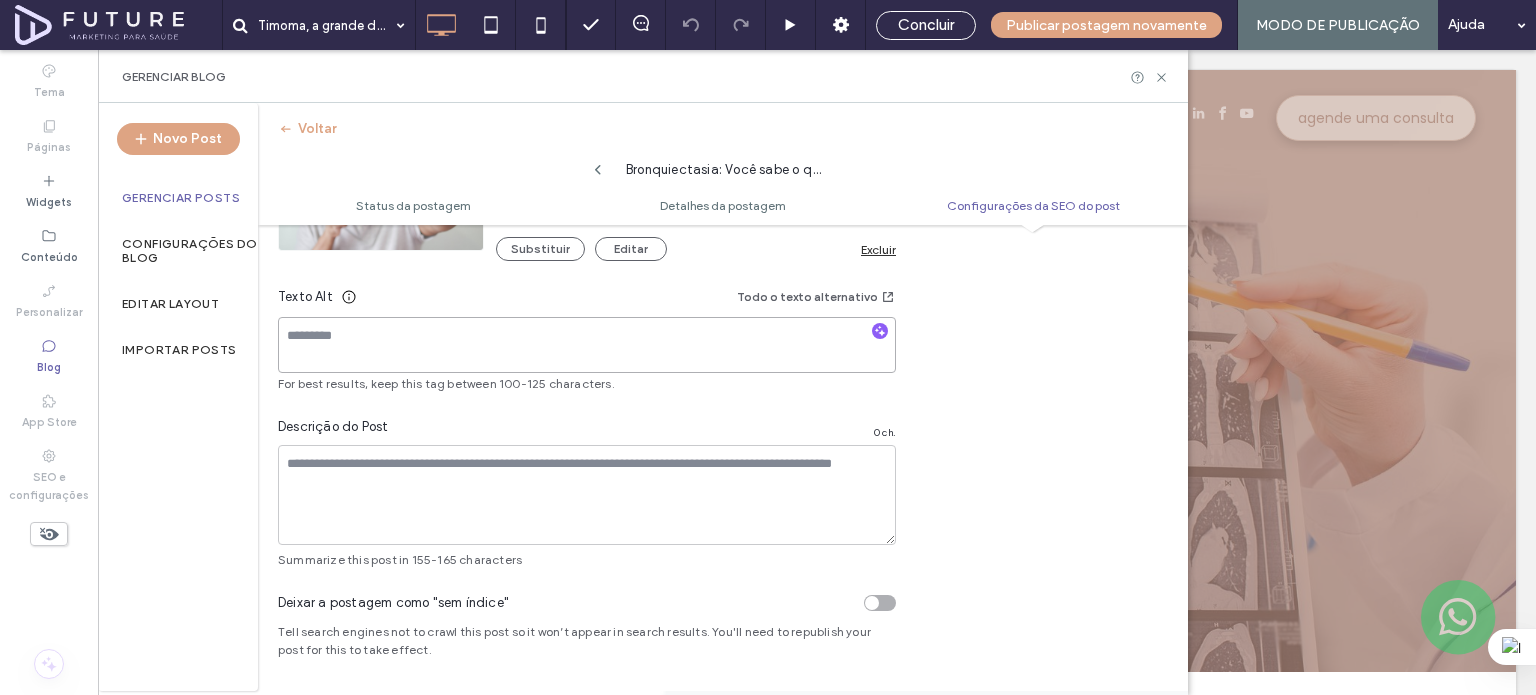 click at bounding box center [587, 345] 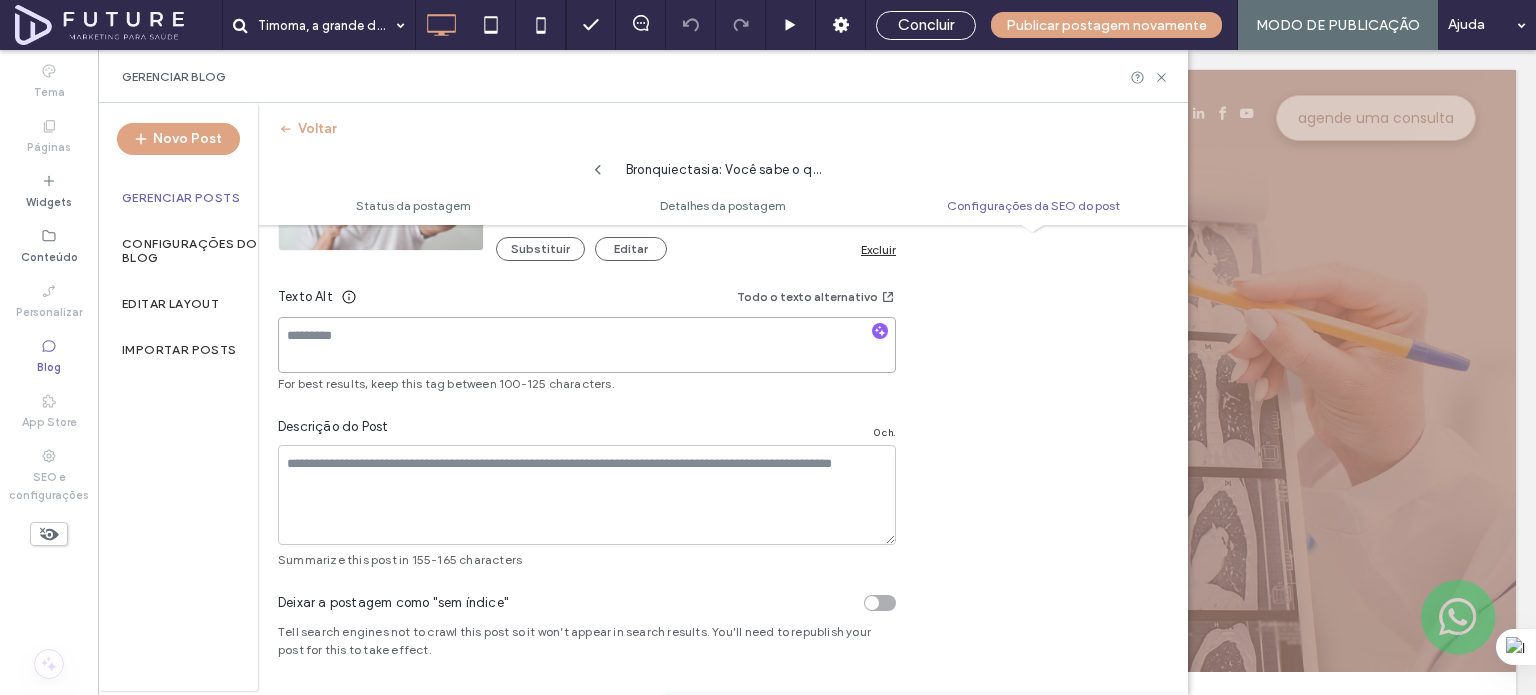 paste on "**********" 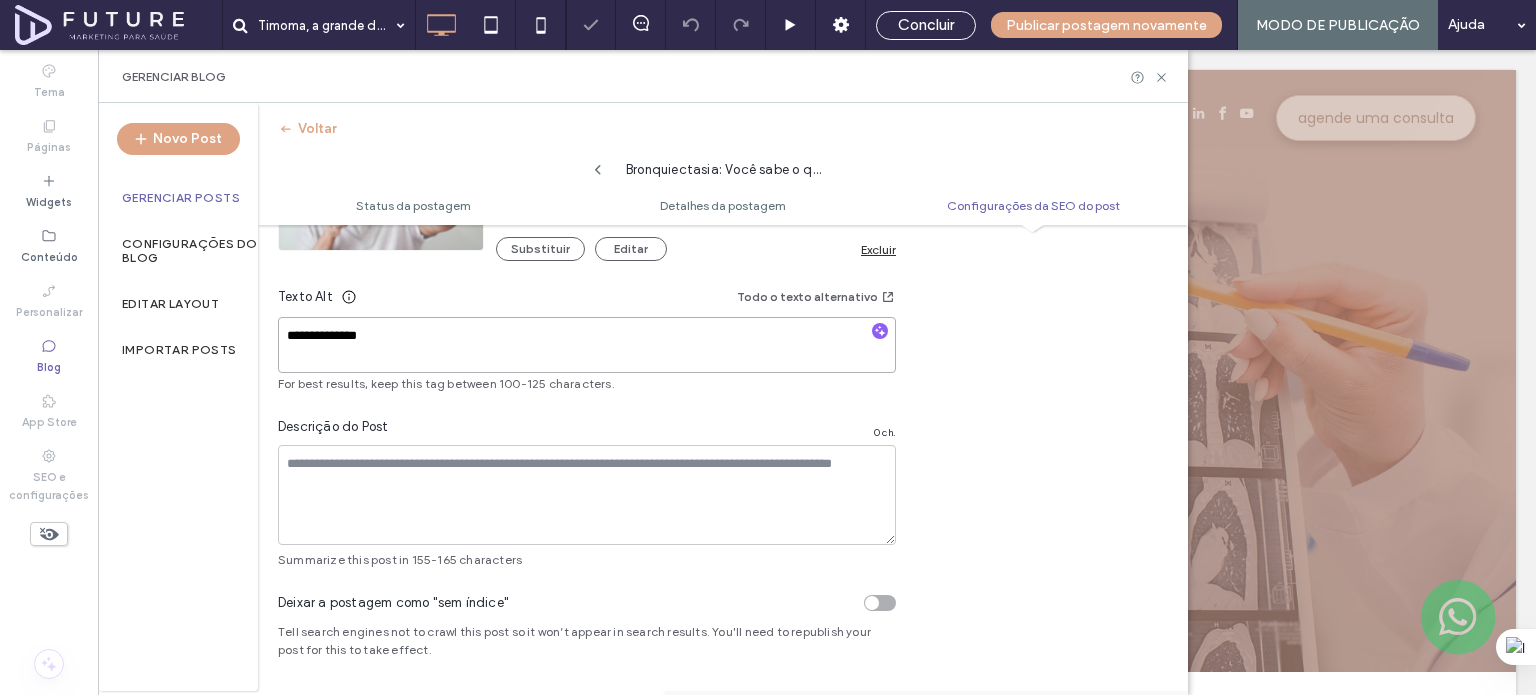 type on "**********" 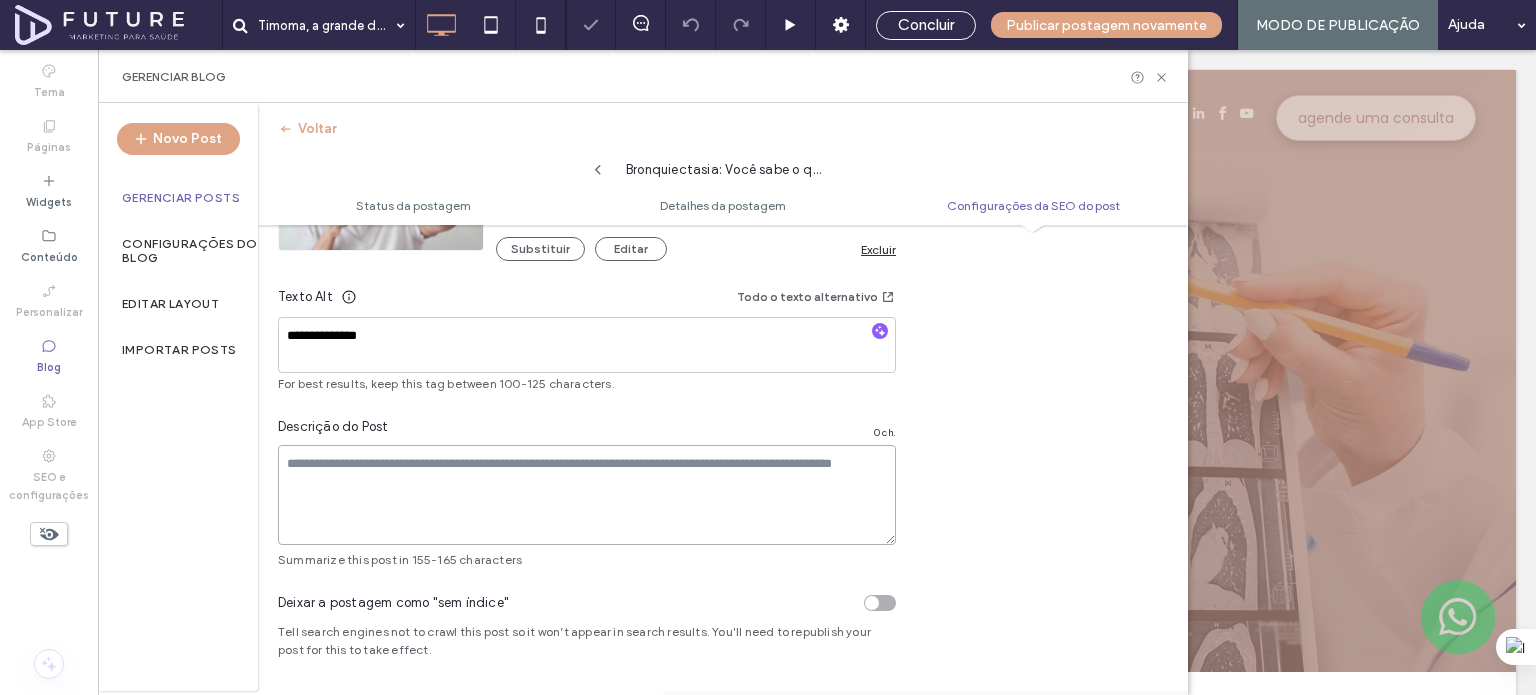 click on "**********" at bounding box center (768, 347) 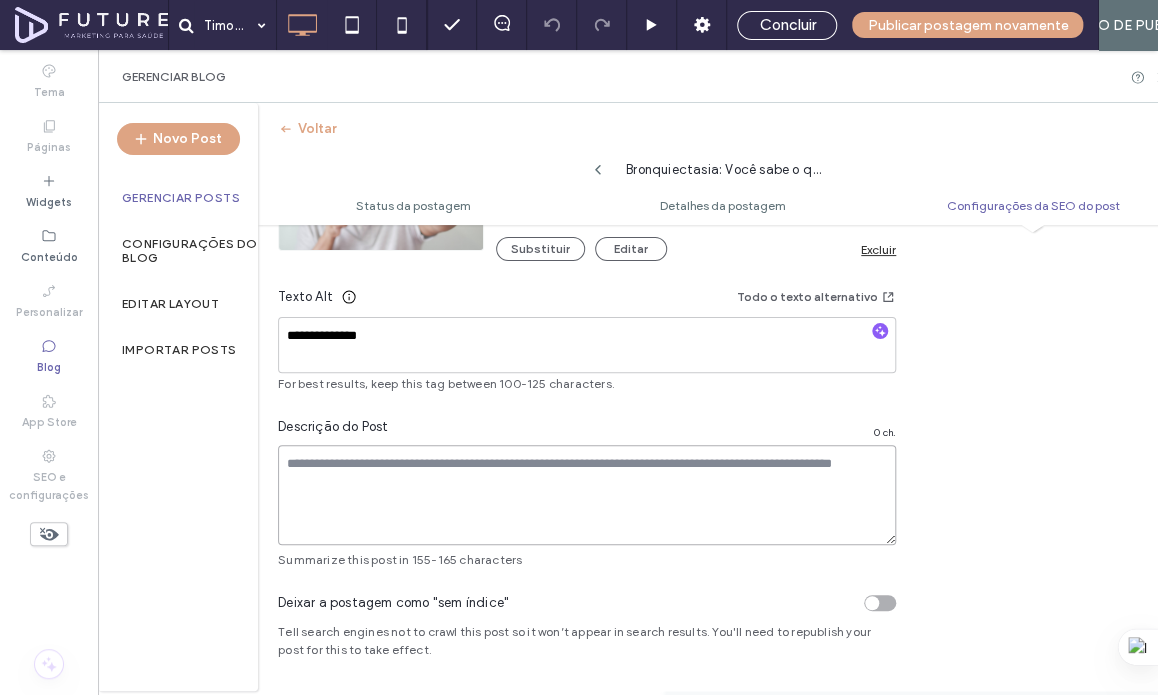 click at bounding box center (587, 495) 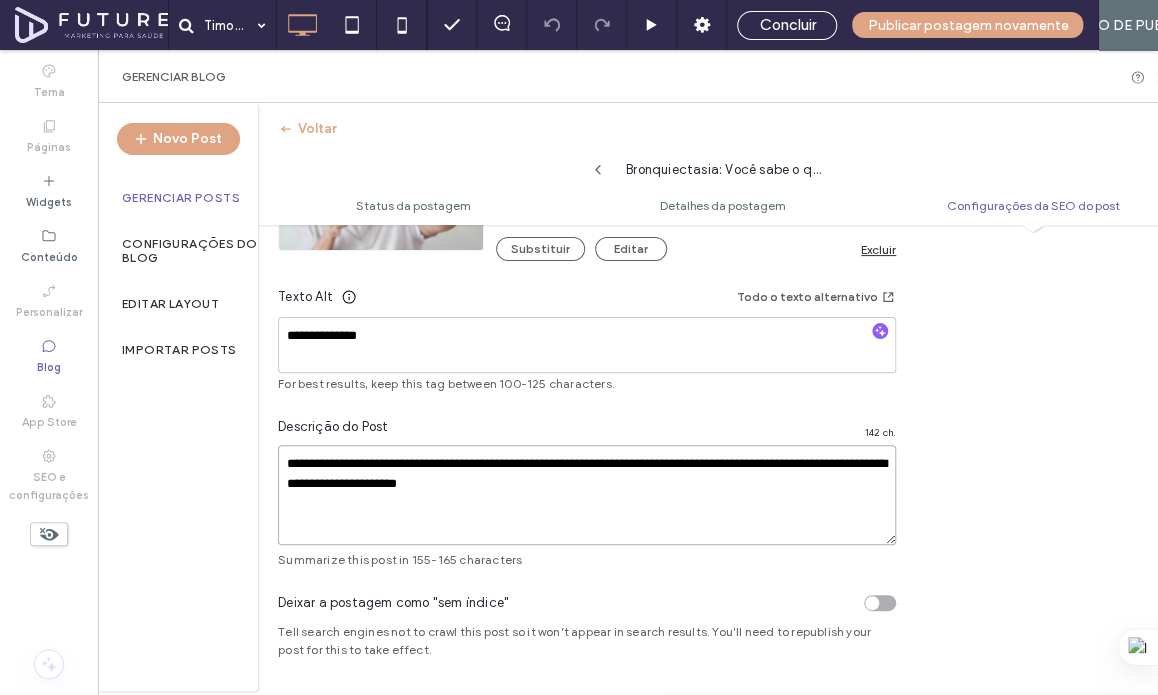 type on "**********" 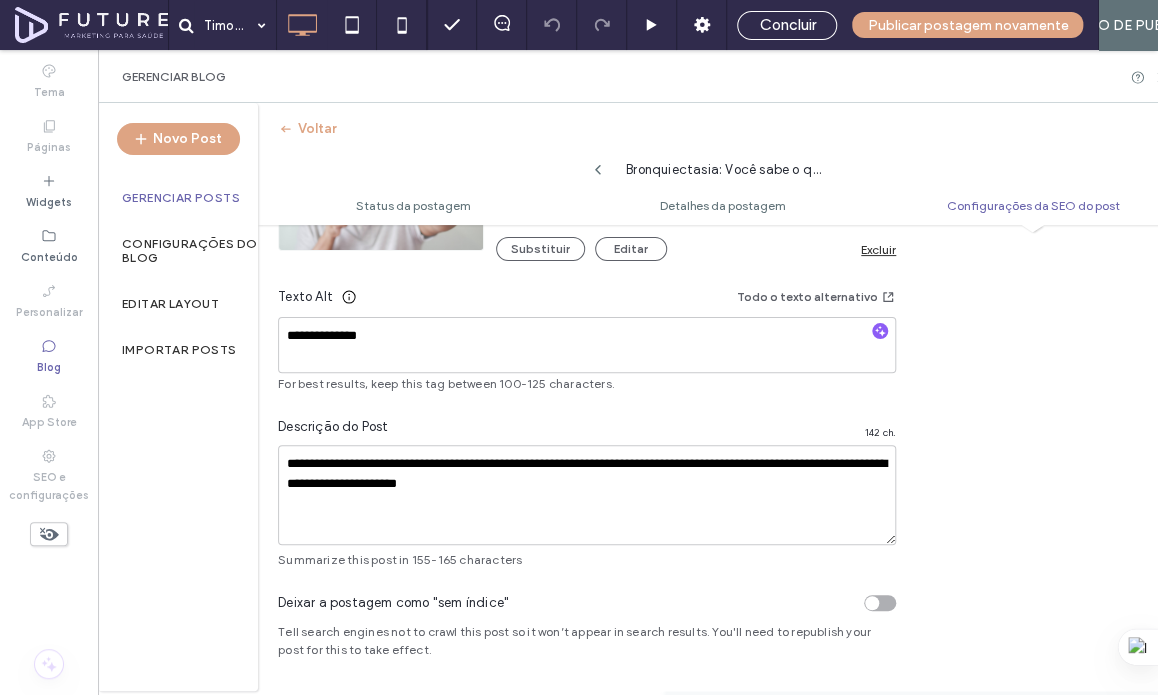 click on "**********" at bounding box center [587, 176] 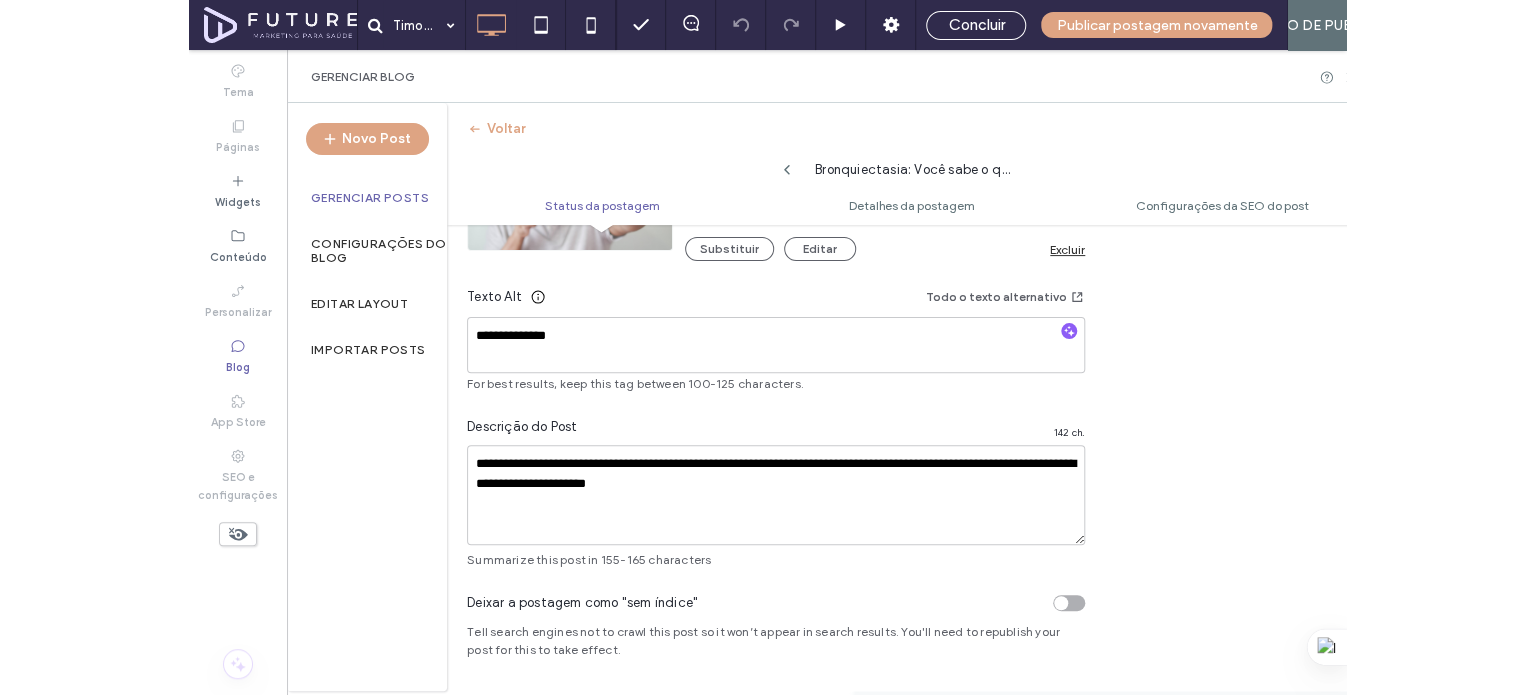 scroll, scrollTop: 0, scrollLeft: 0, axis: both 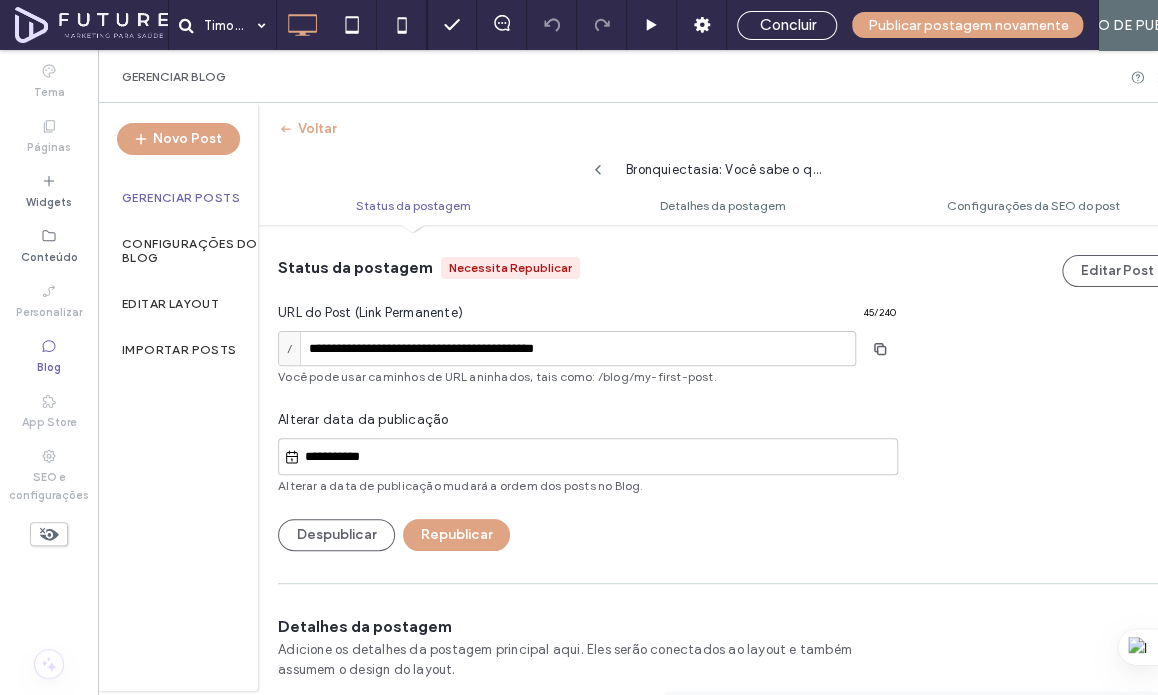 click on "Republicar" at bounding box center [456, 535] 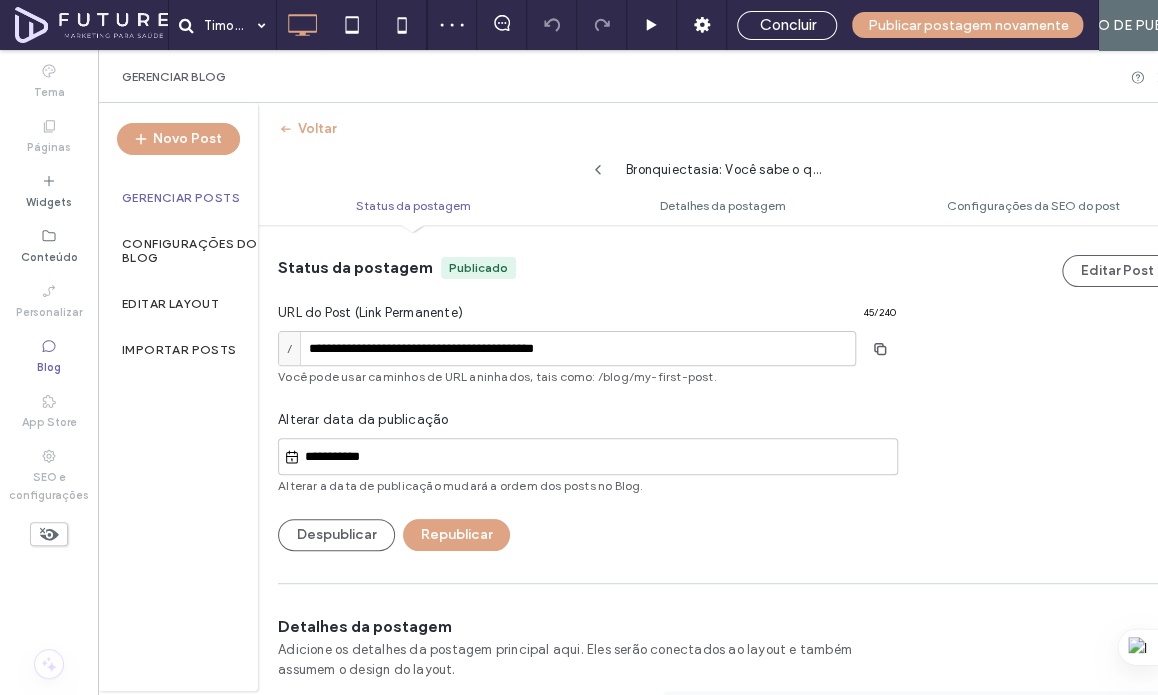 click on "Gerenciar Posts" at bounding box center (181, 198) 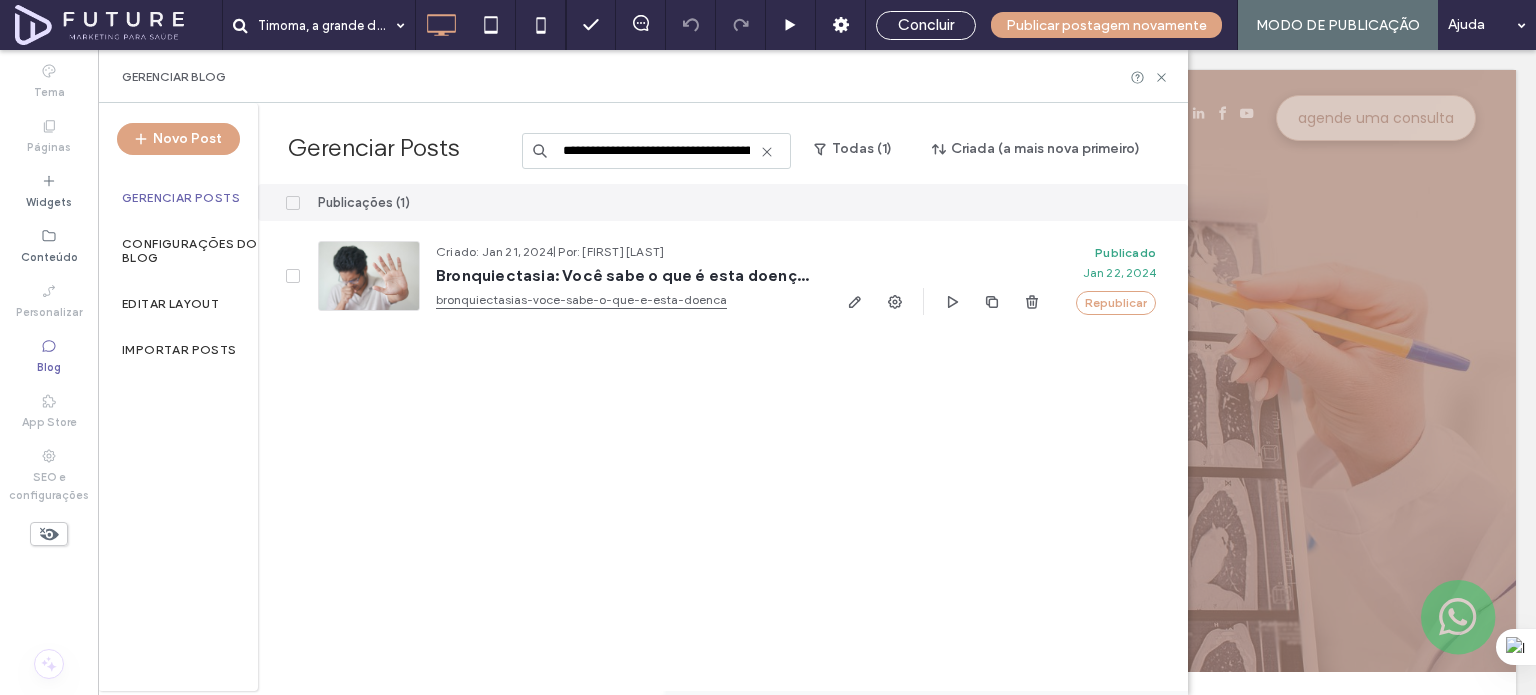 click on "**********" at bounding box center [656, 151] 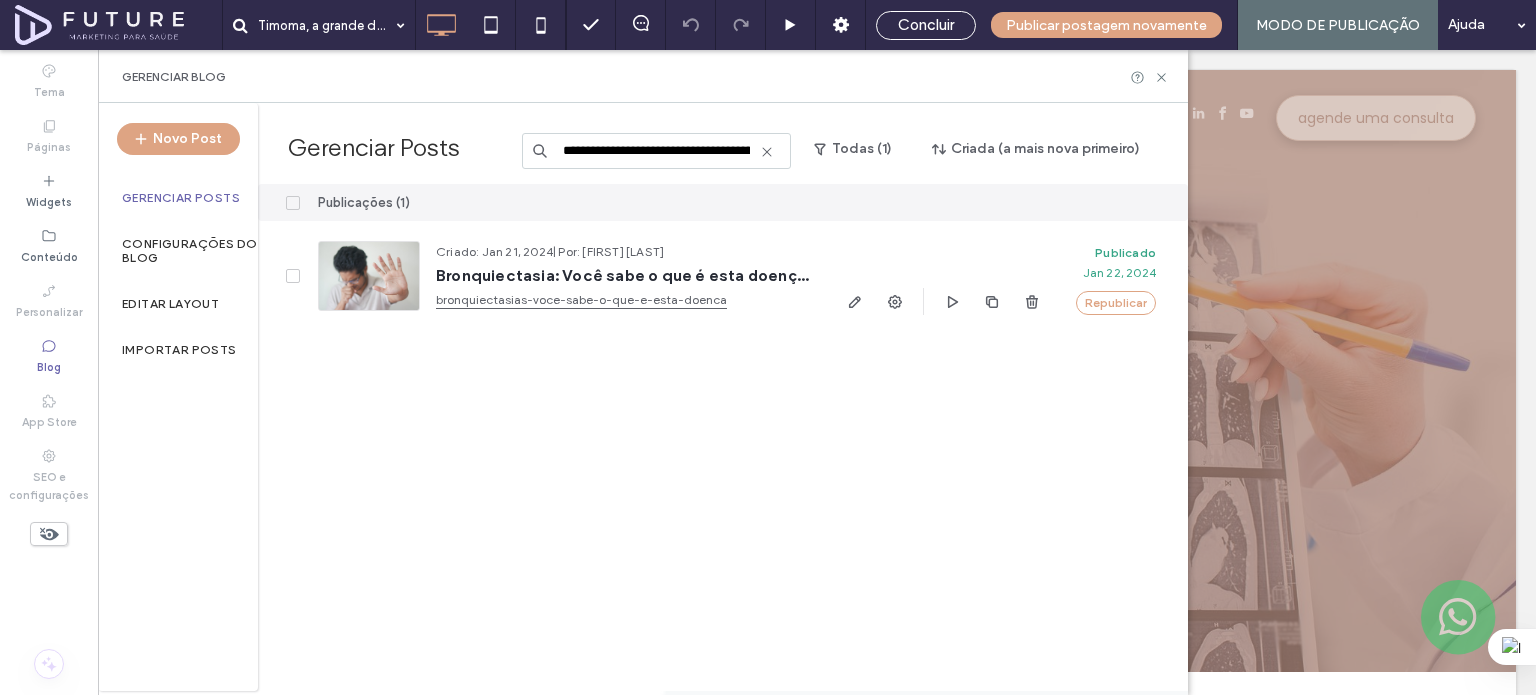 paste on "**********" 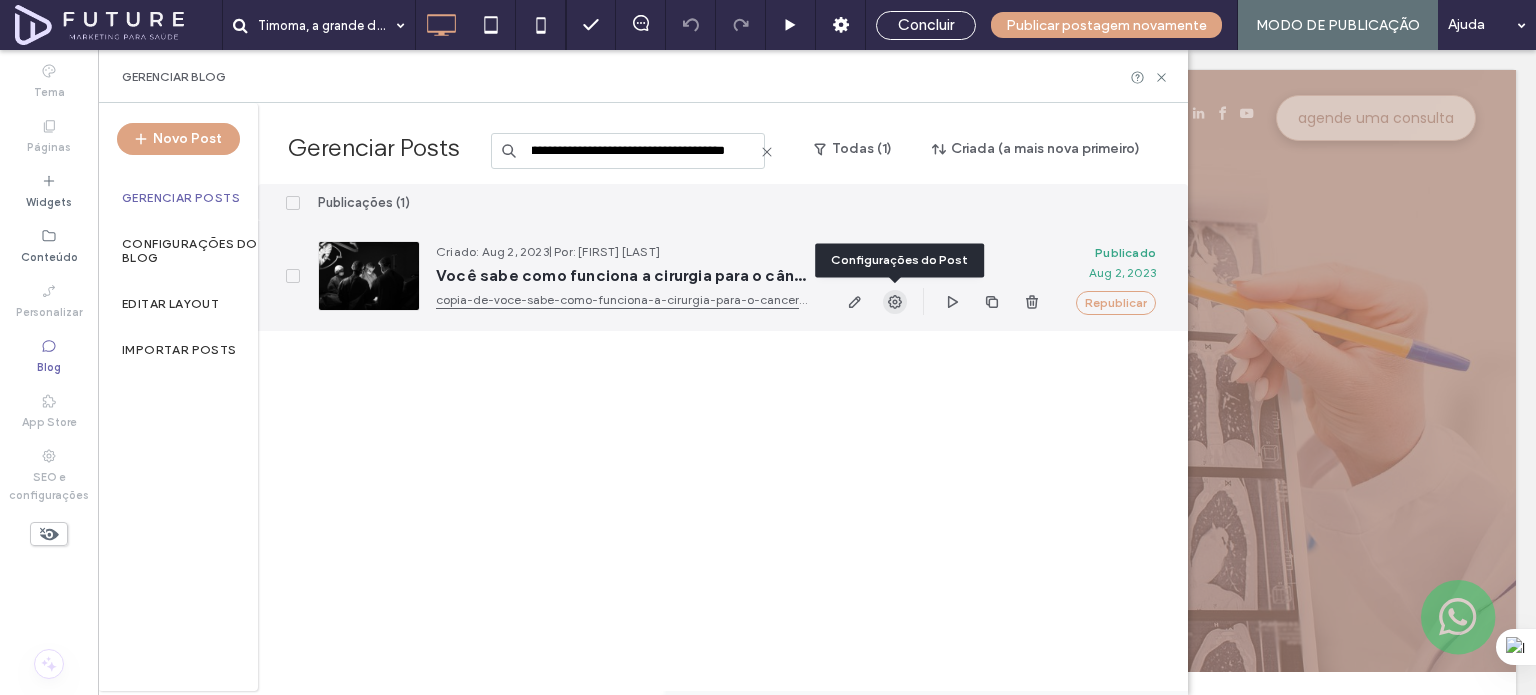 click 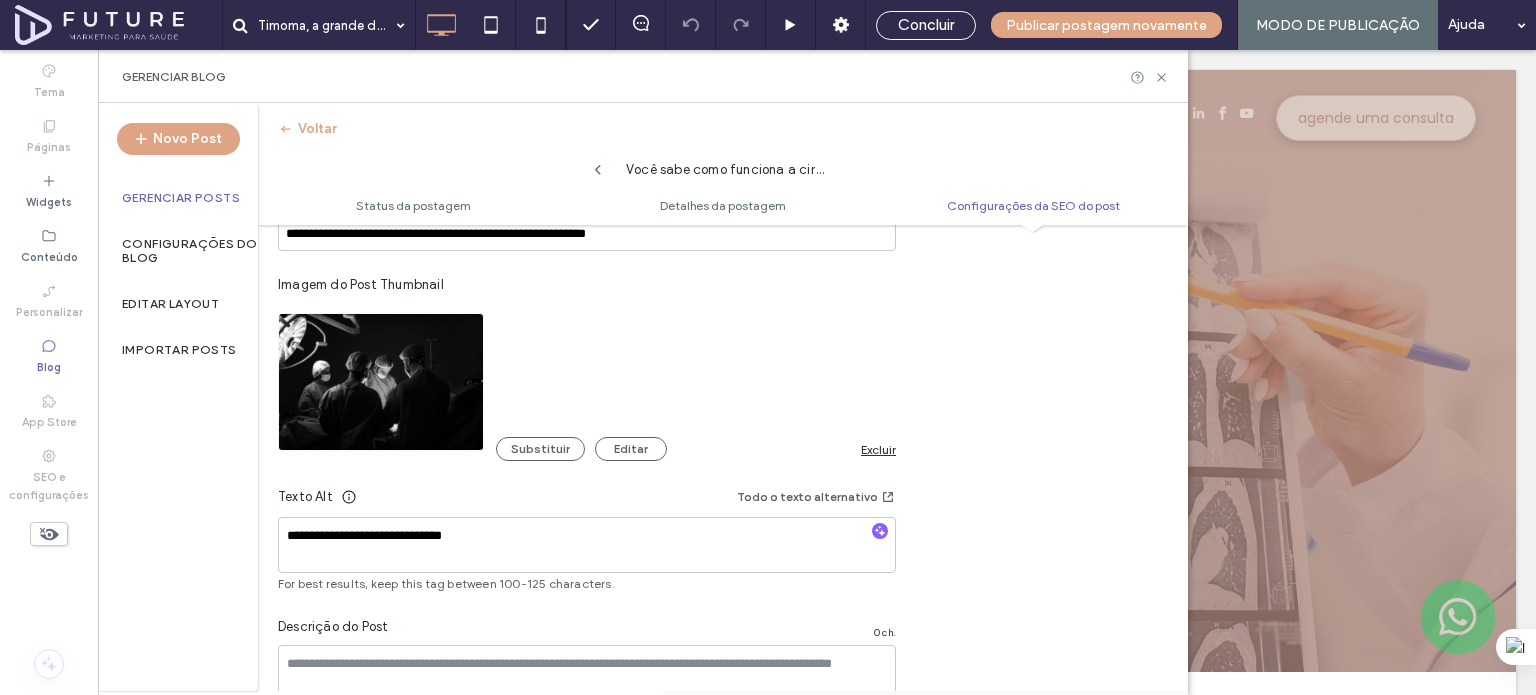 scroll, scrollTop: 1154, scrollLeft: 0, axis: vertical 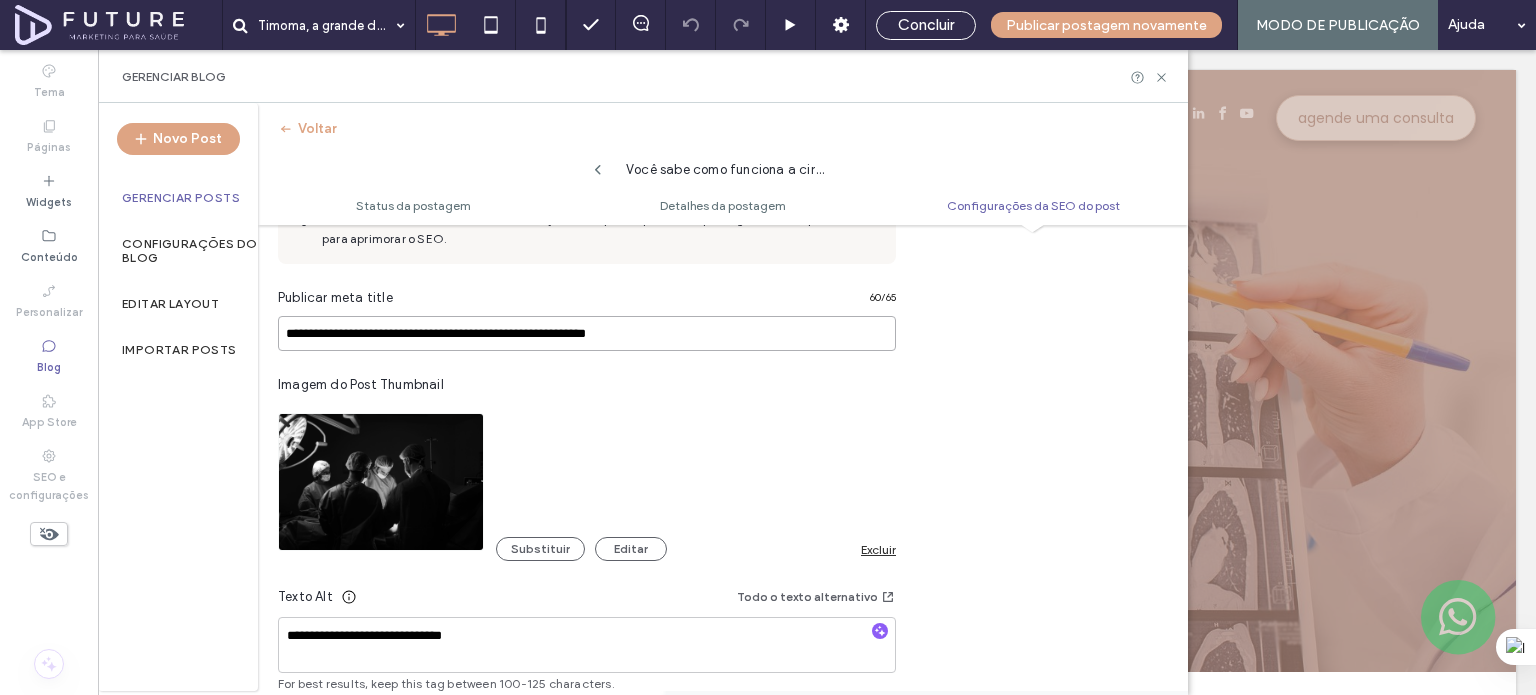 drag, startPoint x: 456, startPoint y: 333, endPoint x: 648, endPoint y: 347, distance: 192.50974 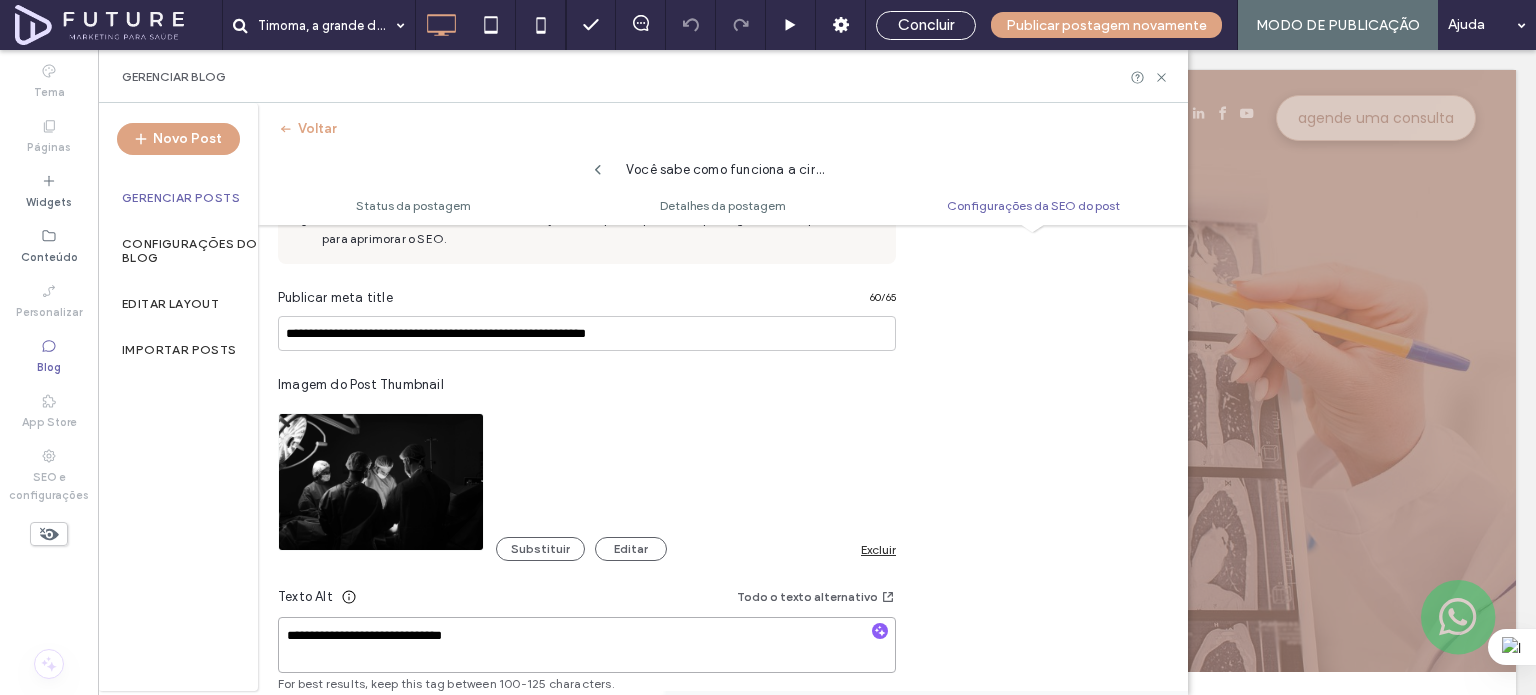 click on "**********" at bounding box center [587, 645] 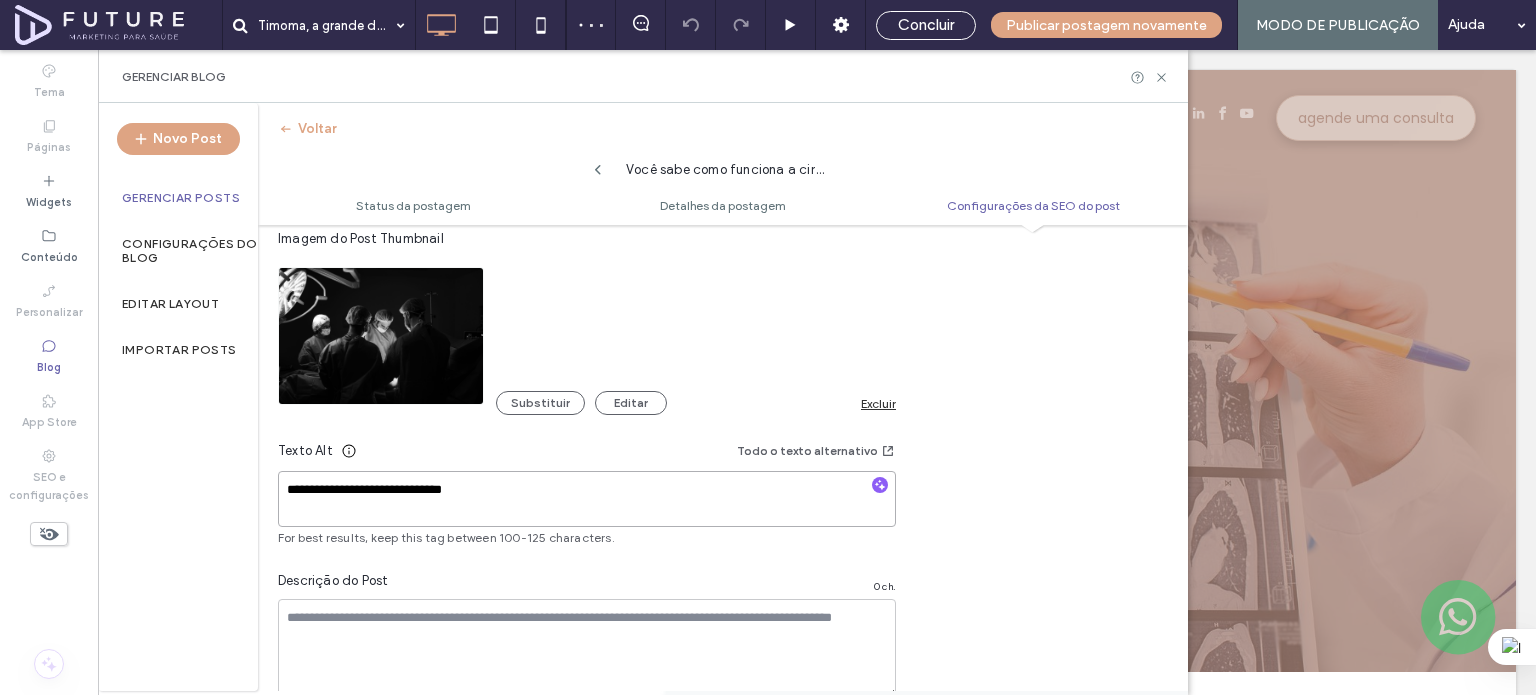 scroll, scrollTop: 1354, scrollLeft: 0, axis: vertical 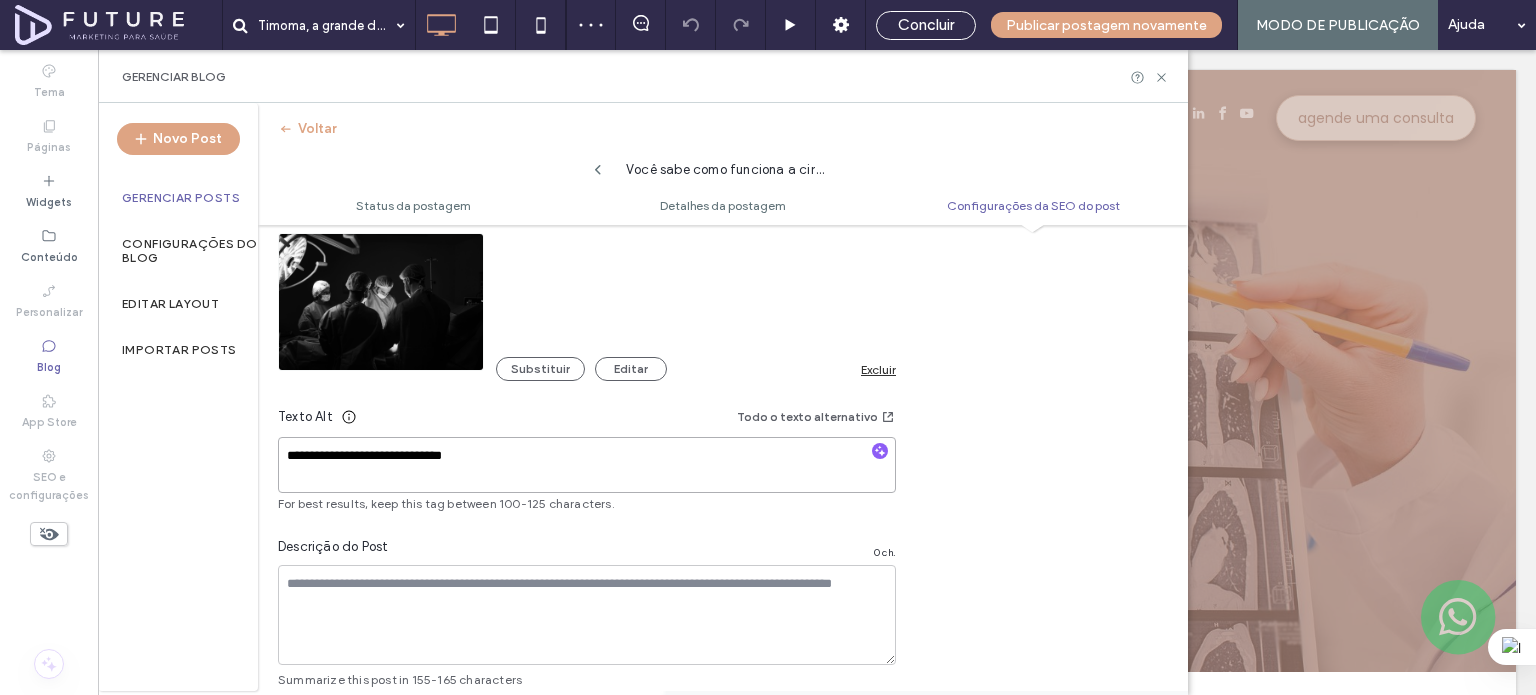 paste on "*" 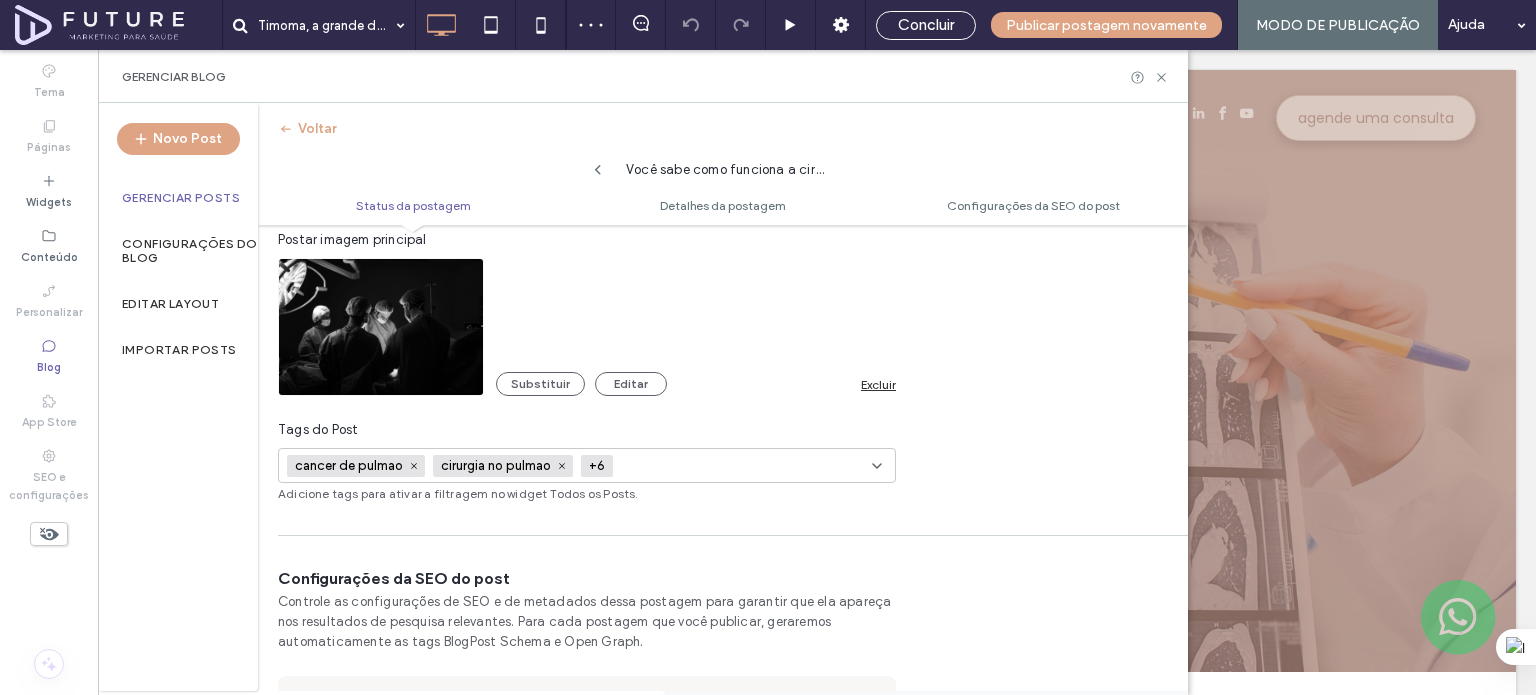 scroll, scrollTop: 0, scrollLeft: 0, axis: both 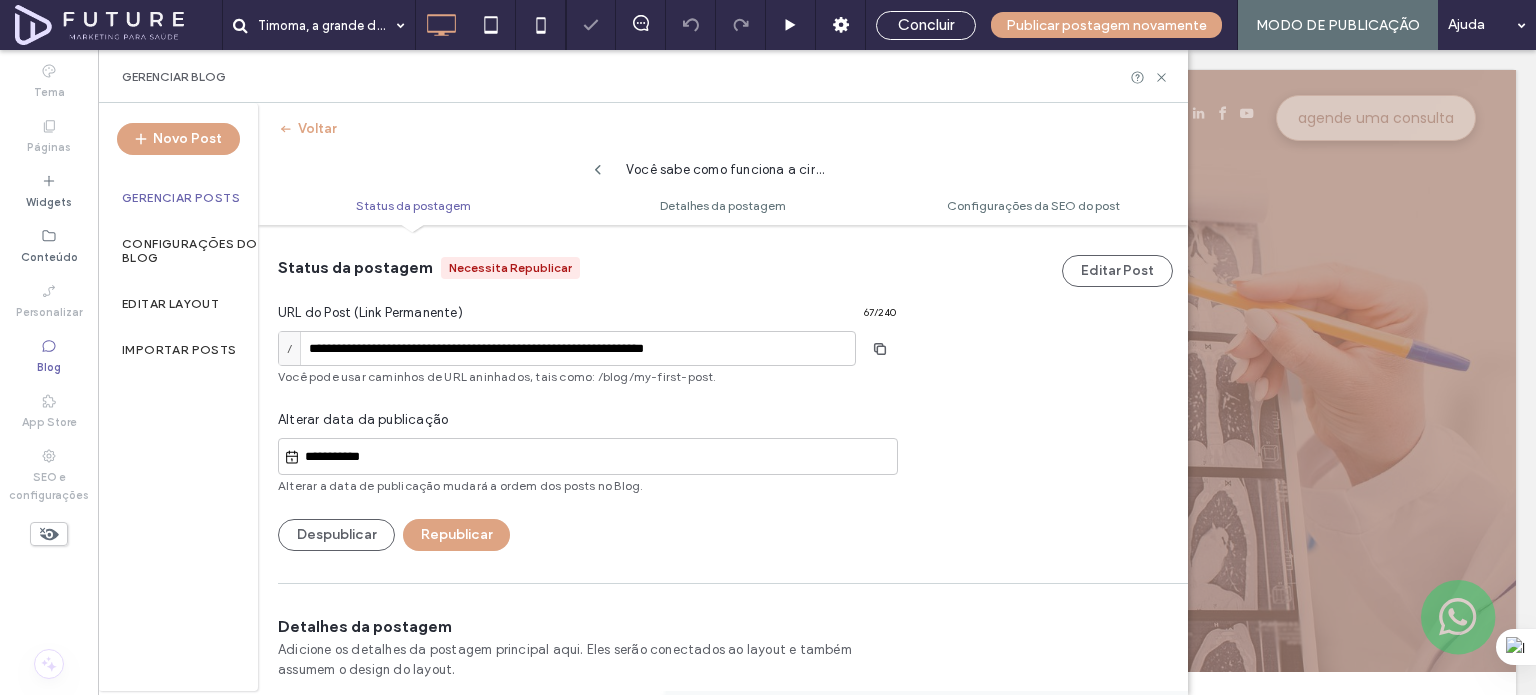 type on "**********" 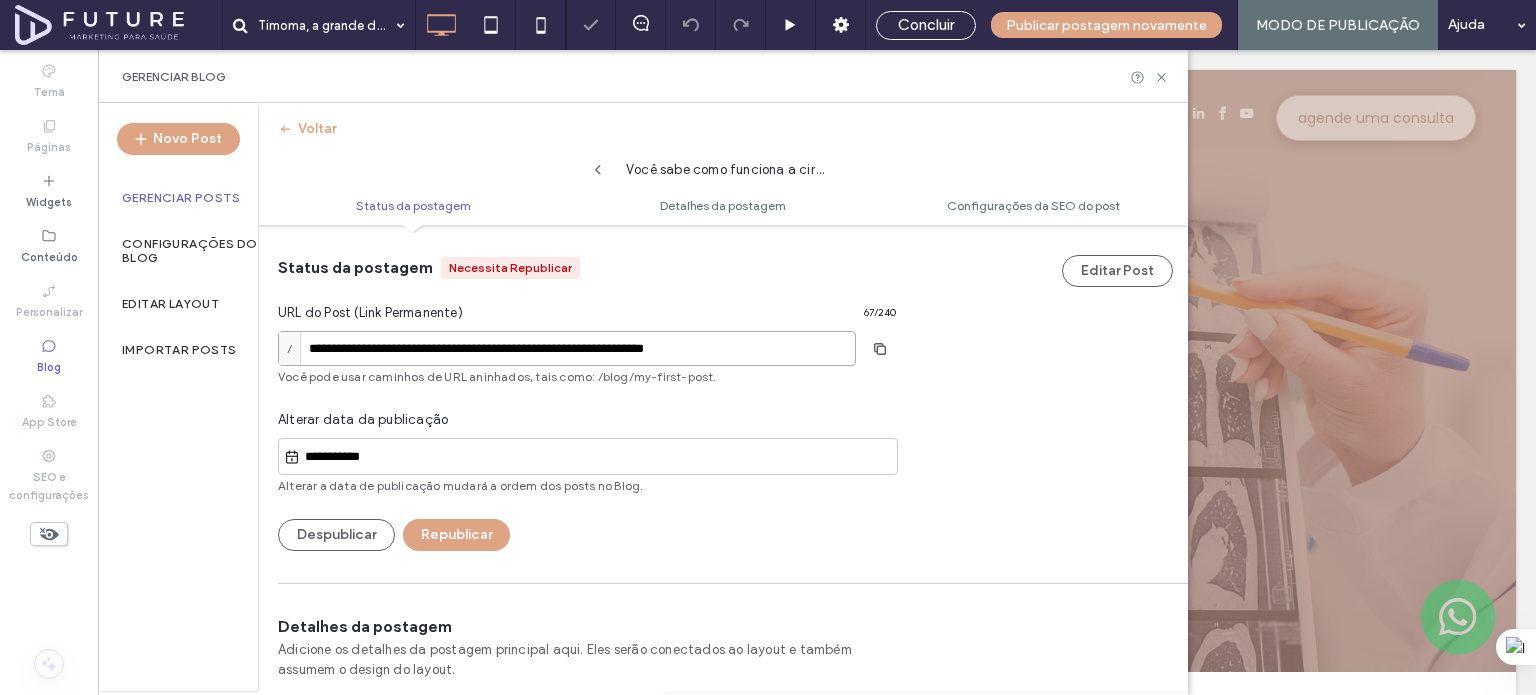 click on "**********" at bounding box center (567, 348) 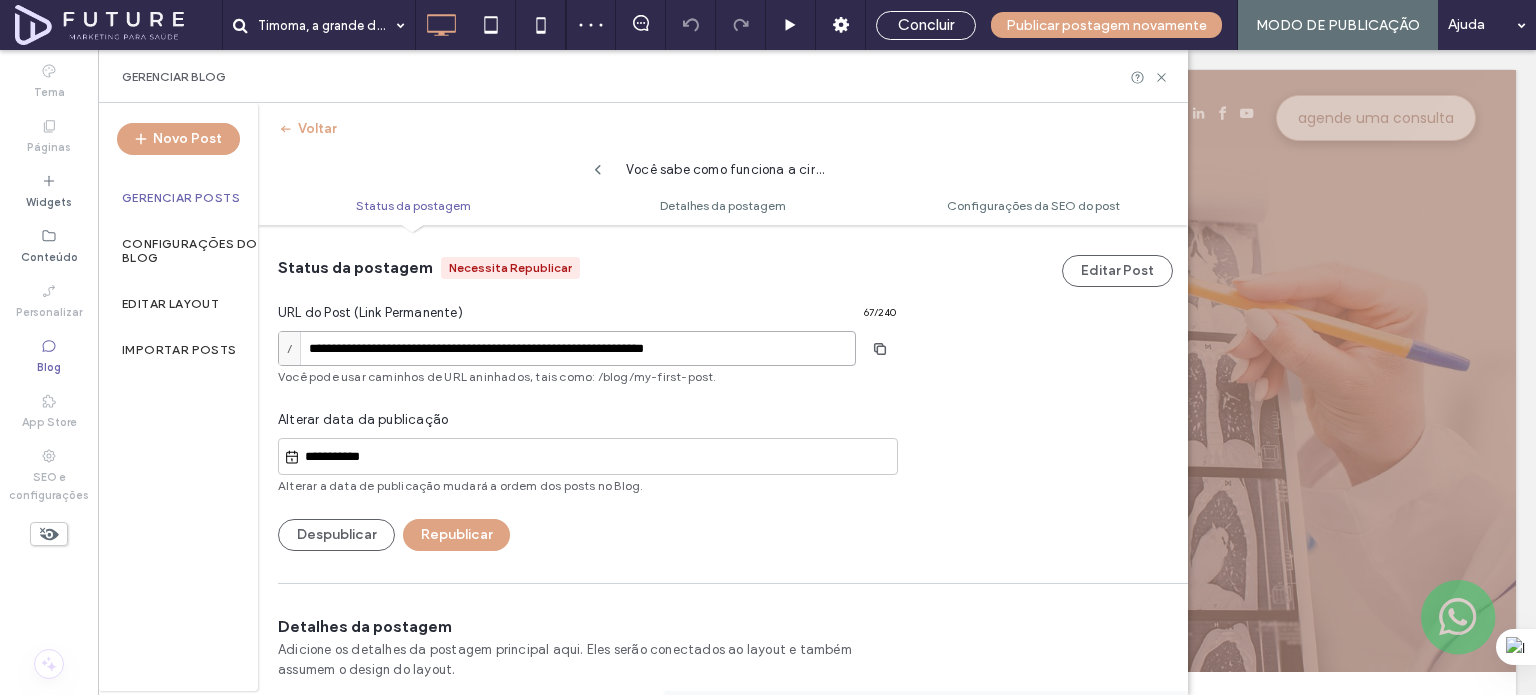 click on "**********" at bounding box center (567, 348) 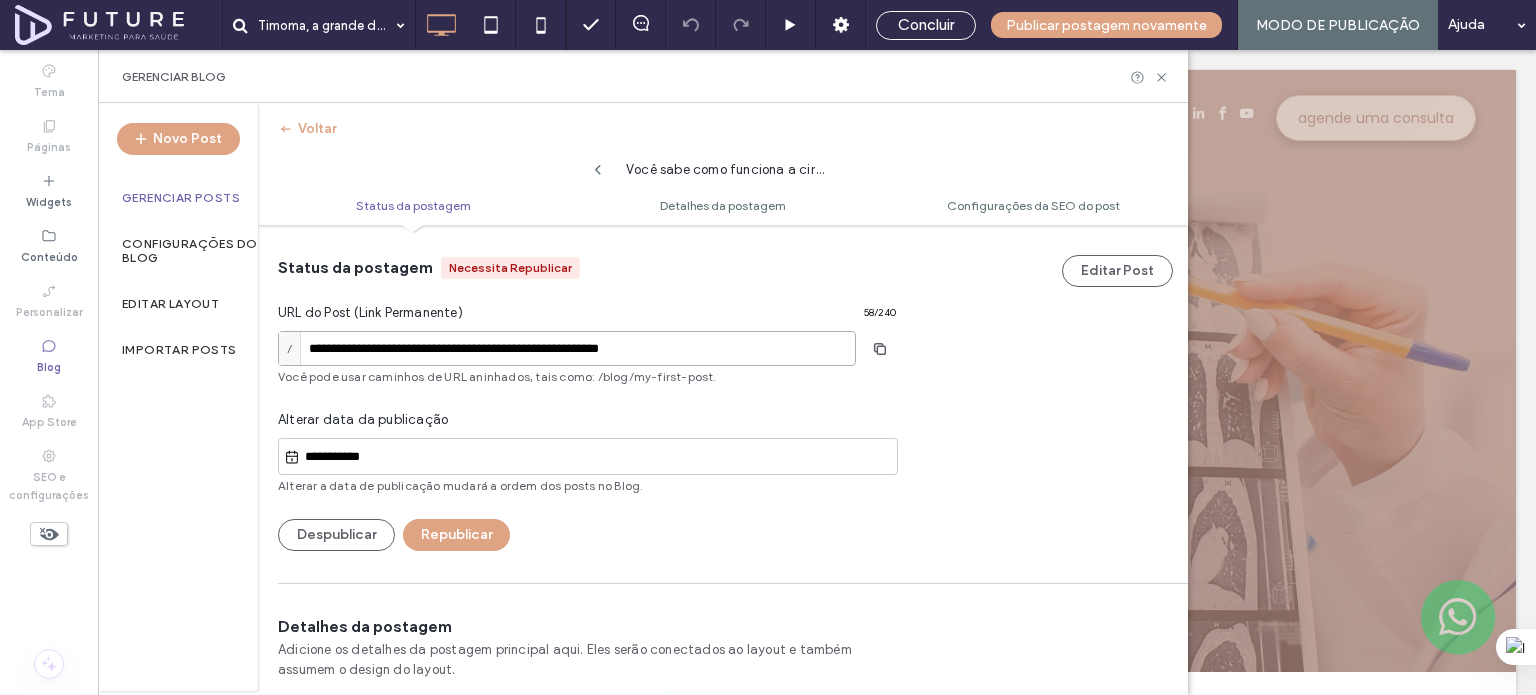 type on "**********" 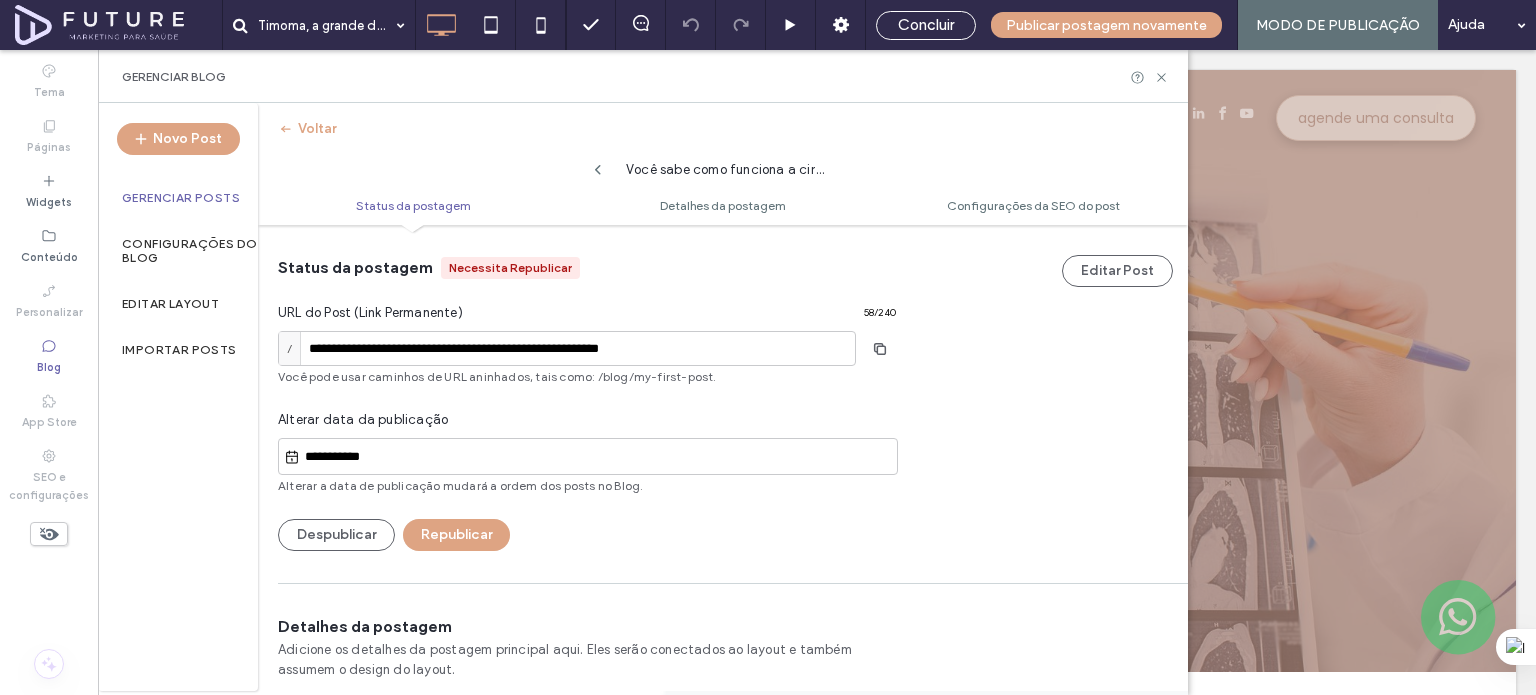 click on "**********" at bounding box center (587, 404) 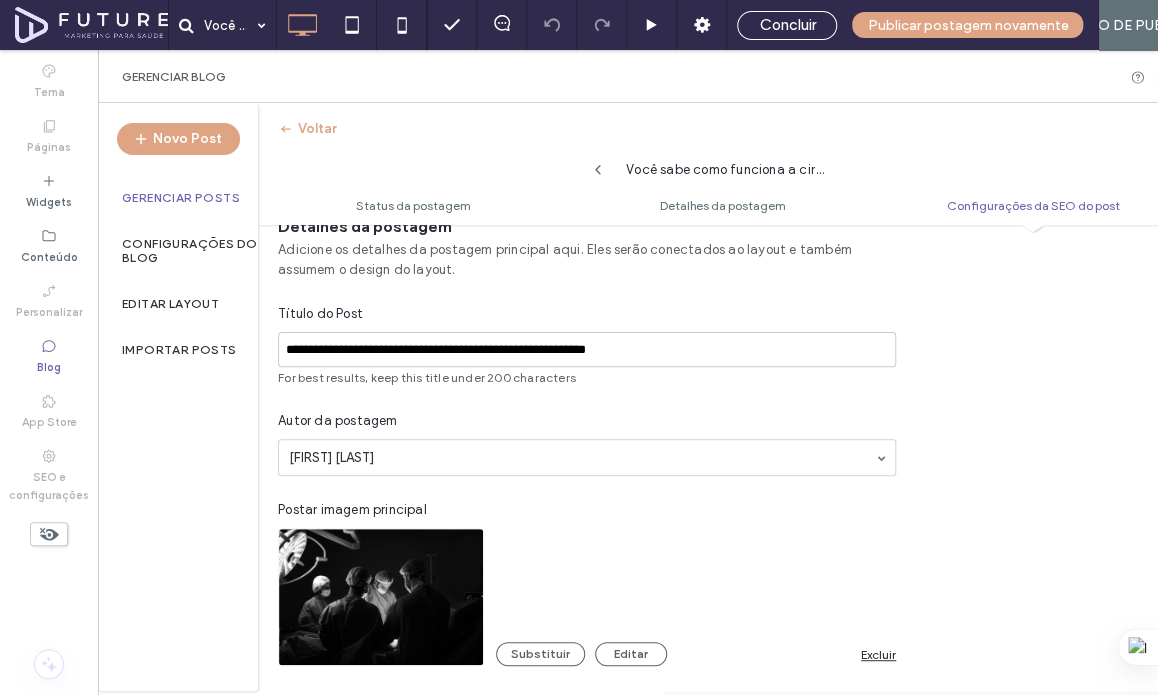 scroll, scrollTop: 1474, scrollLeft: 0, axis: vertical 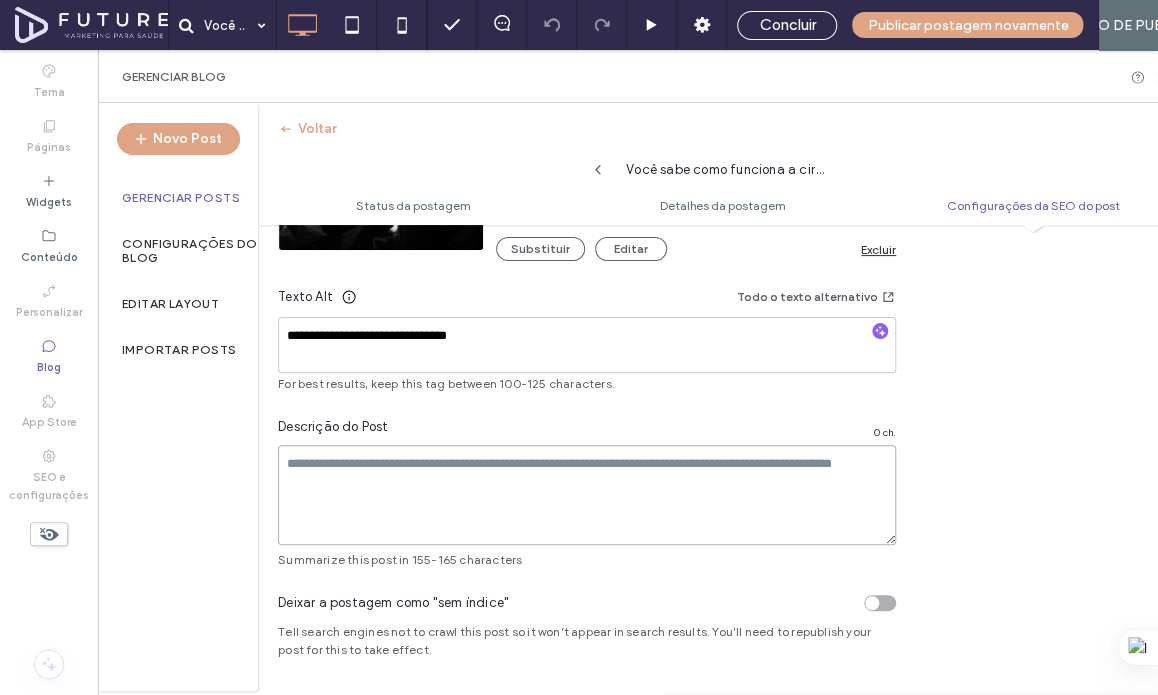 click at bounding box center (587, 495) 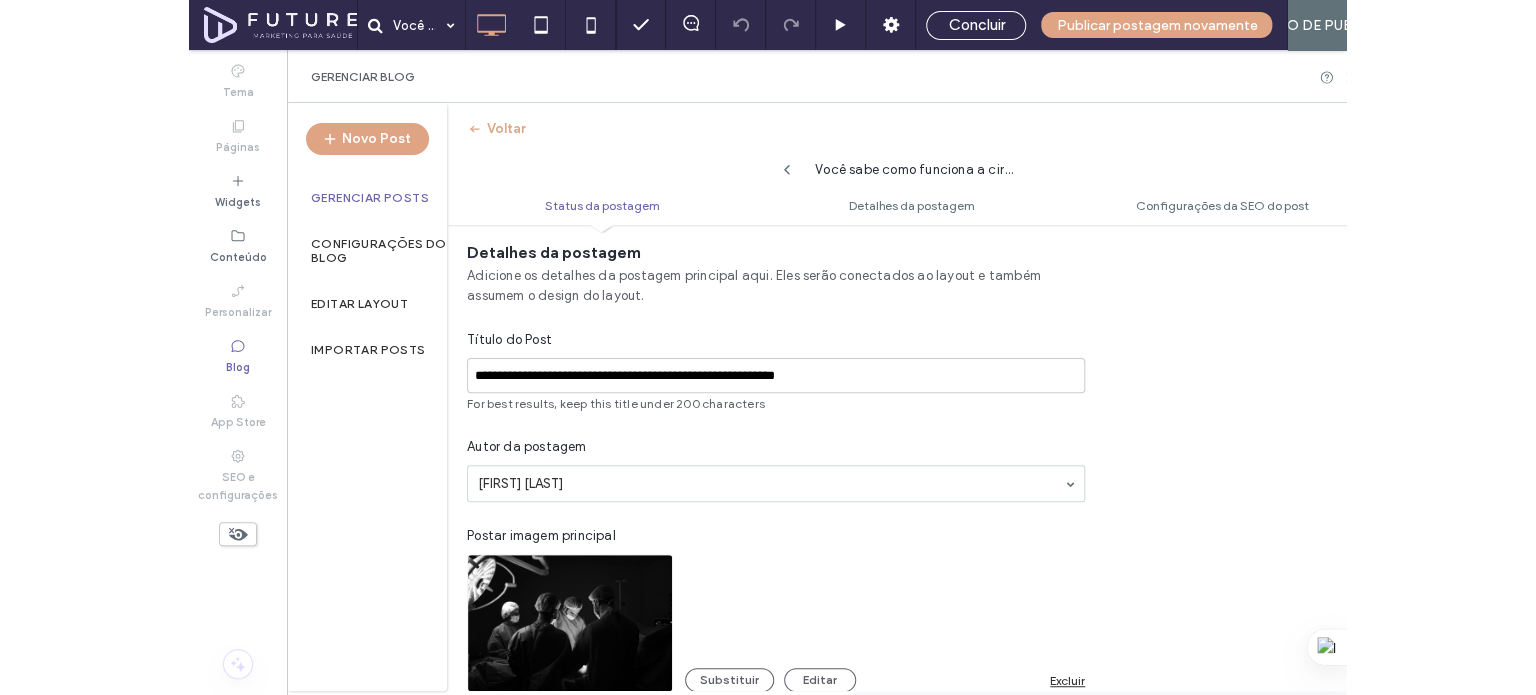 scroll, scrollTop: 0, scrollLeft: 0, axis: both 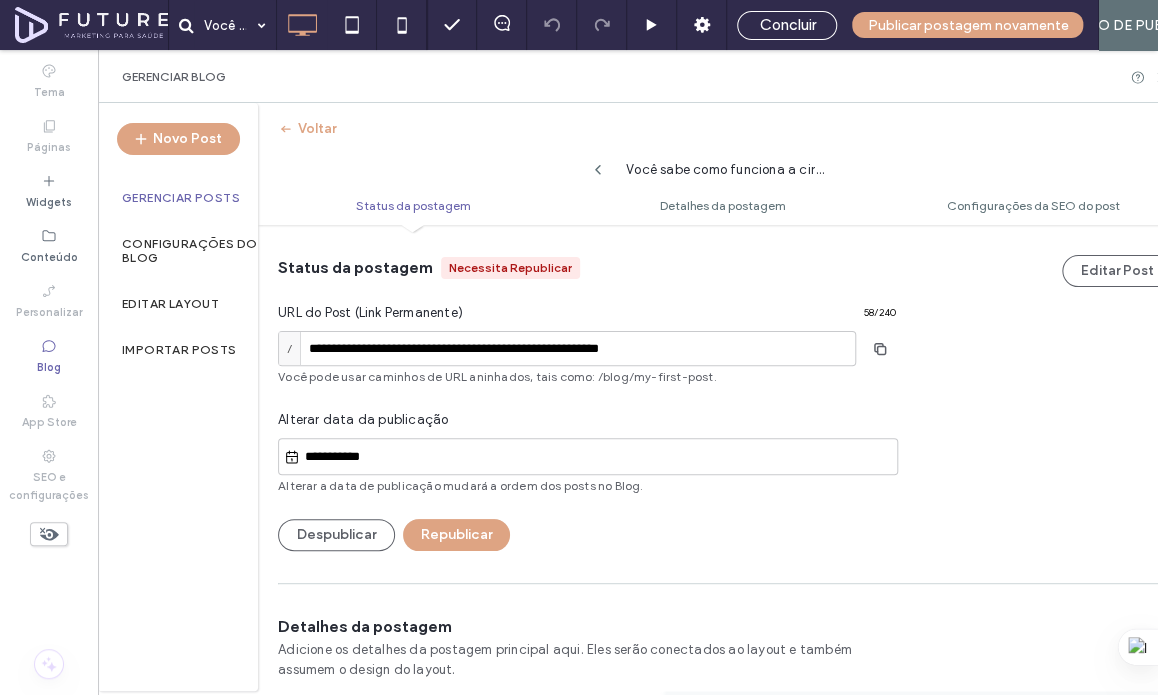type on "**********" 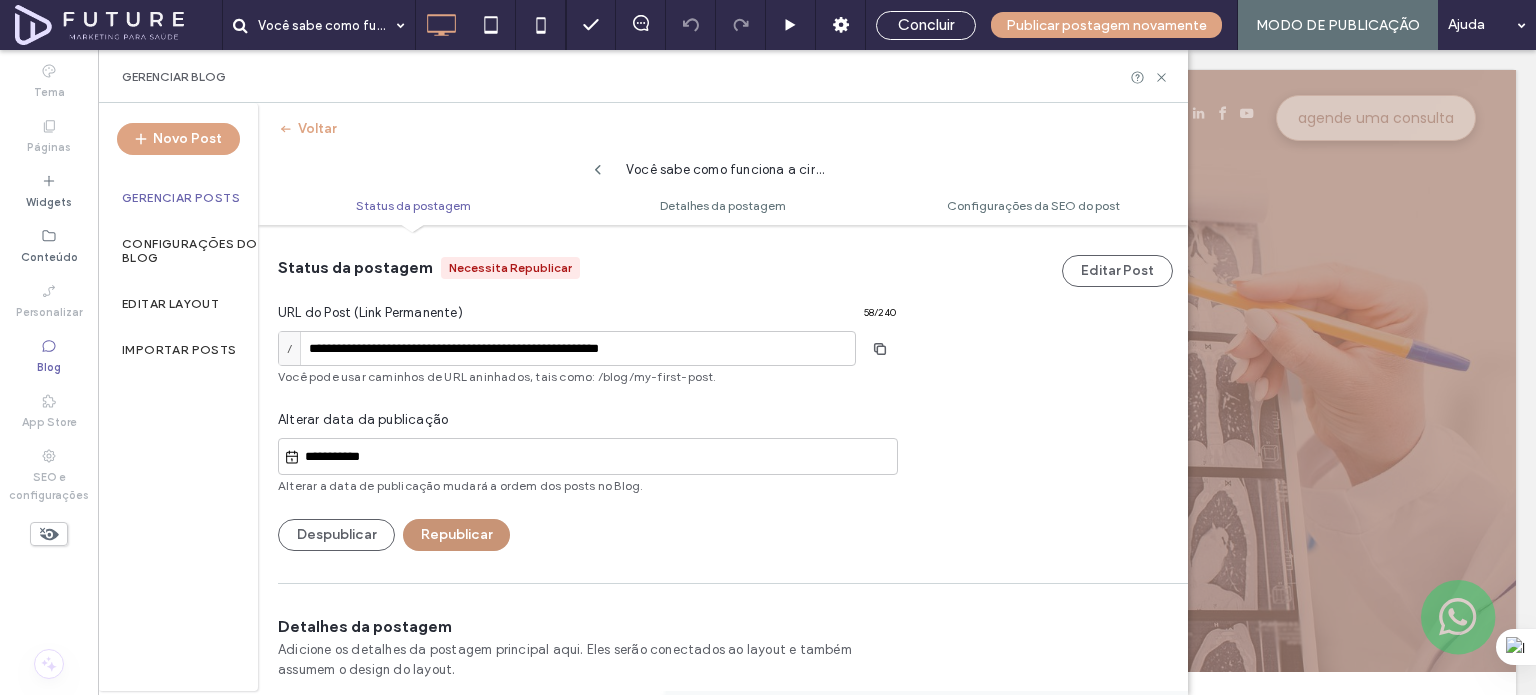 click on "Republicar" at bounding box center [456, 535] 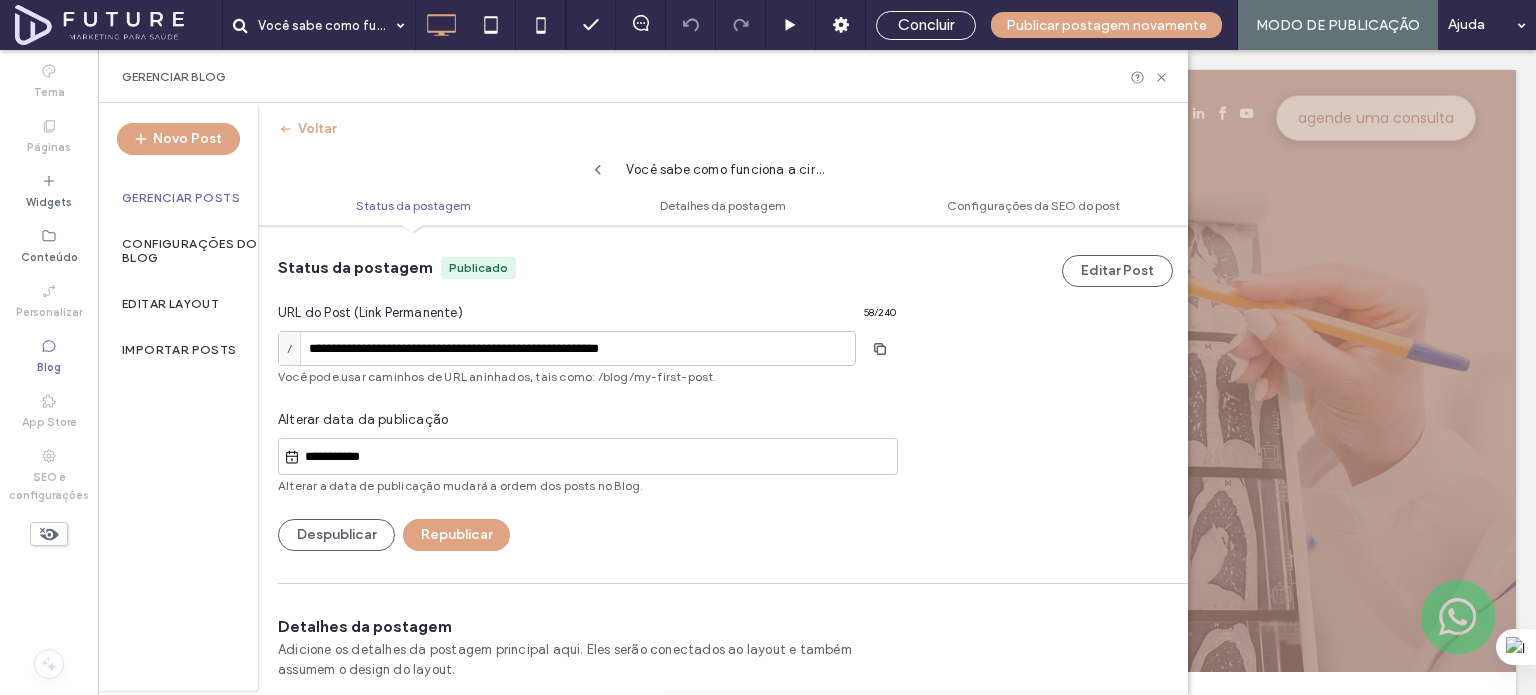 click on "Gerenciar Posts" at bounding box center [181, 198] 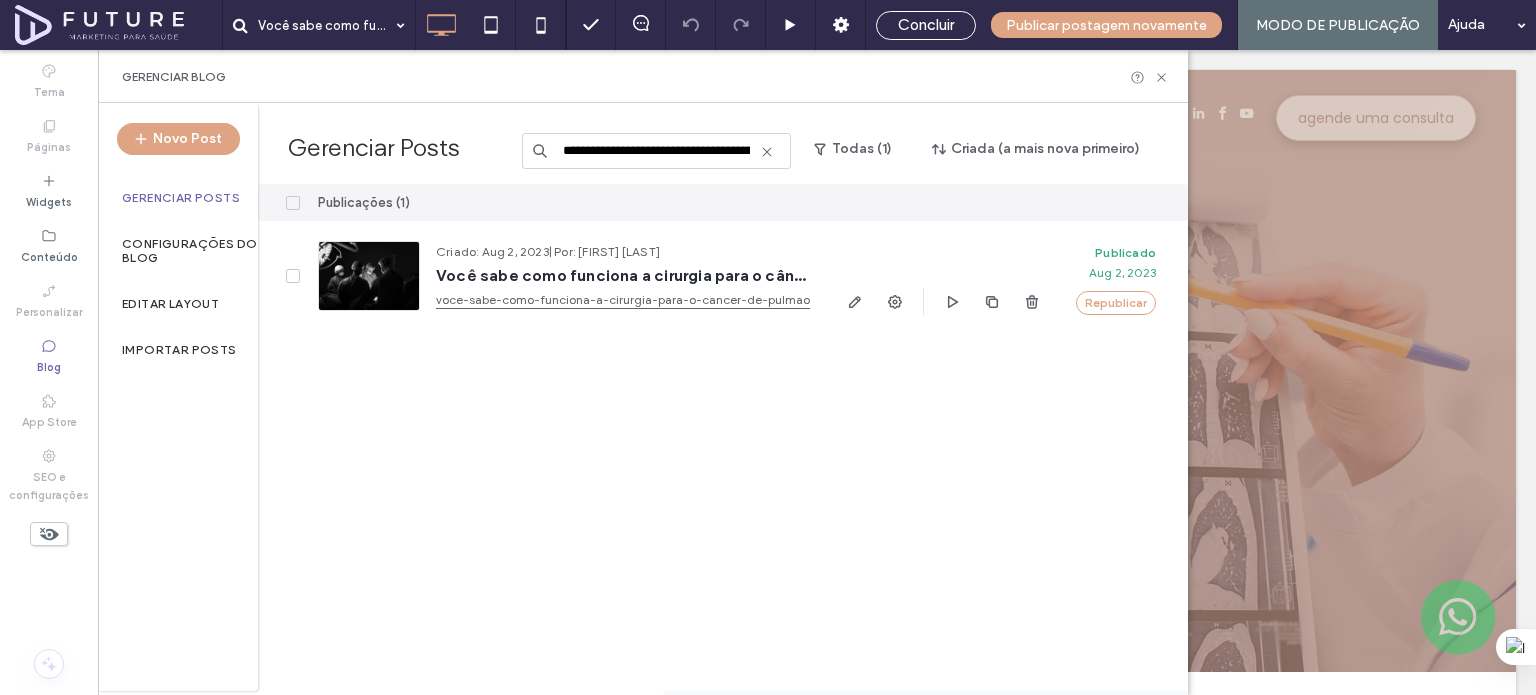 click 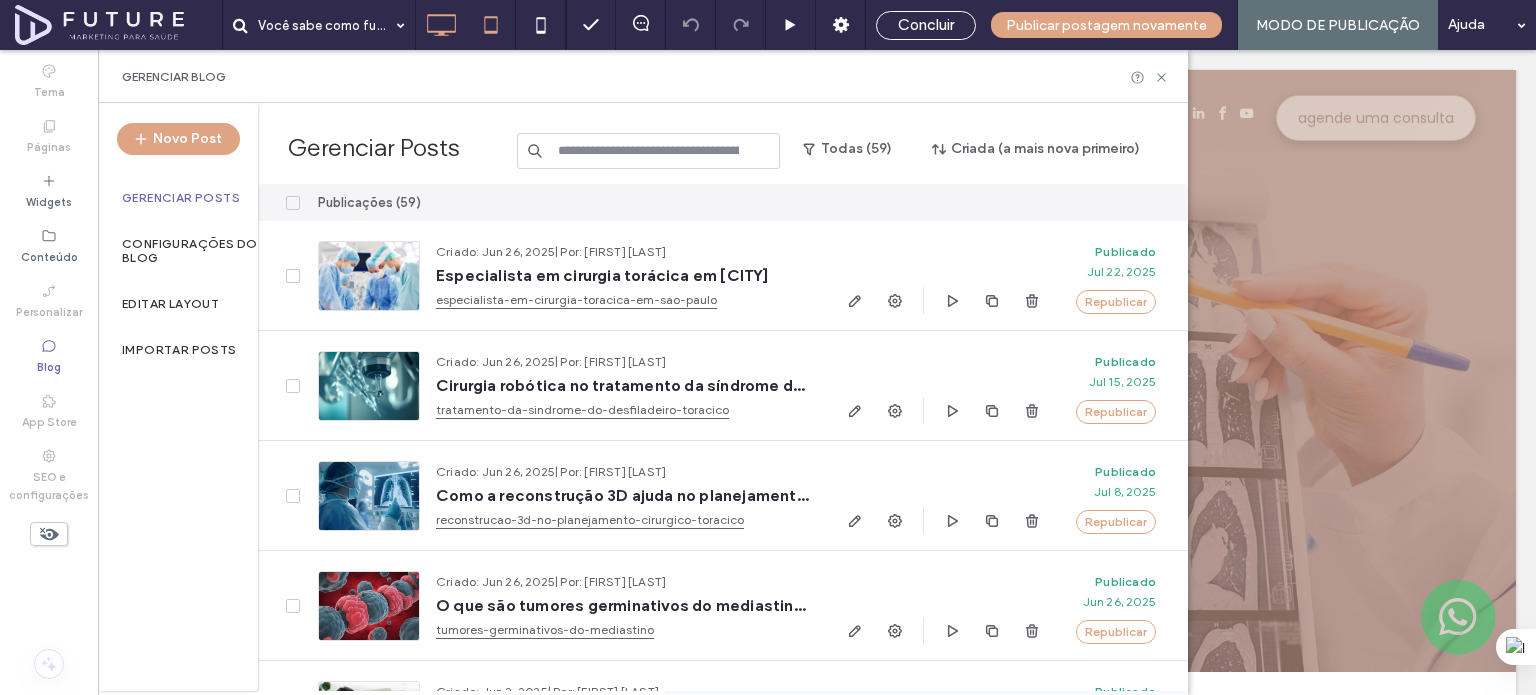 scroll, scrollTop: 0, scrollLeft: 0, axis: both 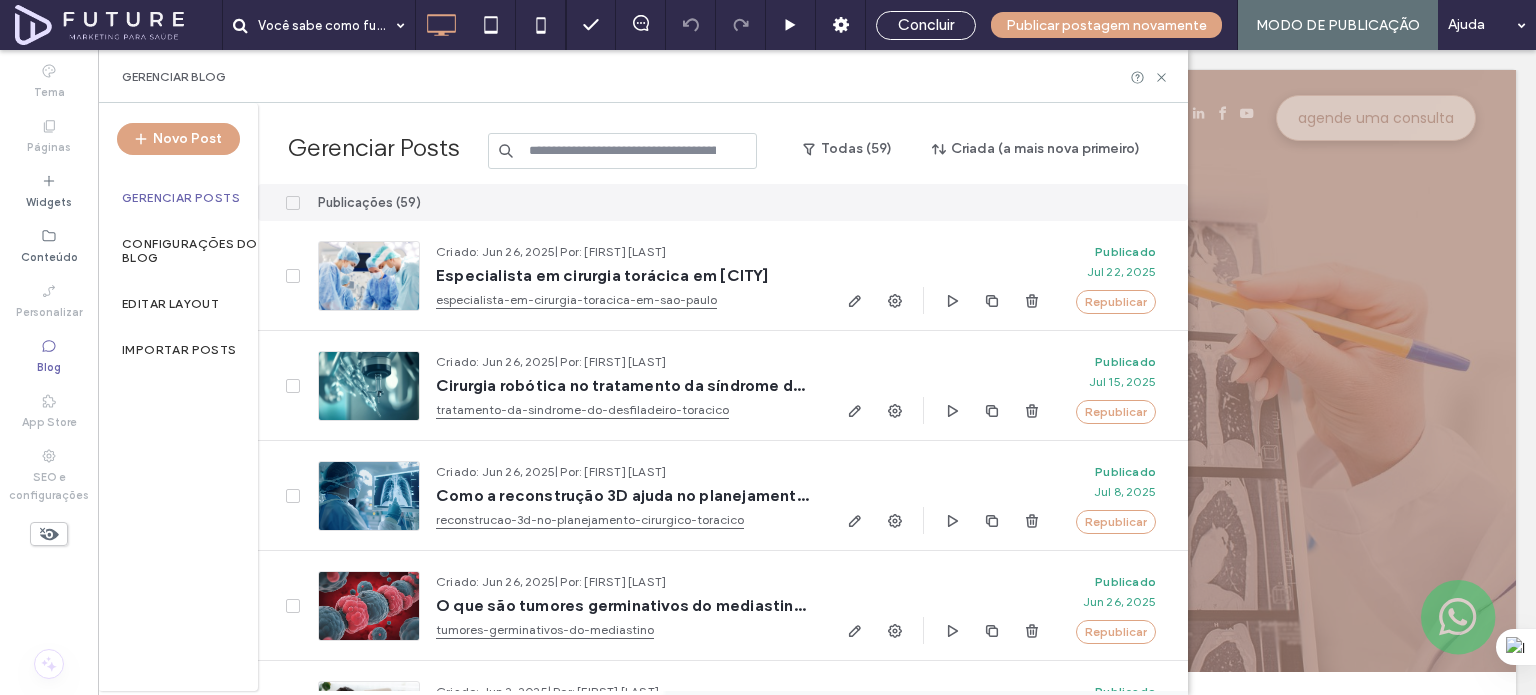click at bounding box center (623, 151) 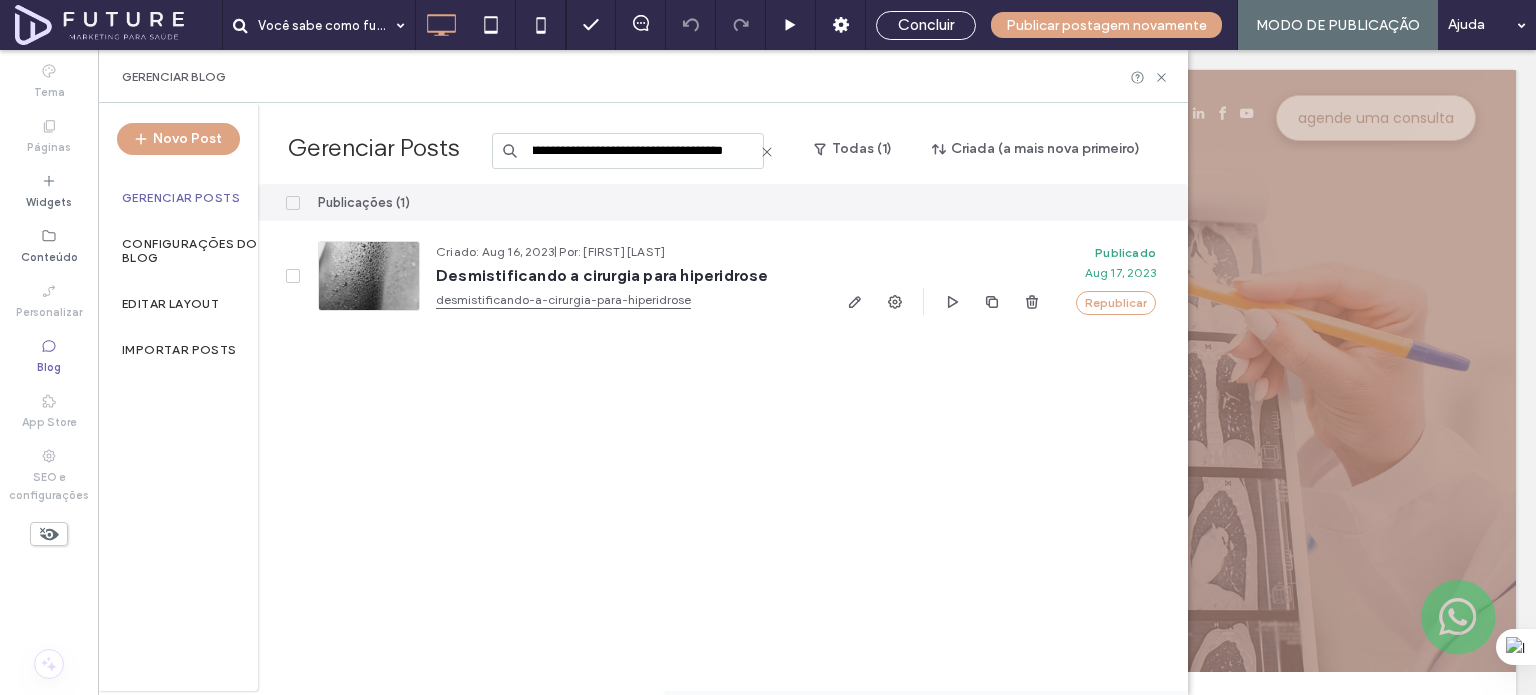 scroll, scrollTop: 0, scrollLeft: 67, axis: horizontal 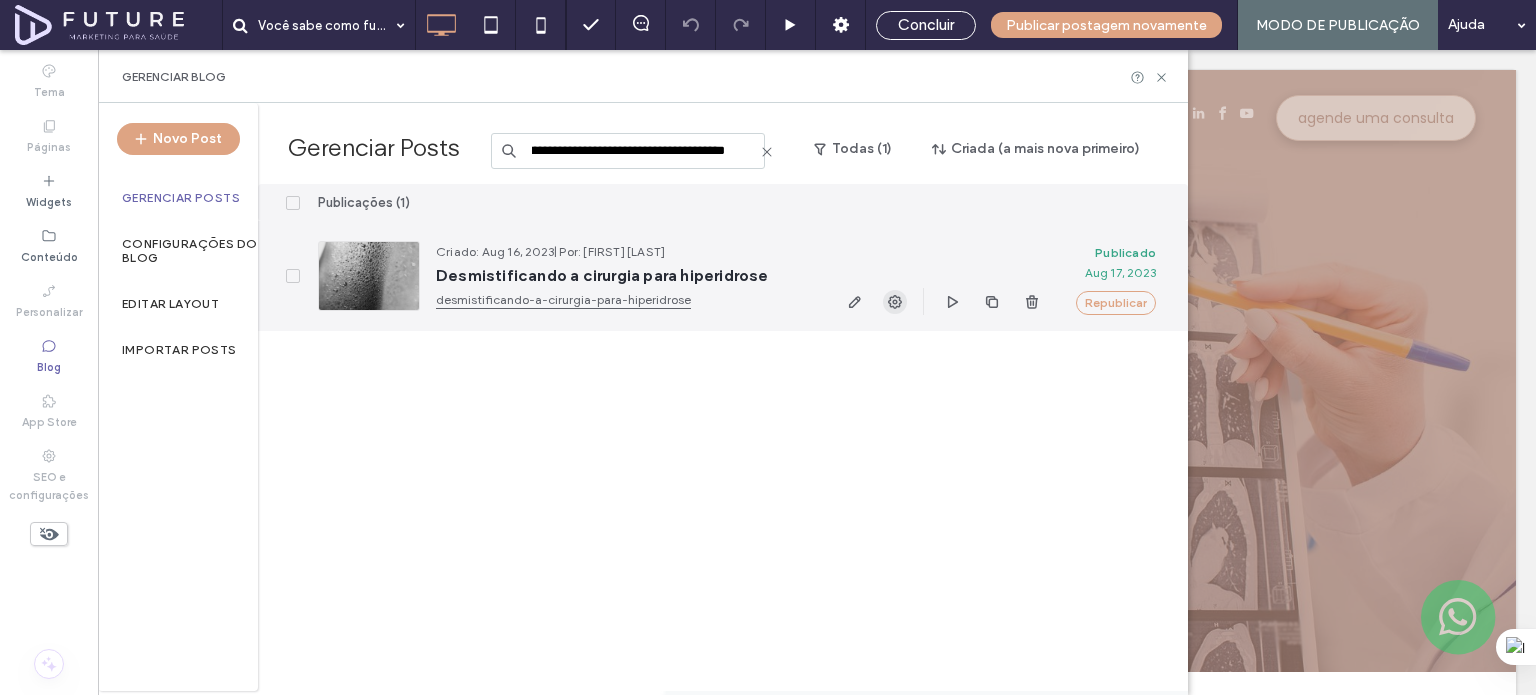click 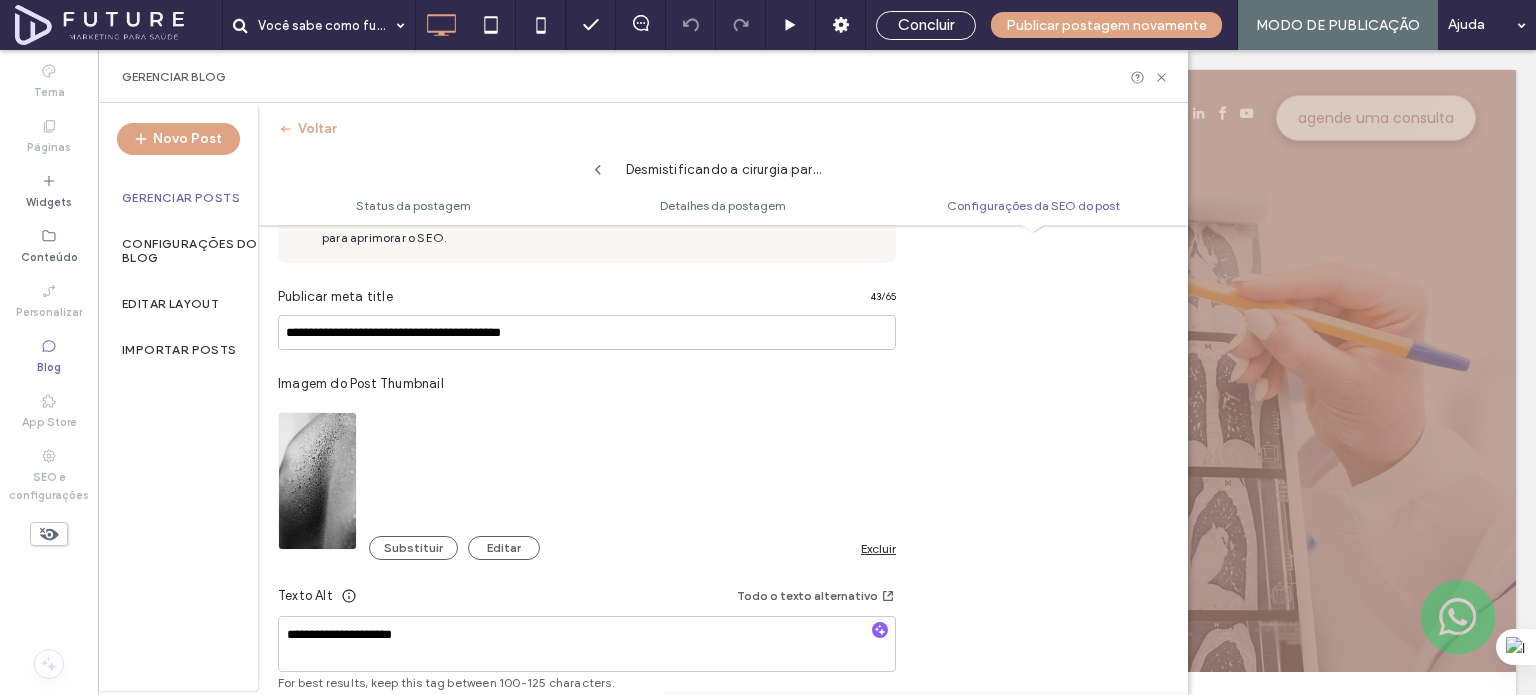 scroll, scrollTop: 1154, scrollLeft: 0, axis: vertical 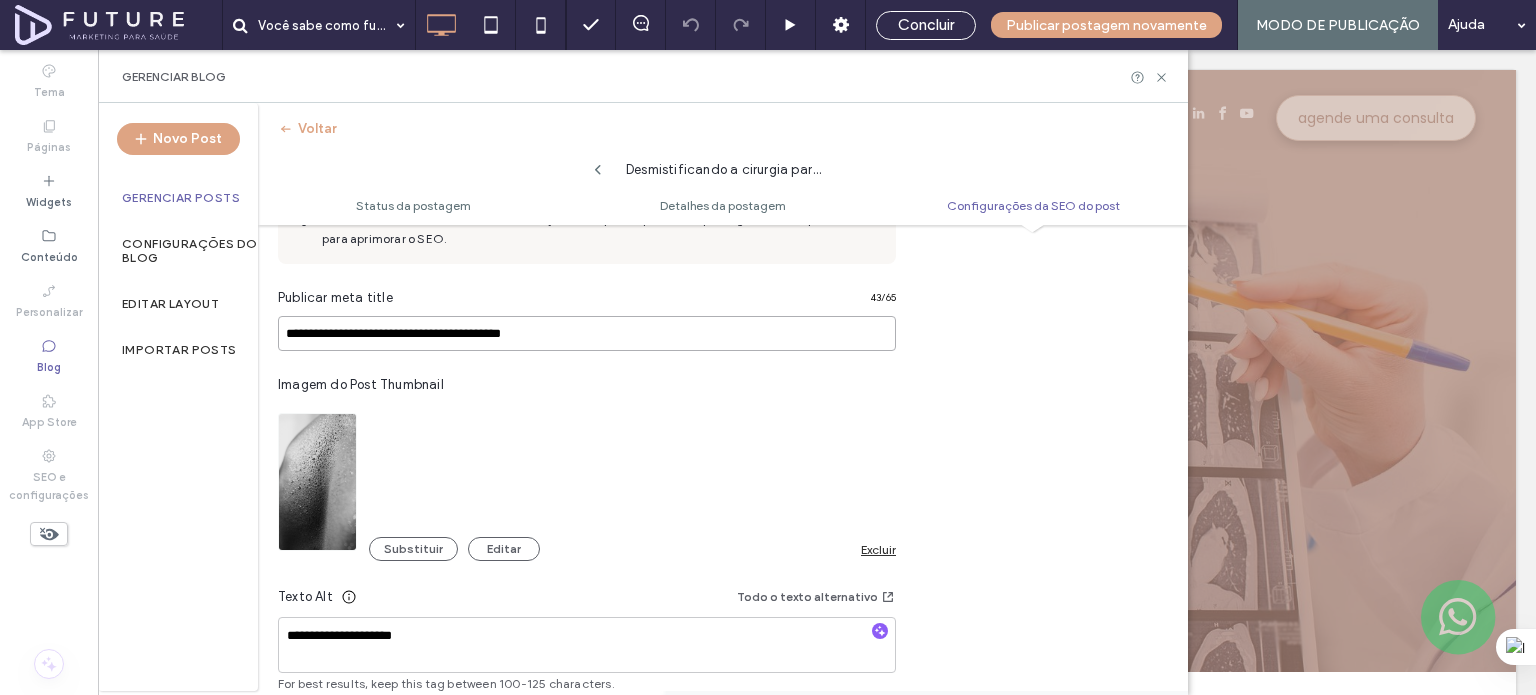 drag, startPoint x: 398, startPoint y: 333, endPoint x: 547, endPoint y: 331, distance: 149.01343 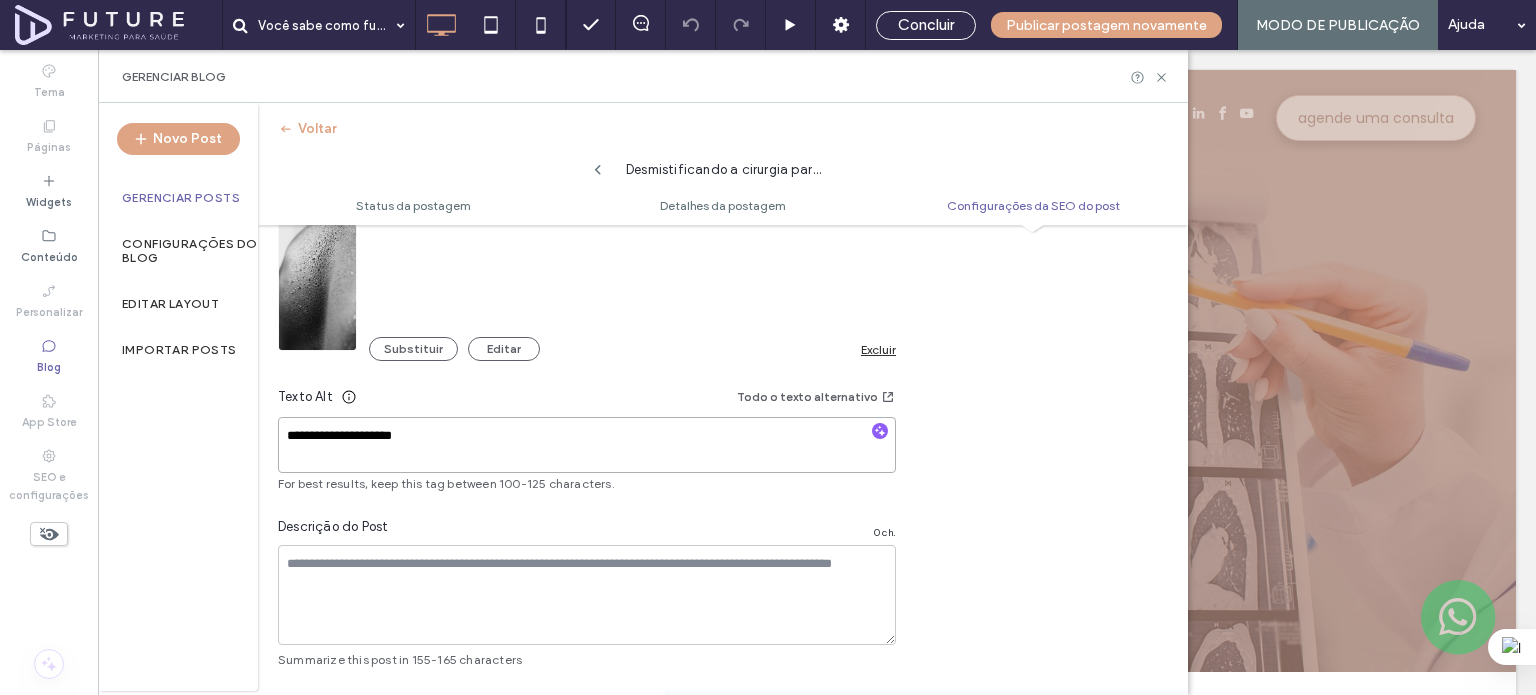 click on "**********" at bounding box center (587, 445) 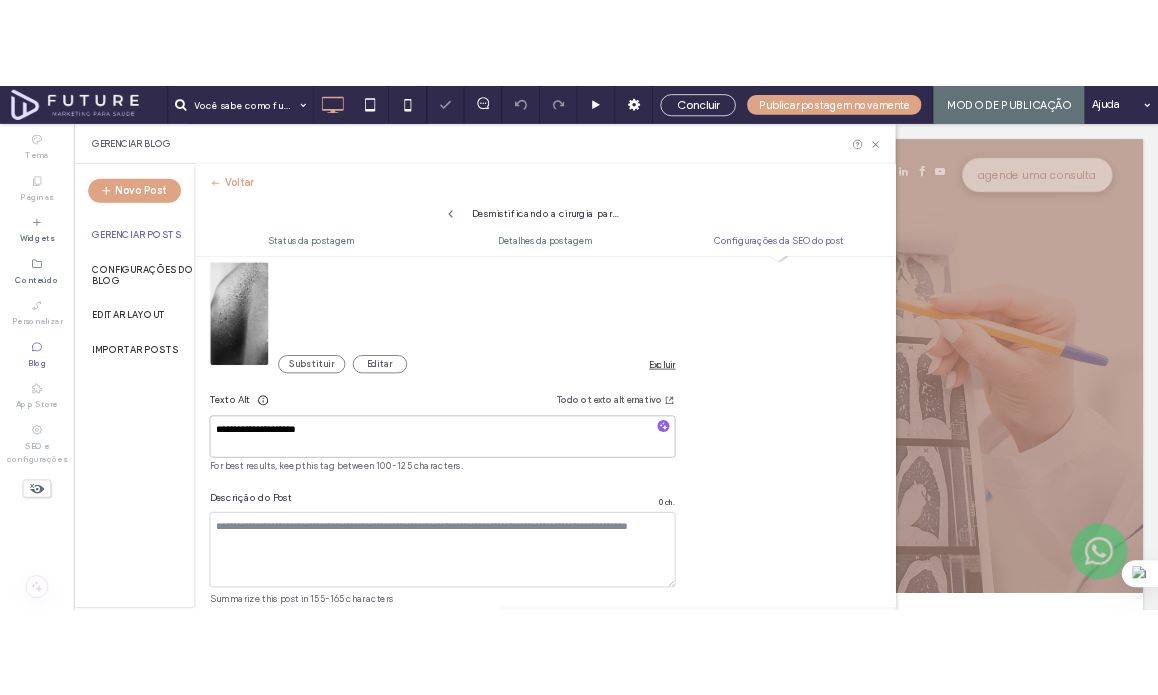 scroll, scrollTop: 1374, scrollLeft: 0, axis: vertical 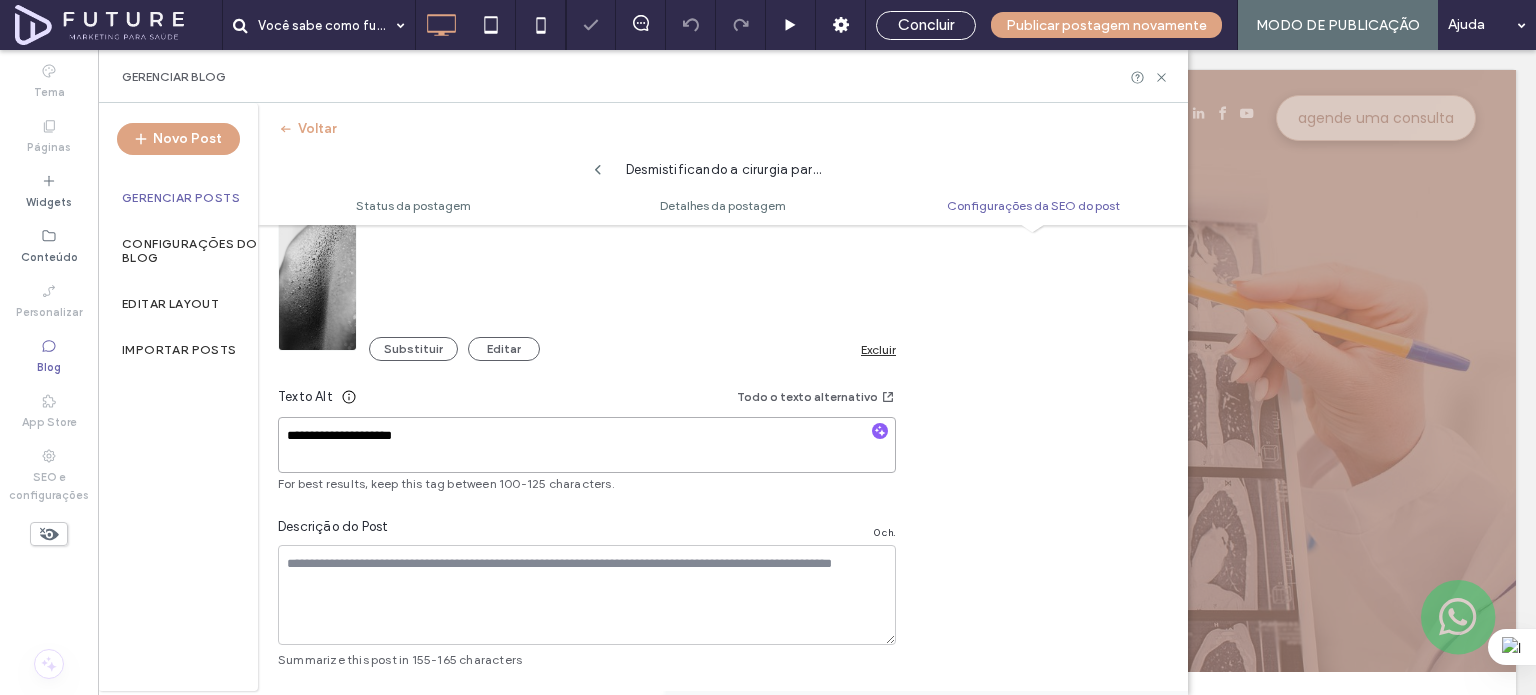 paste on "****" 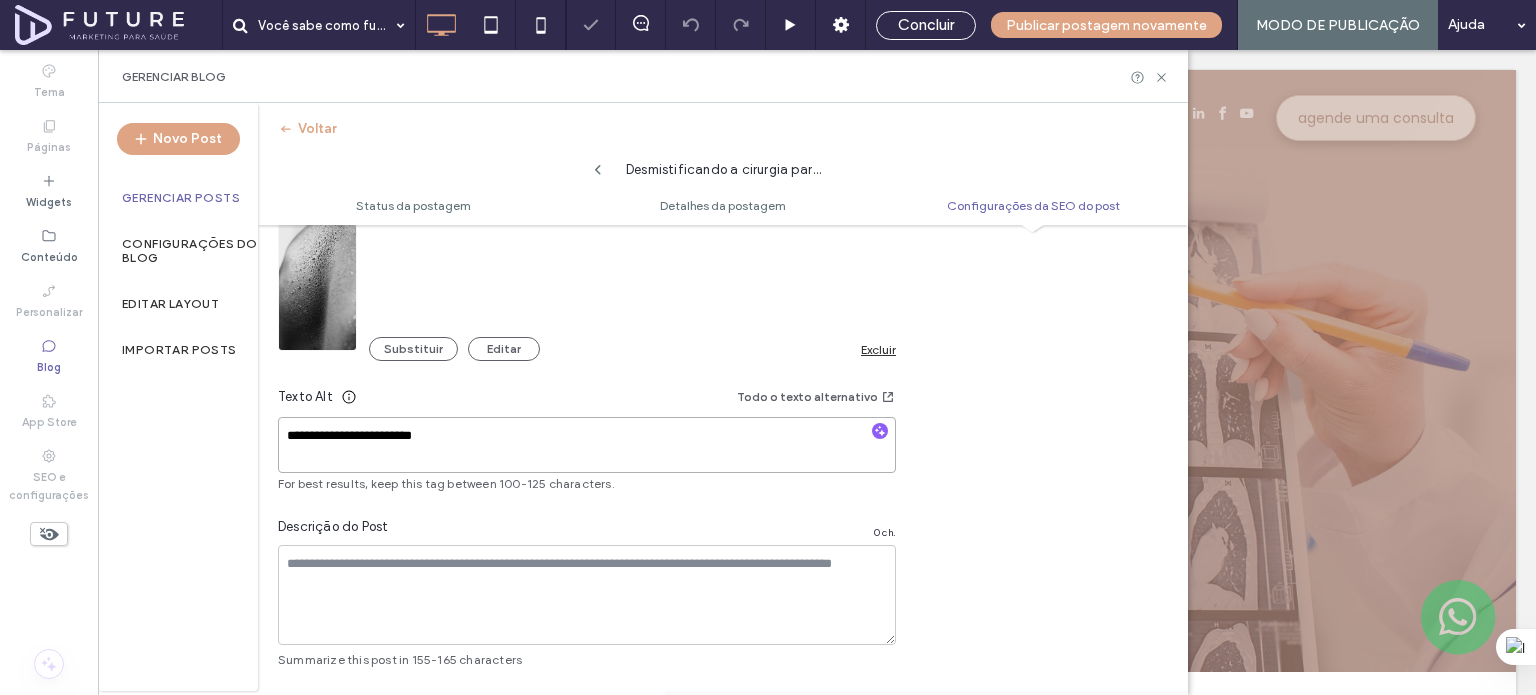 type on "**********" 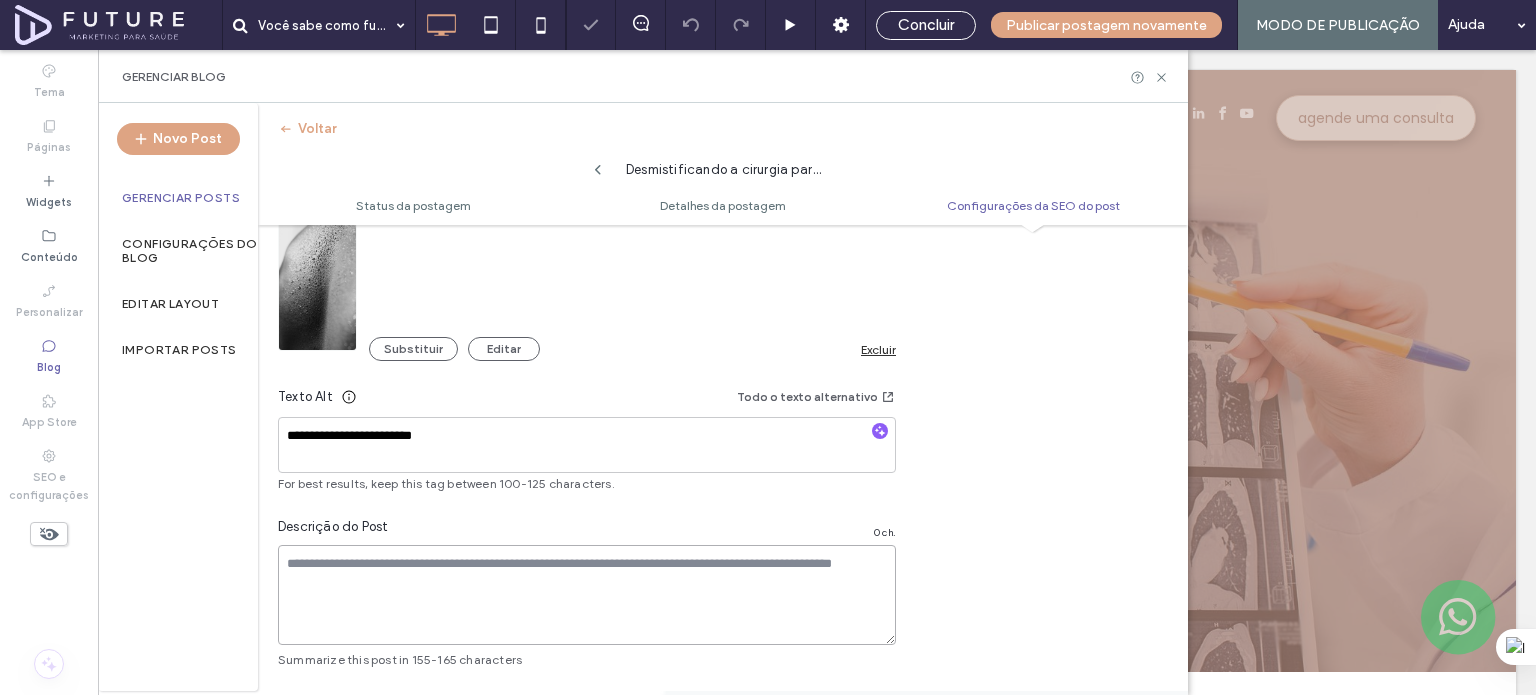 click at bounding box center [587, 595] 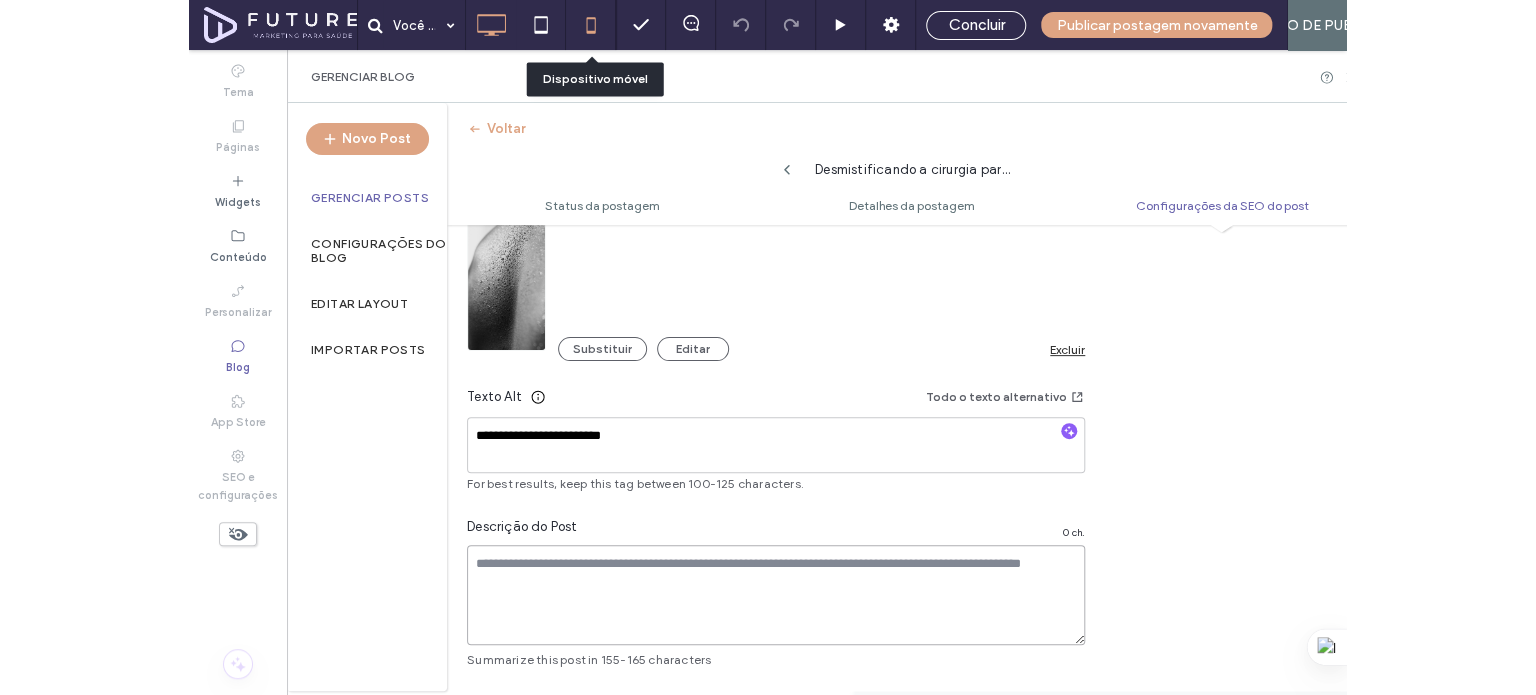 scroll, scrollTop: 1474, scrollLeft: 0, axis: vertical 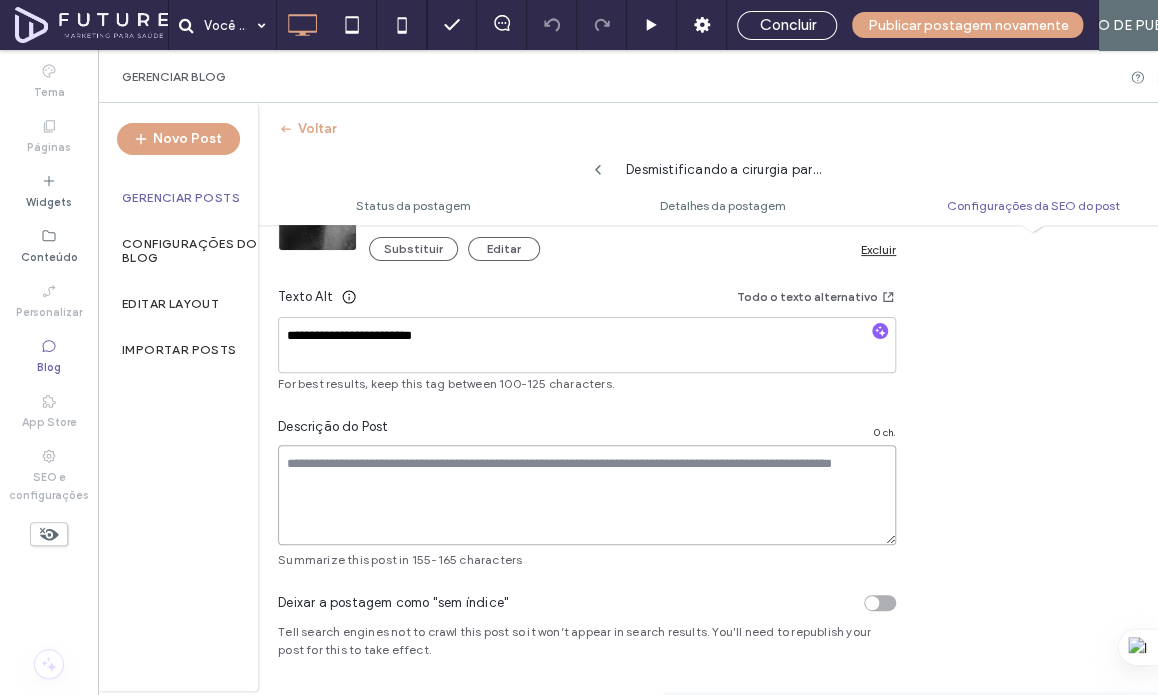 paste on "**********" 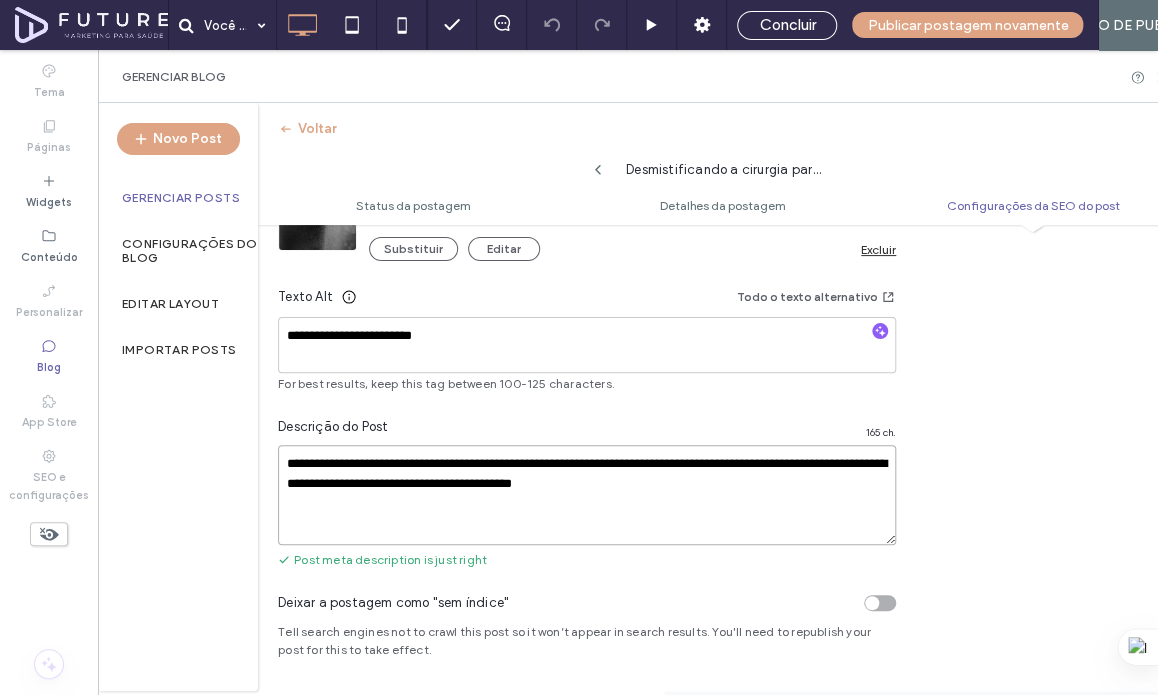 type on "**********" 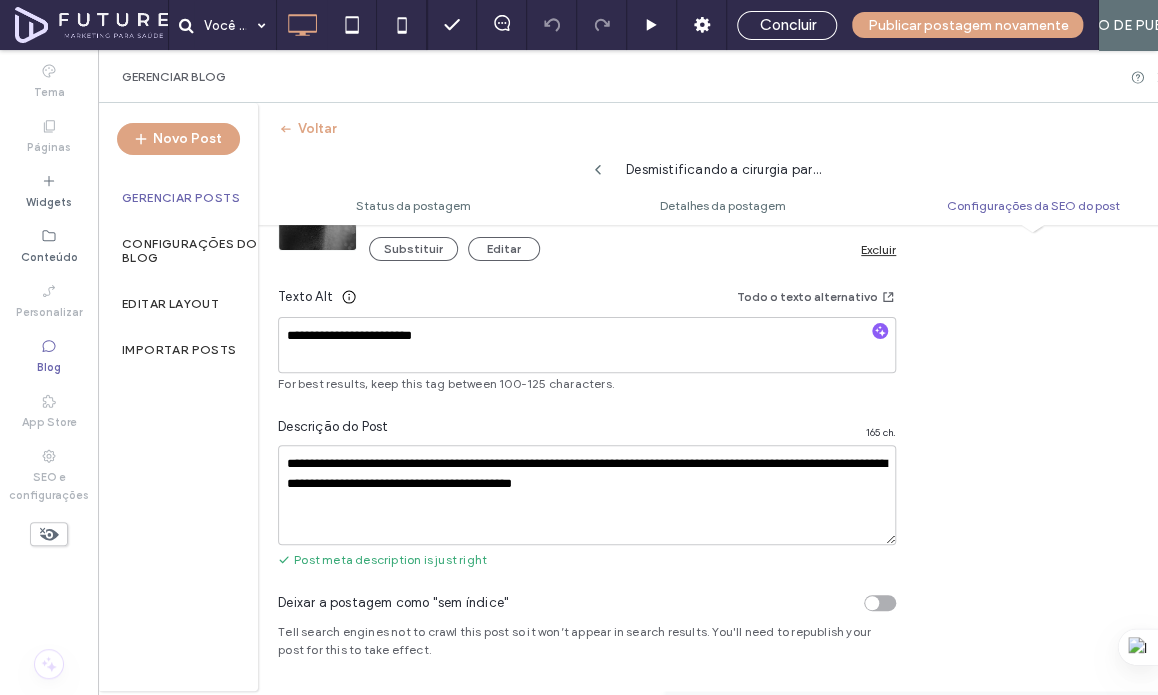 click on "**********" at bounding box center [723, 166] 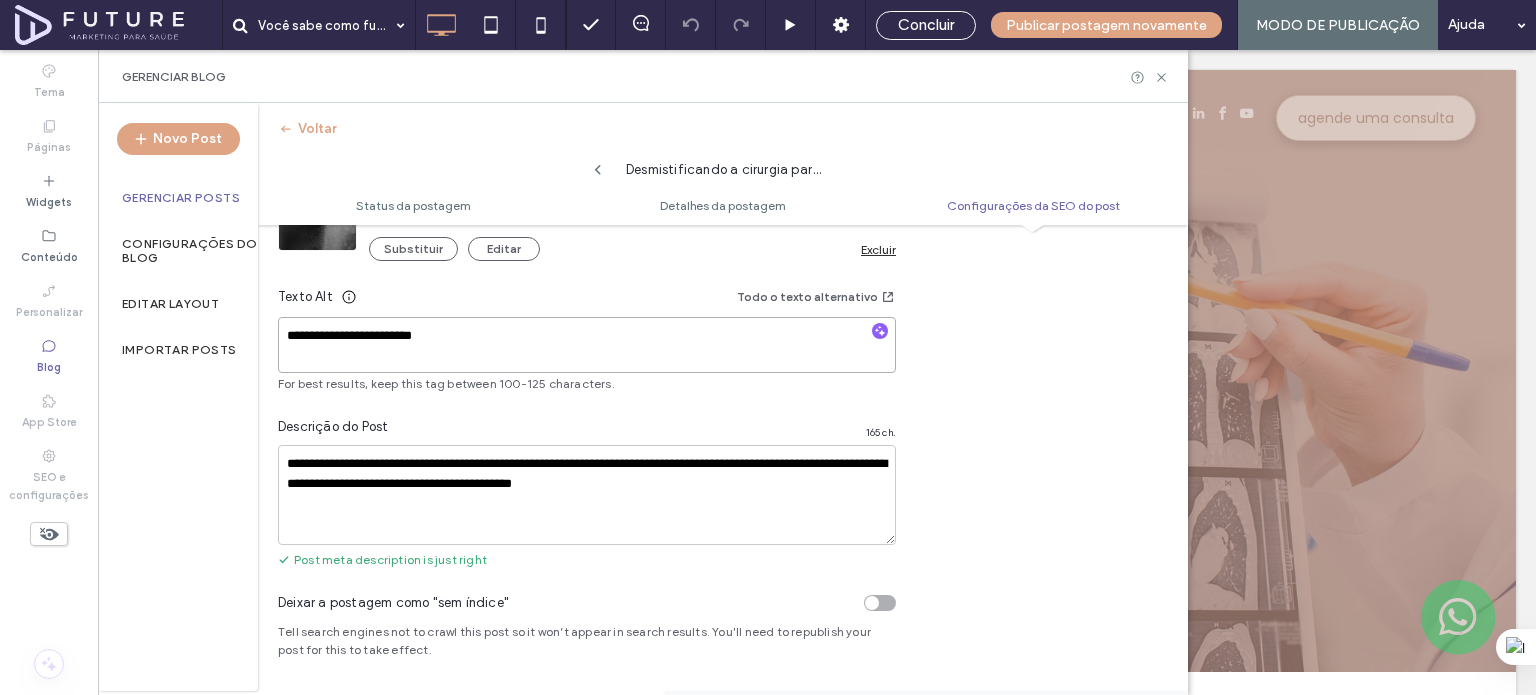 click on "**********" at bounding box center [587, 345] 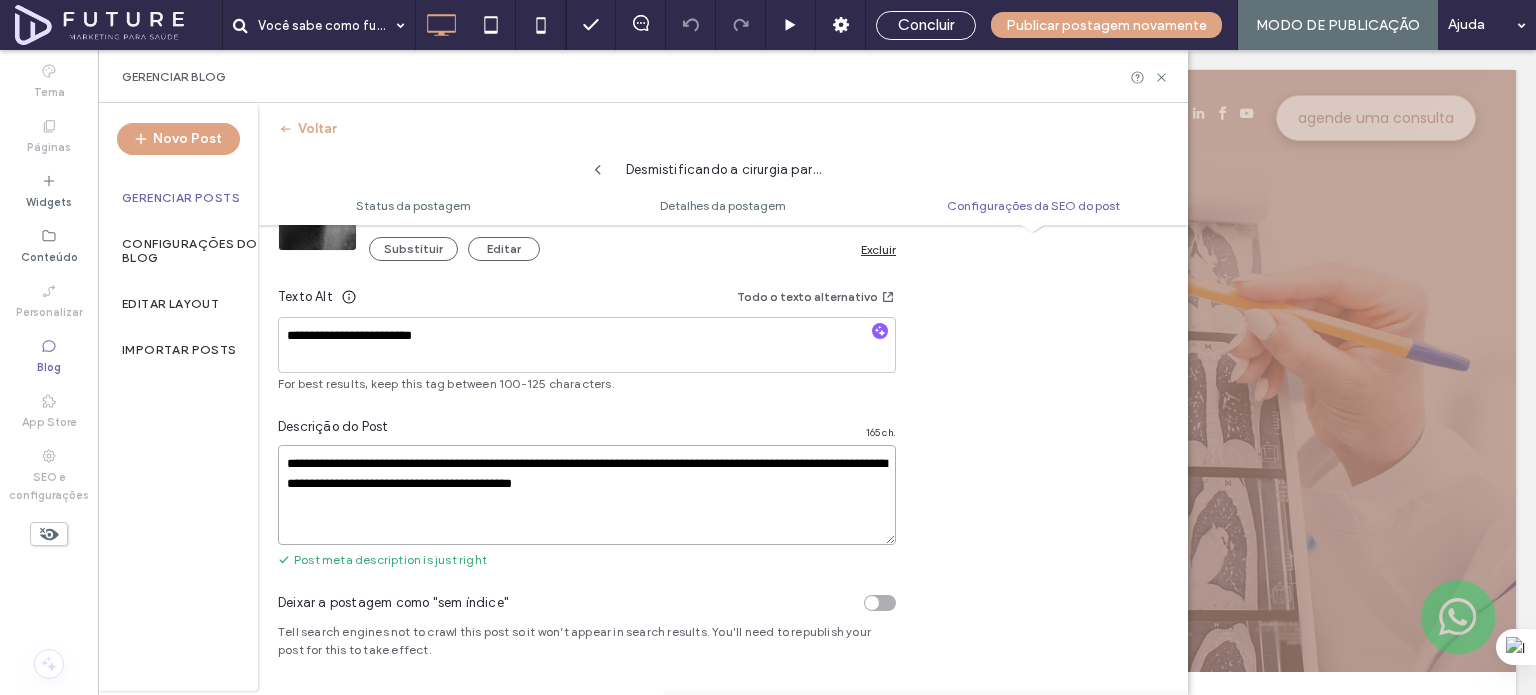 click on "**********" at bounding box center (587, 495) 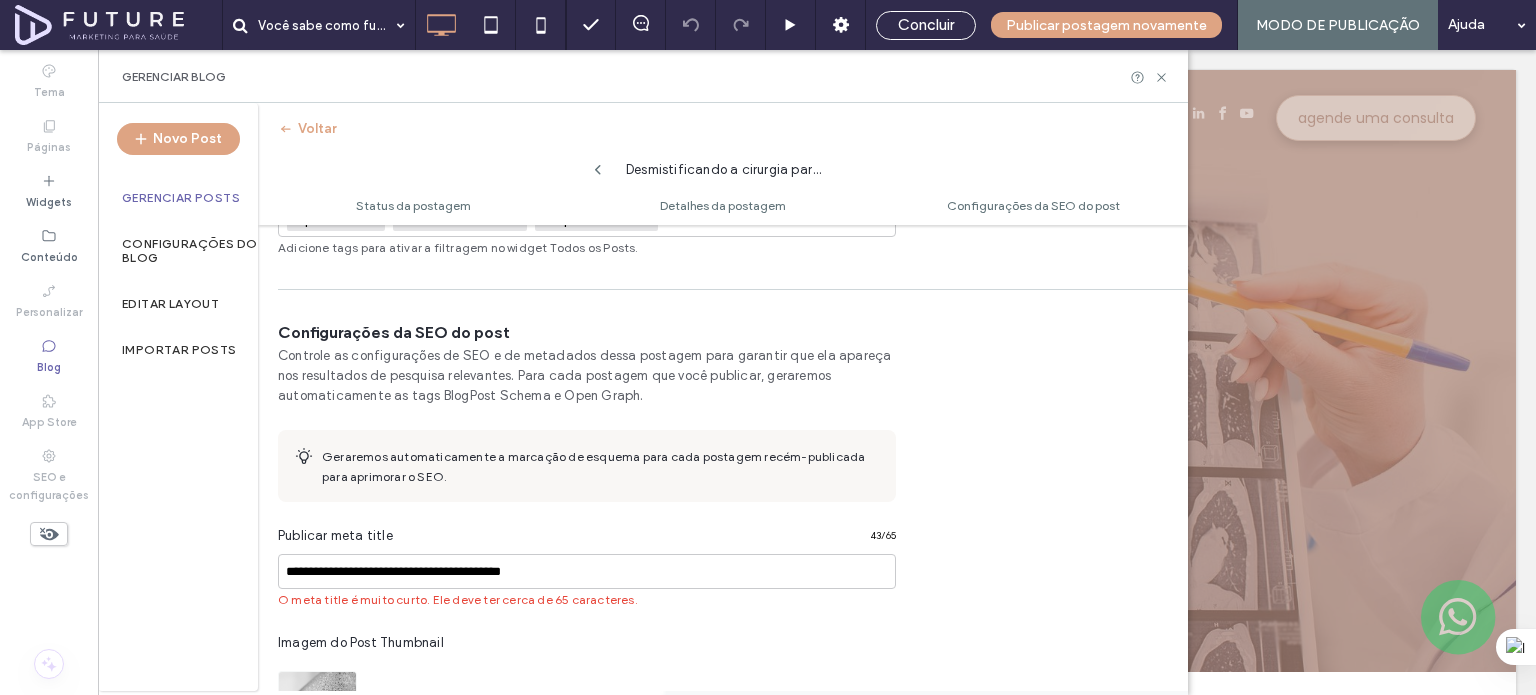 scroll, scrollTop: 1000, scrollLeft: 0, axis: vertical 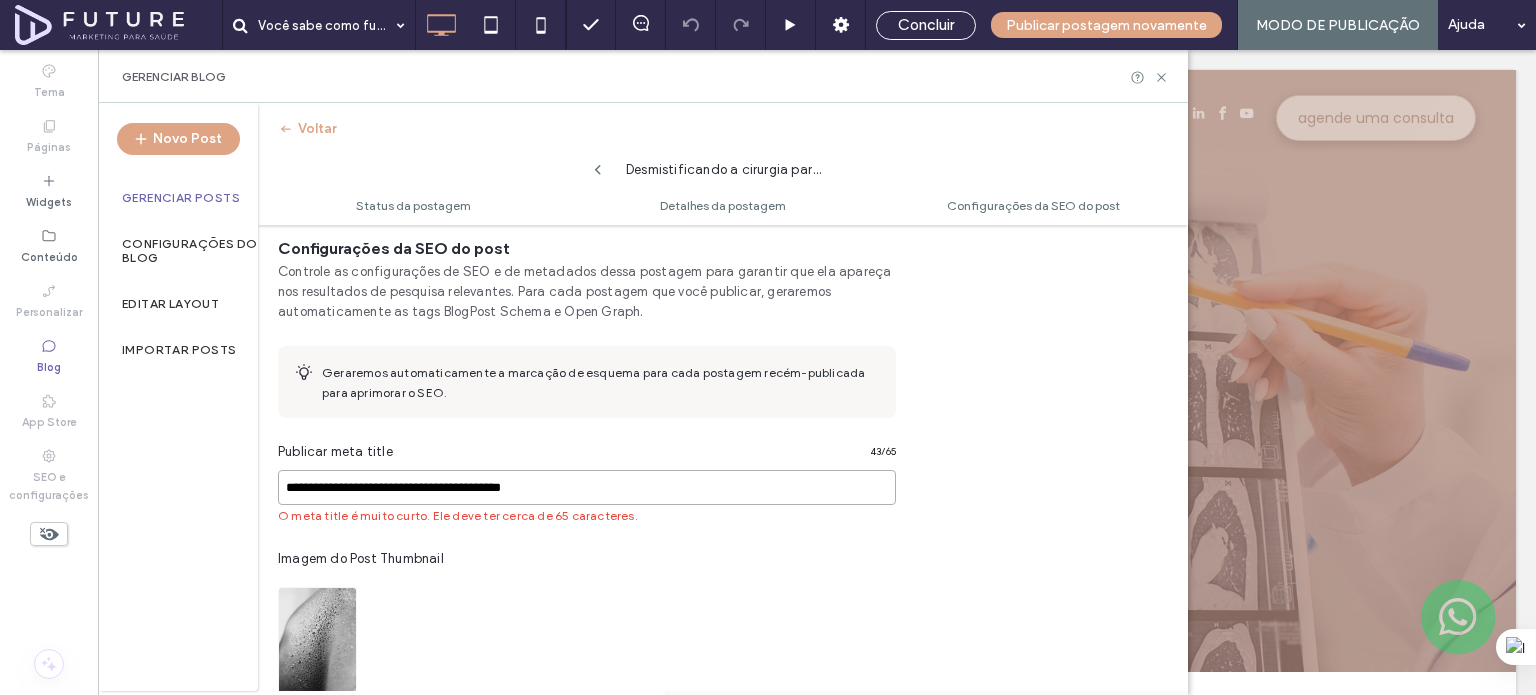 click on "**********" at bounding box center (587, 487) 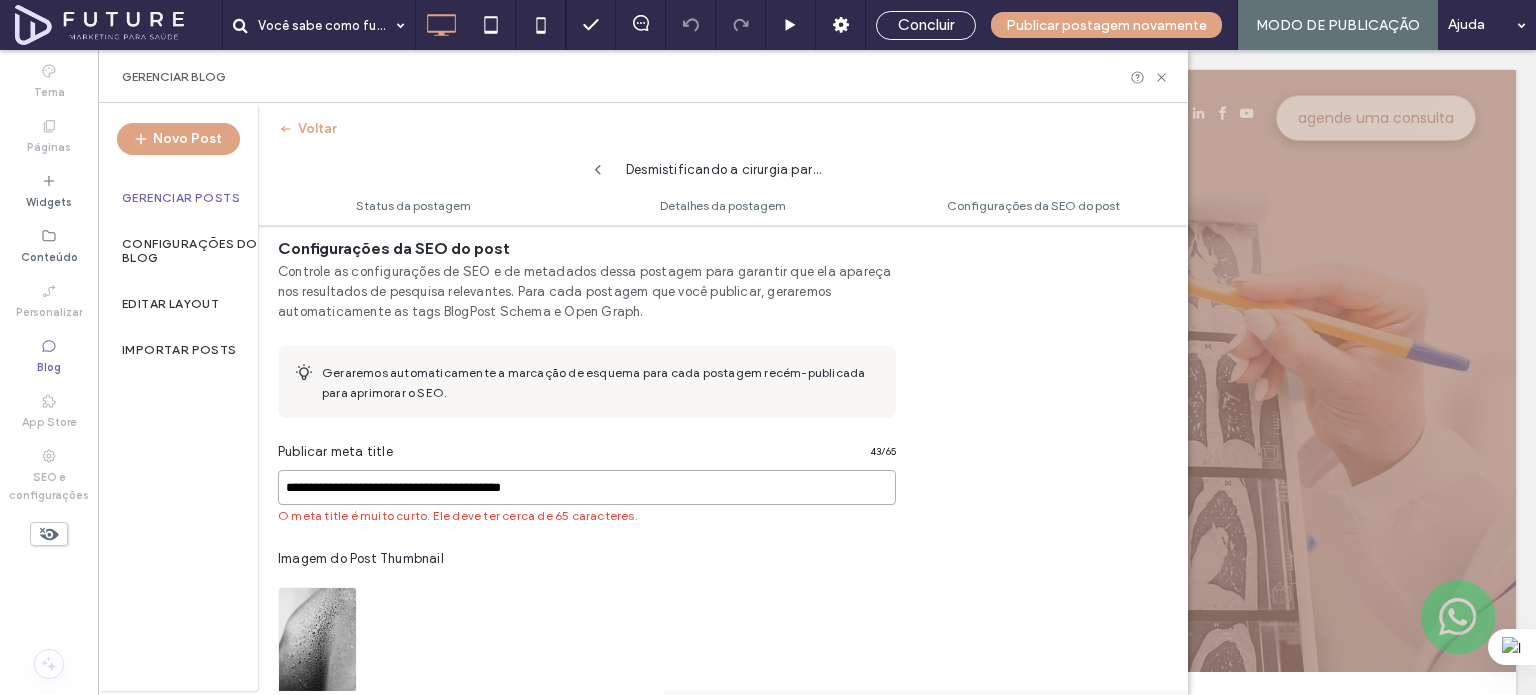 click on "**********" at bounding box center [587, 487] 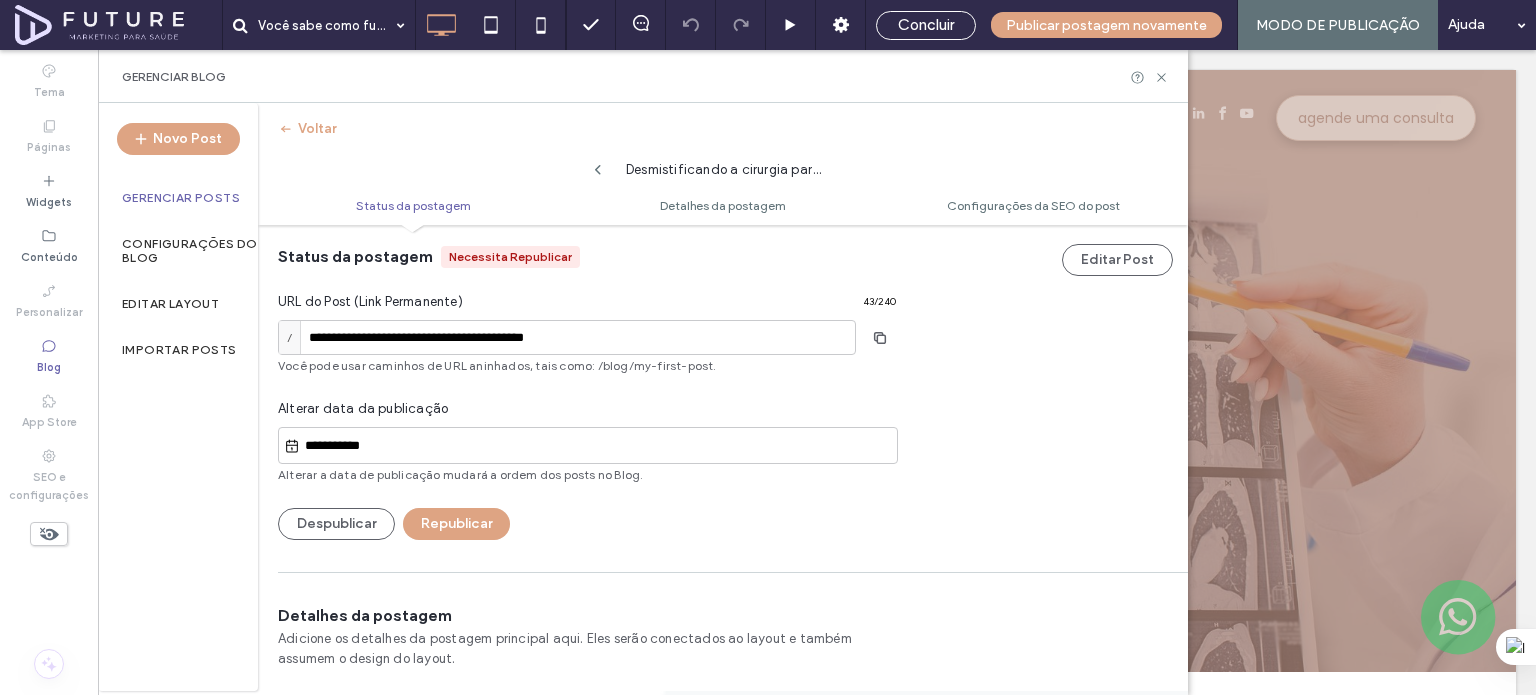 scroll, scrollTop: 0, scrollLeft: 0, axis: both 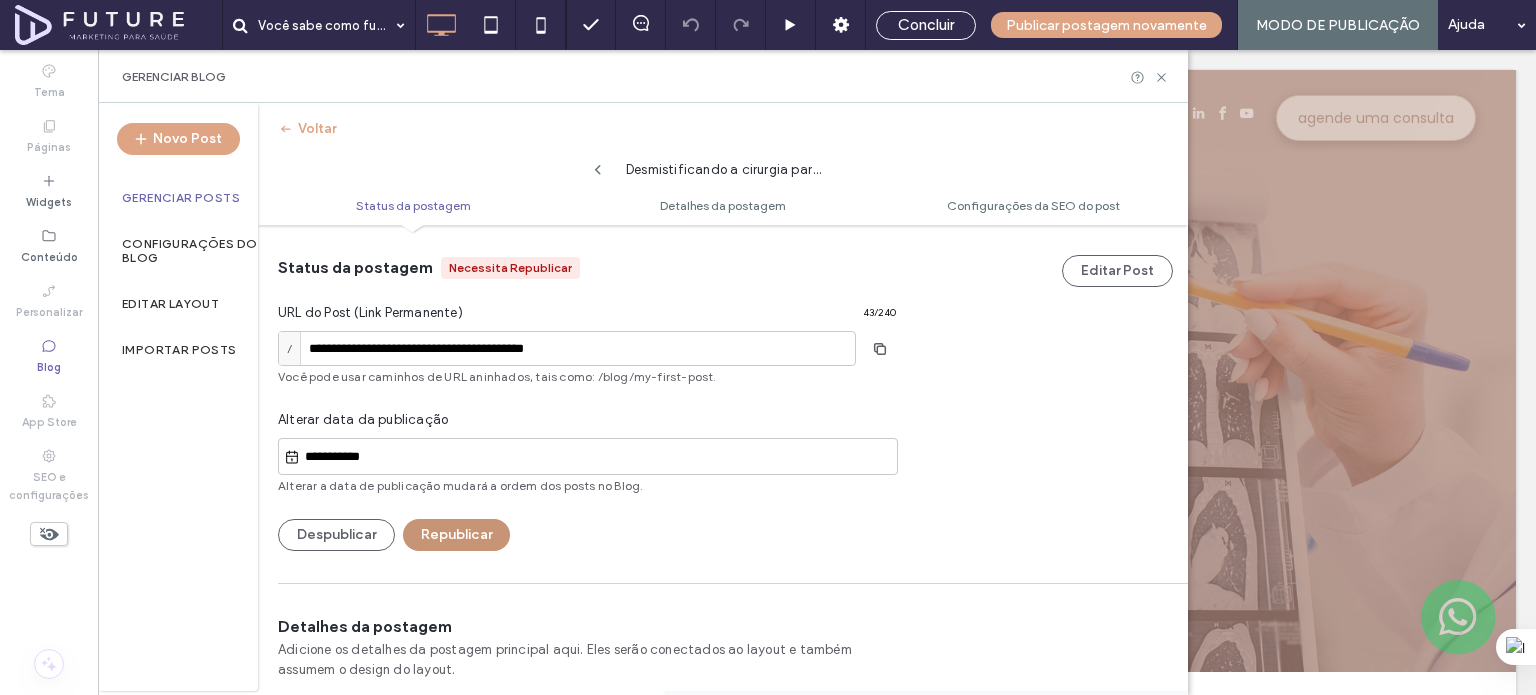 type on "**********" 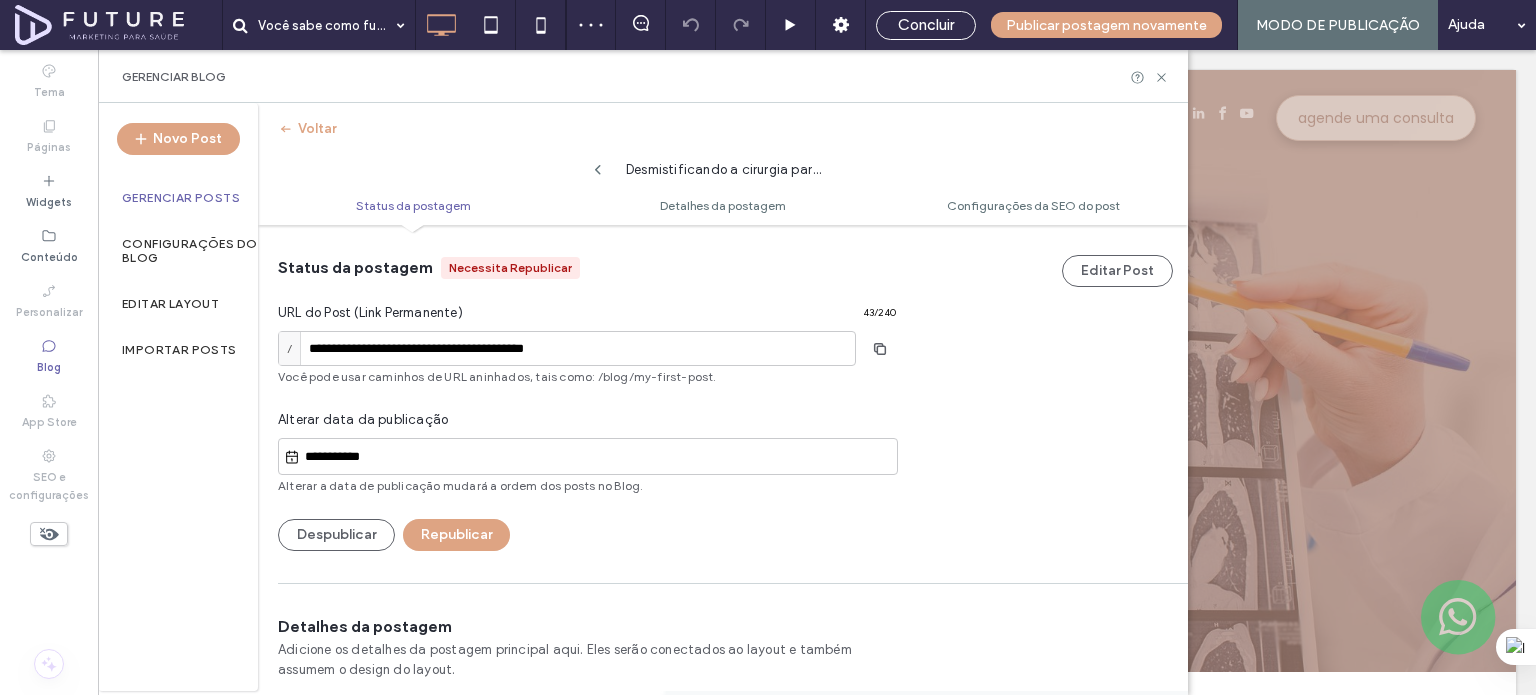 click on "Republicar" at bounding box center (456, 535) 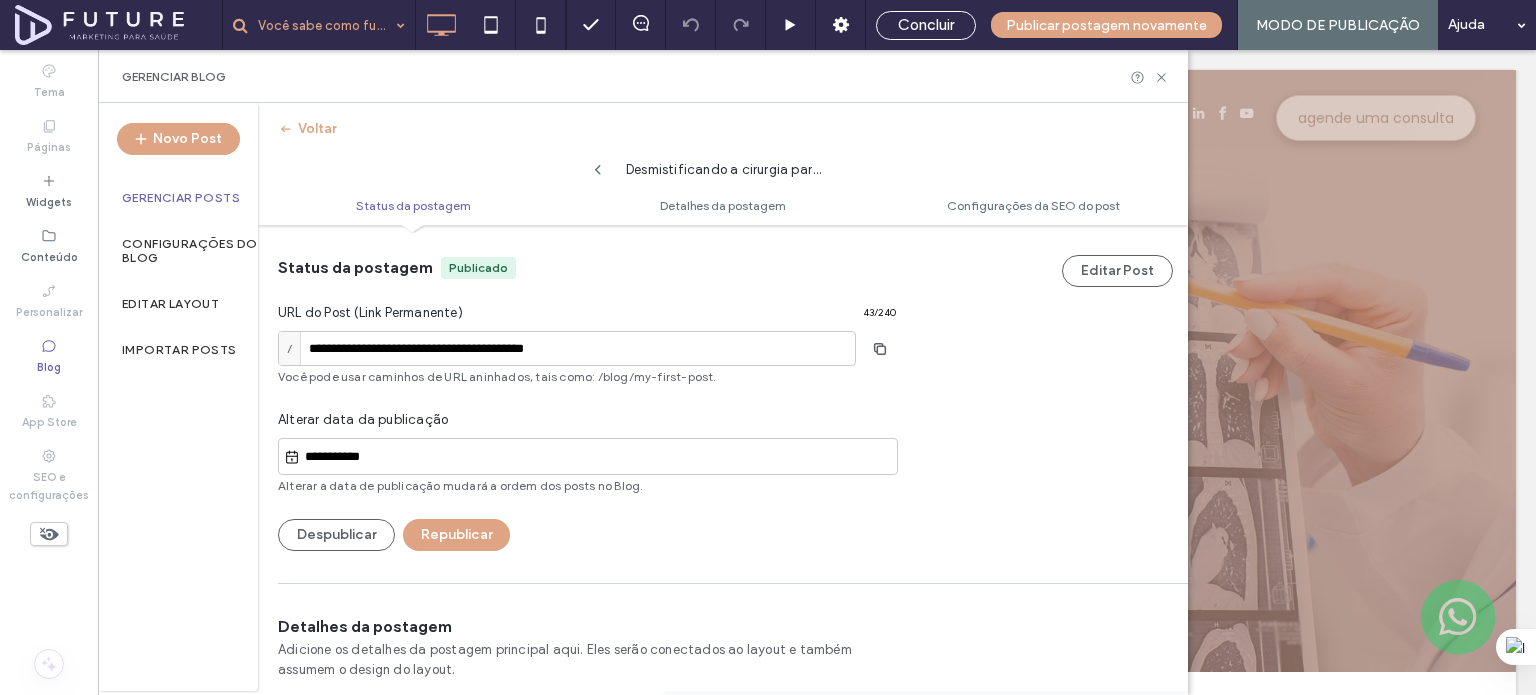 click on "Gerenciar Posts" at bounding box center (181, 198) 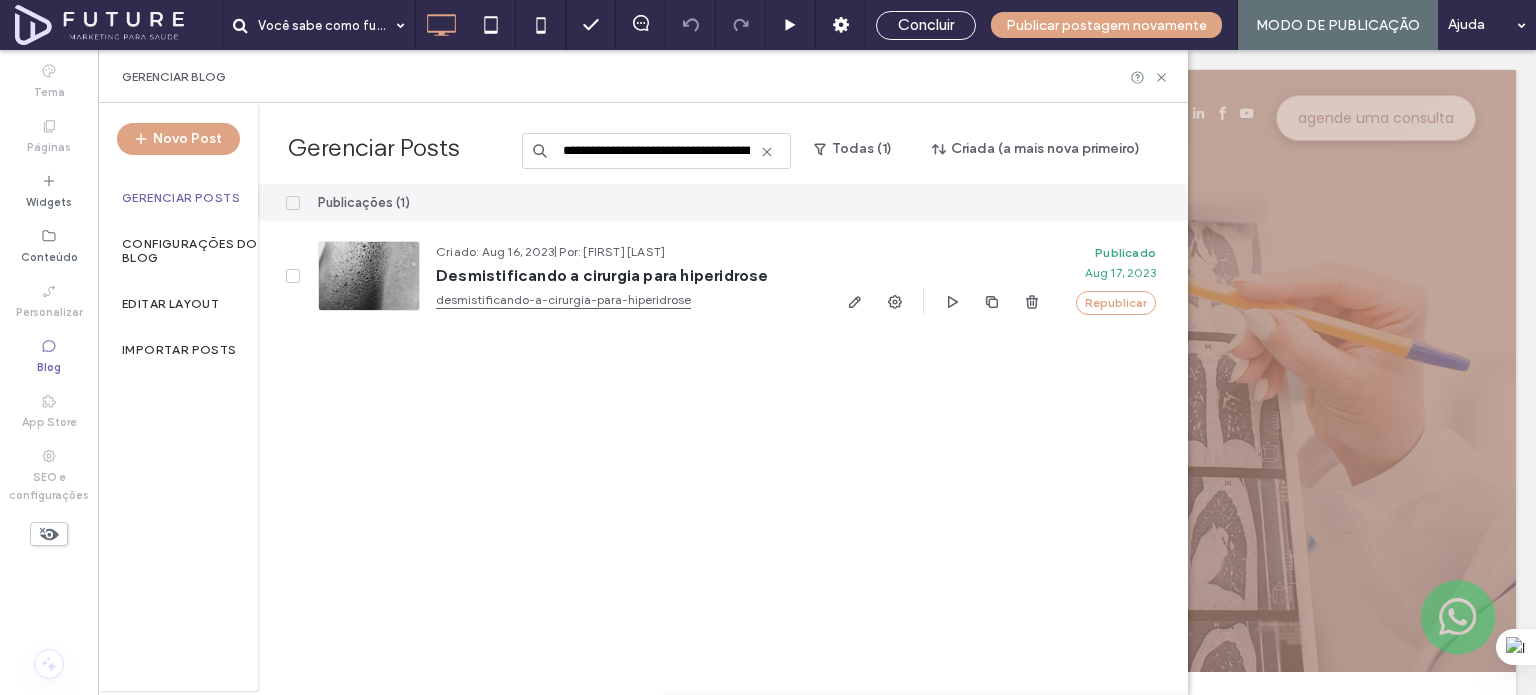 click on "**********" at bounding box center [656, 151] 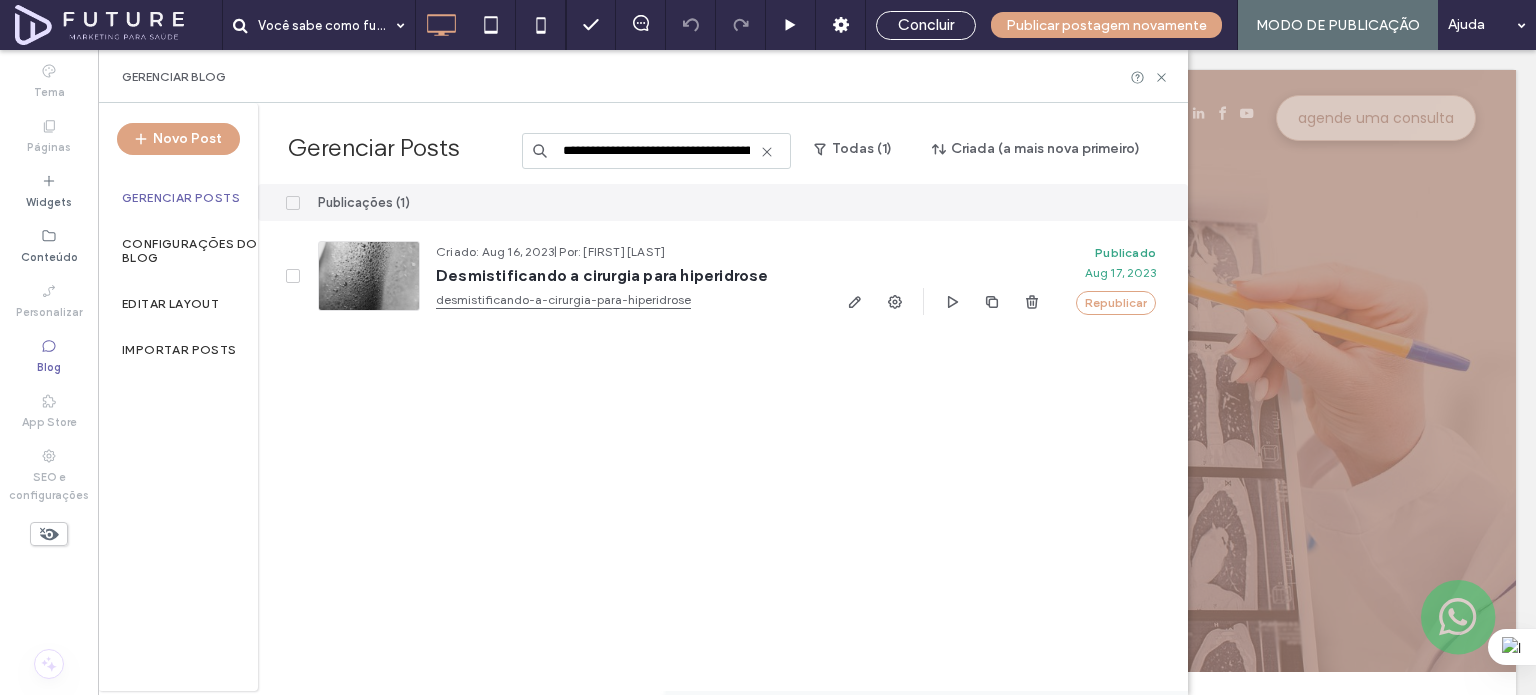 paste 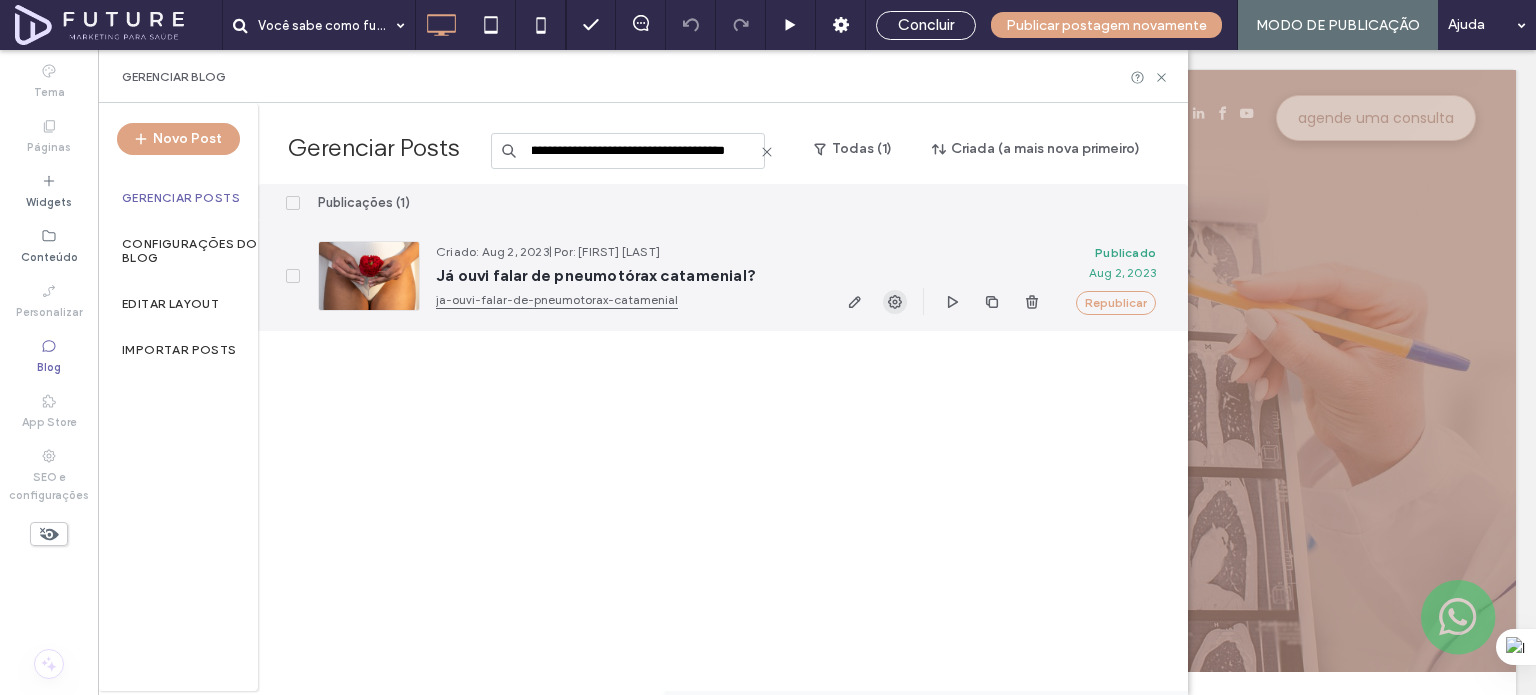type on "**********" 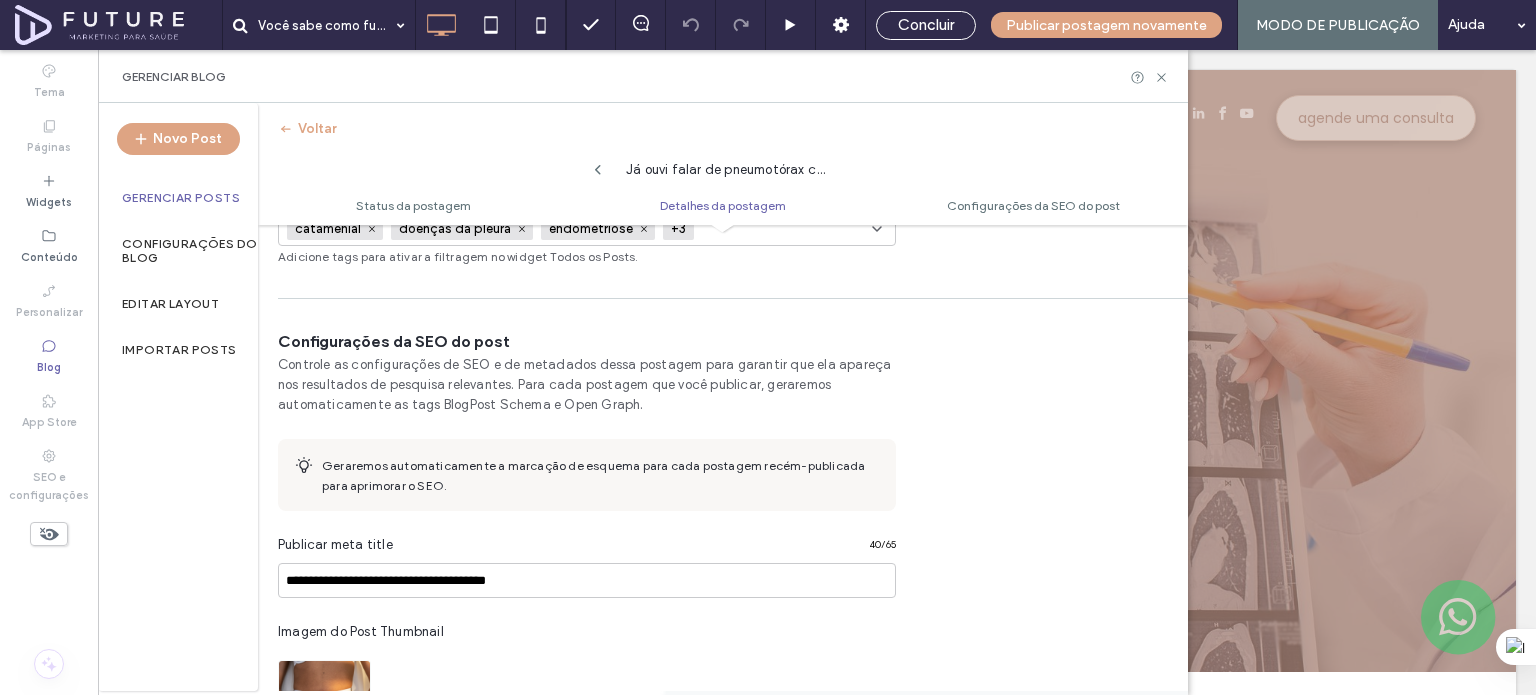 scroll, scrollTop: 954, scrollLeft: 0, axis: vertical 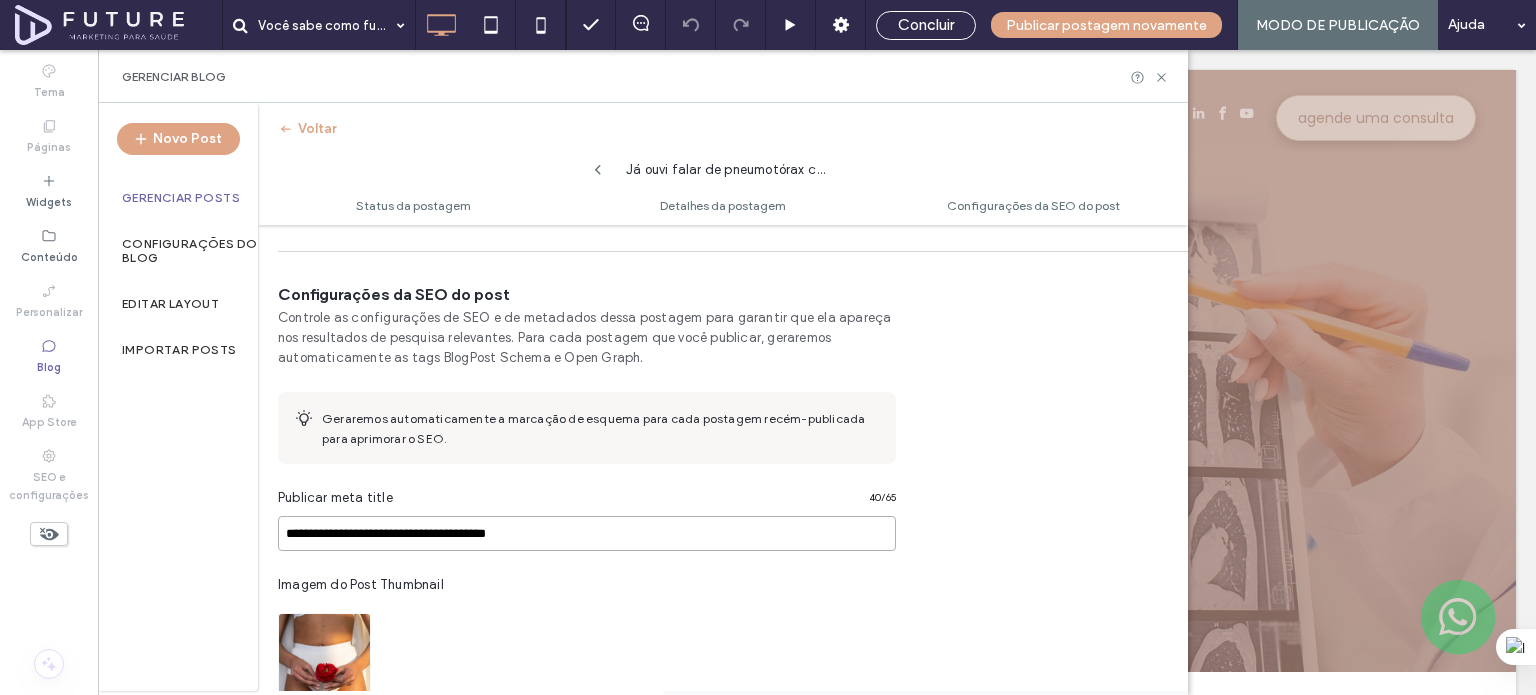 click on "**********" at bounding box center [587, 533] 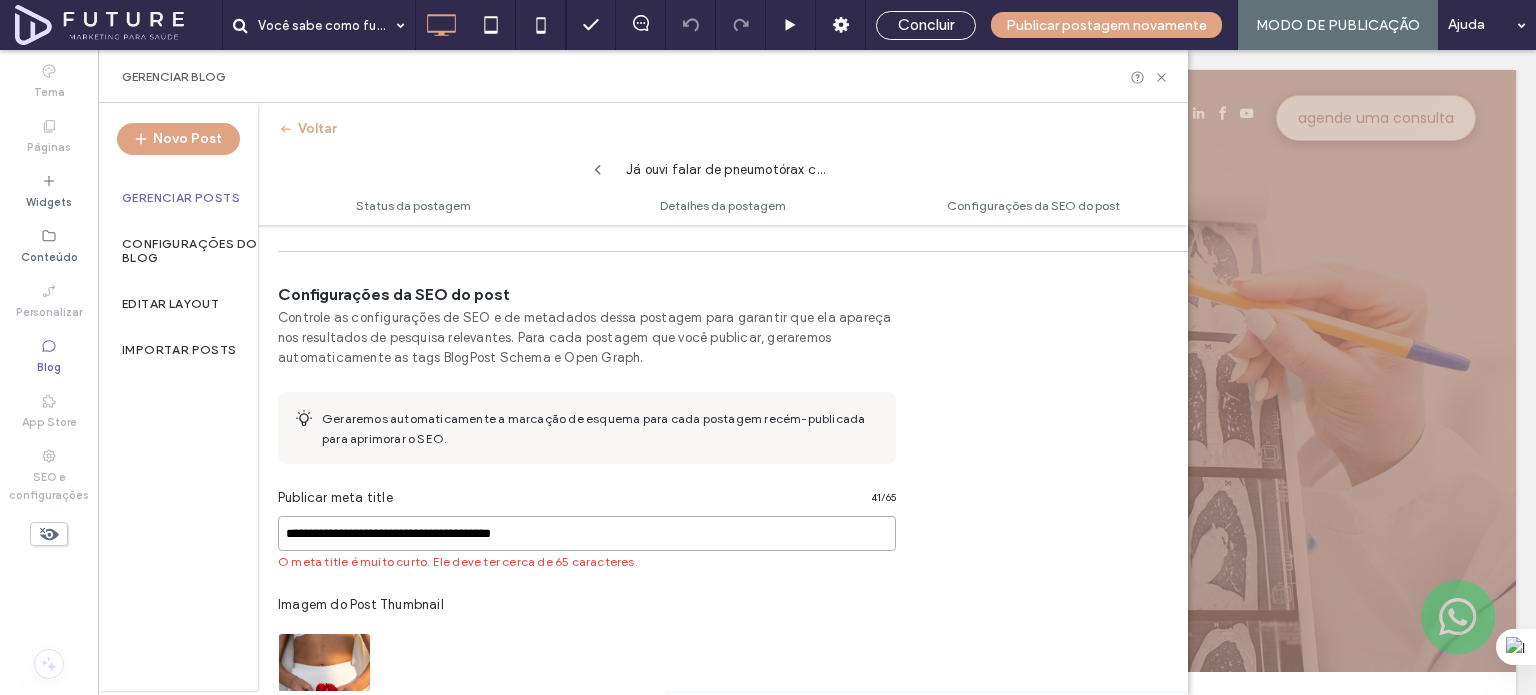 click on "**********" at bounding box center (587, 533) 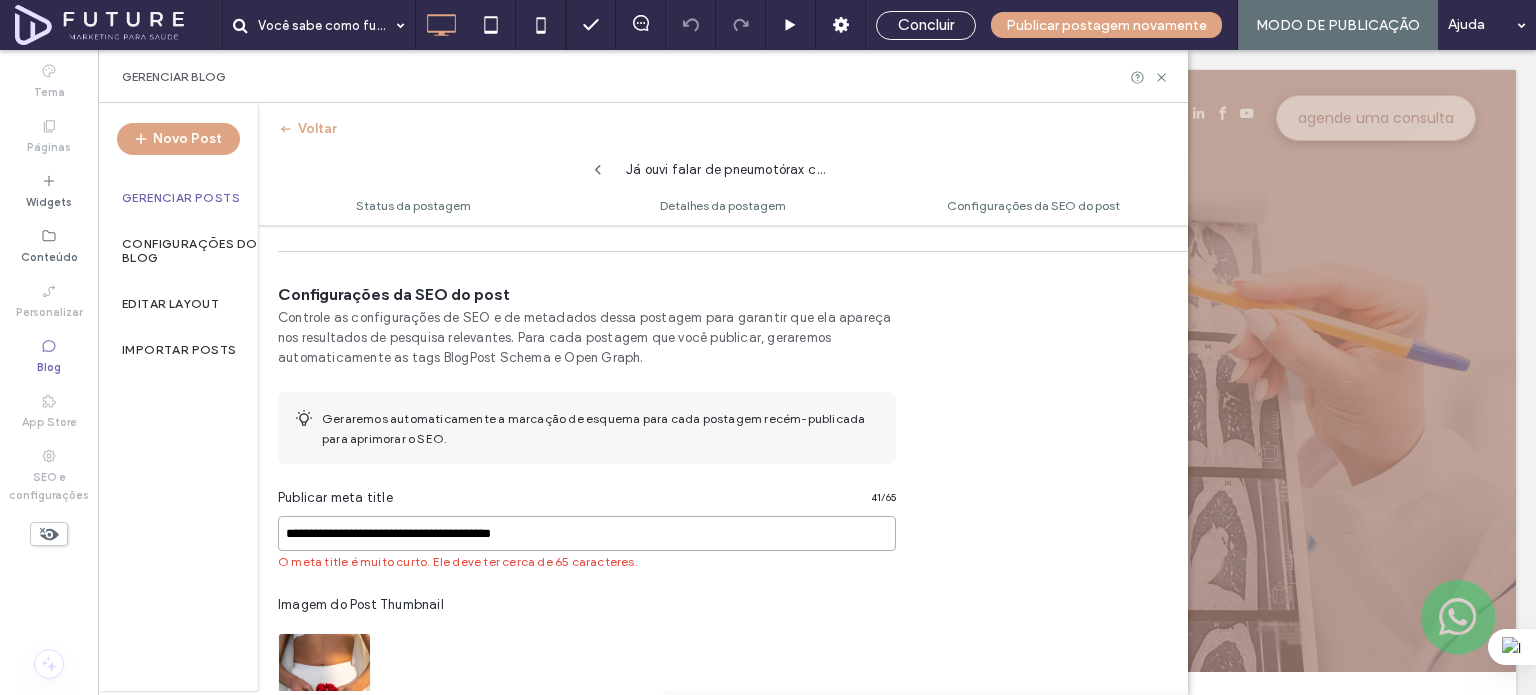 click on "**********" at bounding box center [587, 533] 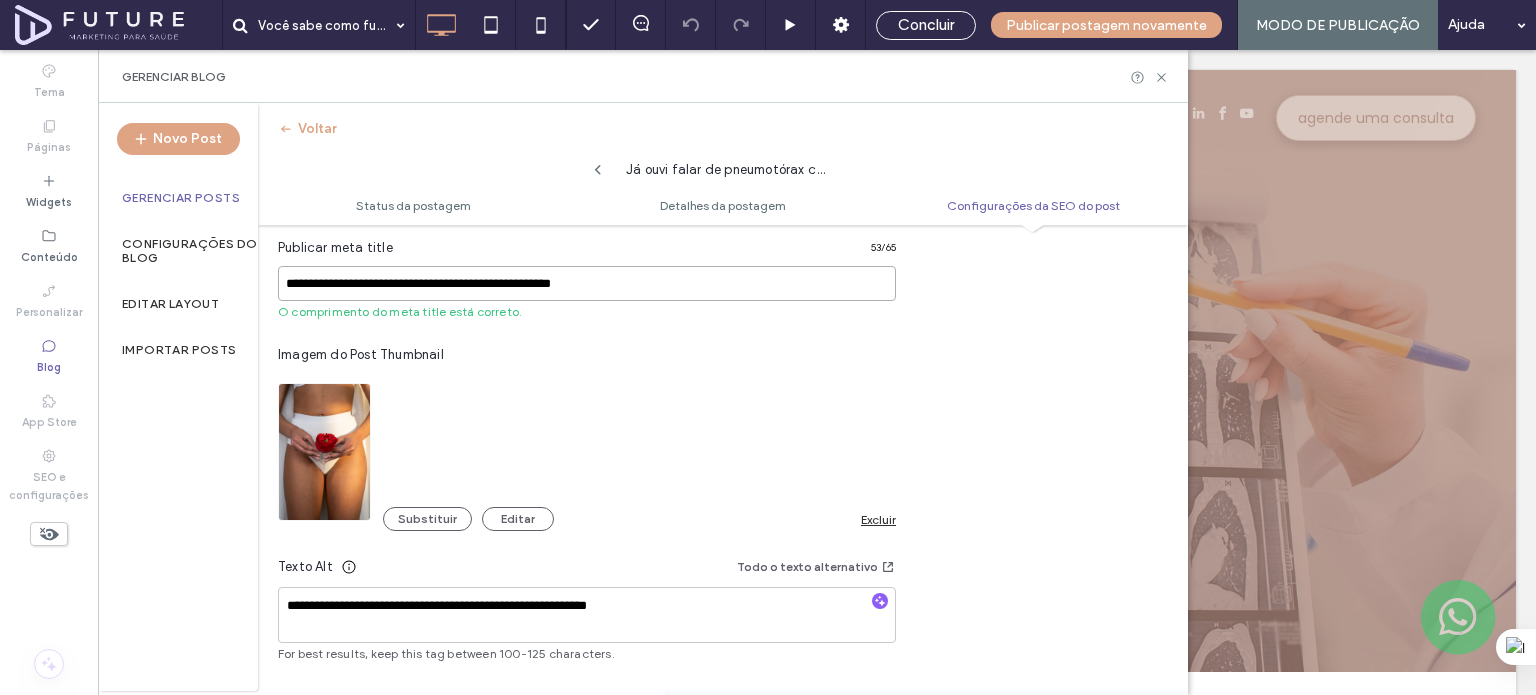 scroll, scrollTop: 1174, scrollLeft: 0, axis: vertical 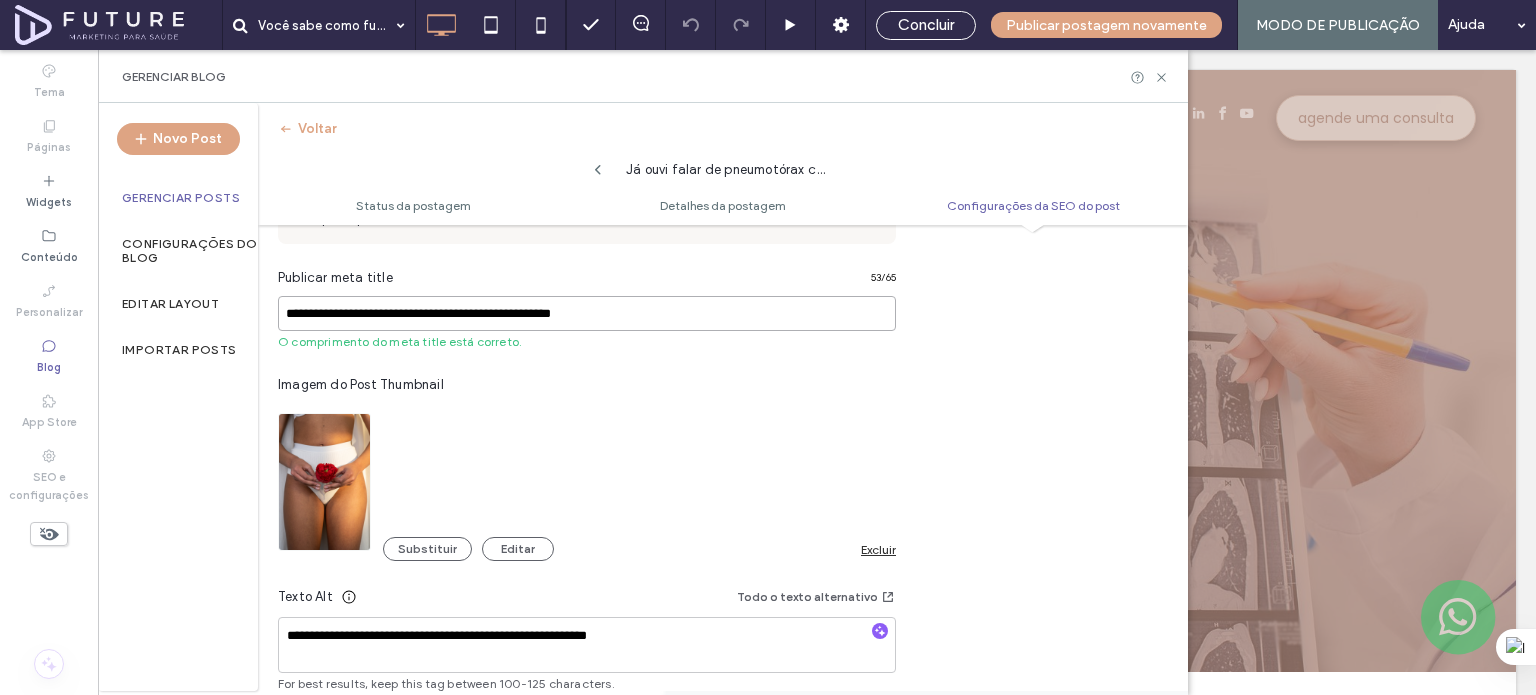 drag, startPoint x: 383, startPoint y: 312, endPoint x: 428, endPoint y: 320, distance: 45.705578 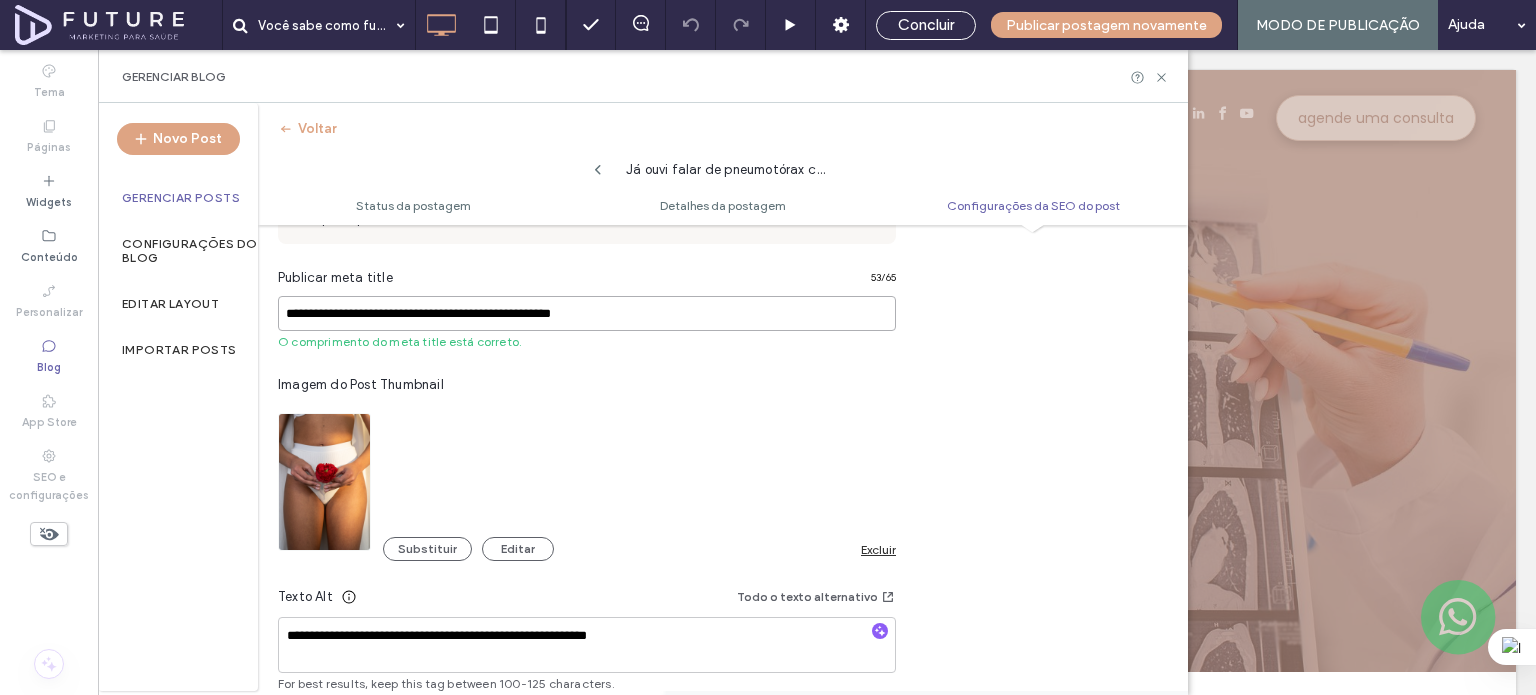 click on "**********" at bounding box center [587, 313] 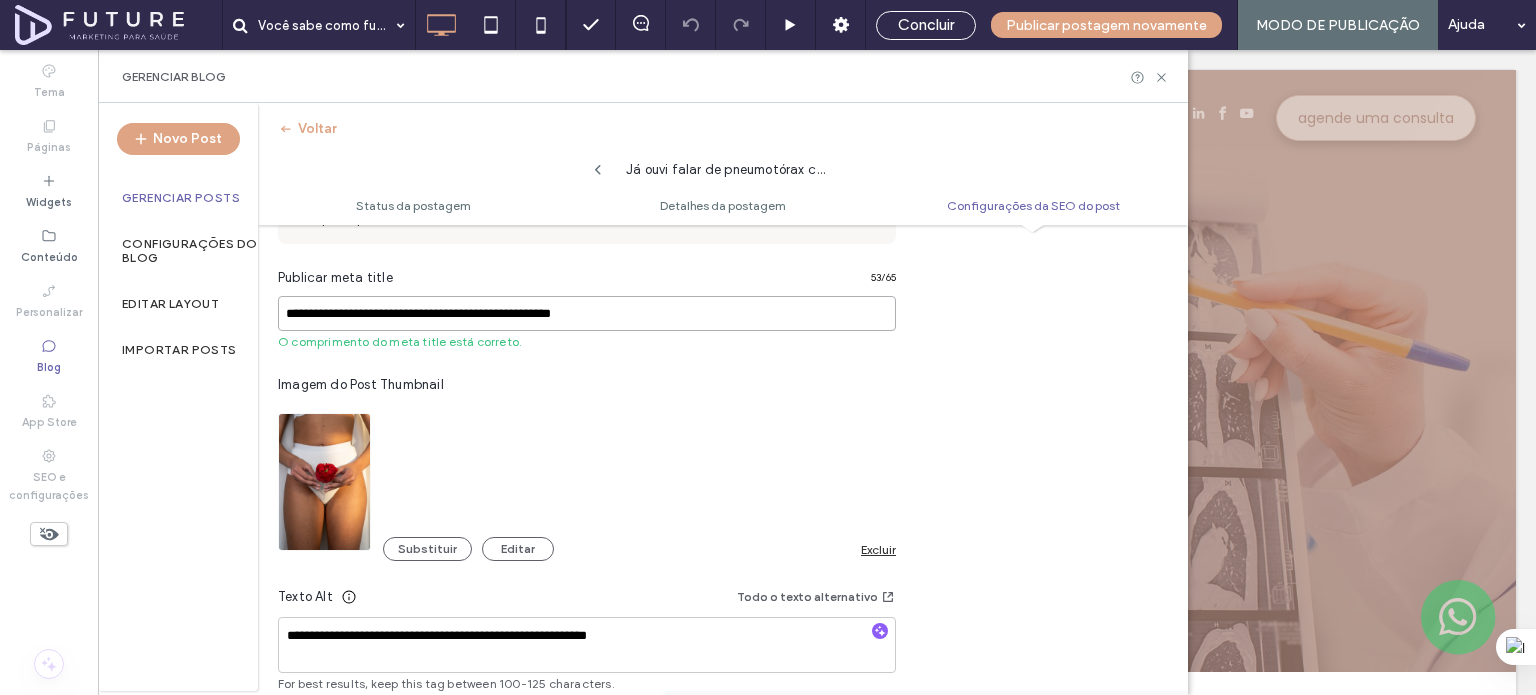 drag, startPoint x: 386, startPoint y: 314, endPoint x: 534, endPoint y: 318, distance: 148.05405 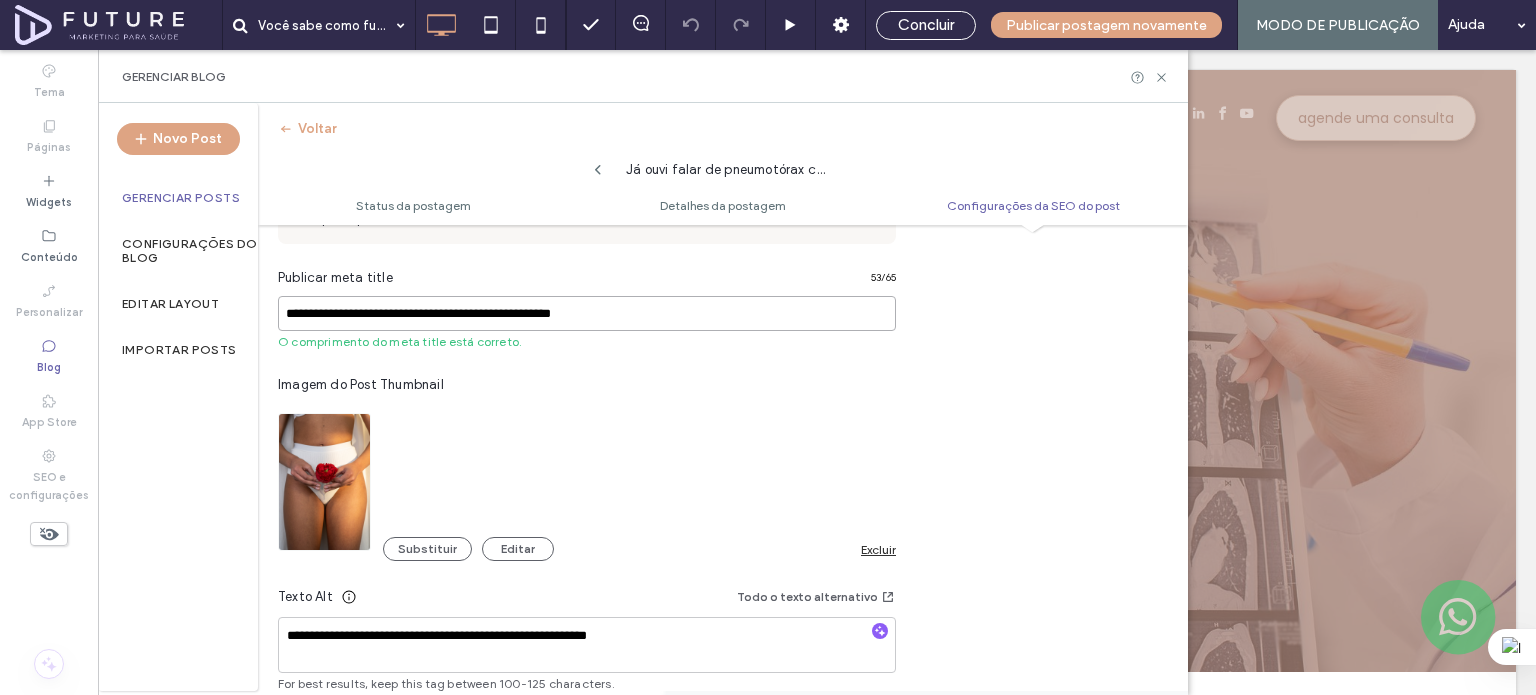 type on "**********" 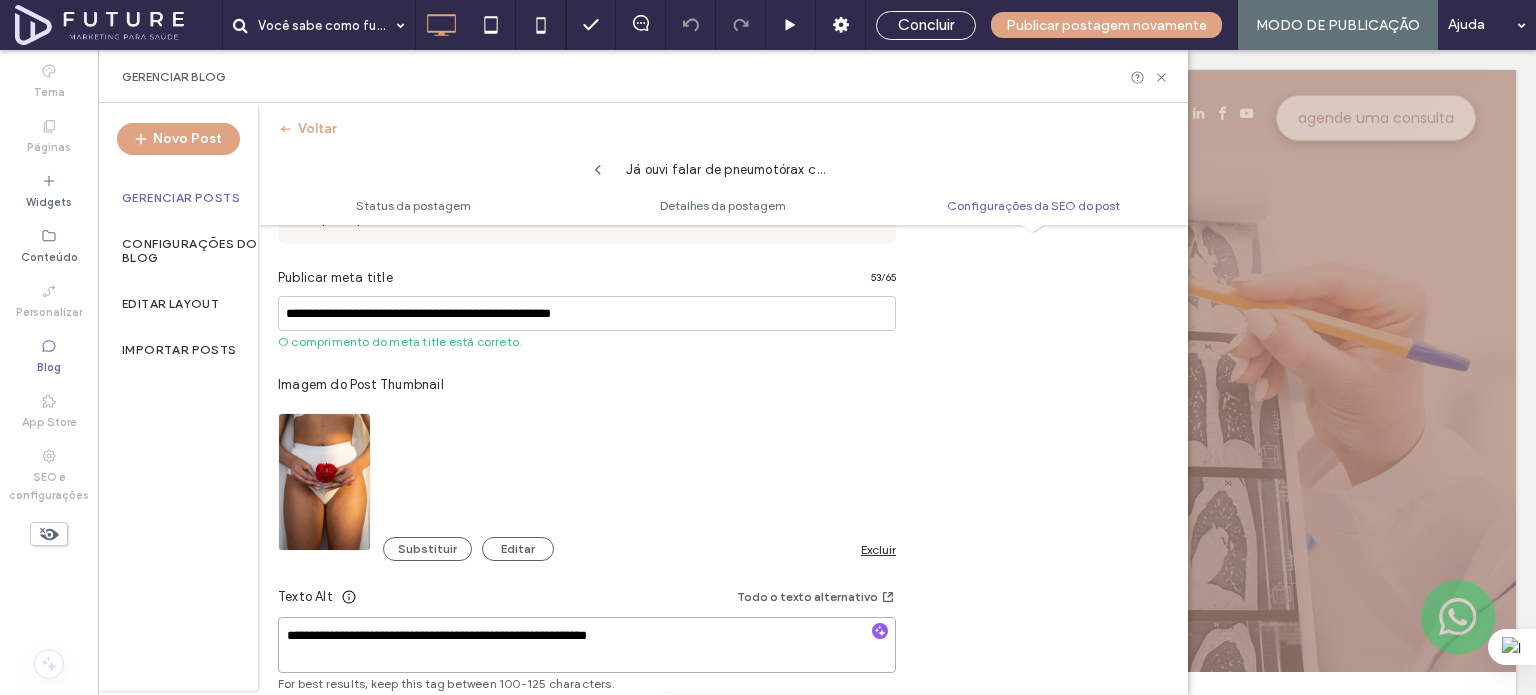 click on "**********" at bounding box center (587, 645) 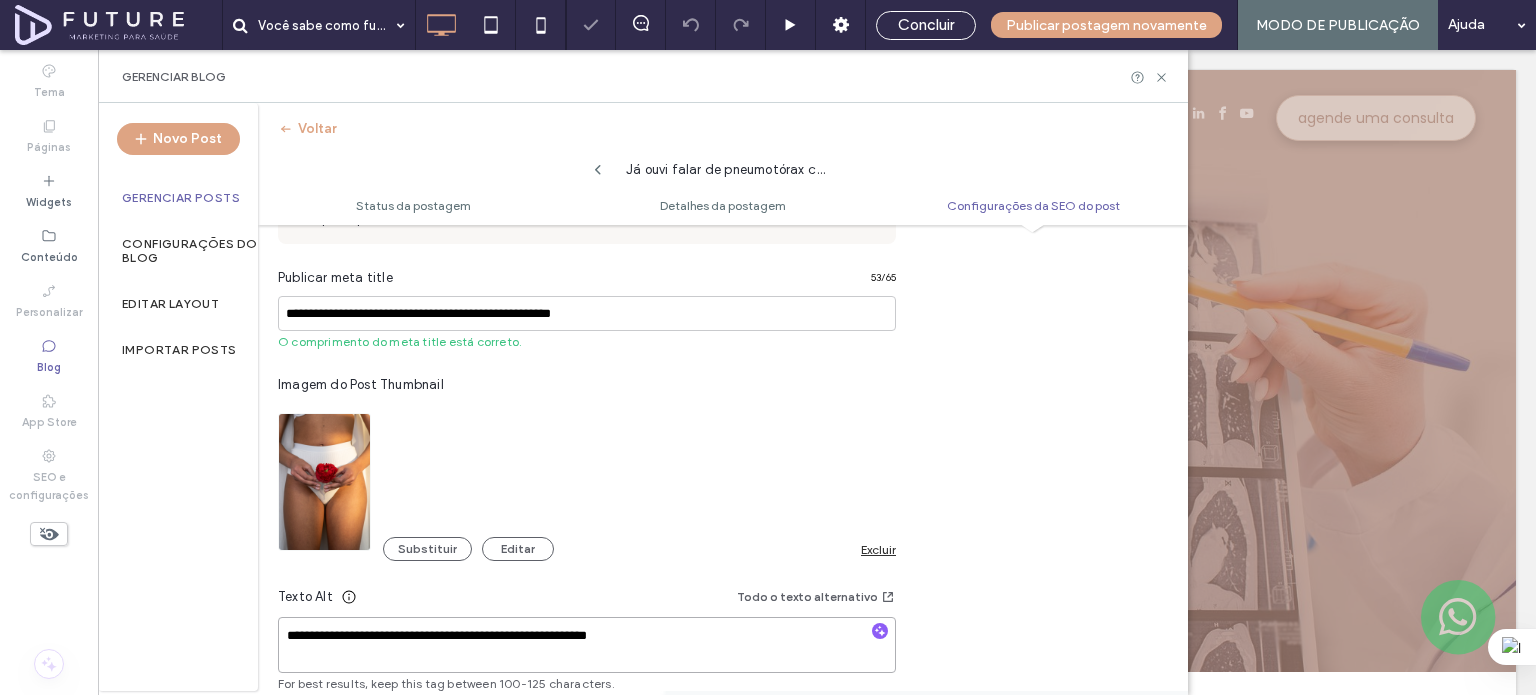 paste 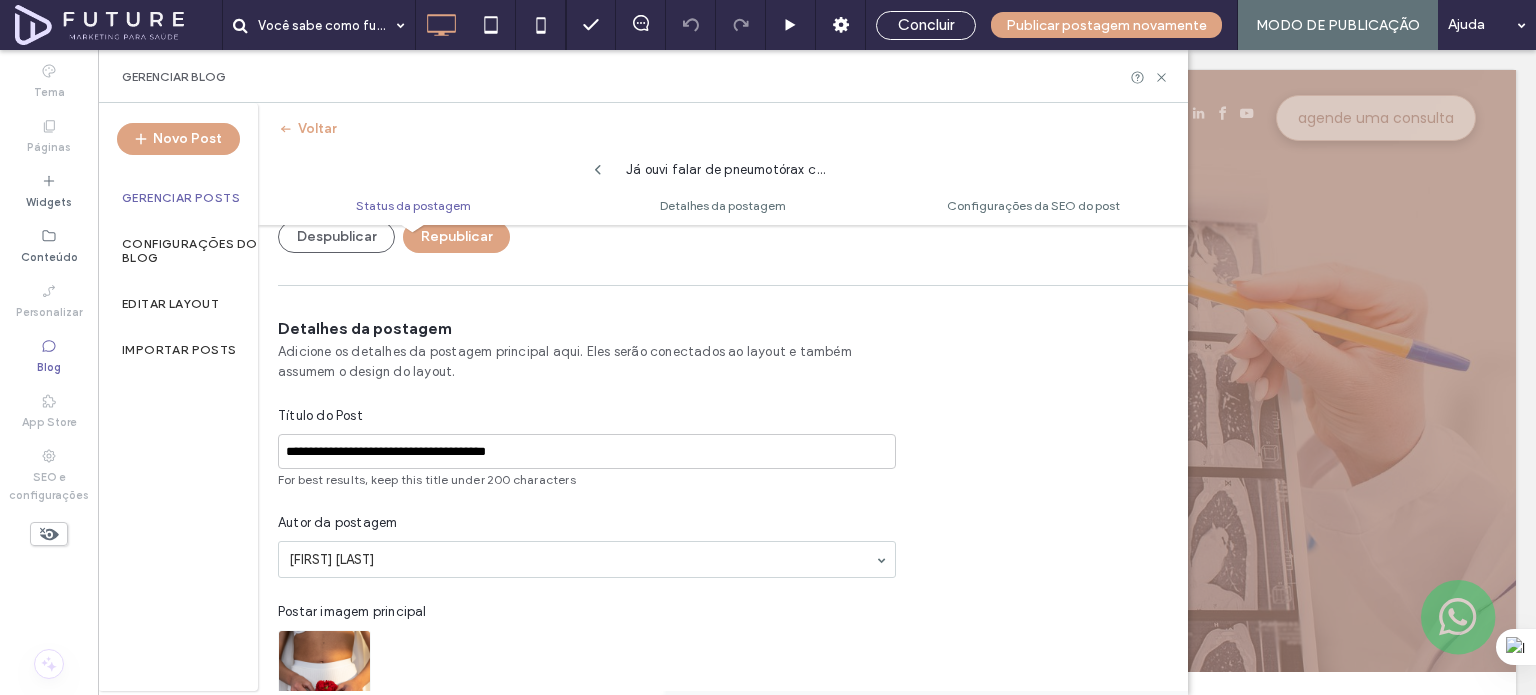 scroll, scrollTop: 300, scrollLeft: 0, axis: vertical 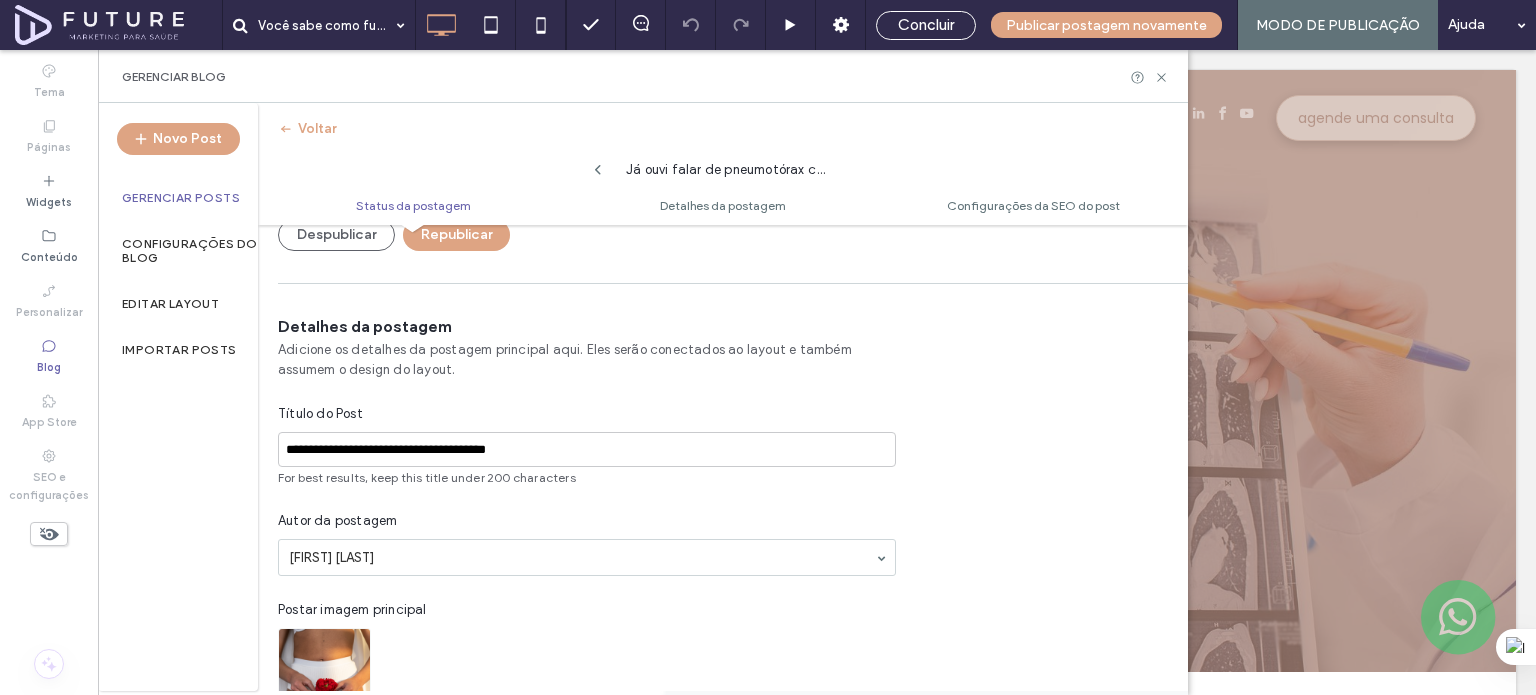 type on "**********" 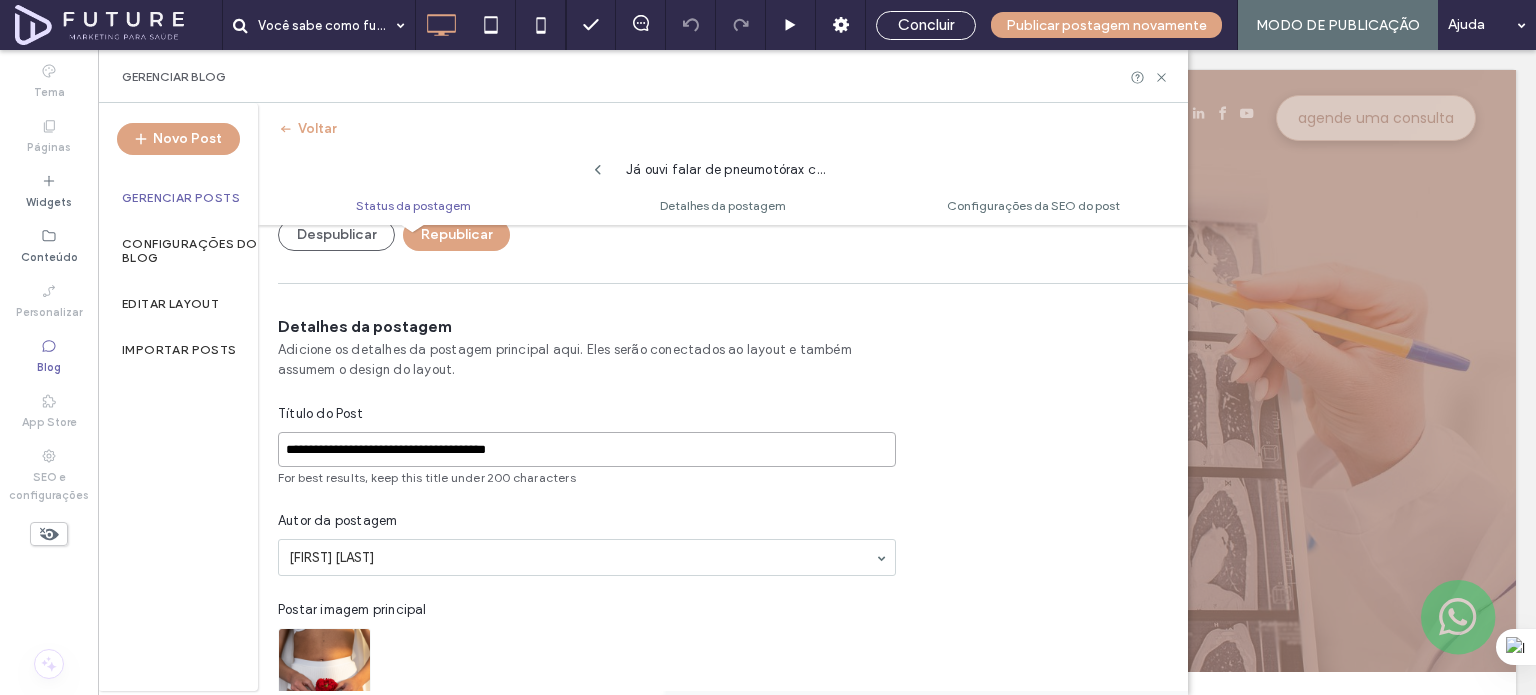 click on "**********" at bounding box center [587, 449] 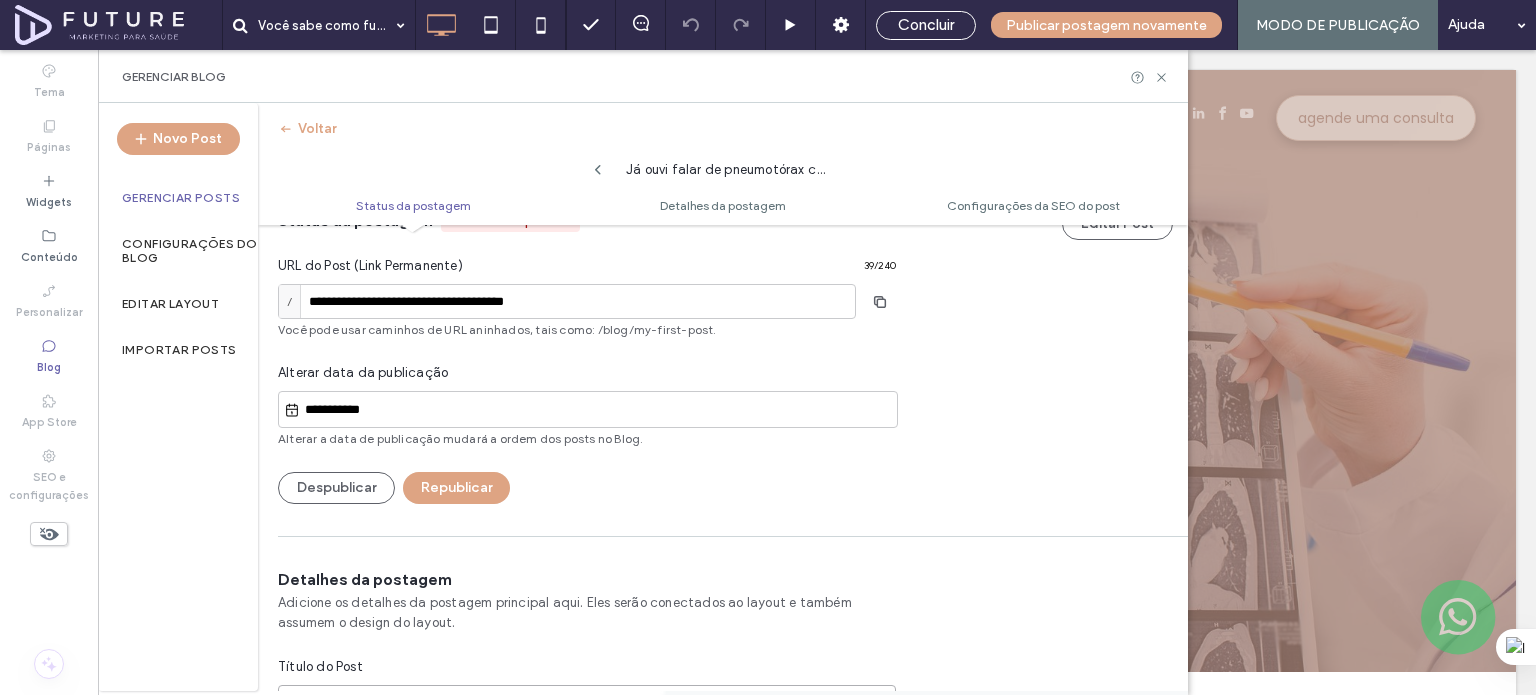scroll, scrollTop: 0, scrollLeft: 0, axis: both 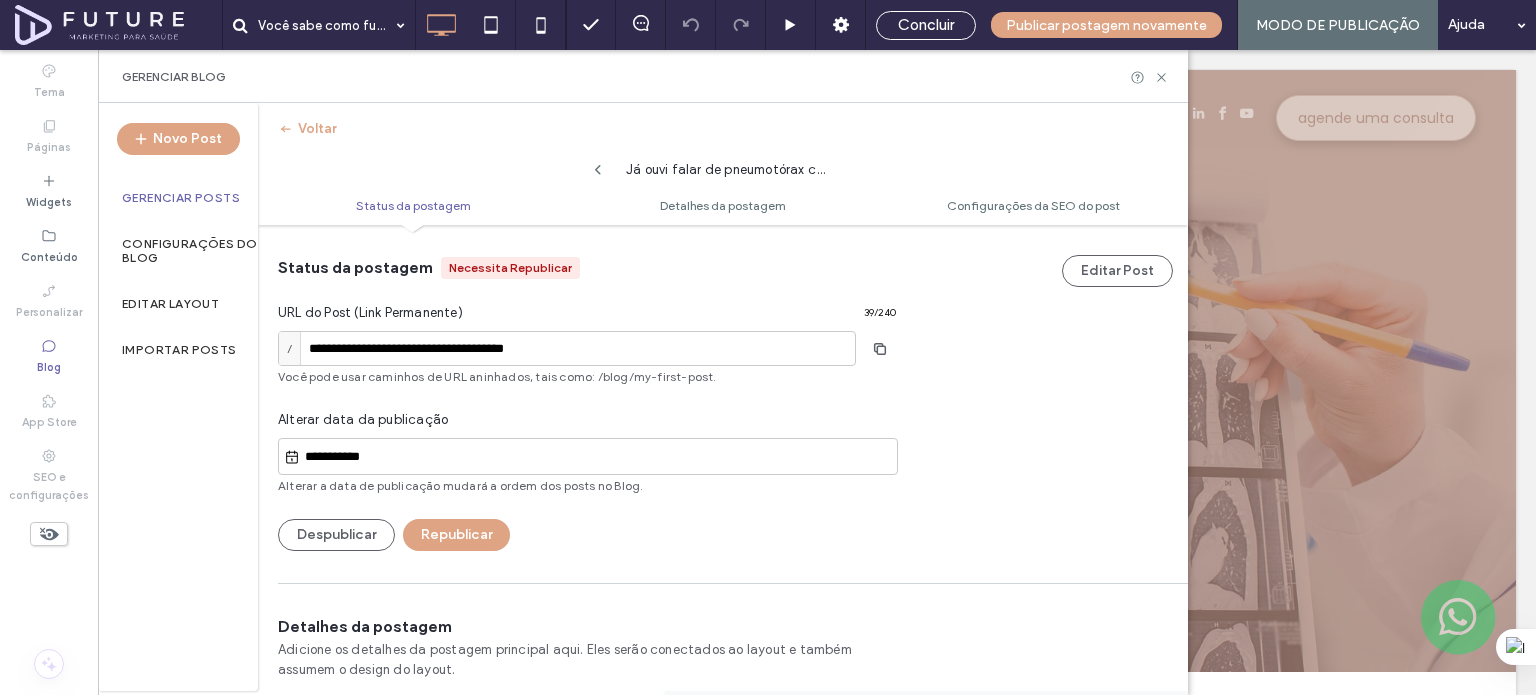 type on "**********" 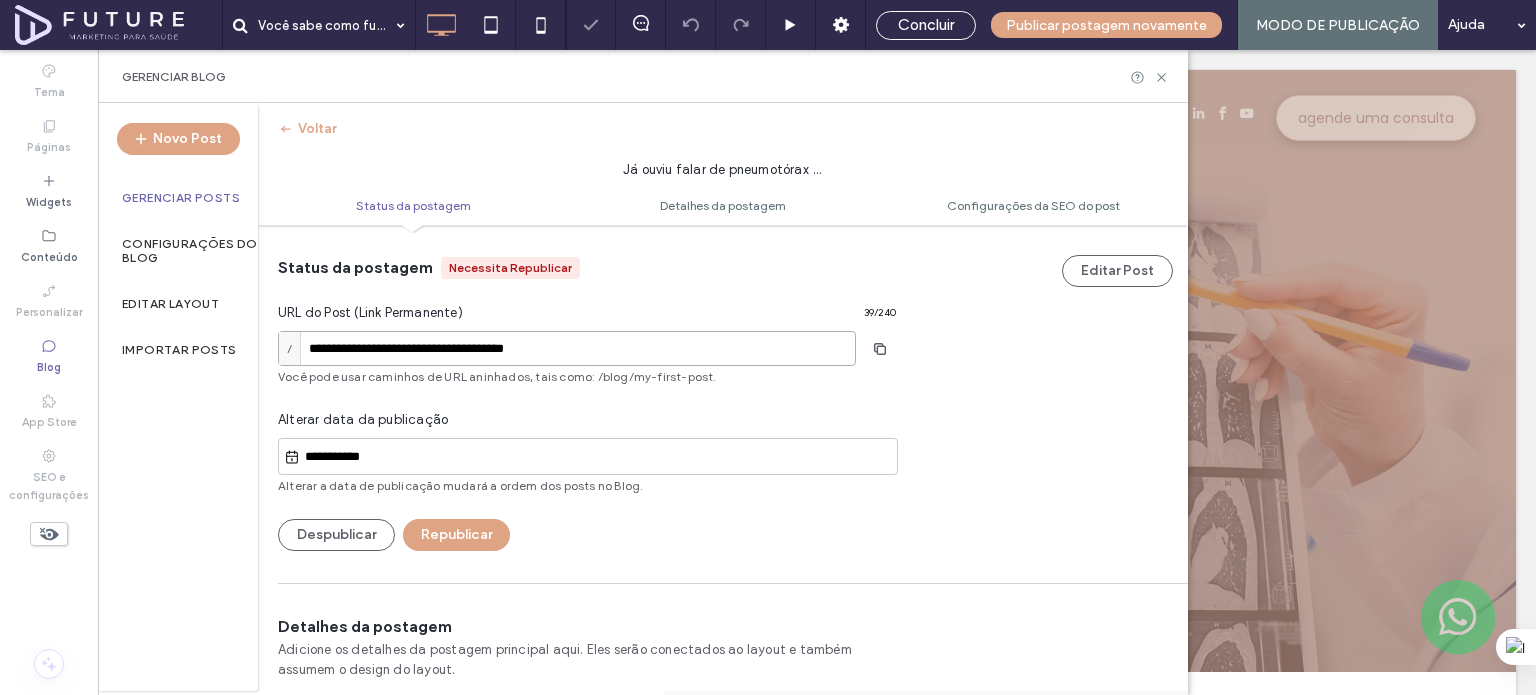 click on "**********" at bounding box center [768, 347] 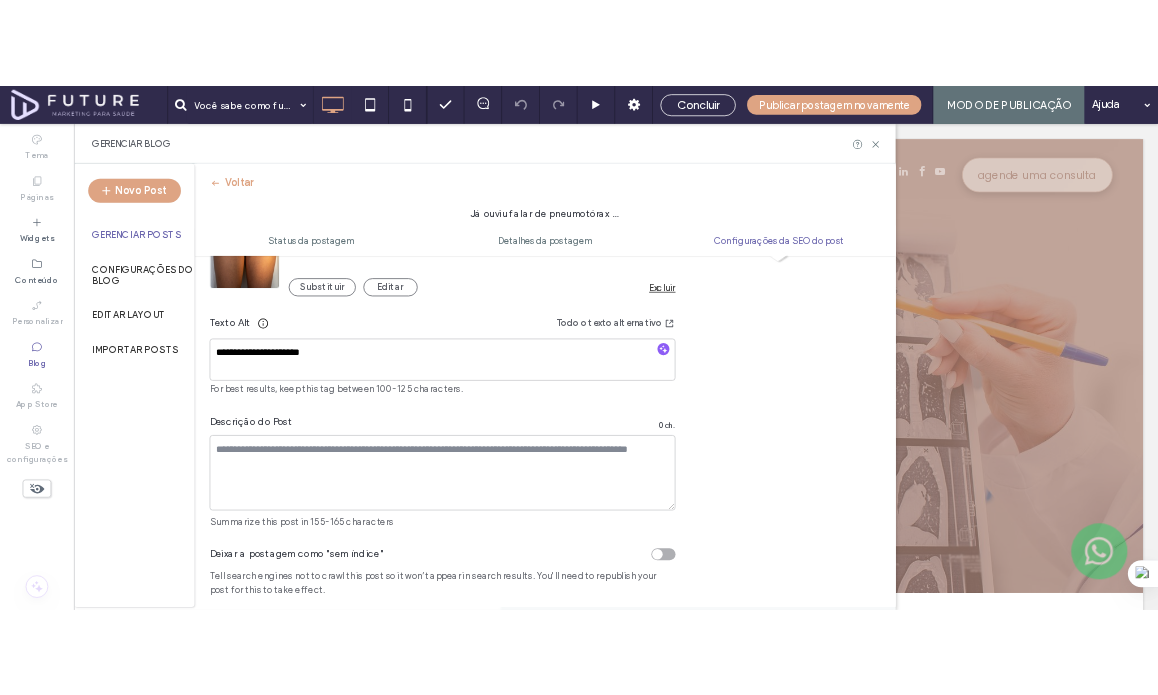 scroll, scrollTop: 1474, scrollLeft: 0, axis: vertical 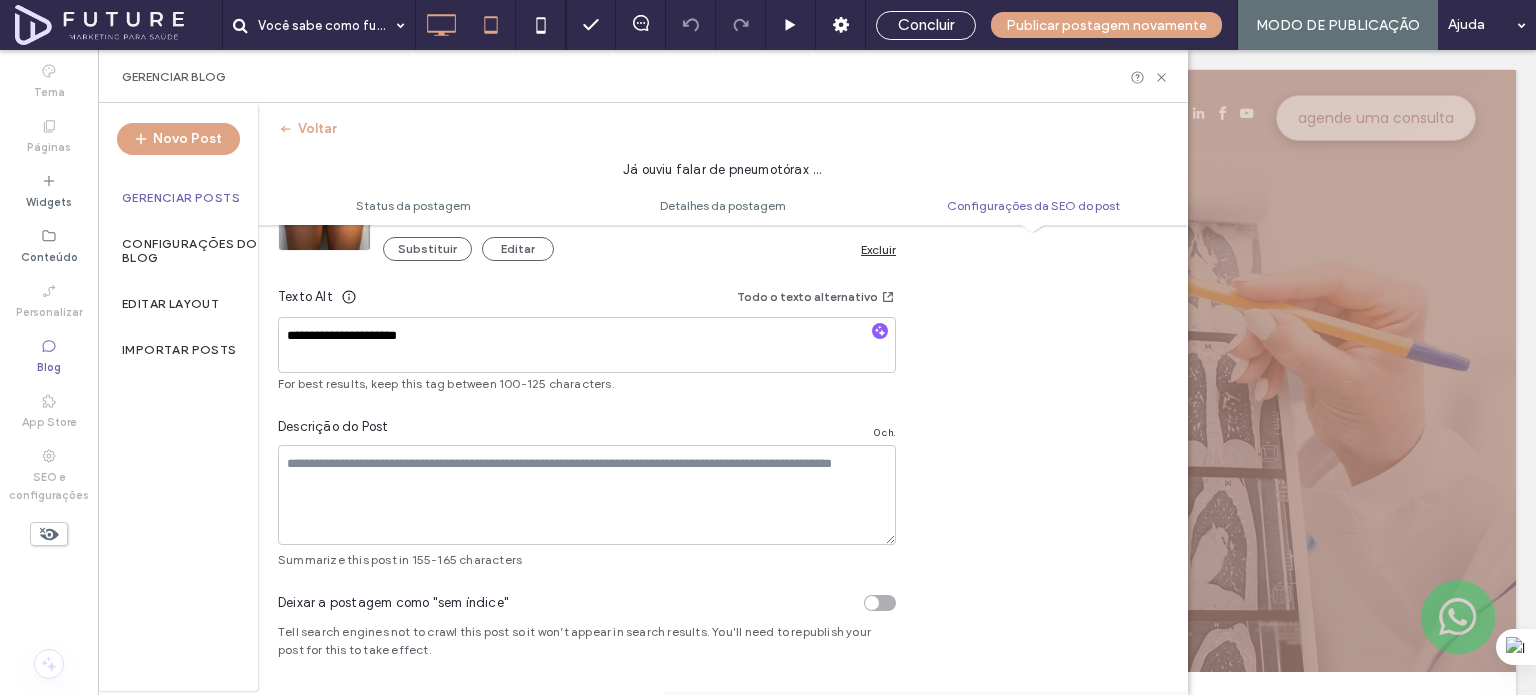 type on "**********" 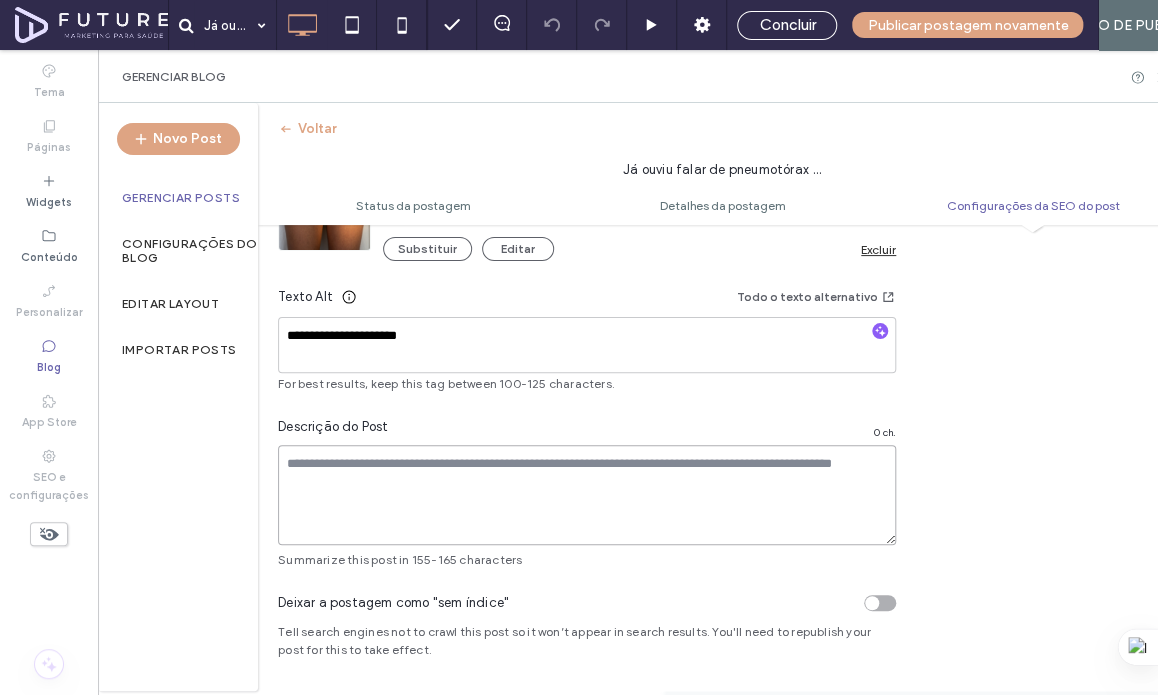 click at bounding box center (587, 495) 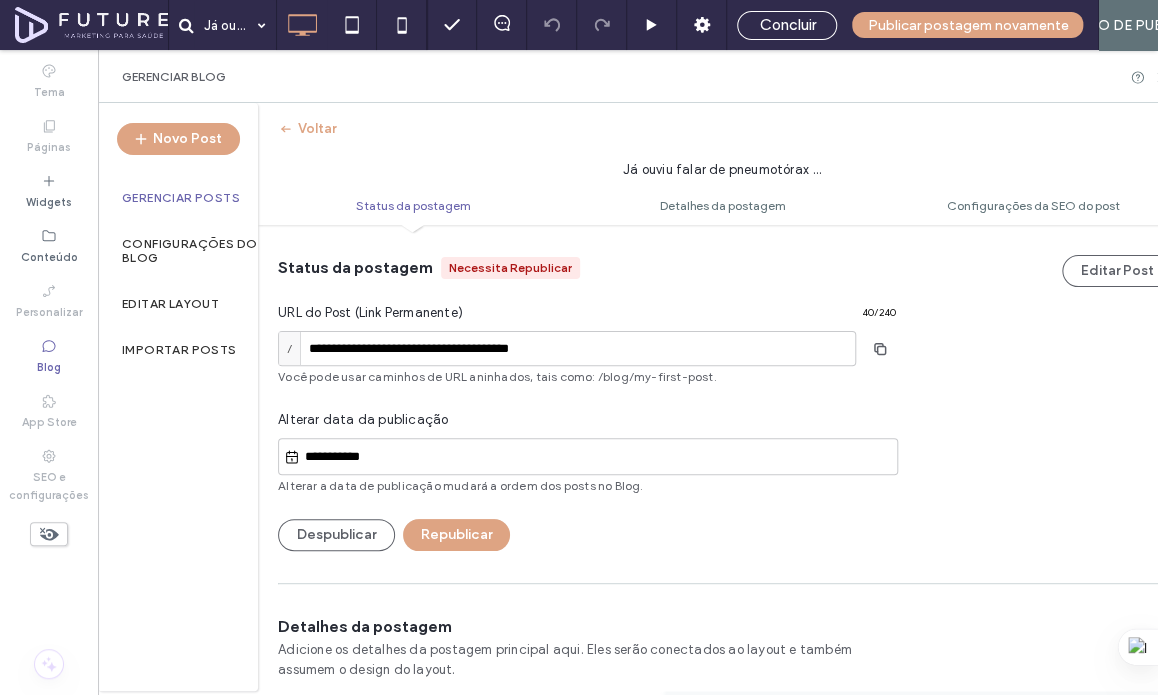 scroll, scrollTop: 0, scrollLeft: 0, axis: both 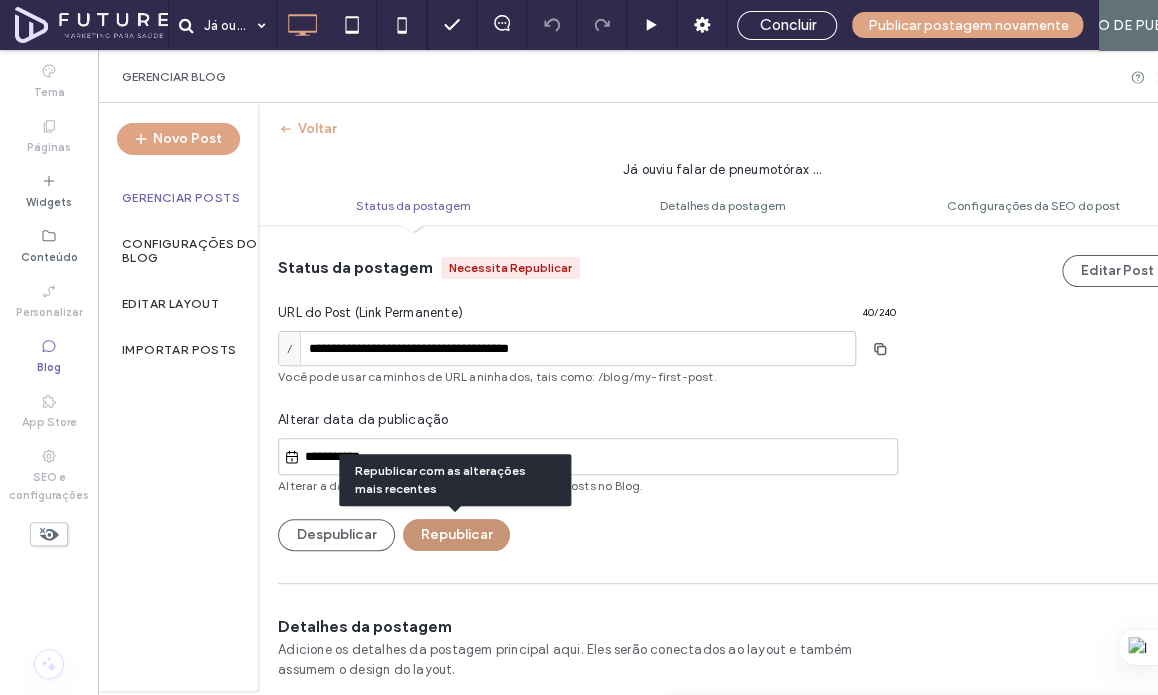 type on "**********" 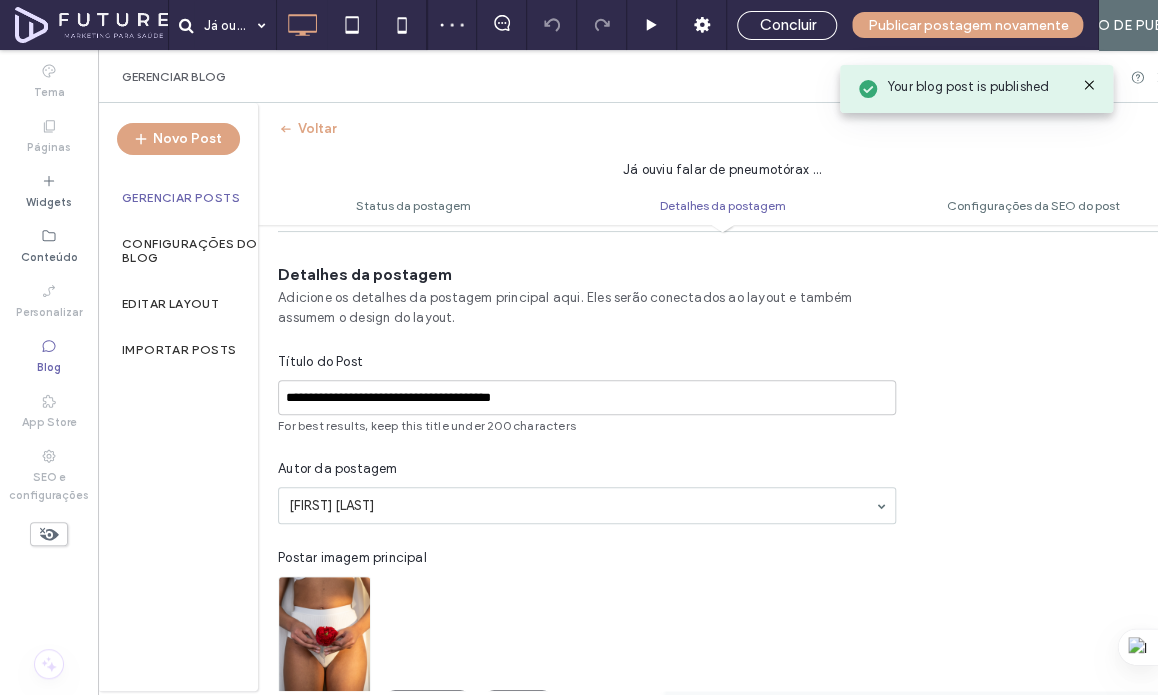 scroll, scrollTop: 400, scrollLeft: 0, axis: vertical 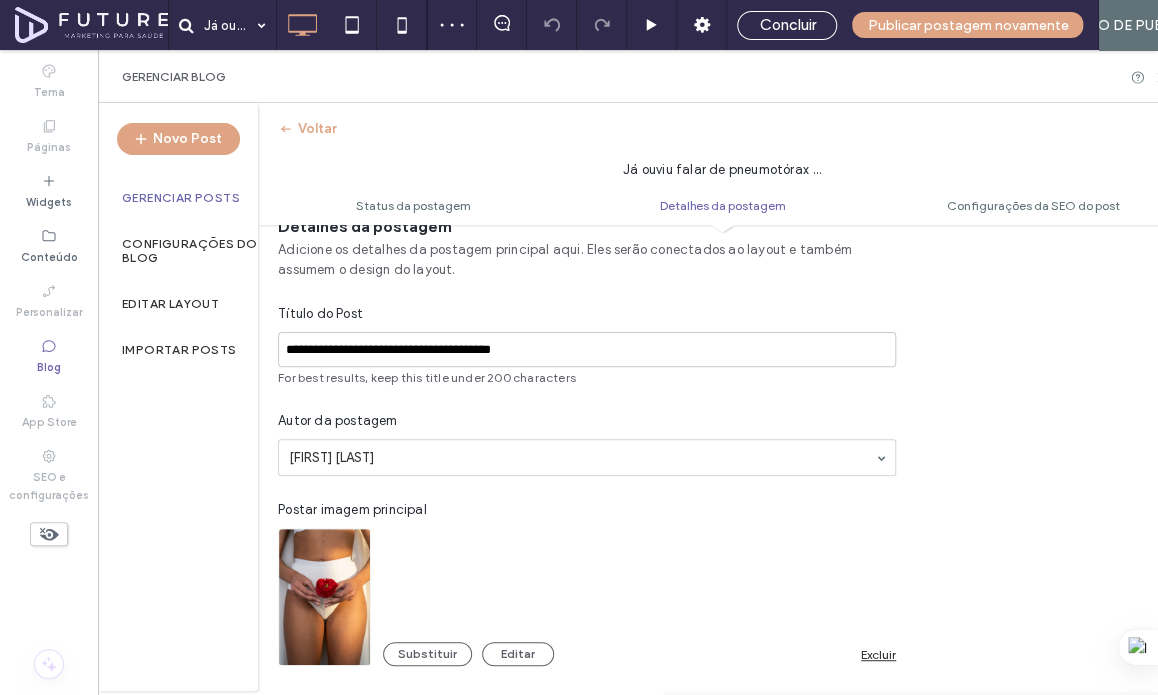 click on "Gerenciar Posts" at bounding box center [181, 198] 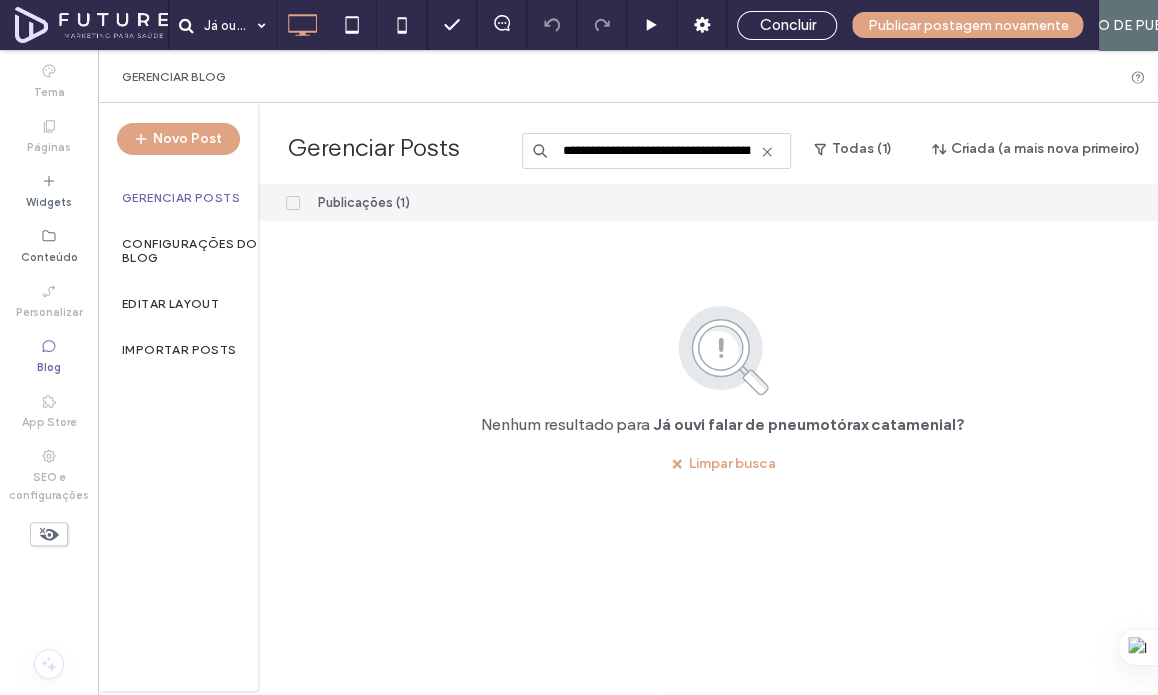 click on "**********" at bounding box center [656, 151] 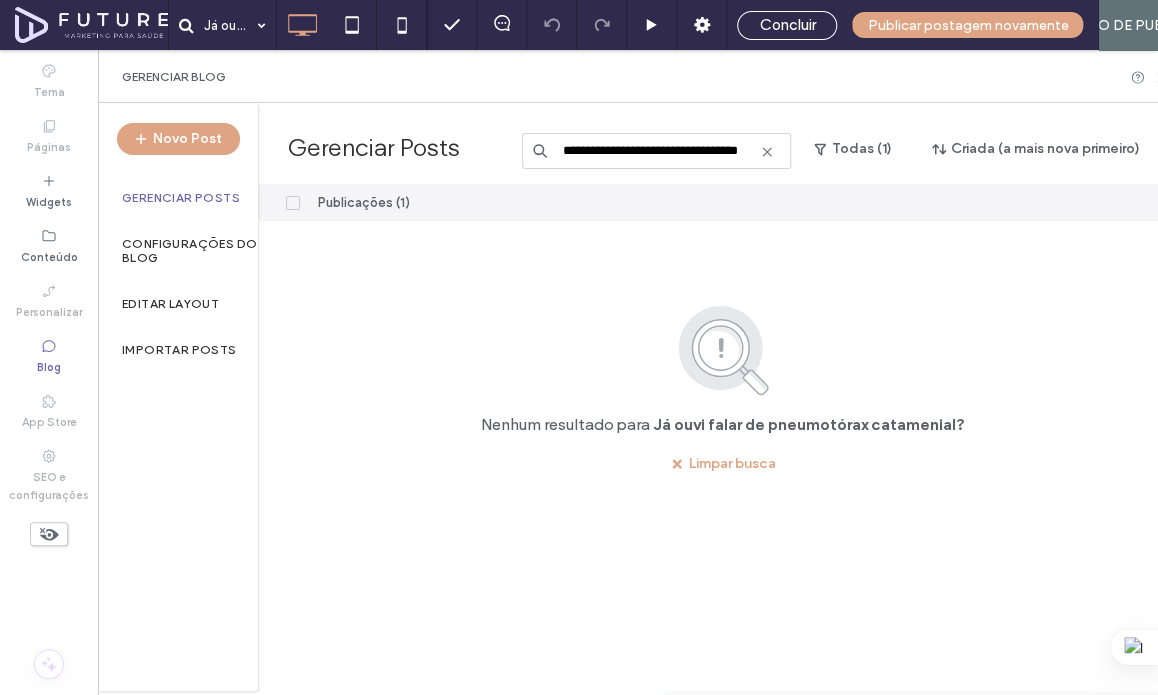 scroll, scrollTop: 0, scrollLeft: 35, axis: horizontal 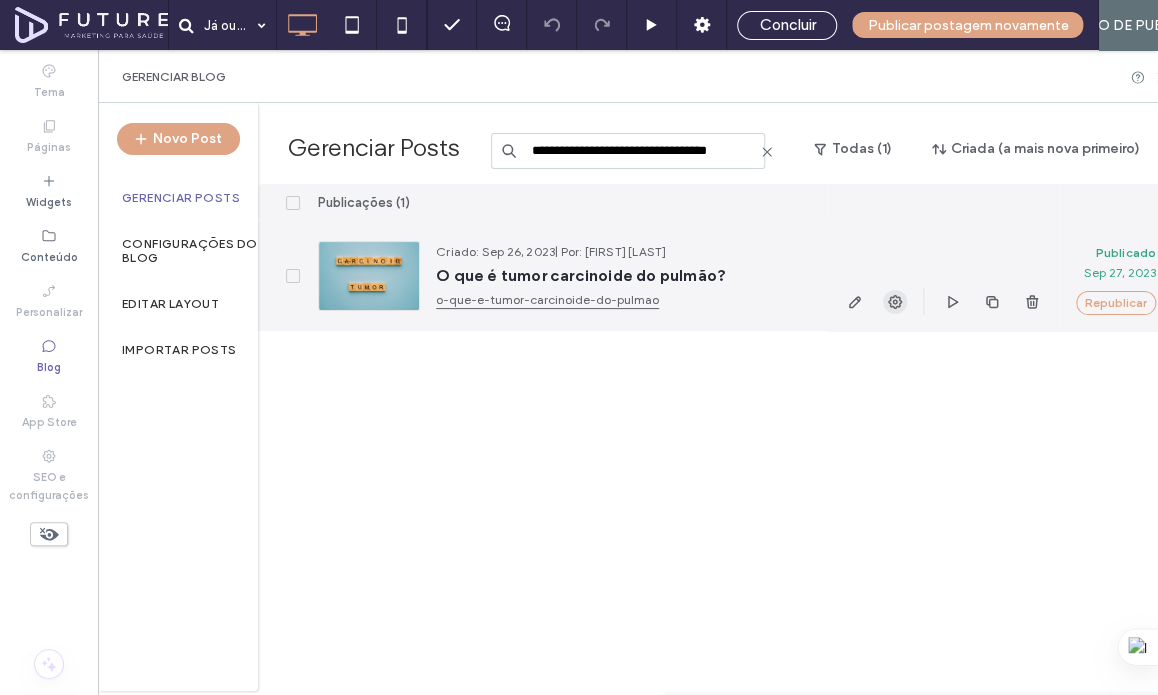 click 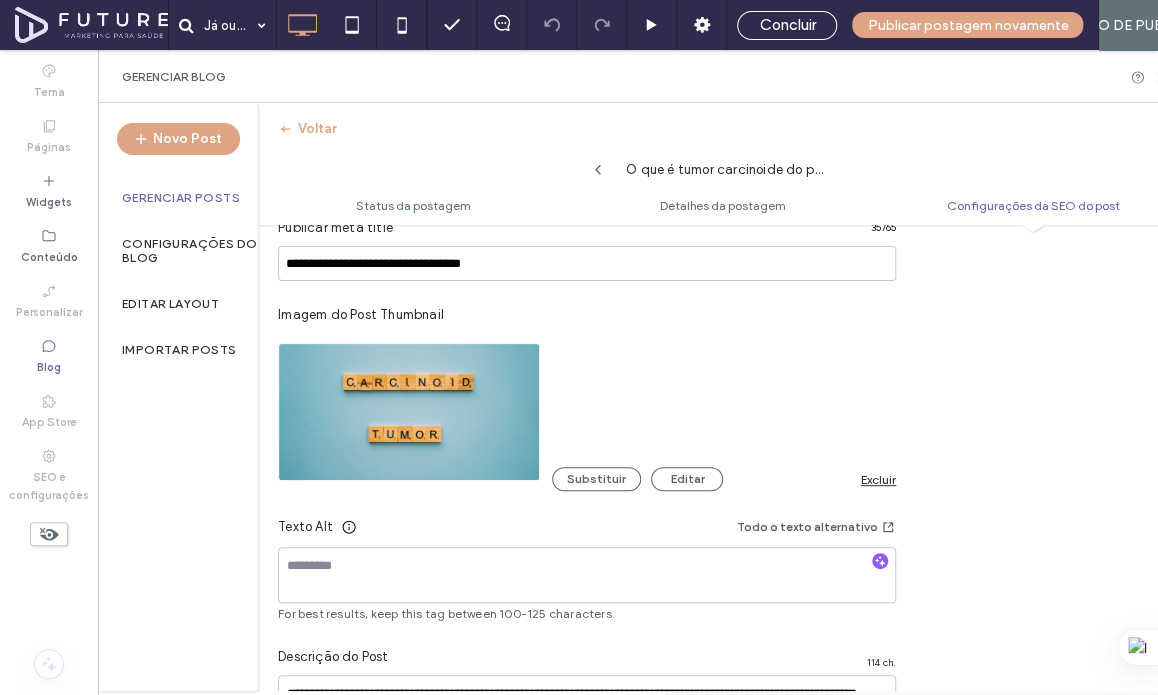 scroll, scrollTop: 1054, scrollLeft: 0, axis: vertical 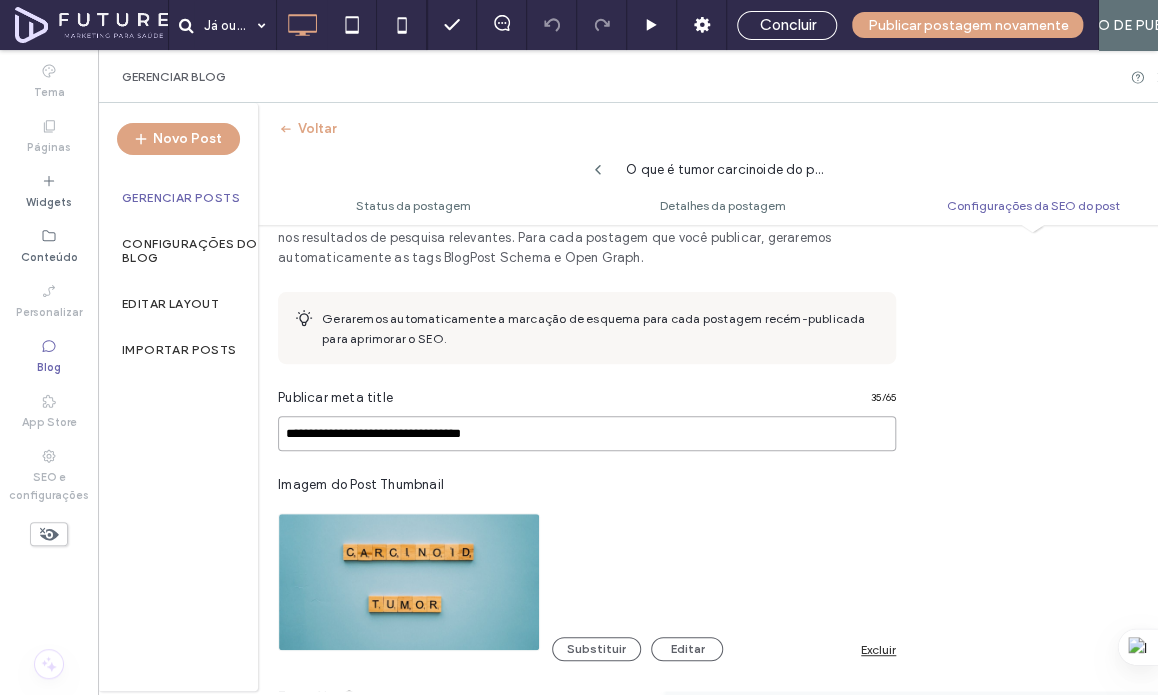 click on "**********" at bounding box center [587, 433] 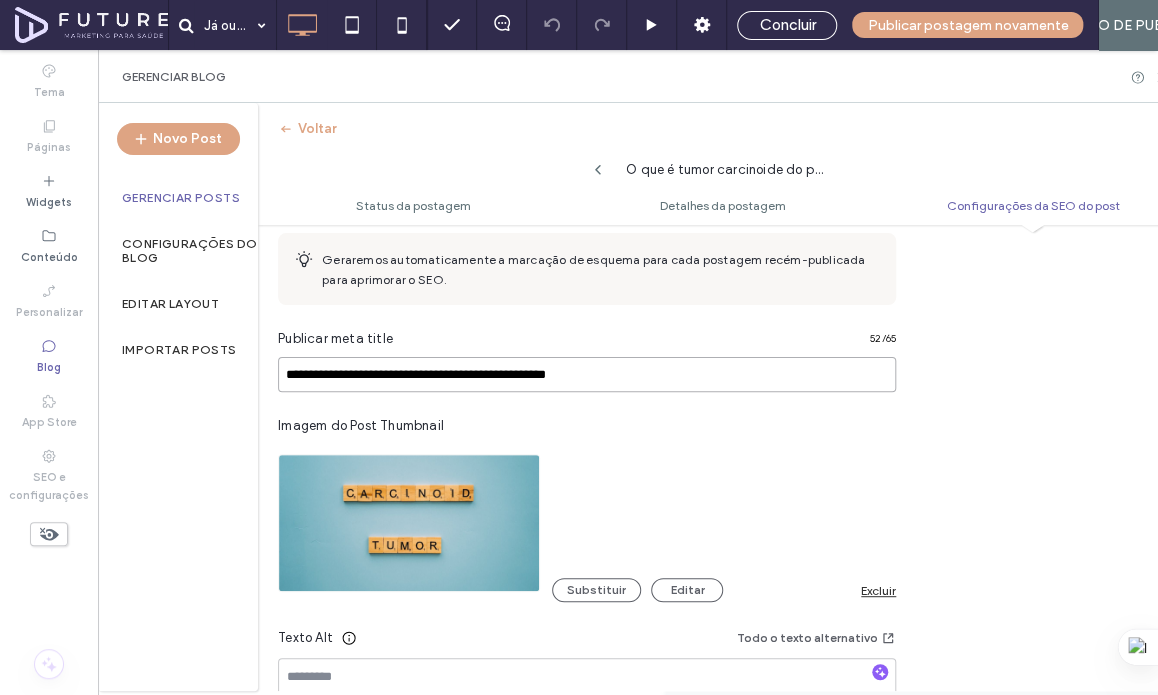 scroll, scrollTop: 1254, scrollLeft: 0, axis: vertical 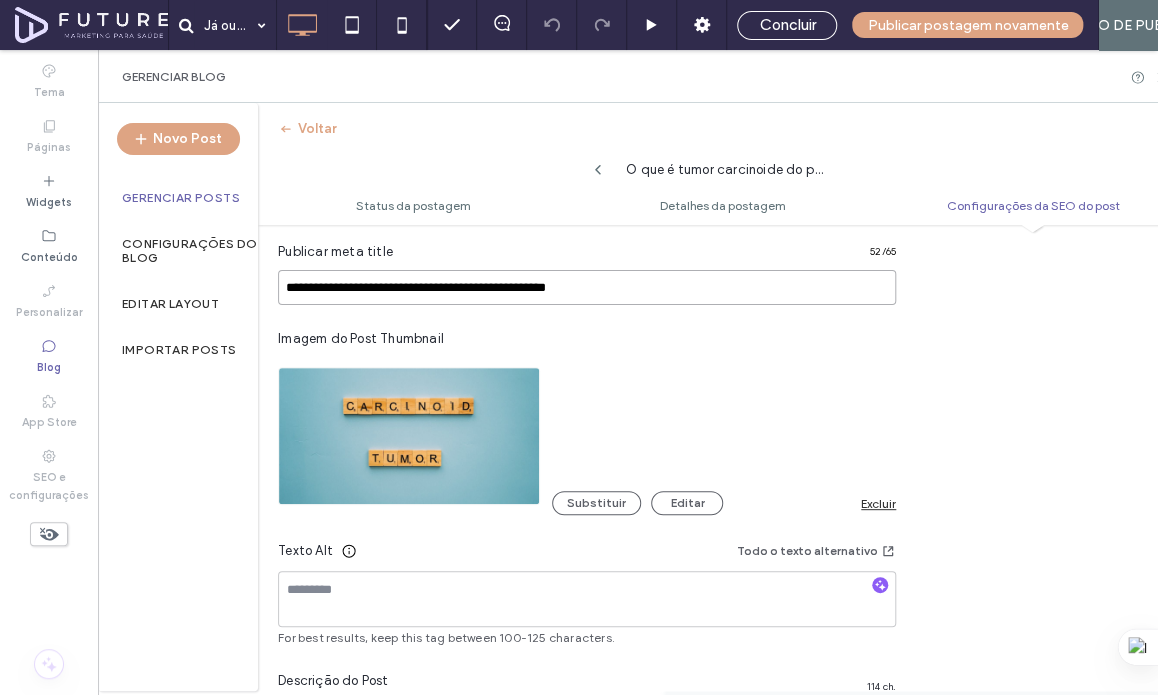 drag, startPoint x: 335, startPoint y: 233, endPoint x: 500, endPoint y: 266, distance: 168.26764 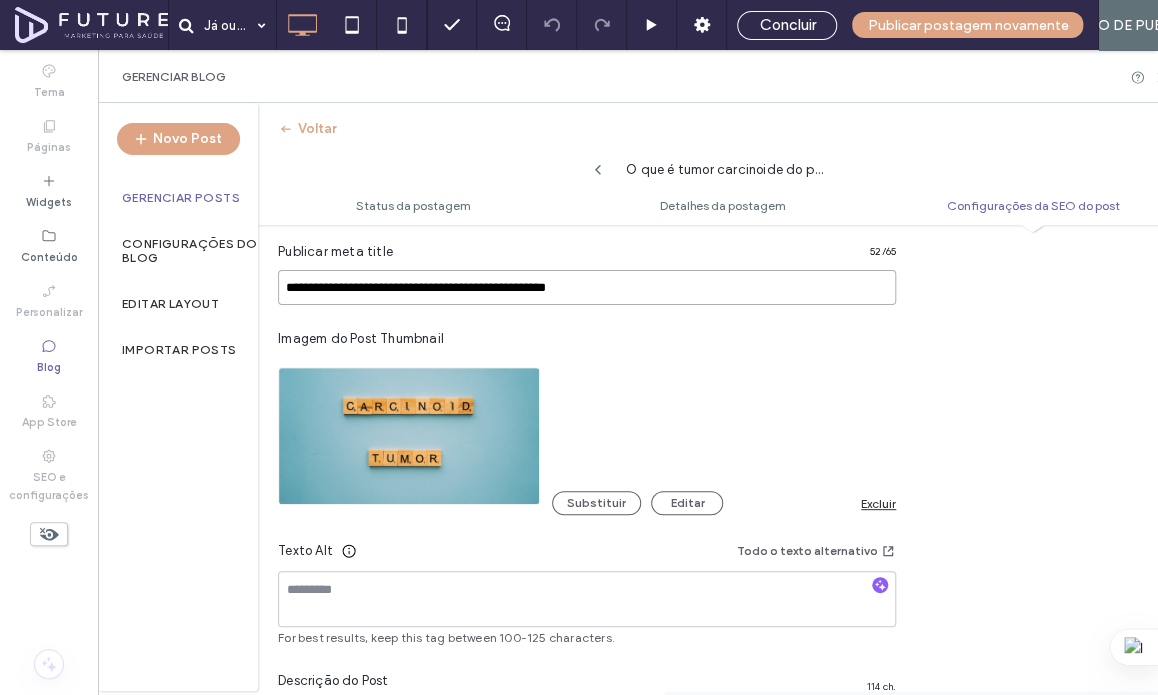 type on "**********" 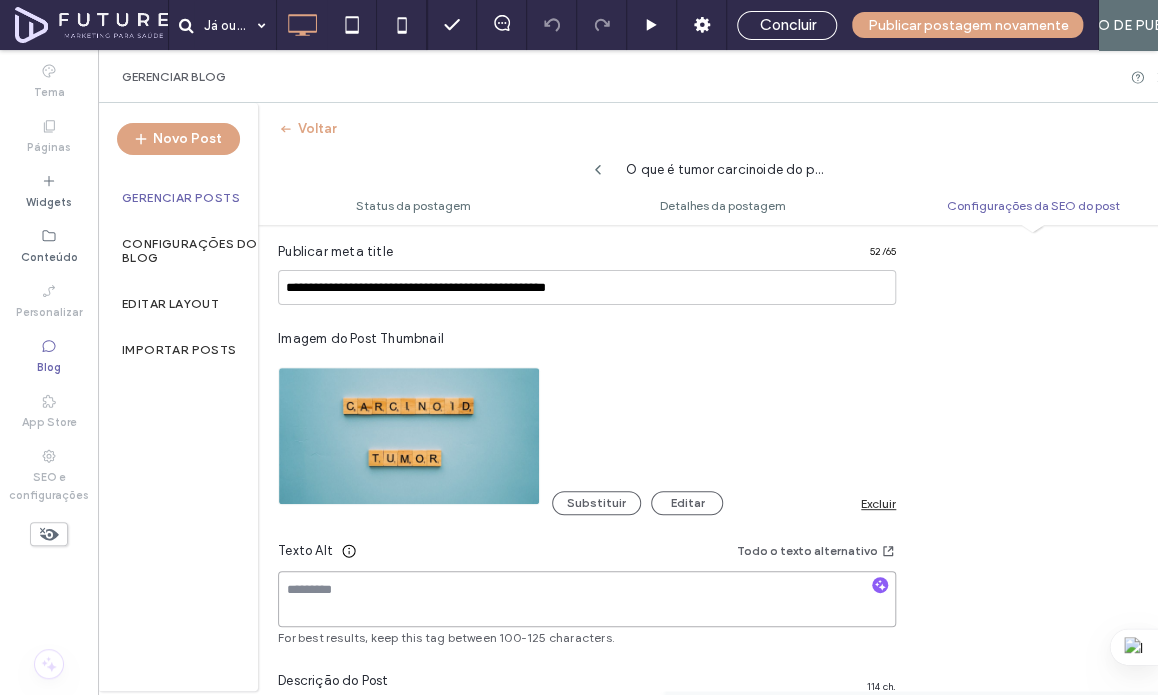 click on "Texto Alt Todo o texto alternativo For best results, keep this tag between 100-125 characters." at bounding box center (587, 593) 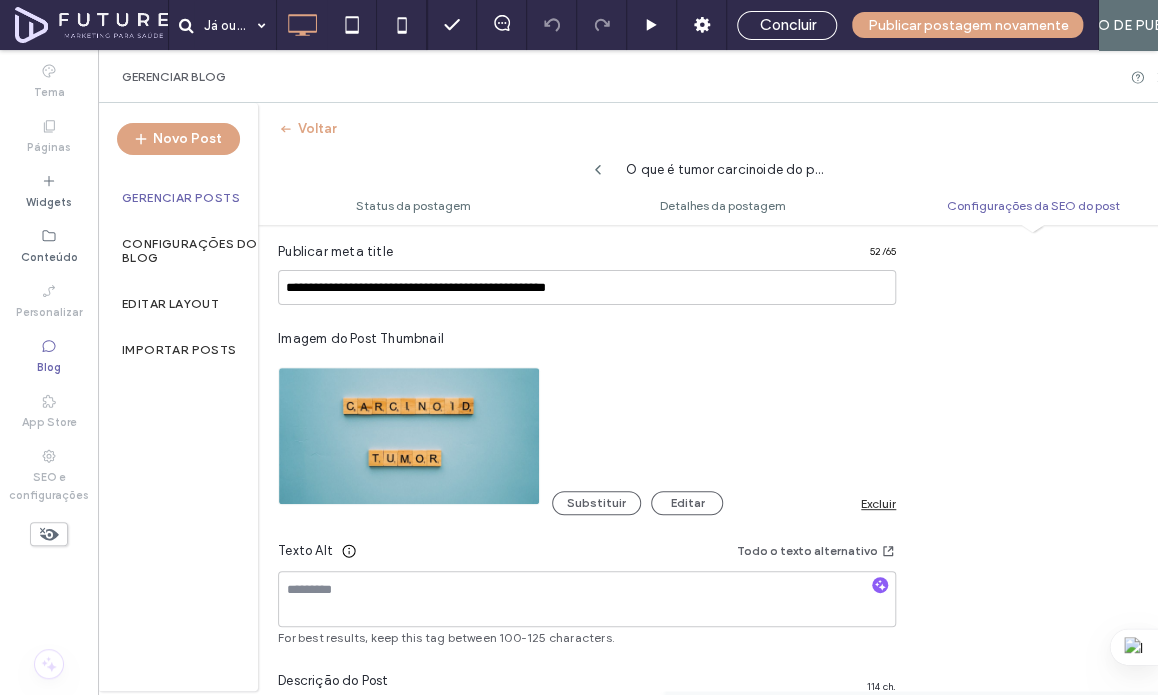 click on "Texto Alt Todo o texto alternativo" at bounding box center (587, 555) 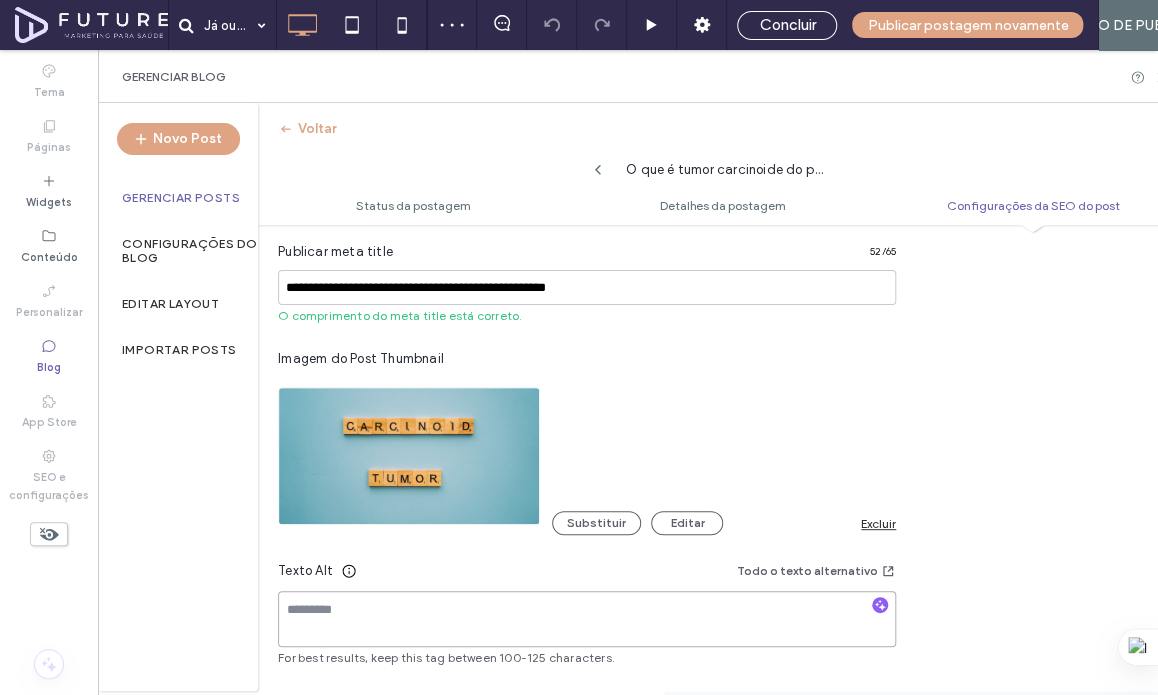 click at bounding box center (587, 619) 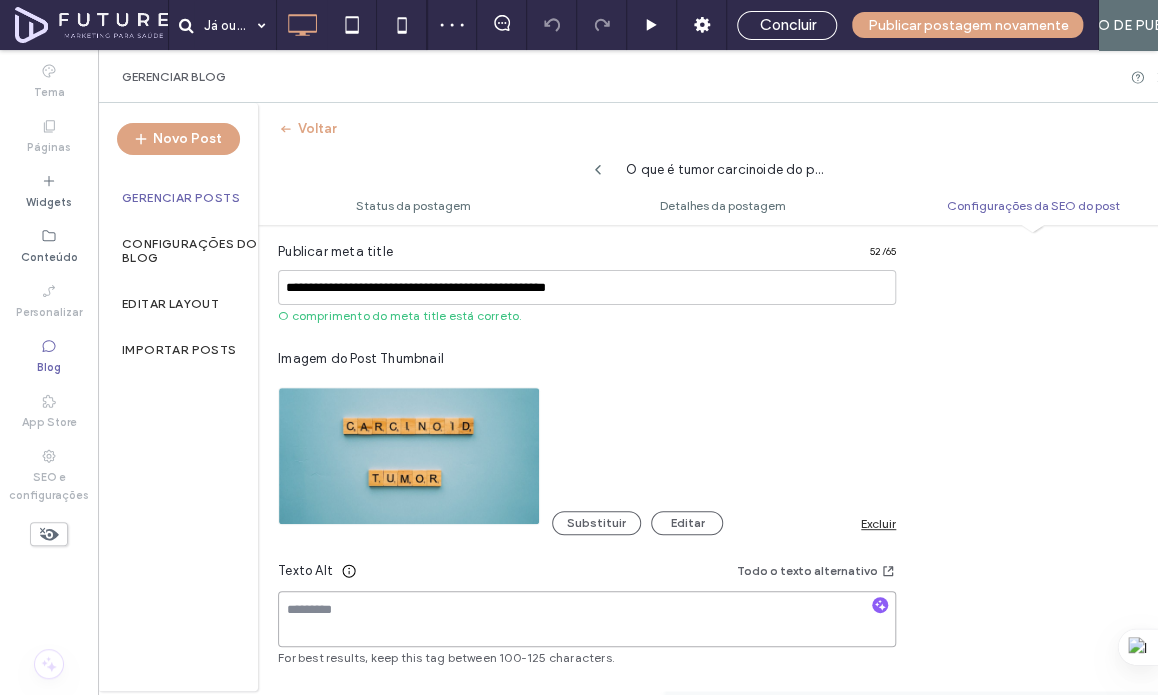 paste on "**********" 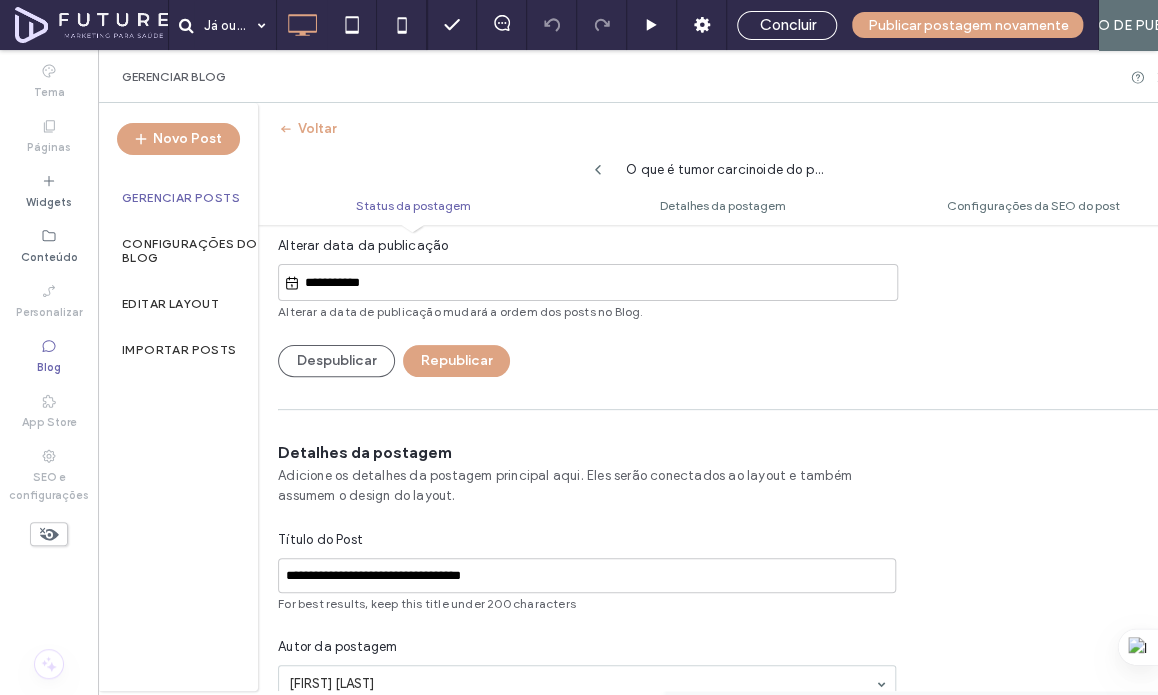 scroll, scrollTop: 0, scrollLeft: 0, axis: both 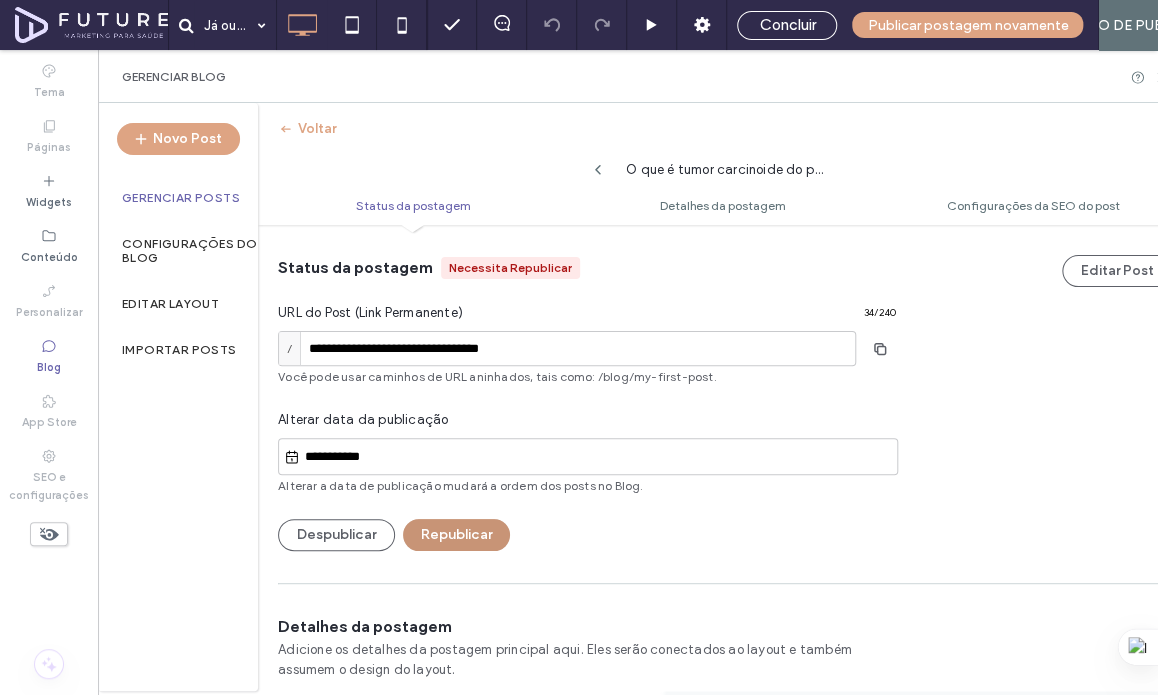 type on "**********" 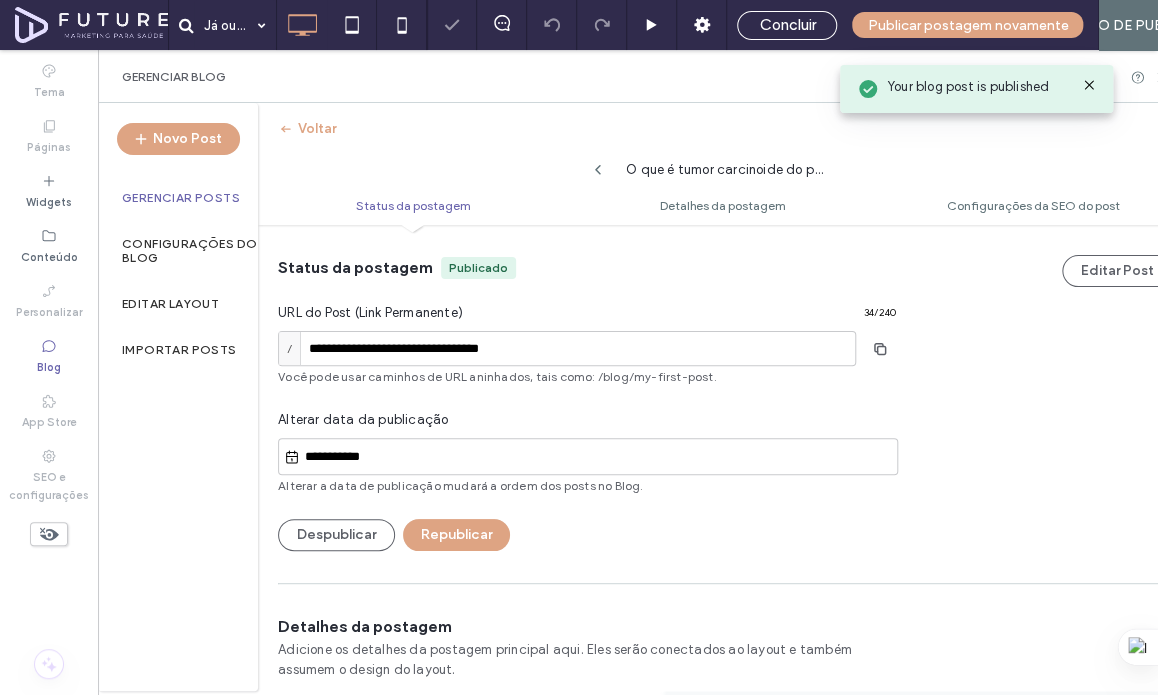 click on "Gerenciar Posts" at bounding box center (181, 198) 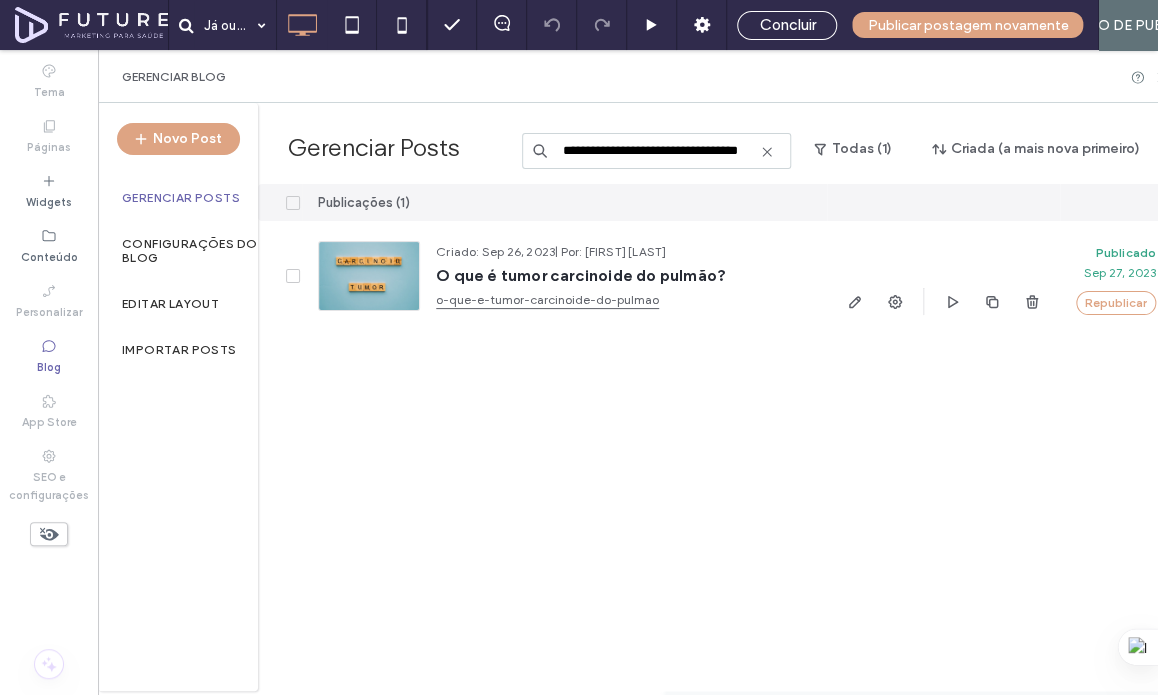 click on "**********" at bounding box center (656, 151) 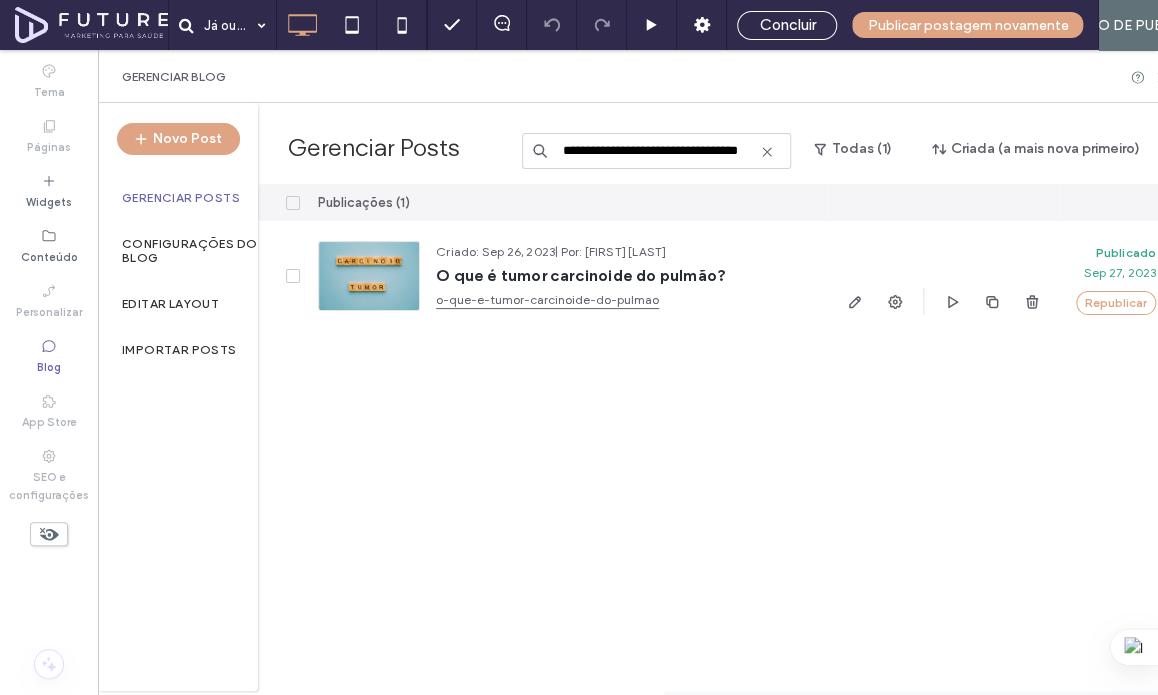 paste on "**********" 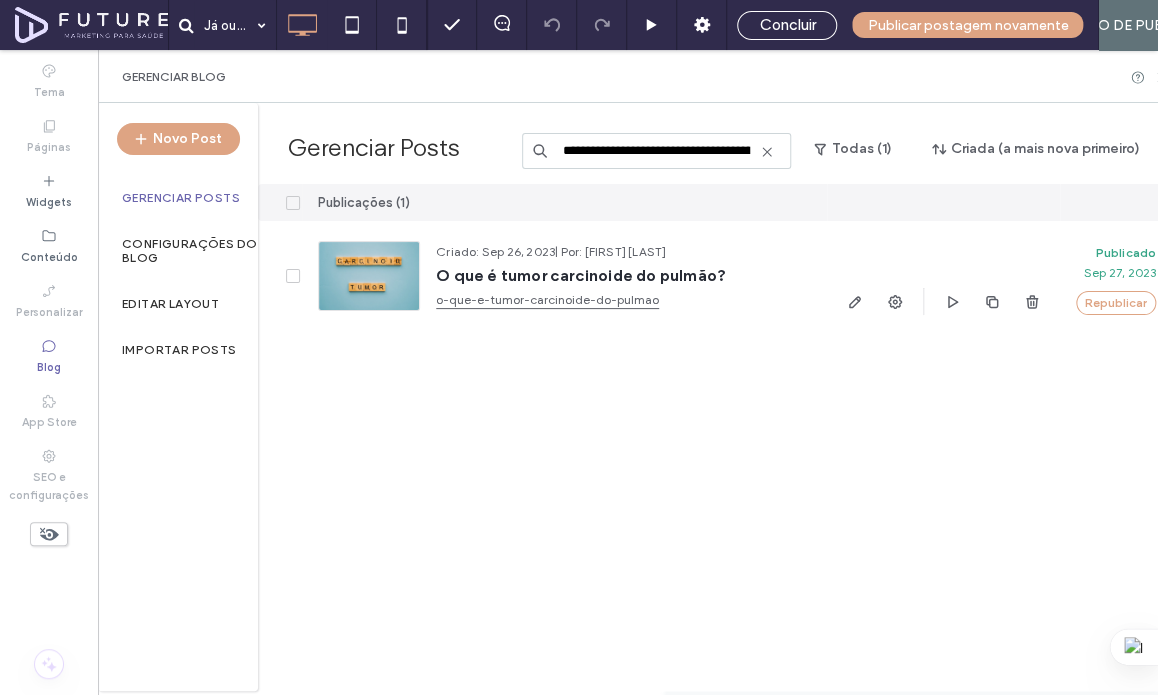 scroll, scrollTop: 0, scrollLeft: 157, axis: horizontal 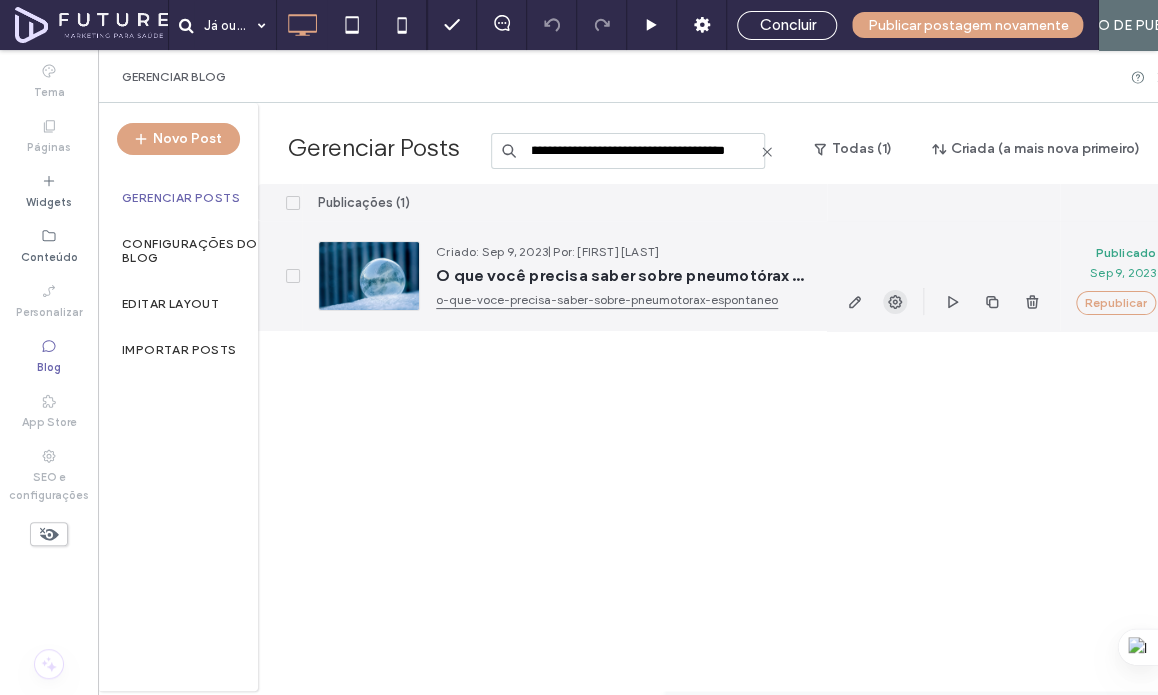 click 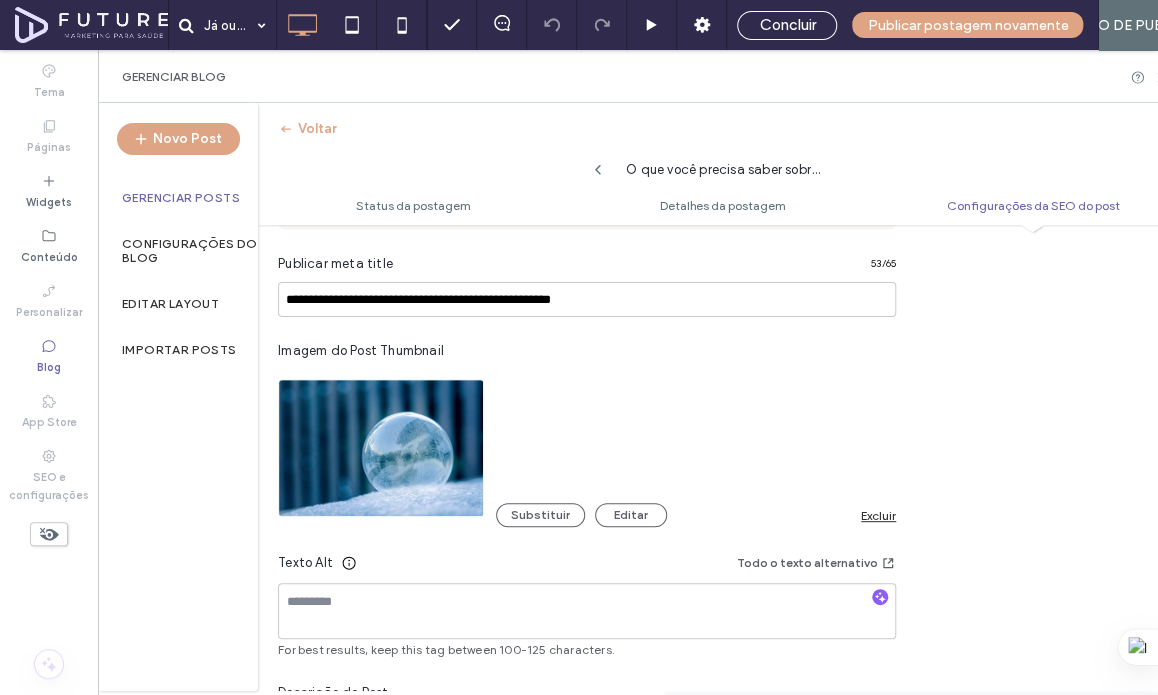 scroll, scrollTop: 1154, scrollLeft: 0, axis: vertical 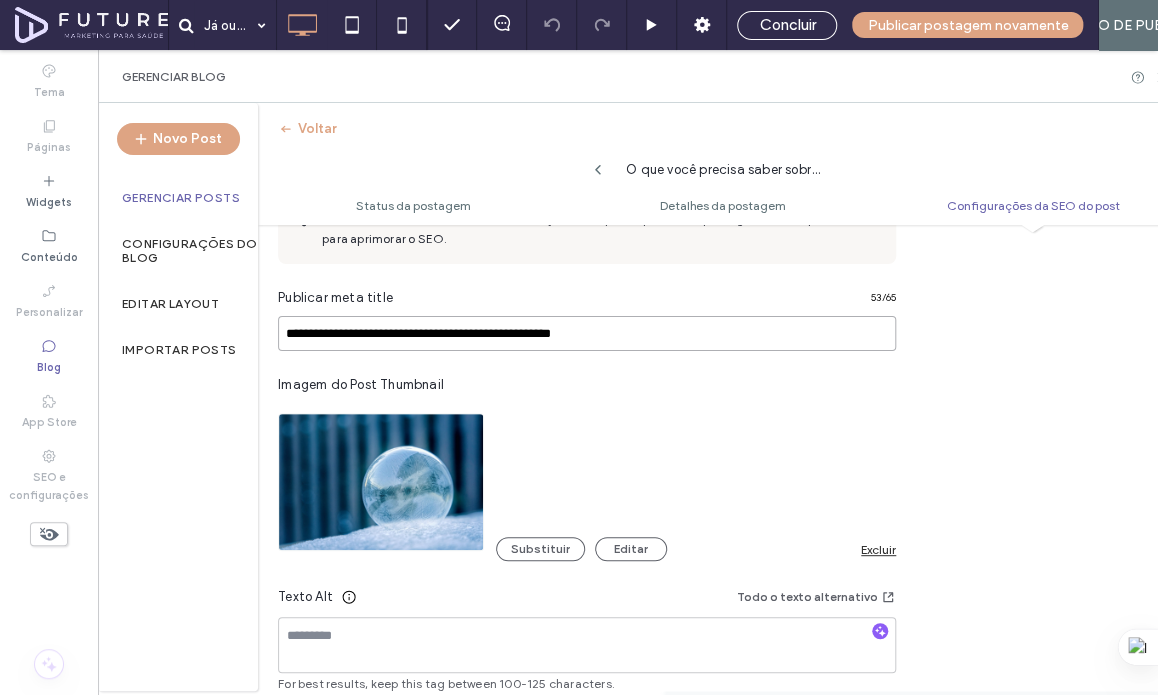 drag, startPoint x: 477, startPoint y: 339, endPoint x: 660, endPoint y: 344, distance: 183.0683 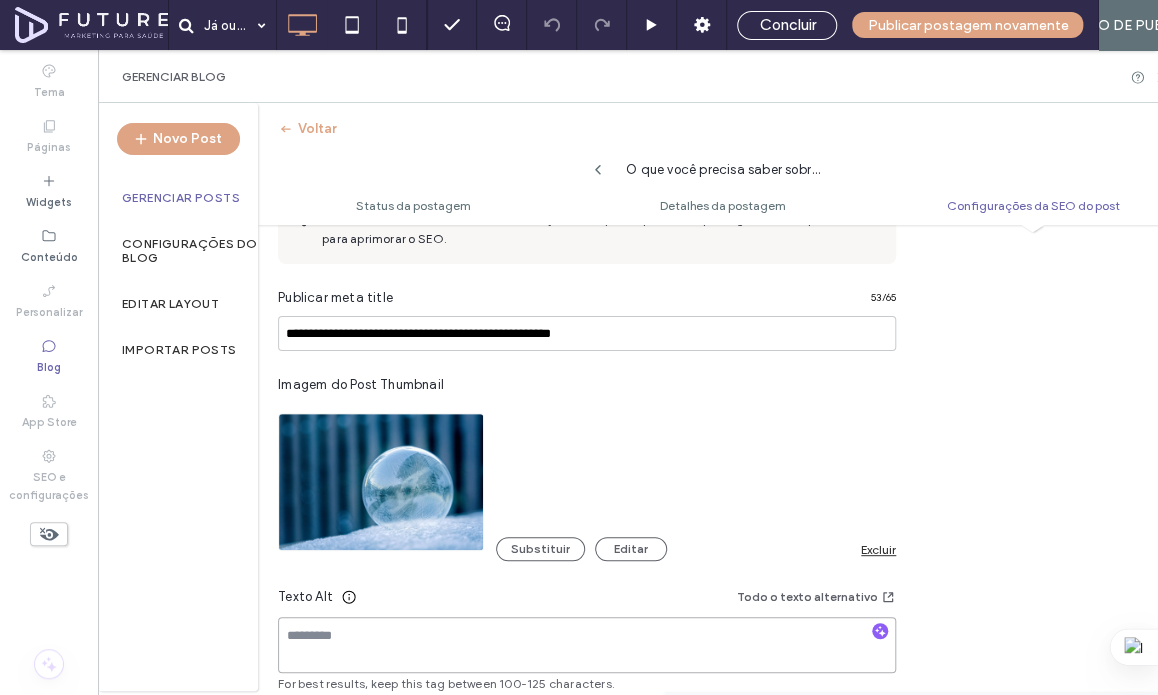 click on "Texto Alt Todo o texto alternativo For best results, keep this tag between 100-125 characters." at bounding box center (587, 639) 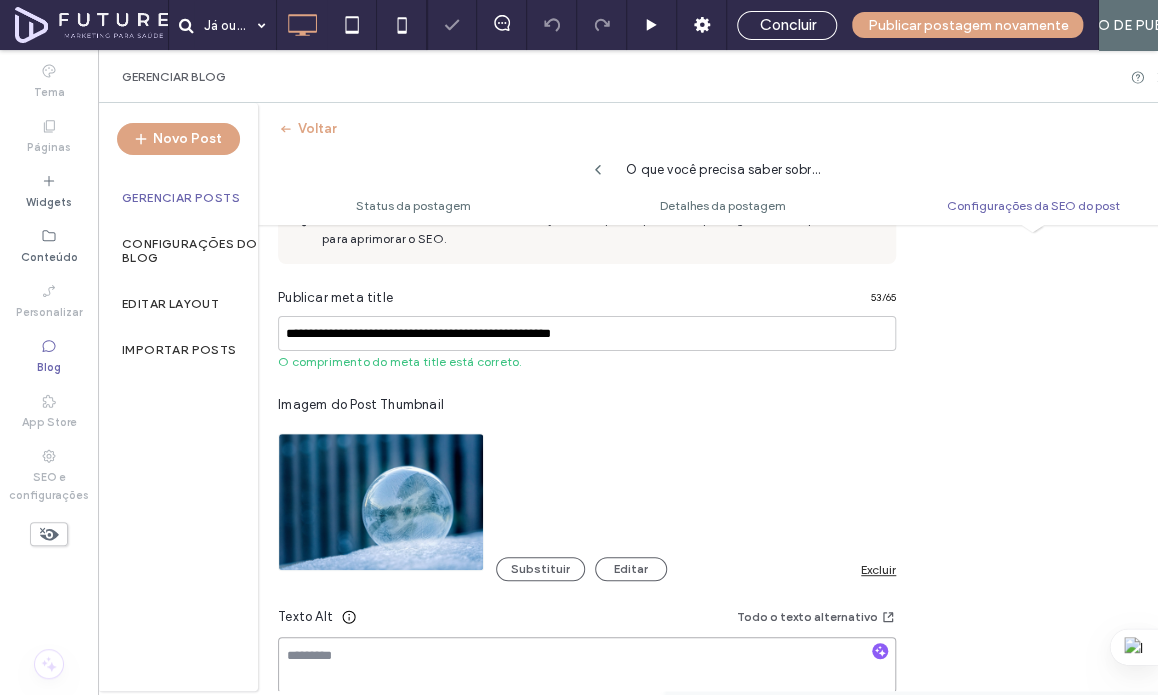 scroll, scrollTop: 1254, scrollLeft: 0, axis: vertical 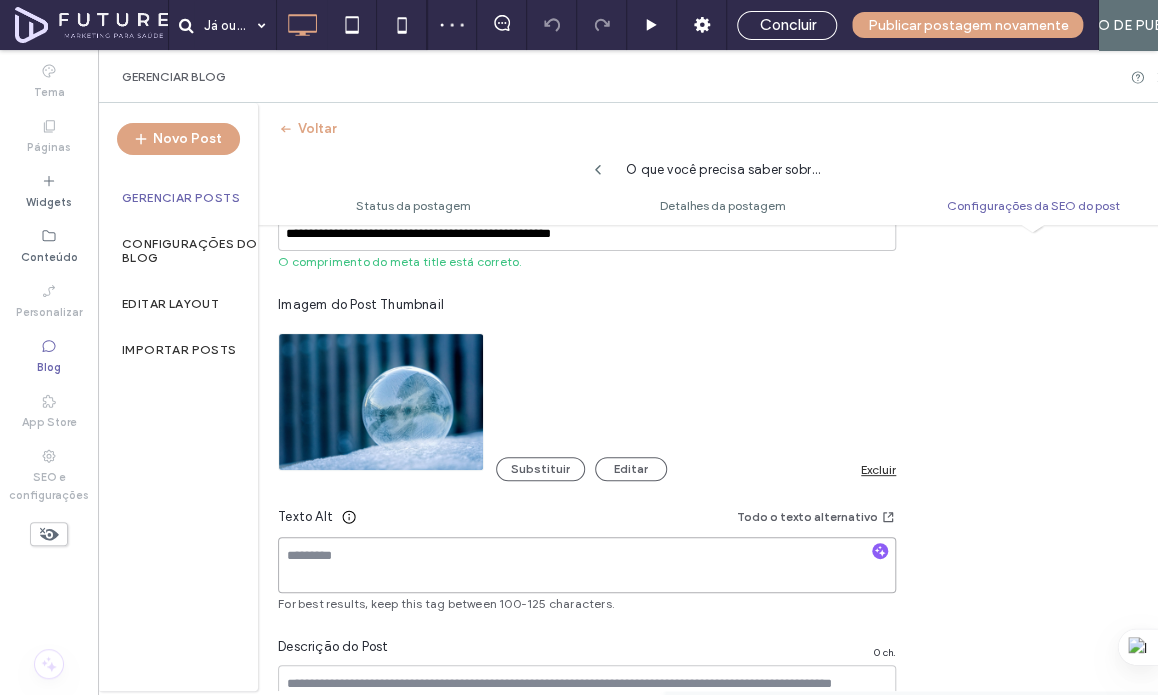 paste on "**********" 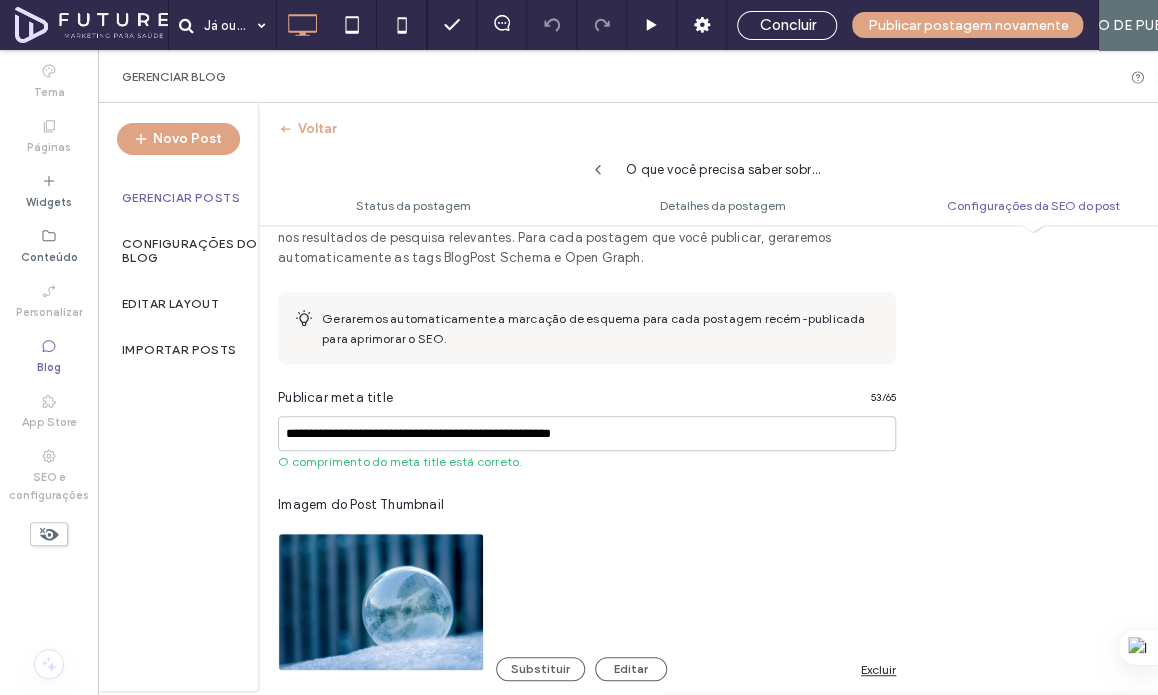 scroll, scrollTop: 1454, scrollLeft: 0, axis: vertical 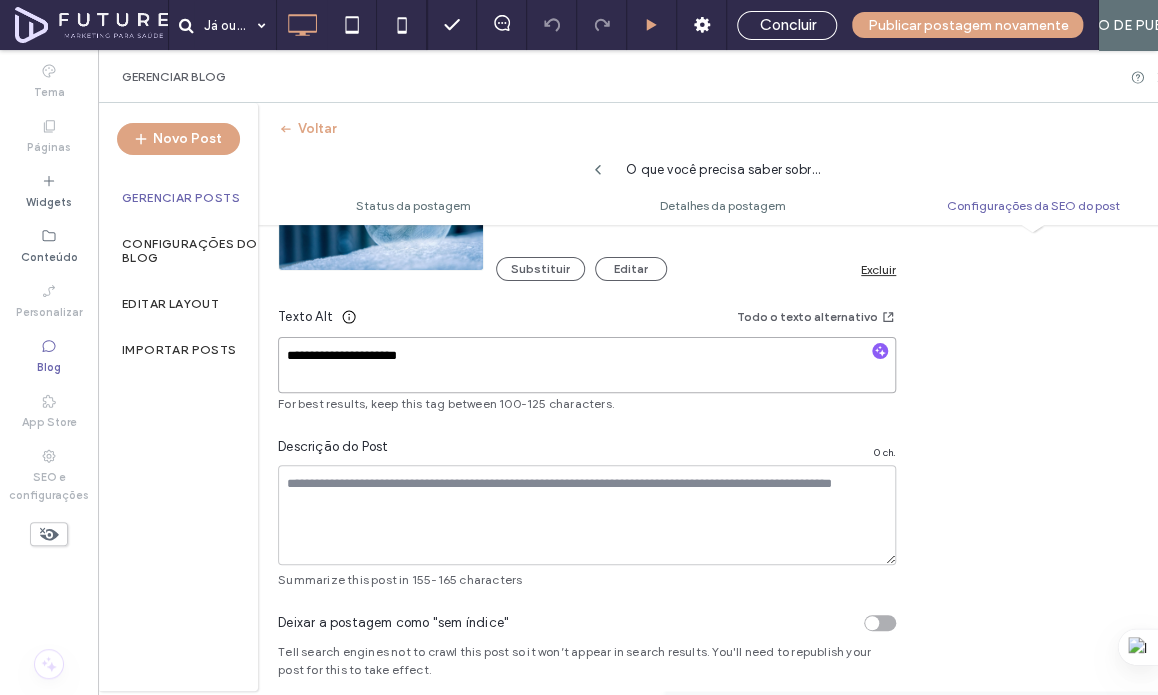 type on "**********" 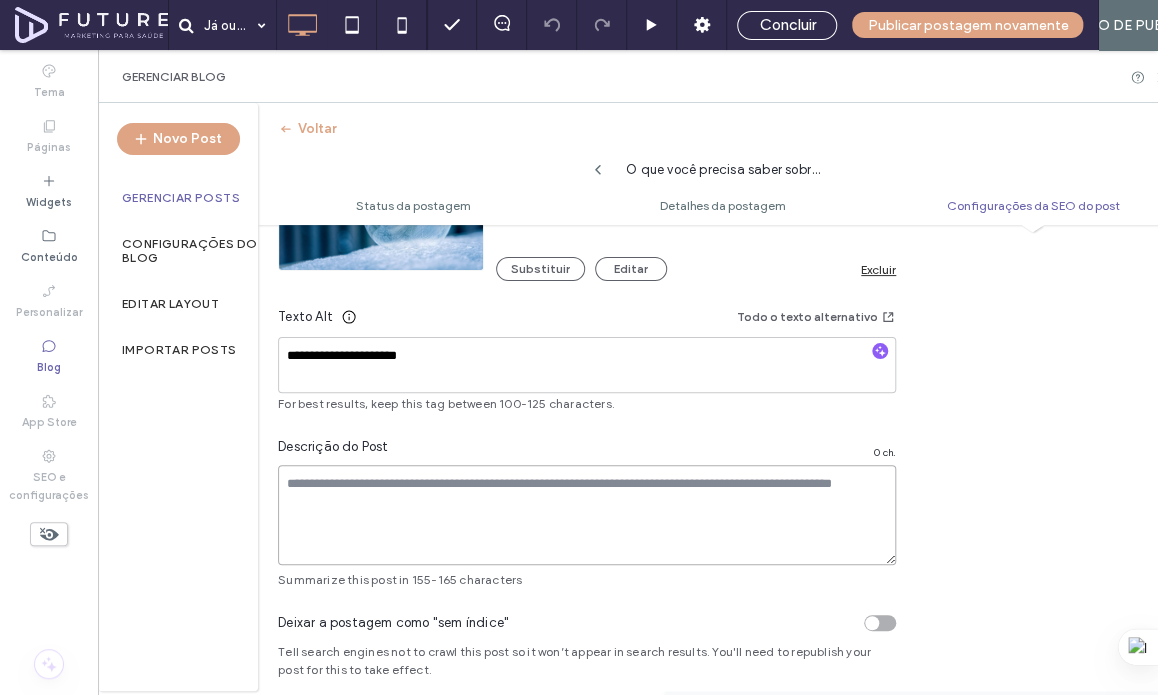 click at bounding box center (587, 515) 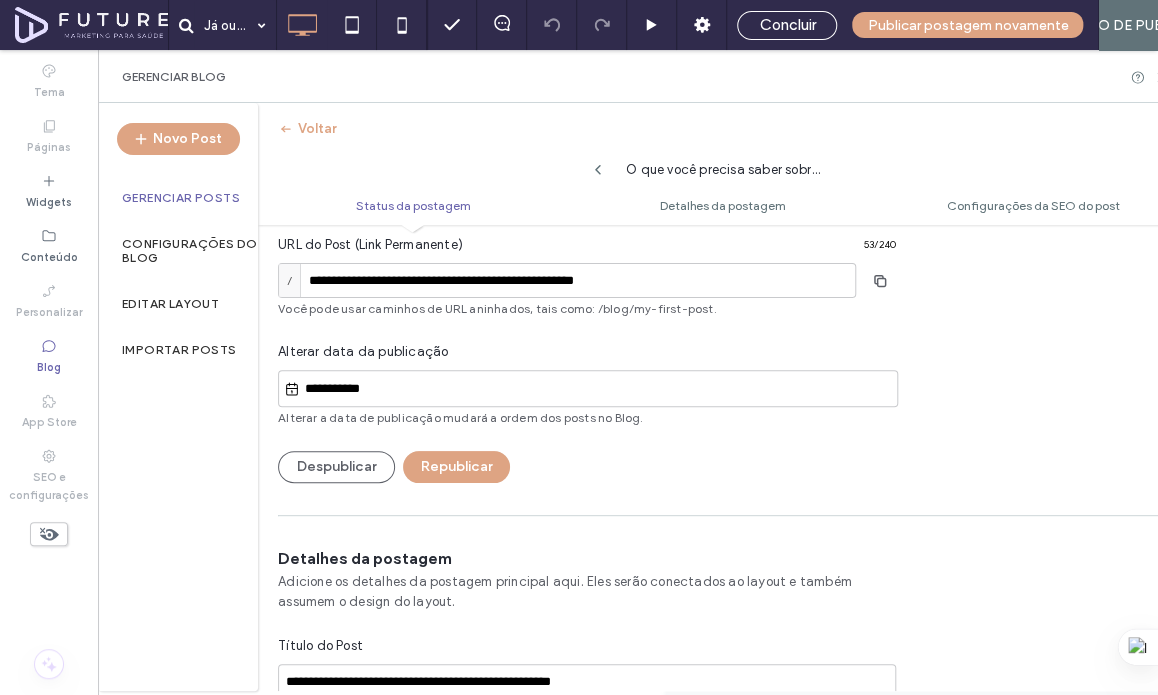scroll, scrollTop: 0, scrollLeft: 0, axis: both 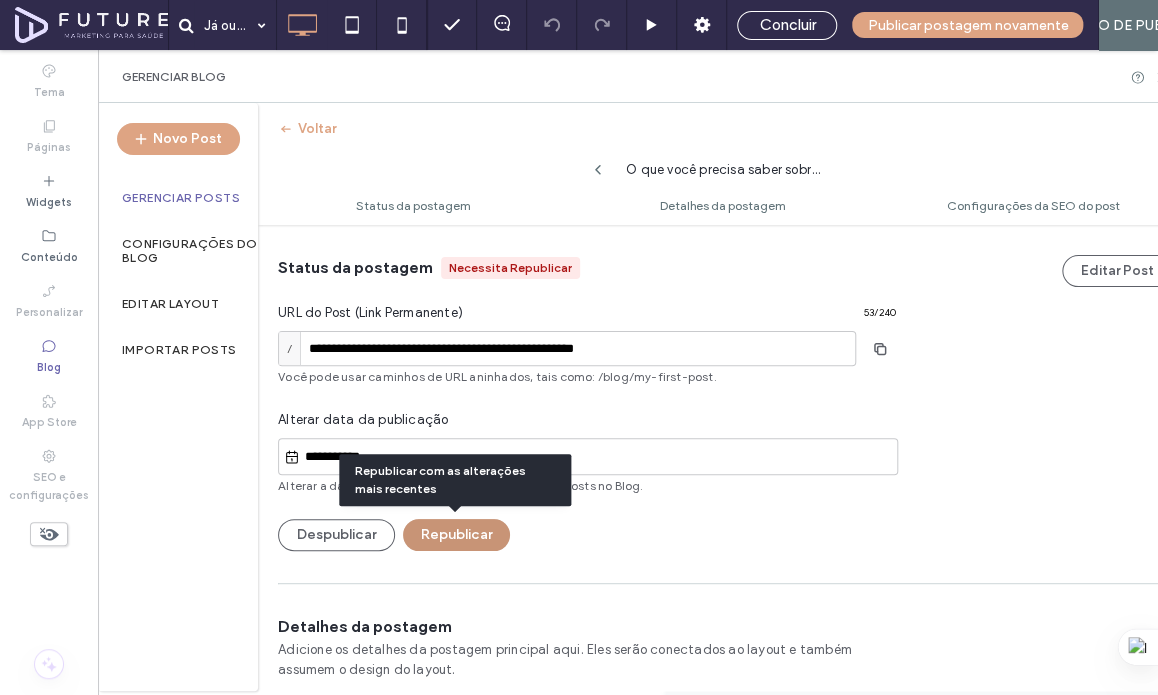 type on "**********" 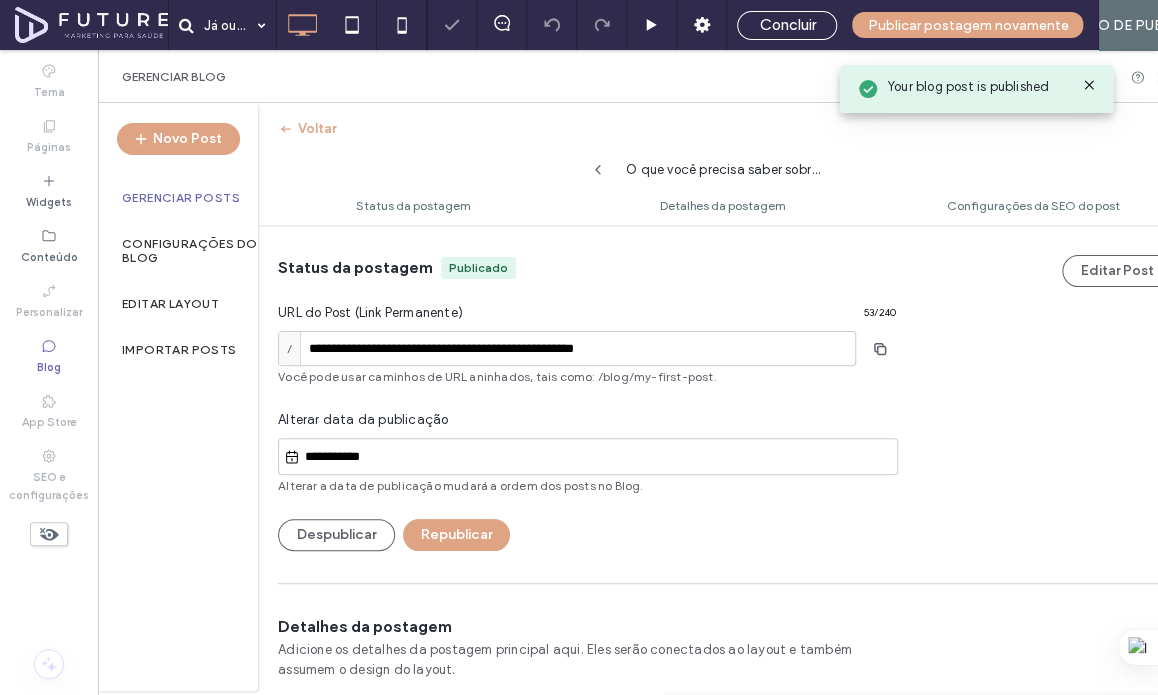 click on "Gerenciar Posts" at bounding box center (181, 198) 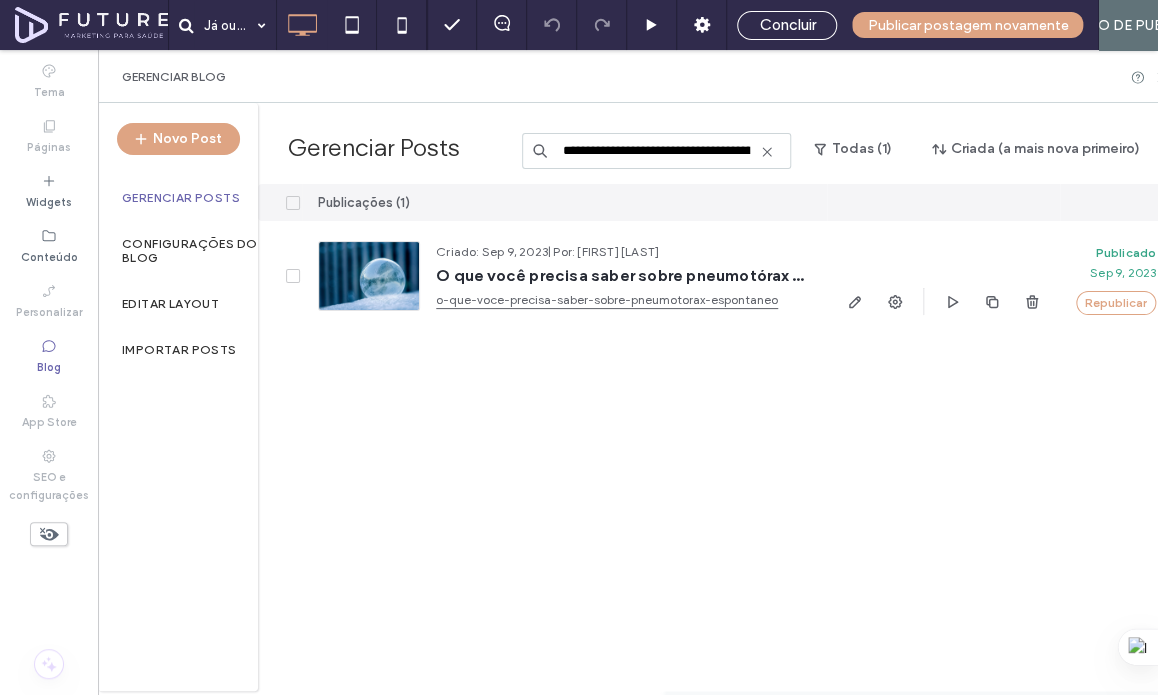 click on "**********" at bounding box center [656, 151] 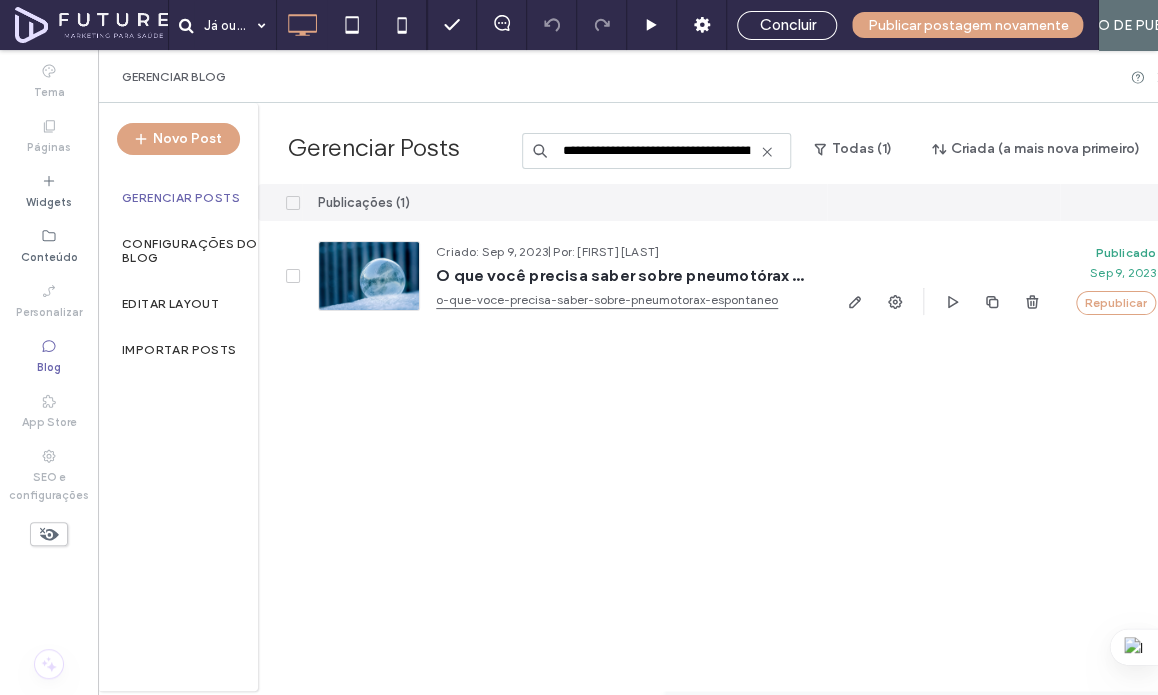 scroll, scrollTop: 0, scrollLeft: 66, axis: horizontal 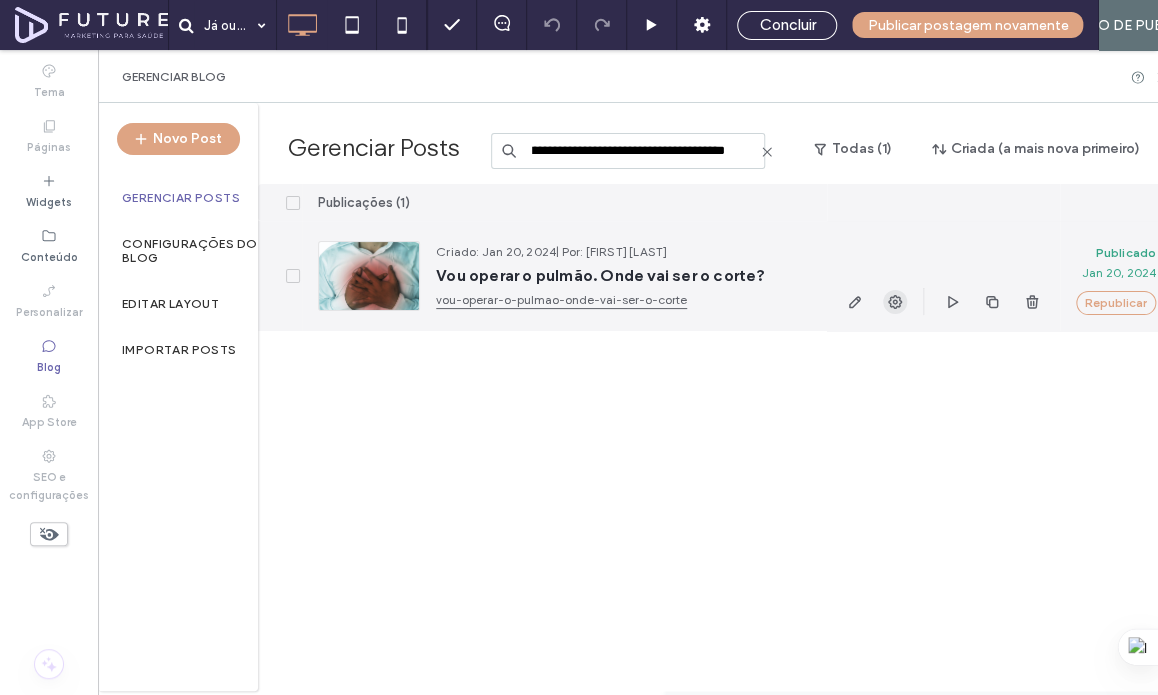 type on "**********" 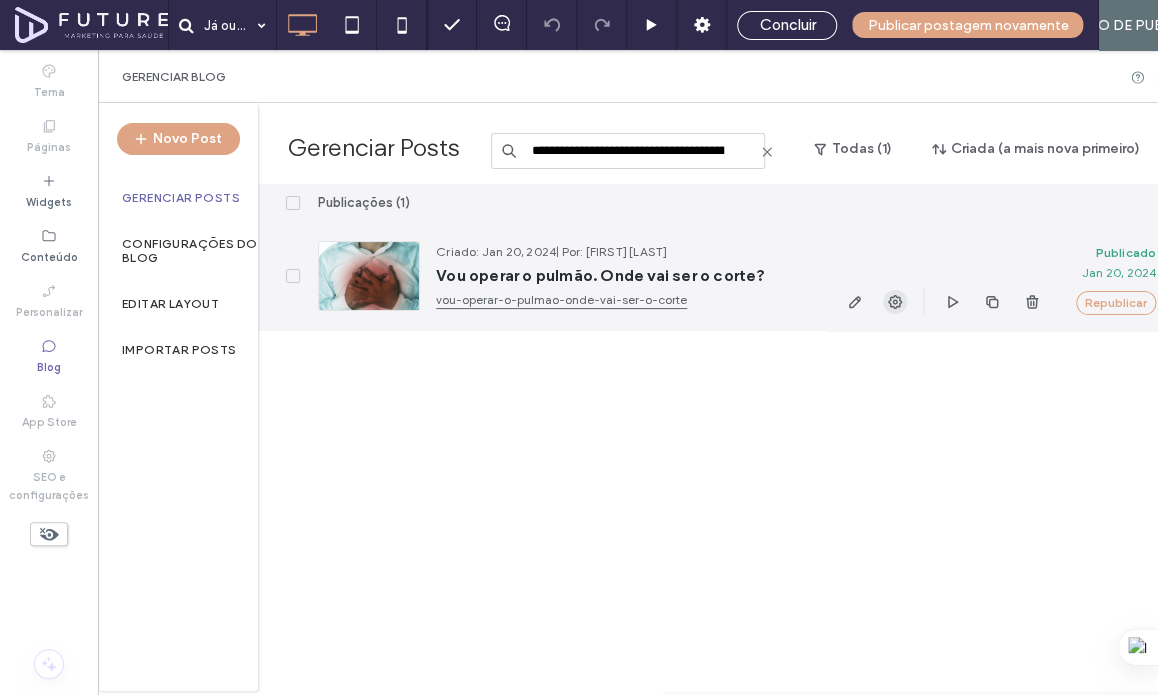 click 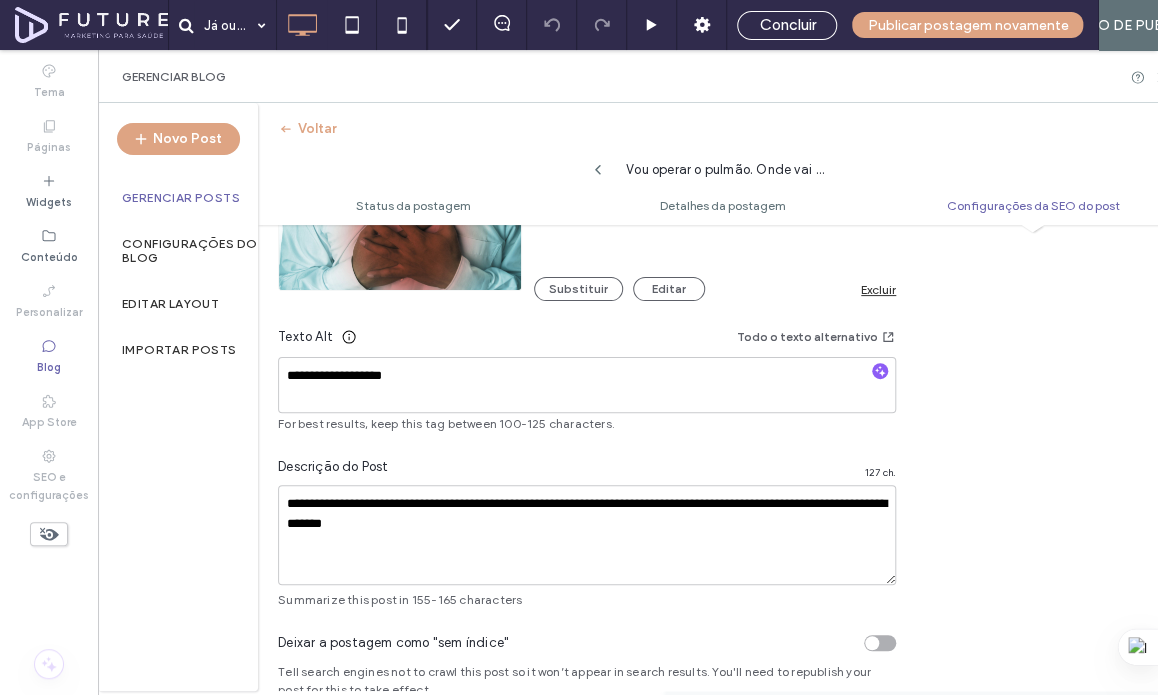 scroll, scrollTop: 1474, scrollLeft: 0, axis: vertical 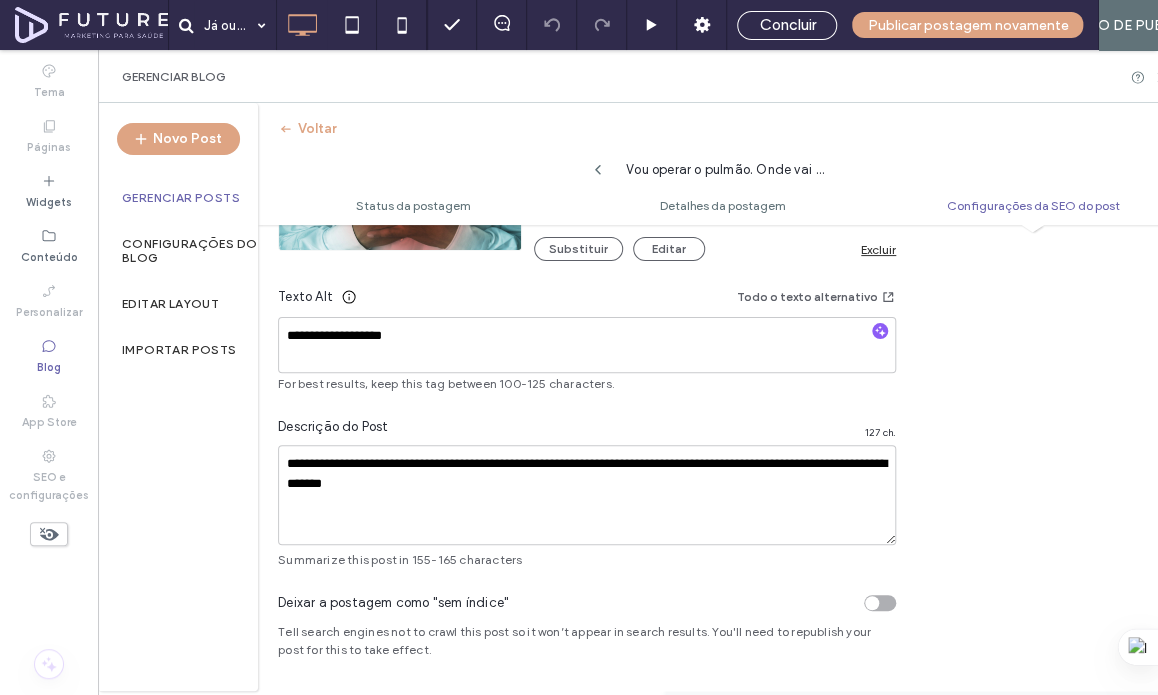 click on "Gerenciar Posts" at bounding box center [181, 198] 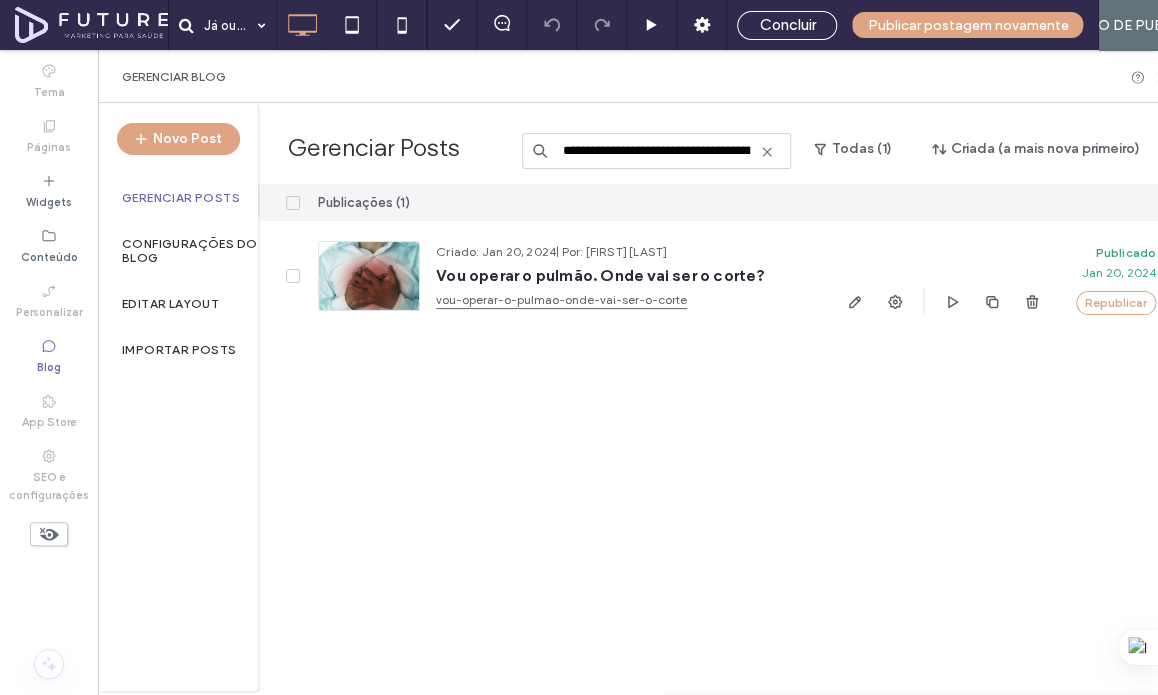 click on "**********" at bounding box center (656, 151) 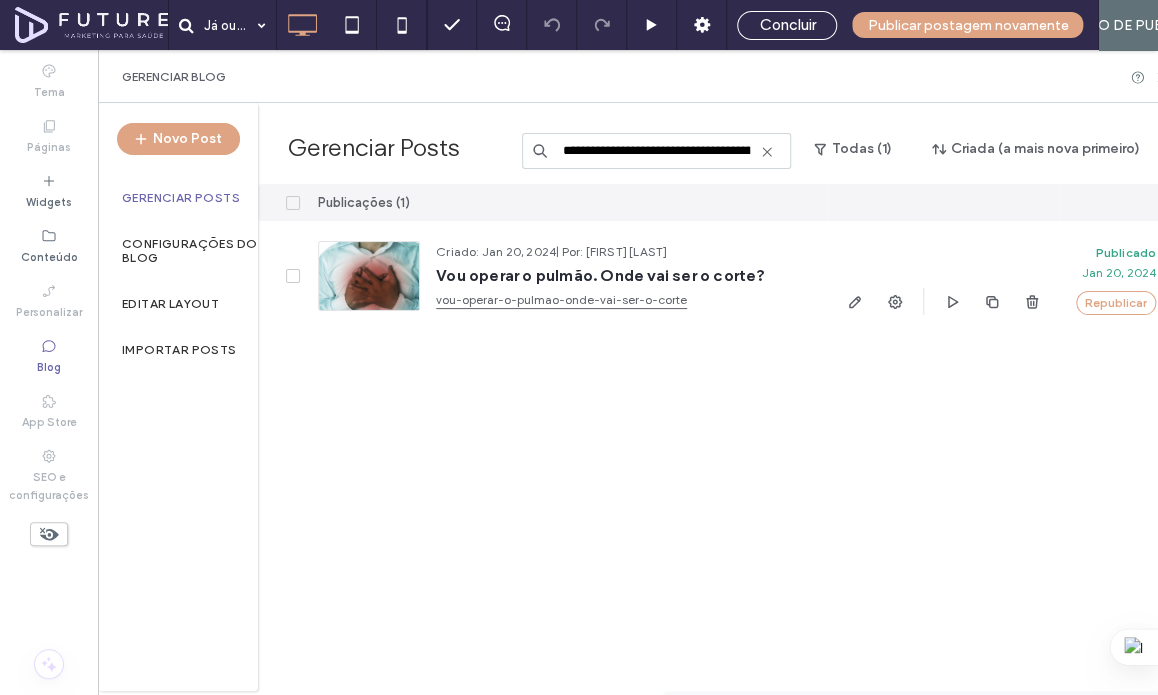 paste 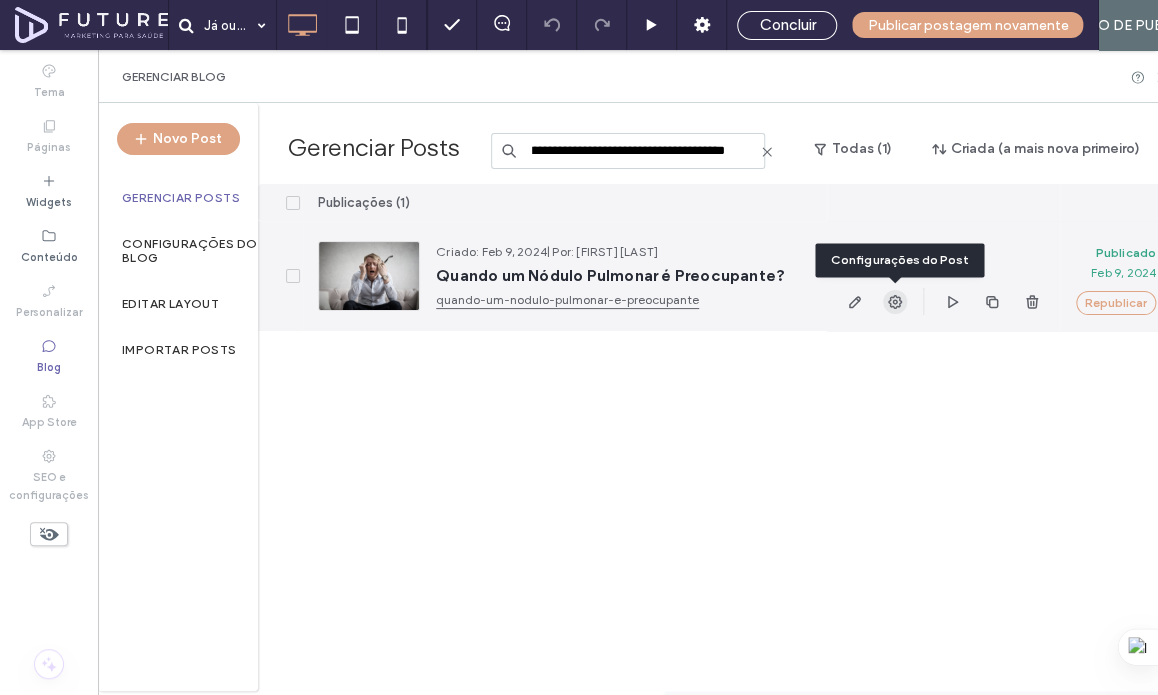 click at bounding box center [895, 302] 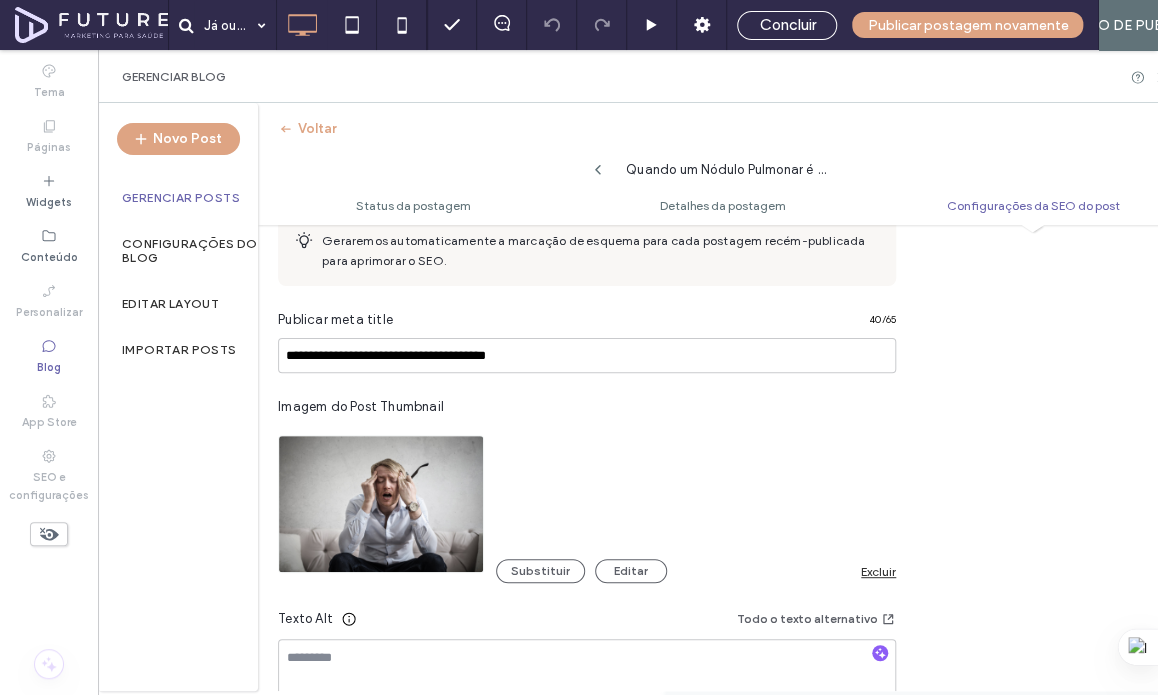 scroll, scrollTop: 1154, scrollLeft: 0, axis: vertical 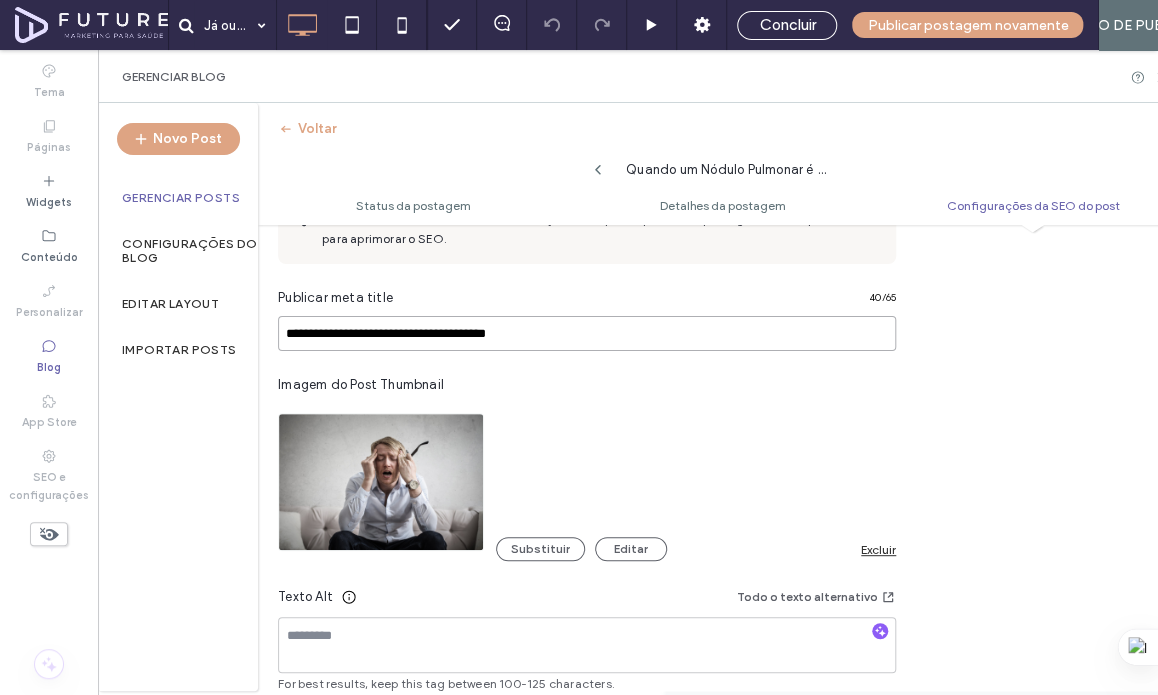 click on "**********" at bounding box center [587, 333] 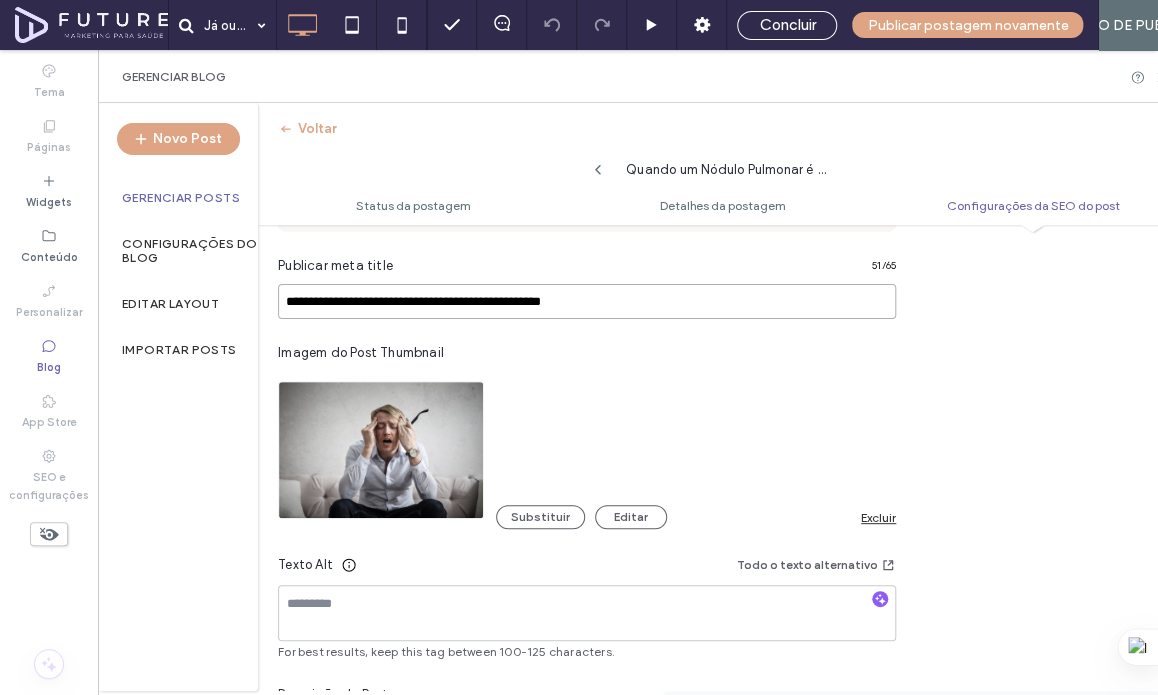scroll, scrollTop: 1154, scrollLeft: 0, axis: vertical 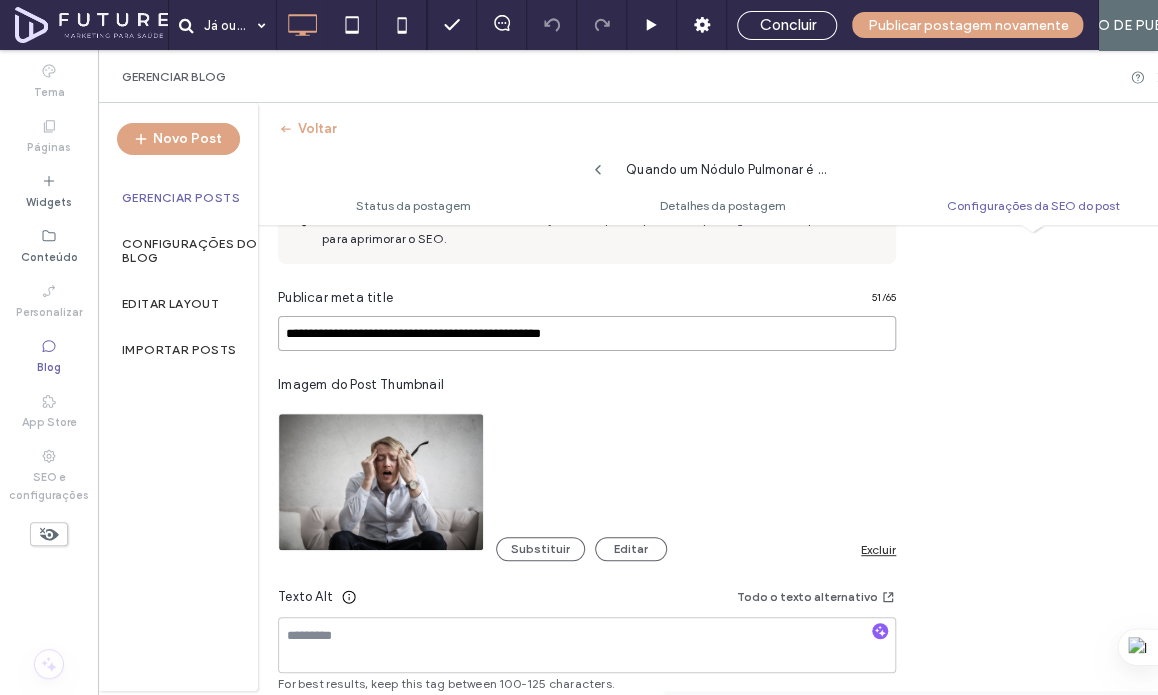 drag, startPoint x: 359, startPoint y: 332, endPoint x: 542, endPoint y: 339, distance: 183.13383 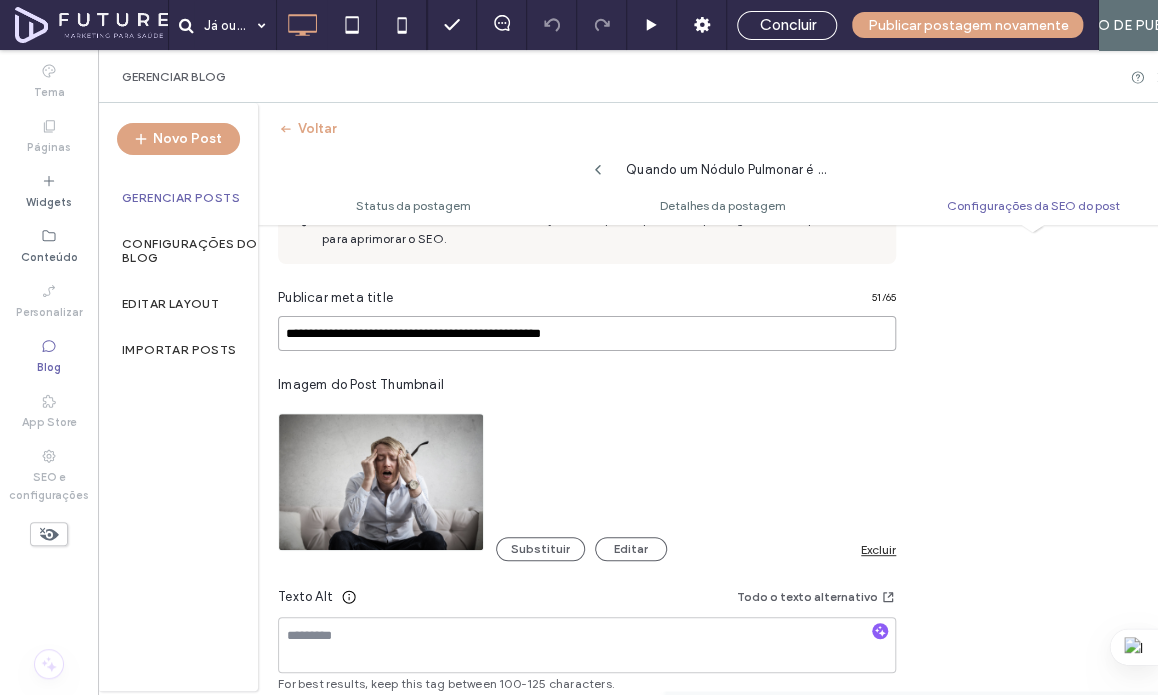 drag, startPoint x: 553, startPoint y: 335, endPoint x: 281, endPoint y: 325, distance: 272.18375 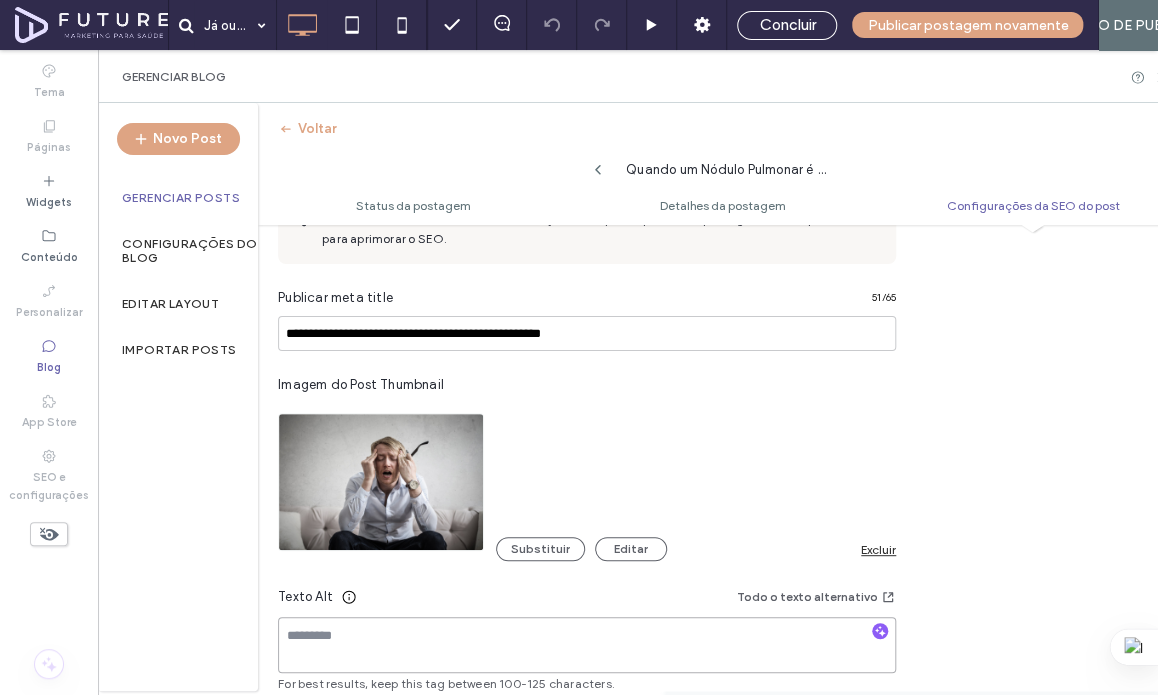 click at bounding box center (587, 645) 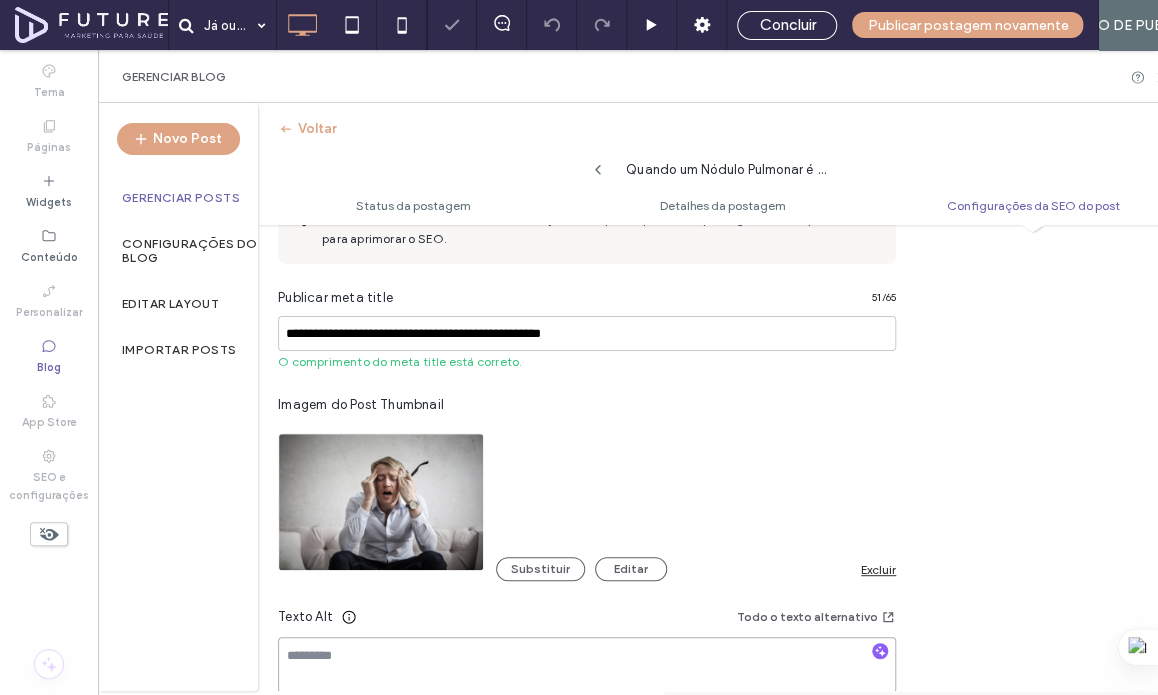 paste on "**********" 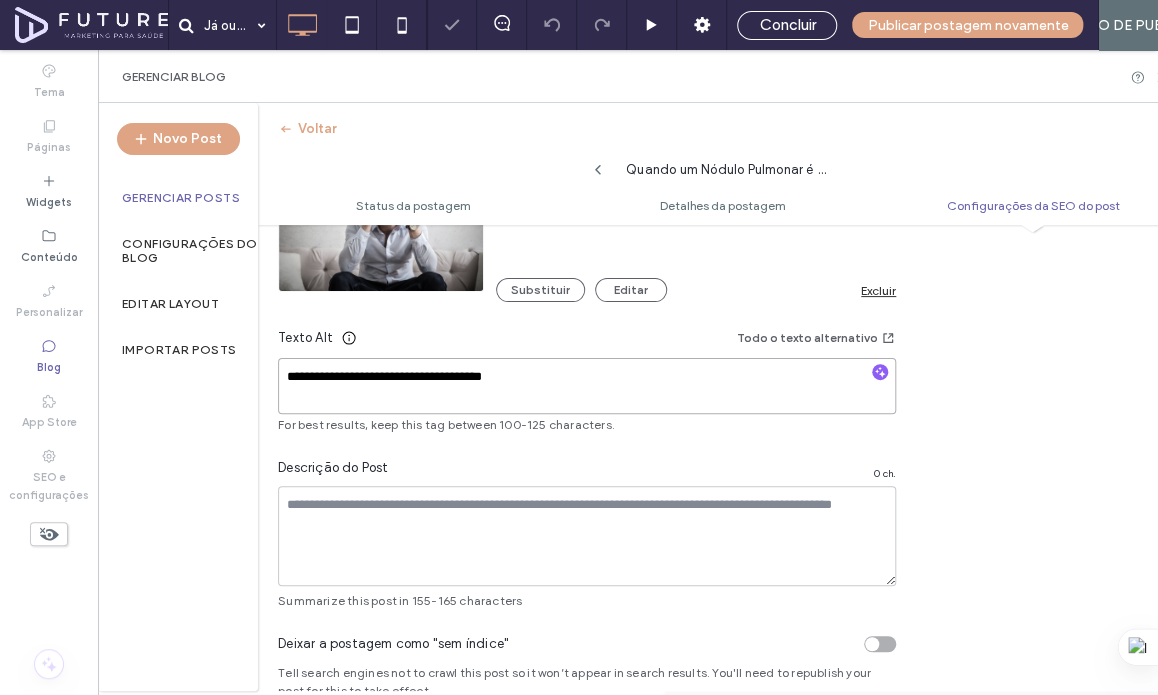 scroll, scrollTop: 1454, scrollLeft: 0, axis: vertical 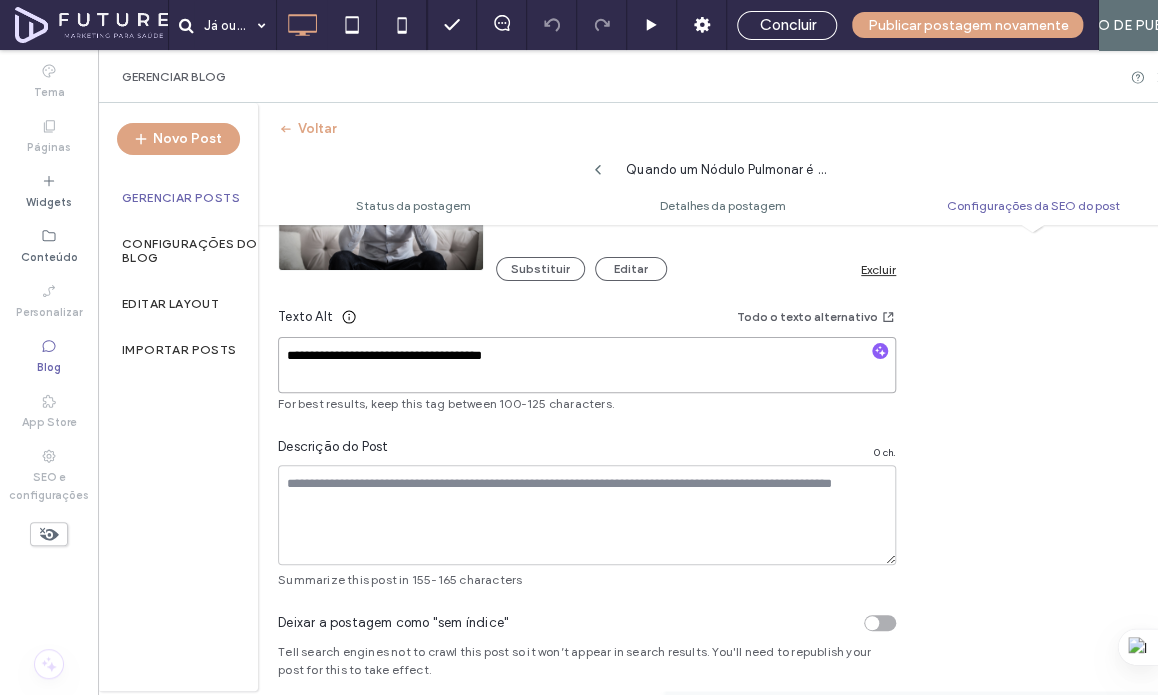 type on "**********" 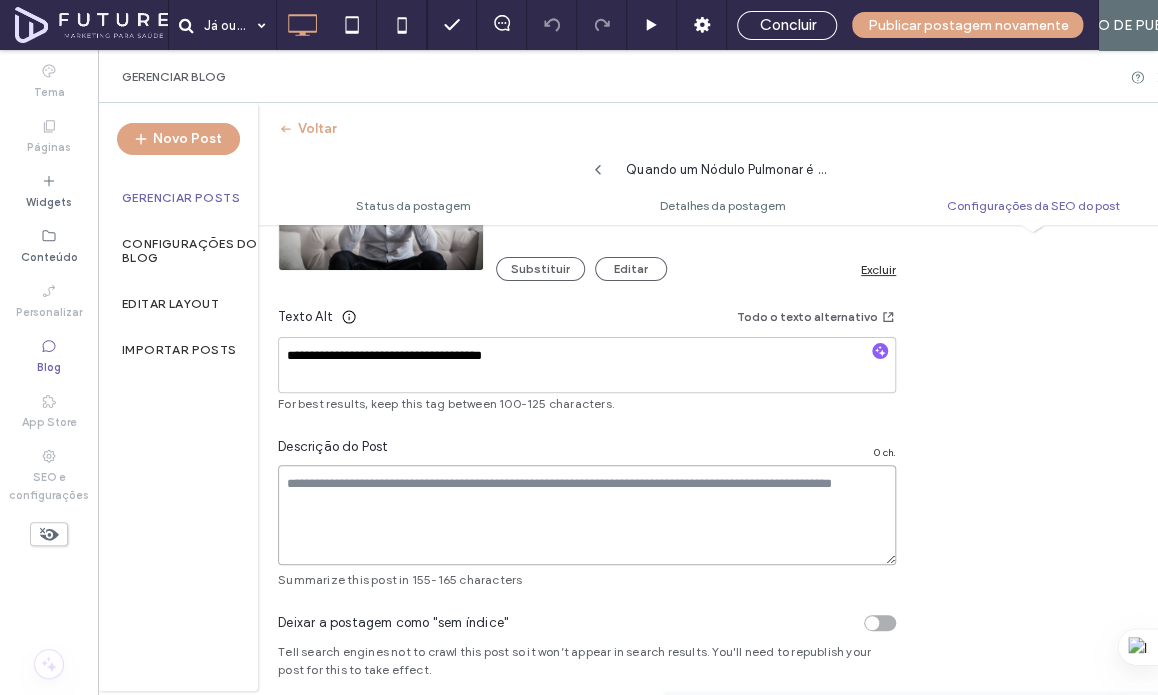 click at bounding box center (587, 515) 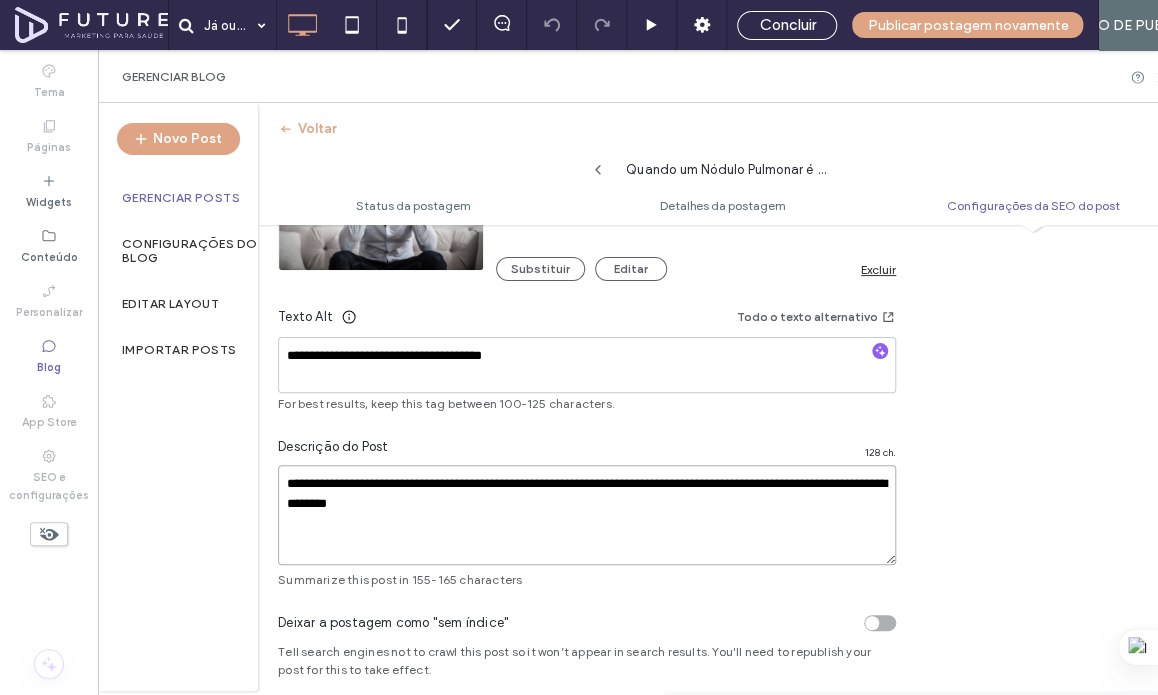 click on "**********" at bounding box center (587, 515) 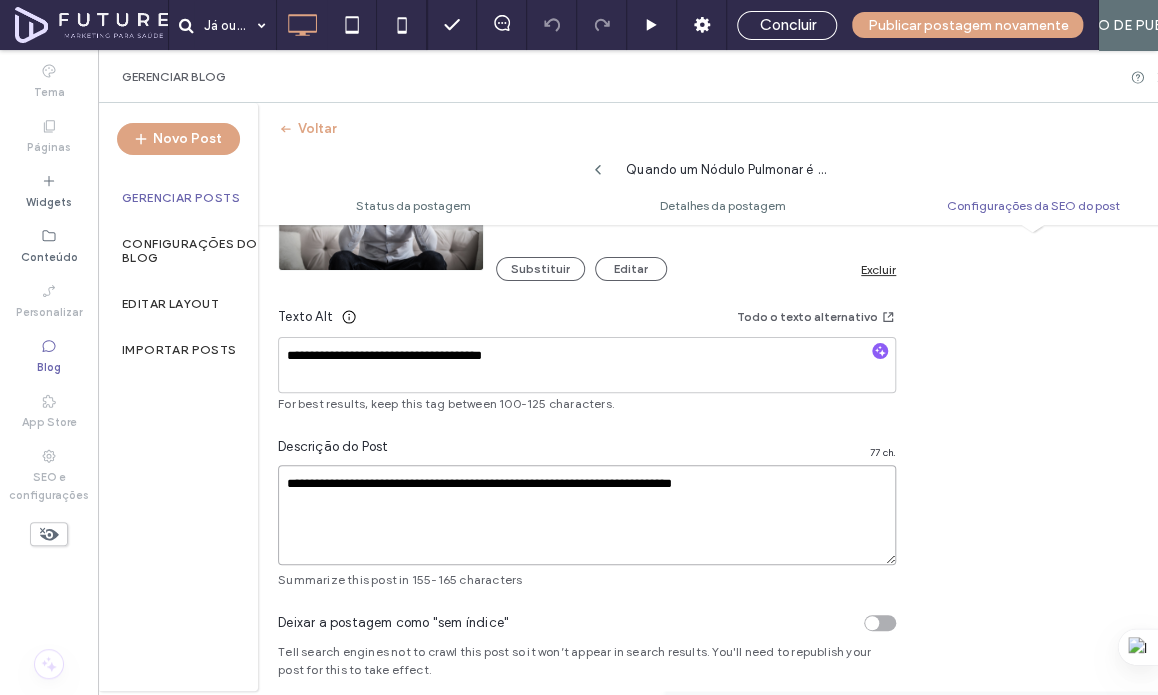 paste on "**********" 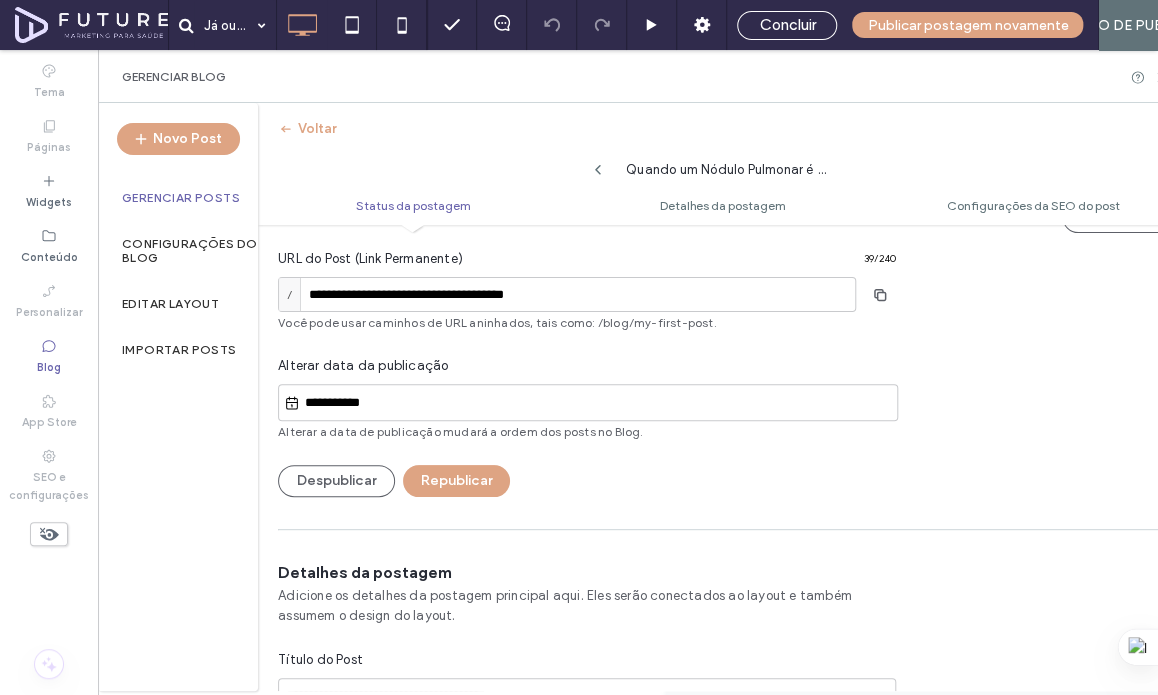 scroll, scrollTop: 0, scrollLeft: 0, axis: both 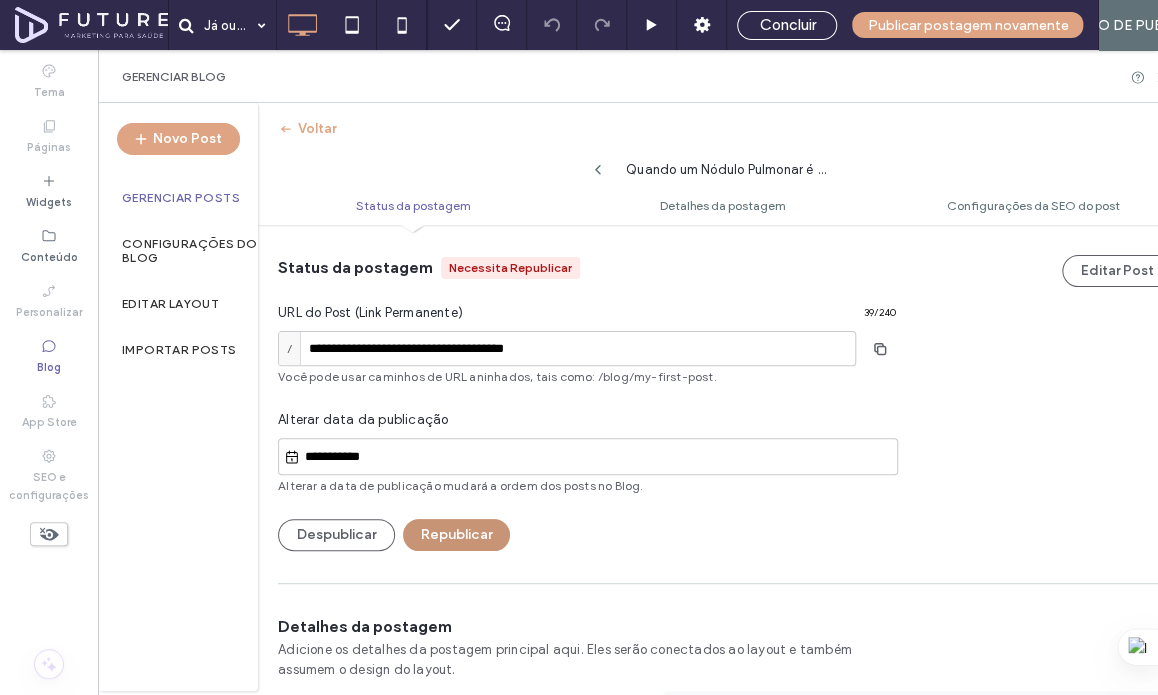 type on "**********" 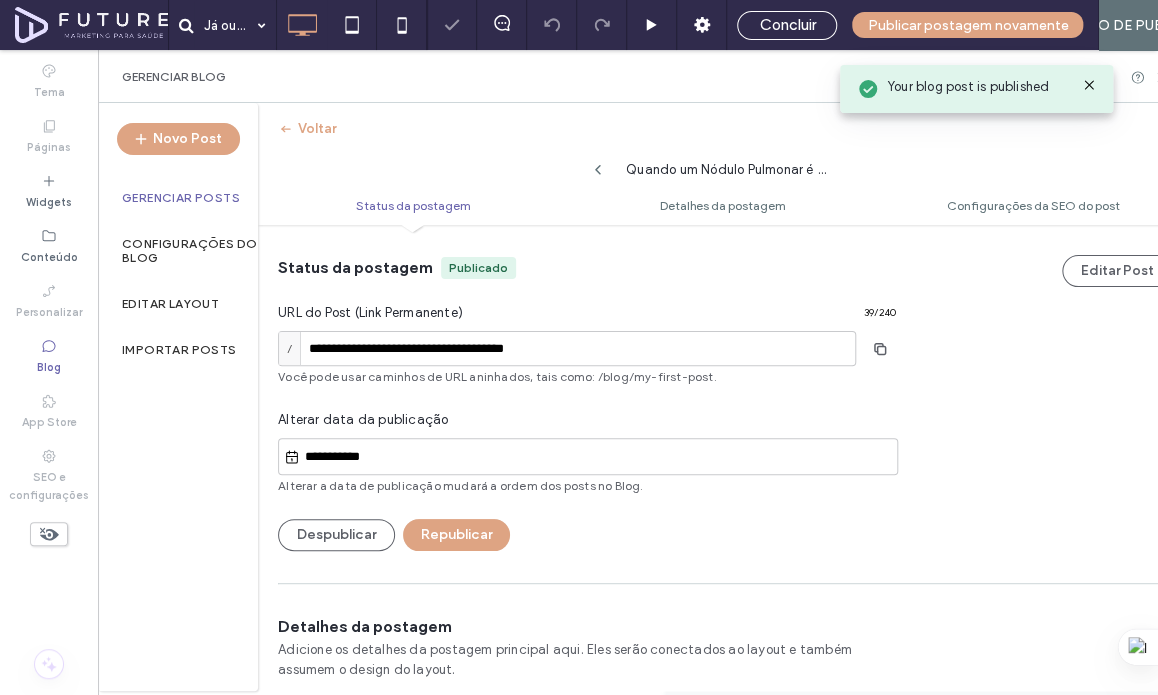 click on "Gerenciar Posts" at bounding box center (178, 198) 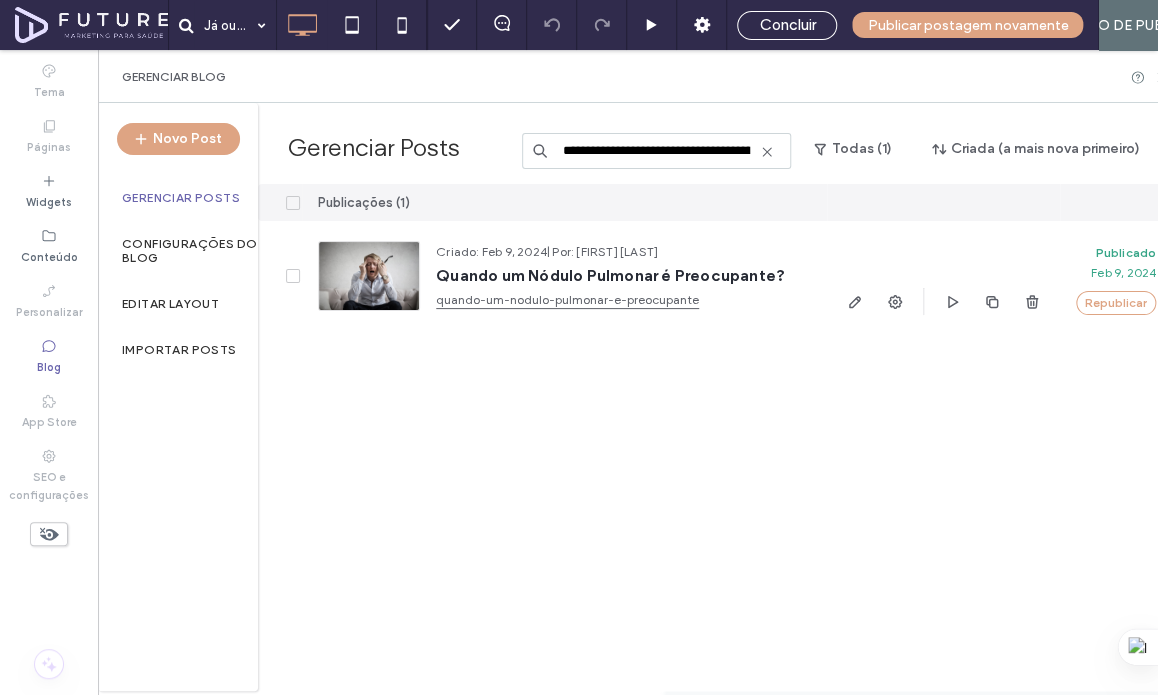 click on "**********" at bounding box center (656, 151) 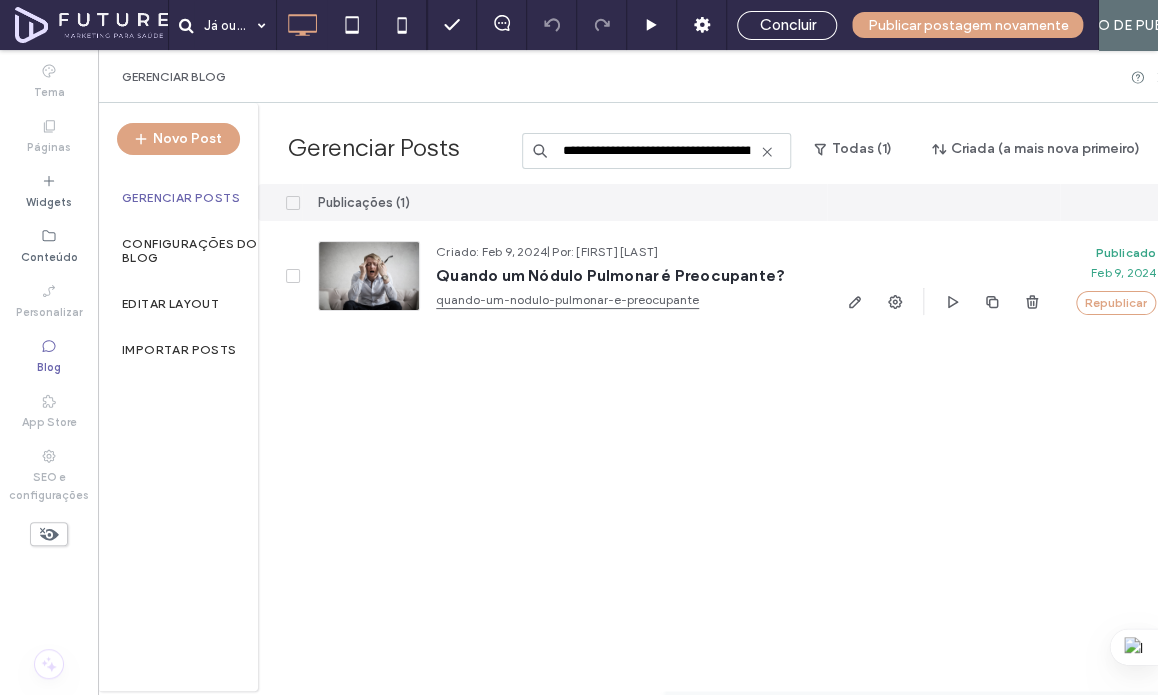 scroll, scrollTop: 0, scrollLeft: 124, axis: horizontal 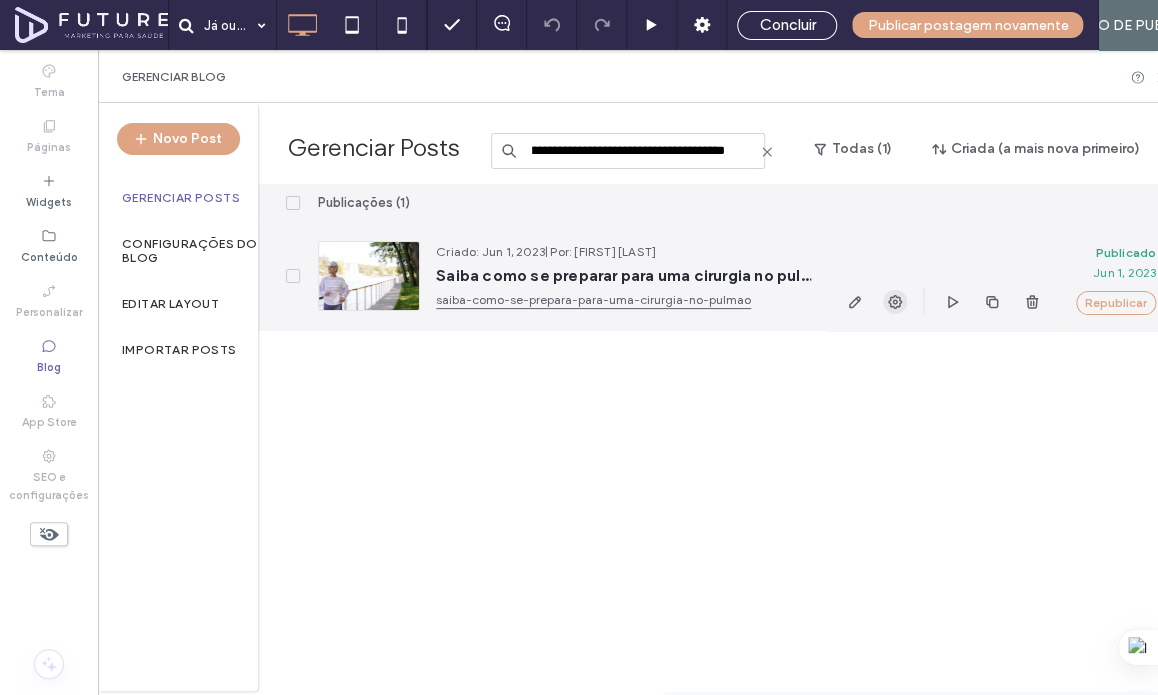click 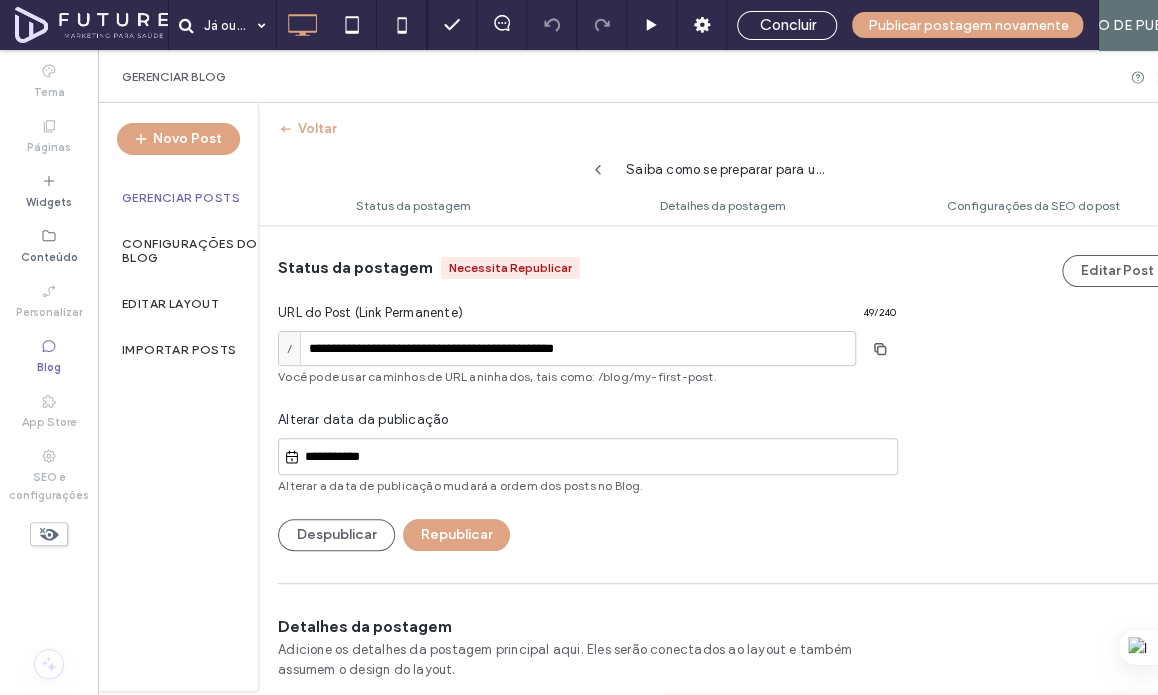 scroll, scrollTop: 0, scrollLeft: 0, axis: both 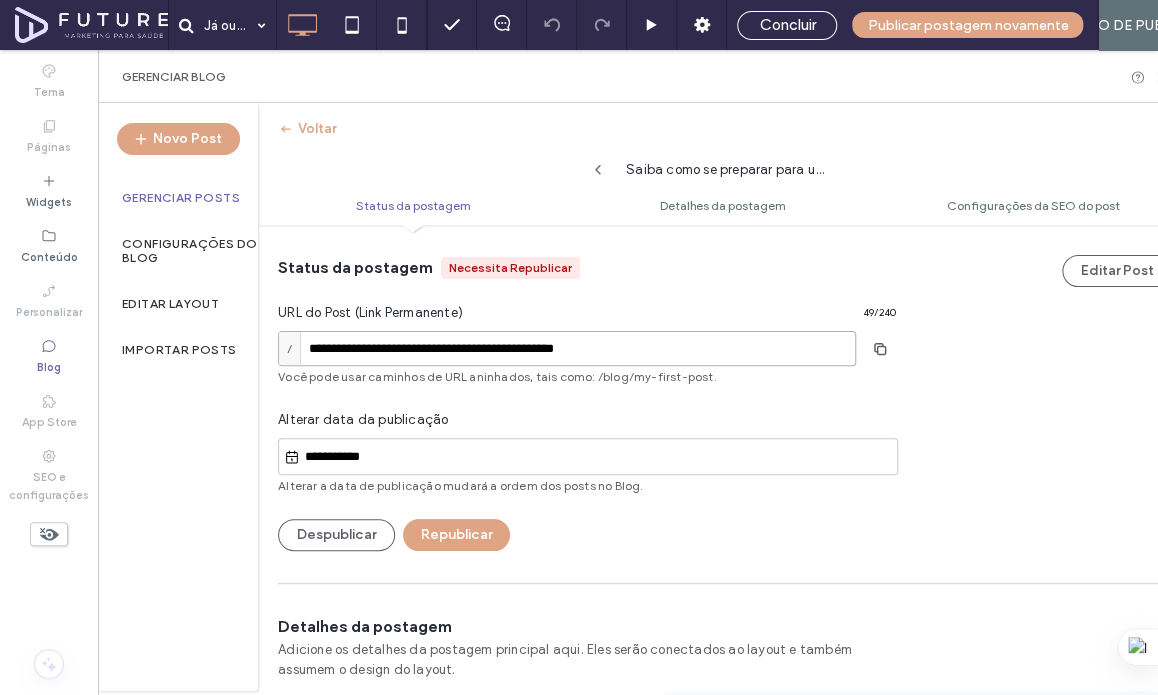 click on "**********" at bounding box center (567, 348) 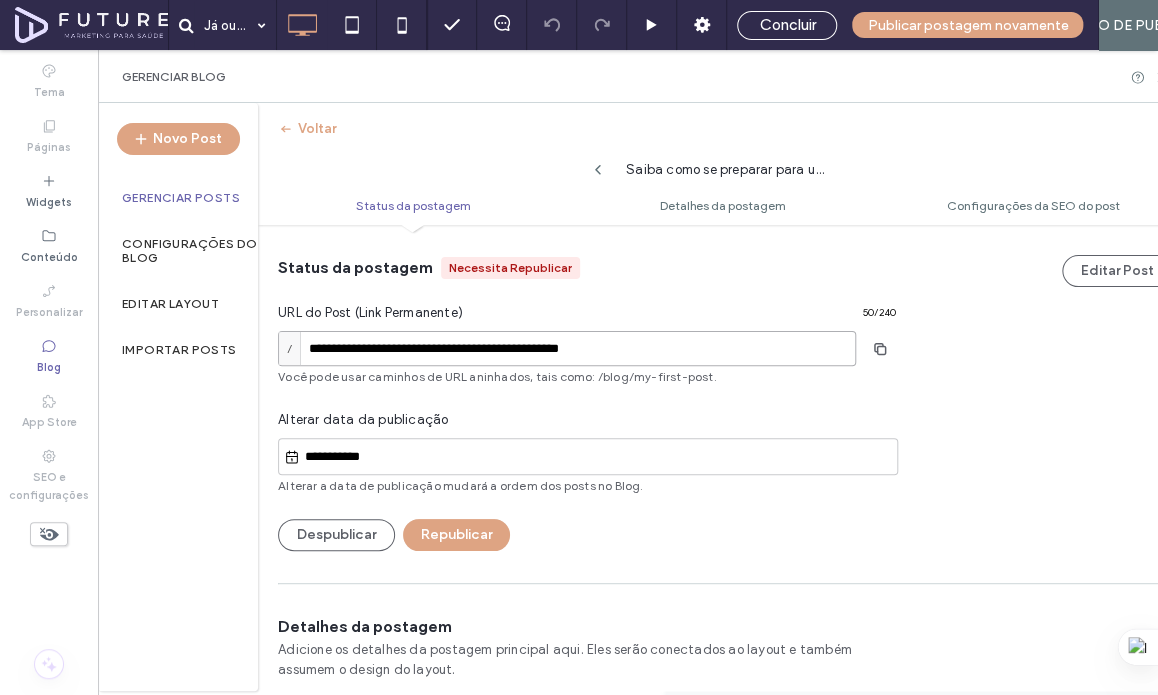 type on "**********" 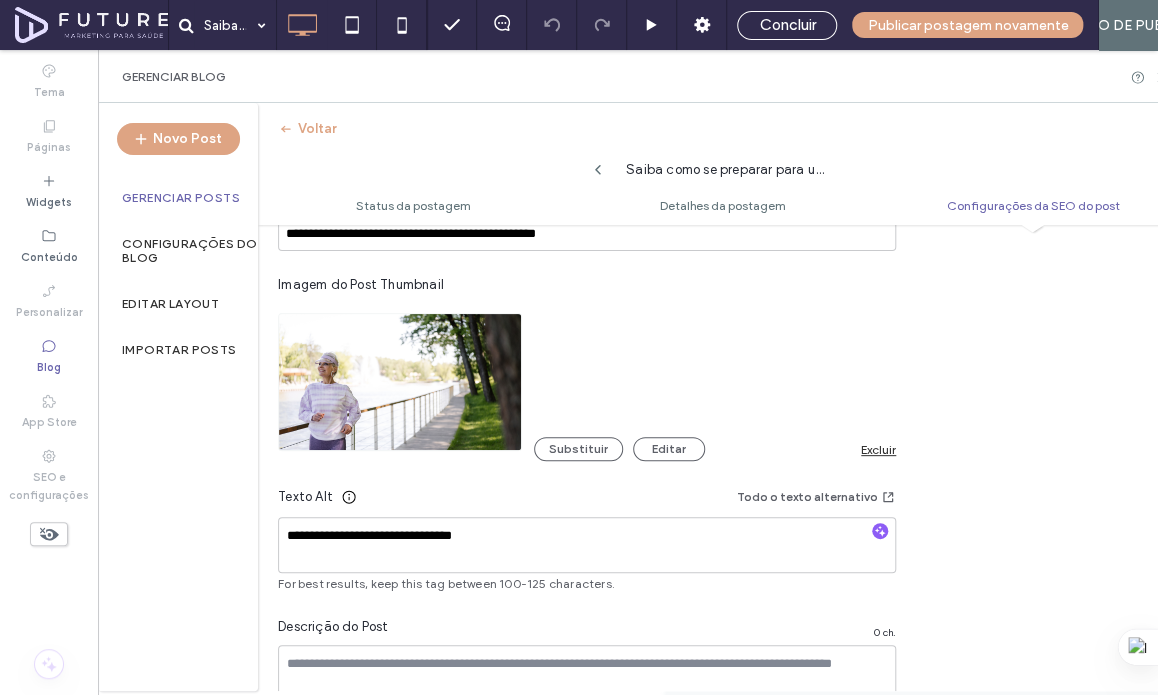 scroll, scrollTop: 1154, scrollLeft: 0, axis: vertical 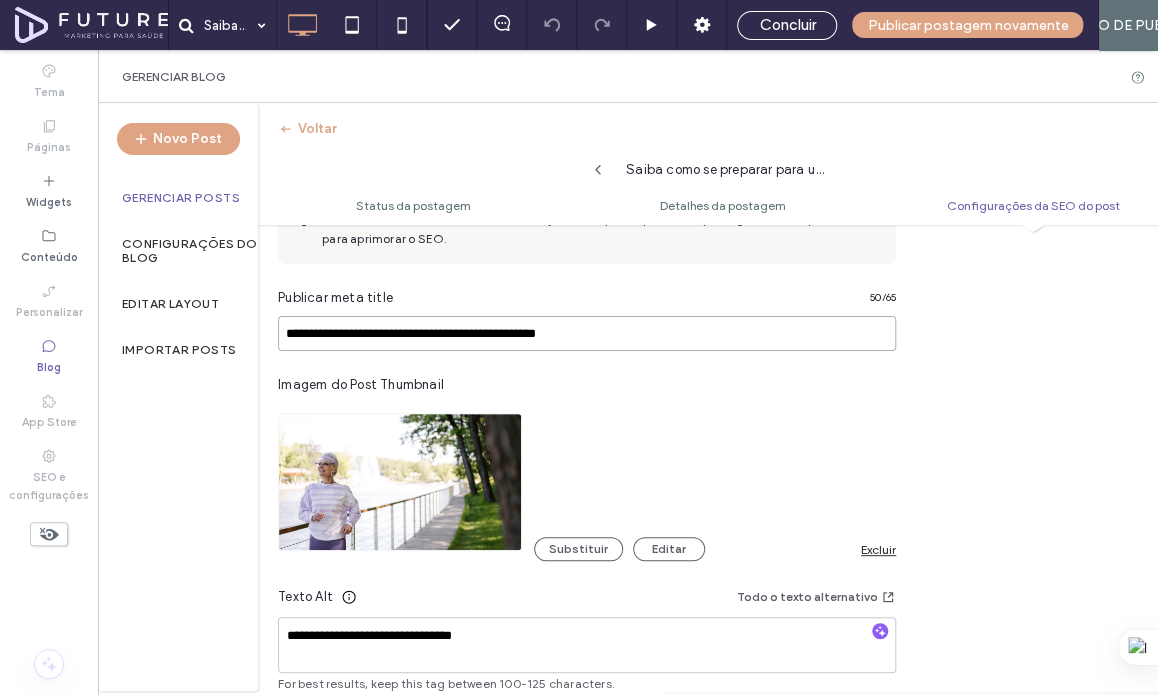 drag, startPoint x: 322, startPoint y: 333, endPoint x: 596, endPoint y: 341, distance: 274.11676 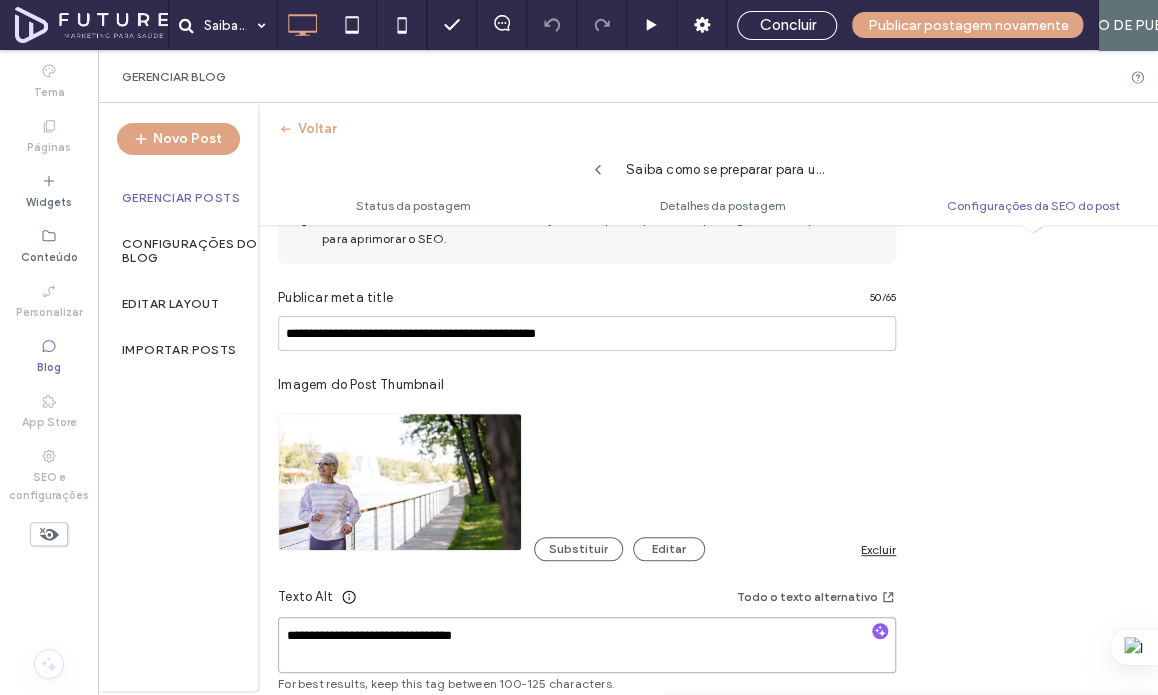 click on "**********" at bounding box center [587, 645] 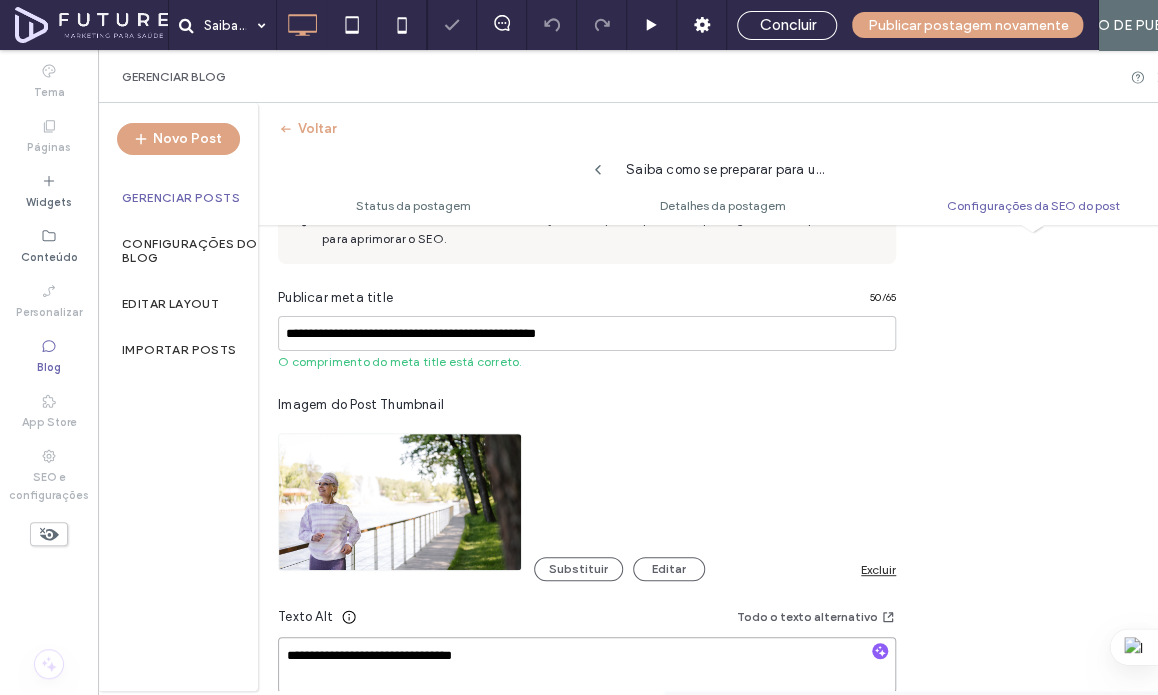 paste on "**********" 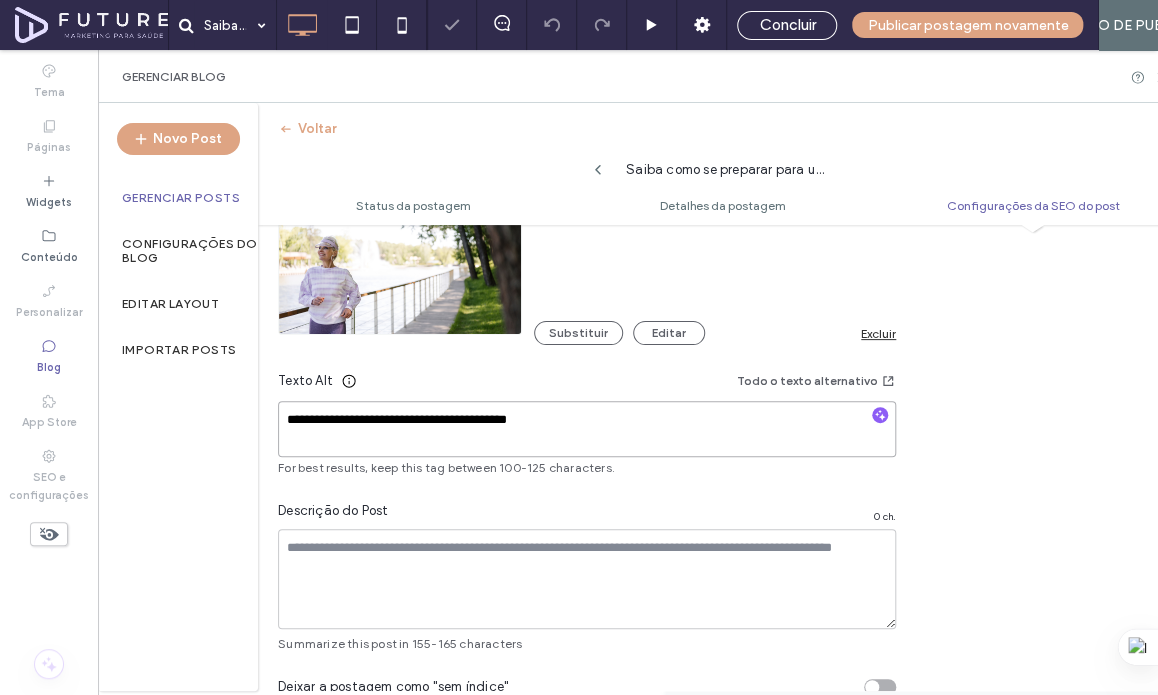 scroll, scrollTop: 1474, scrollLeft: 0, axis: vertical 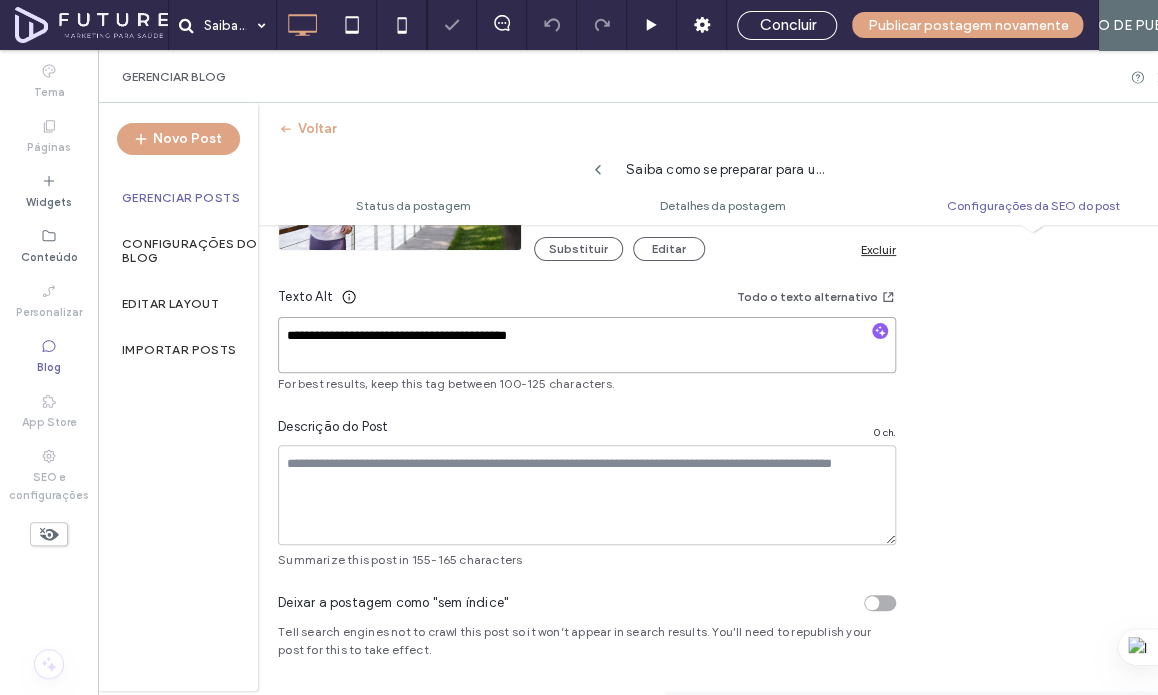 type on "**********" 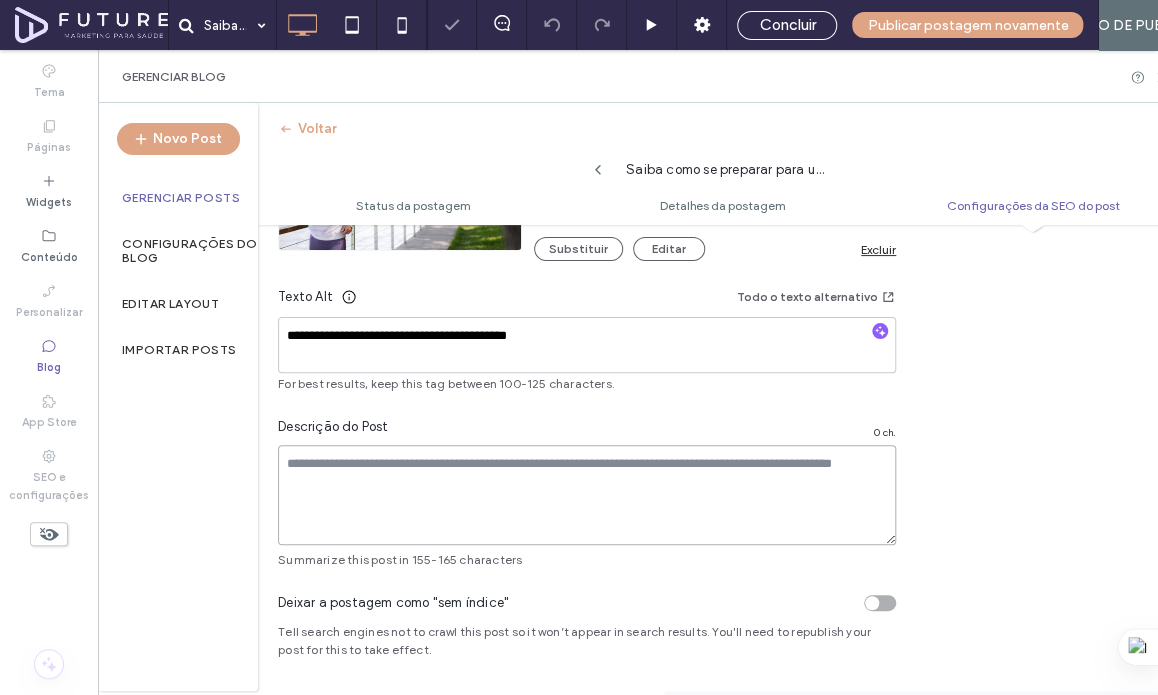click at bounding box center [587, 495] 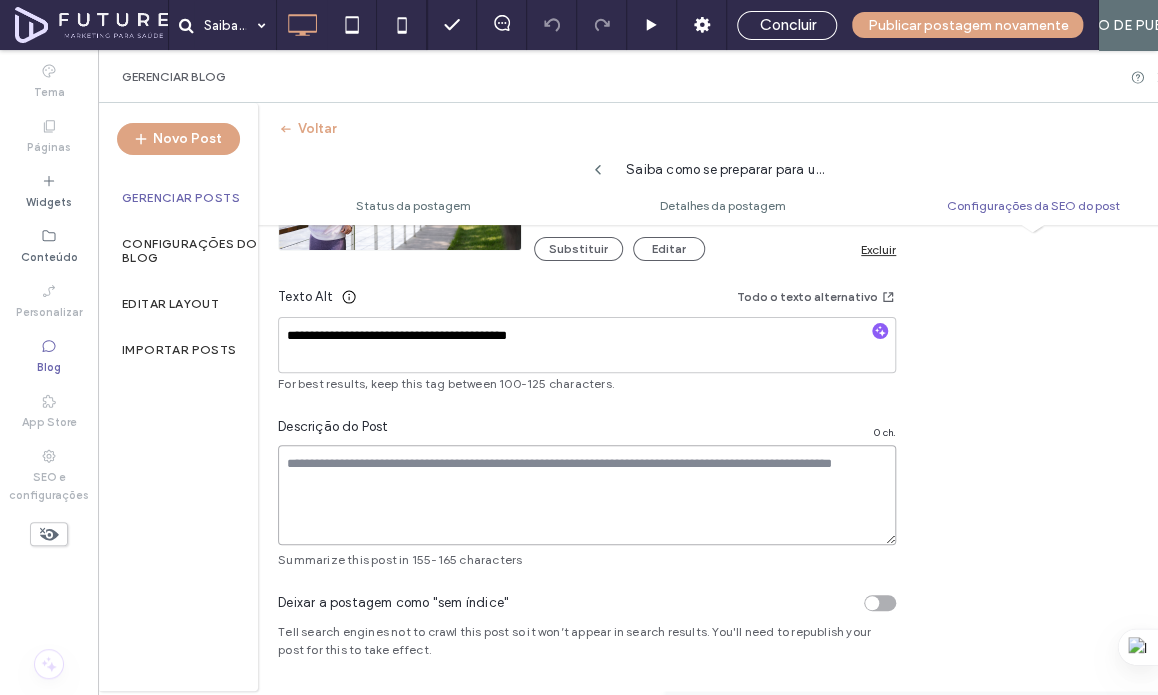 paste on "**********" 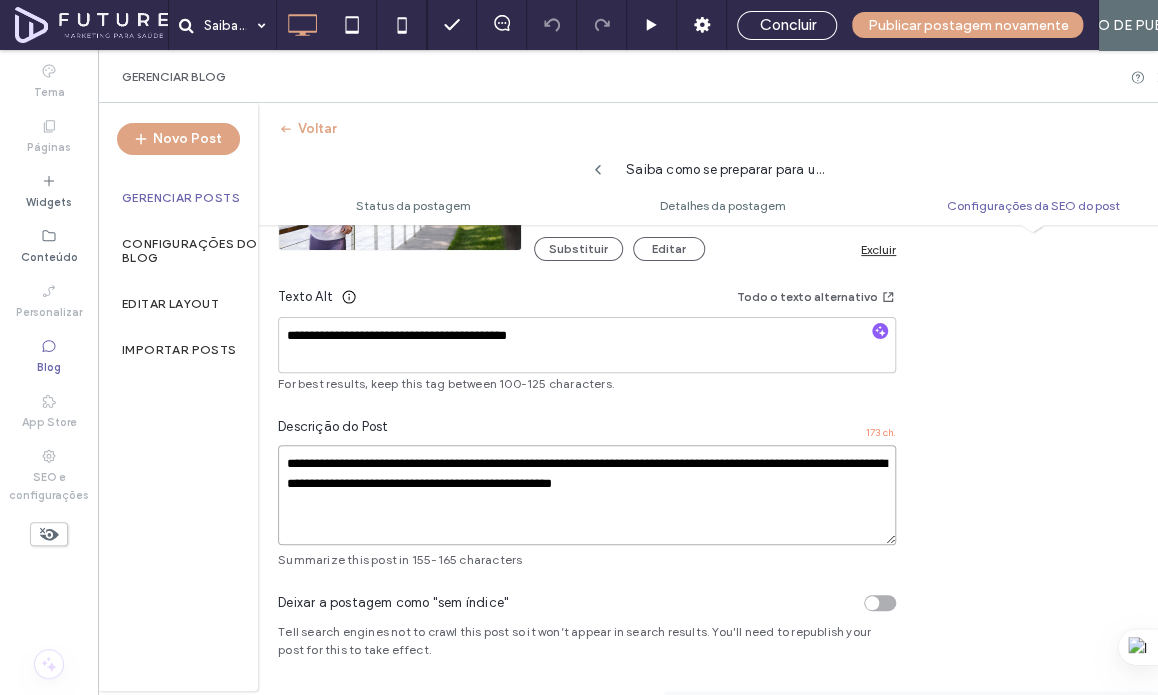 type on "**********" 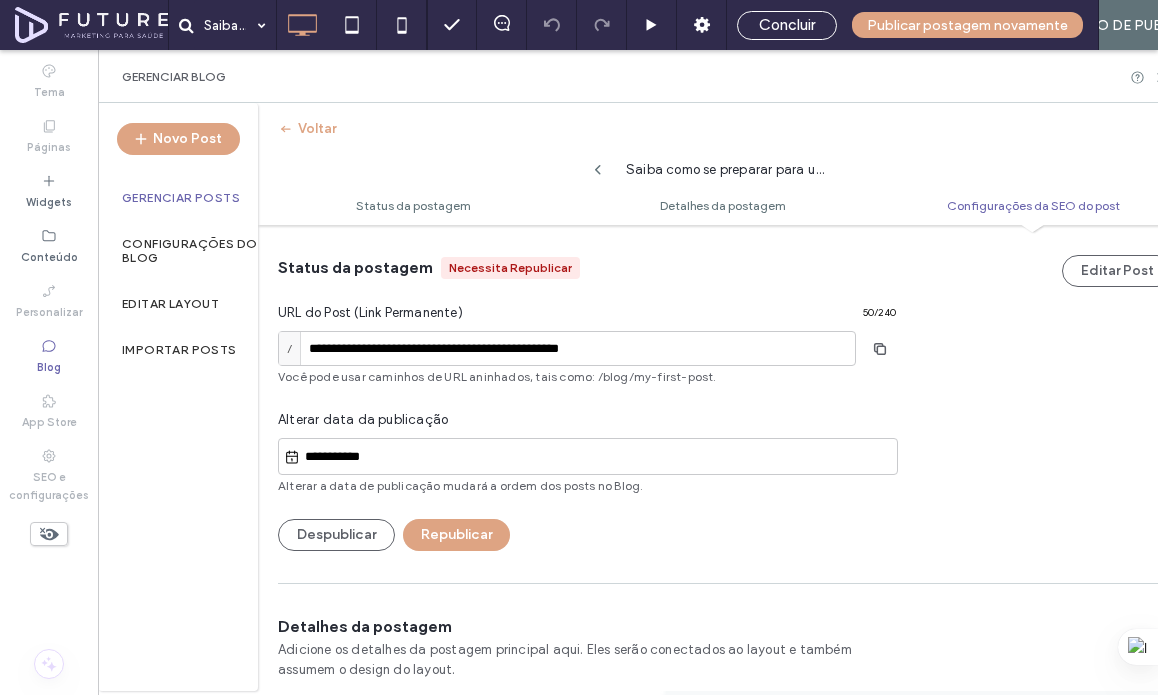 scroll, scrollTop: 0, scrollLeft: 0, axis: both 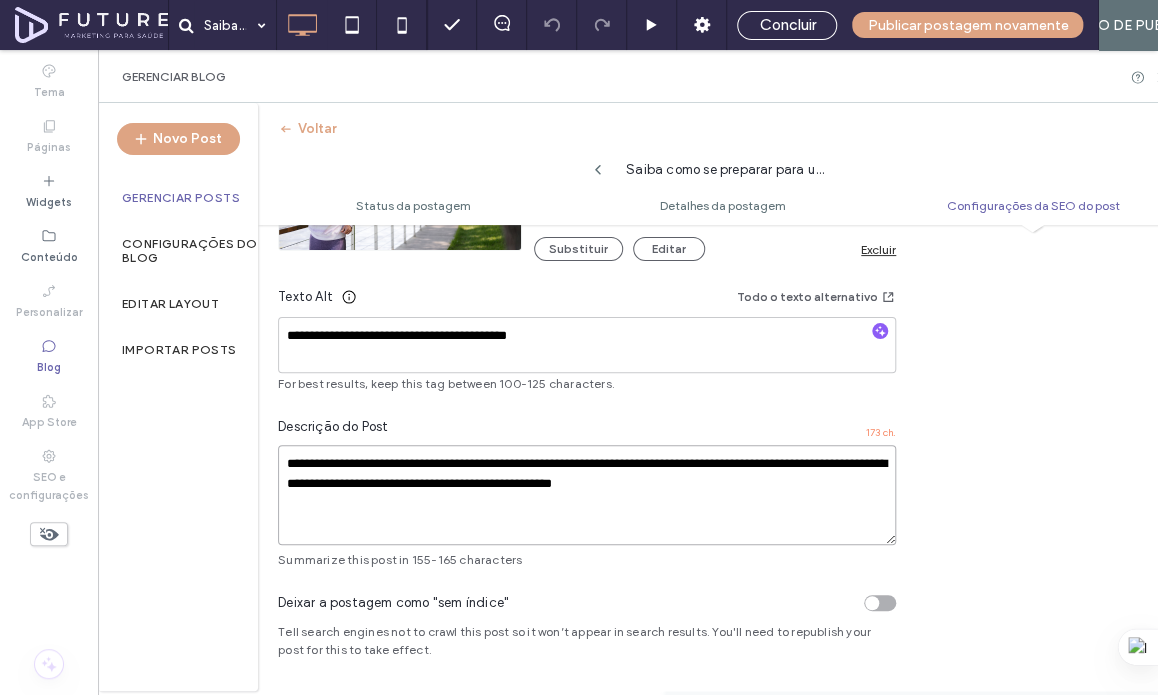 click on "**********" at bounding box center [587, 495] 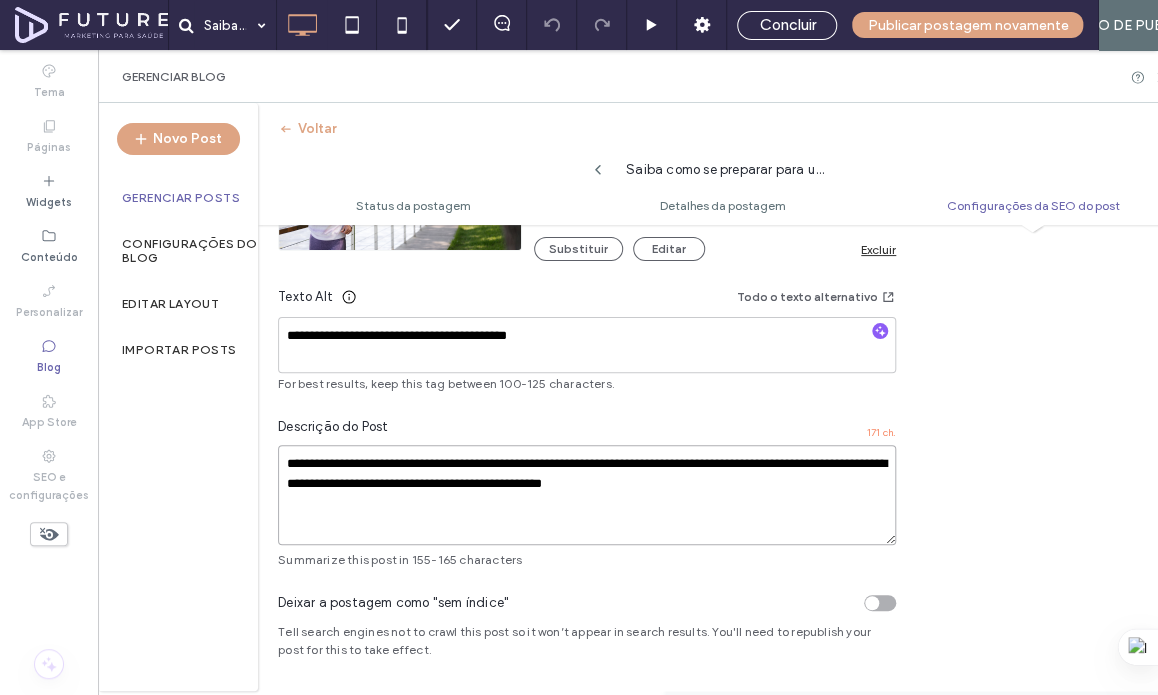 drag, startPoint x: 740, startPoint y: 486, endPoint x: 795, endPoint y: 481, distance: 55.226807 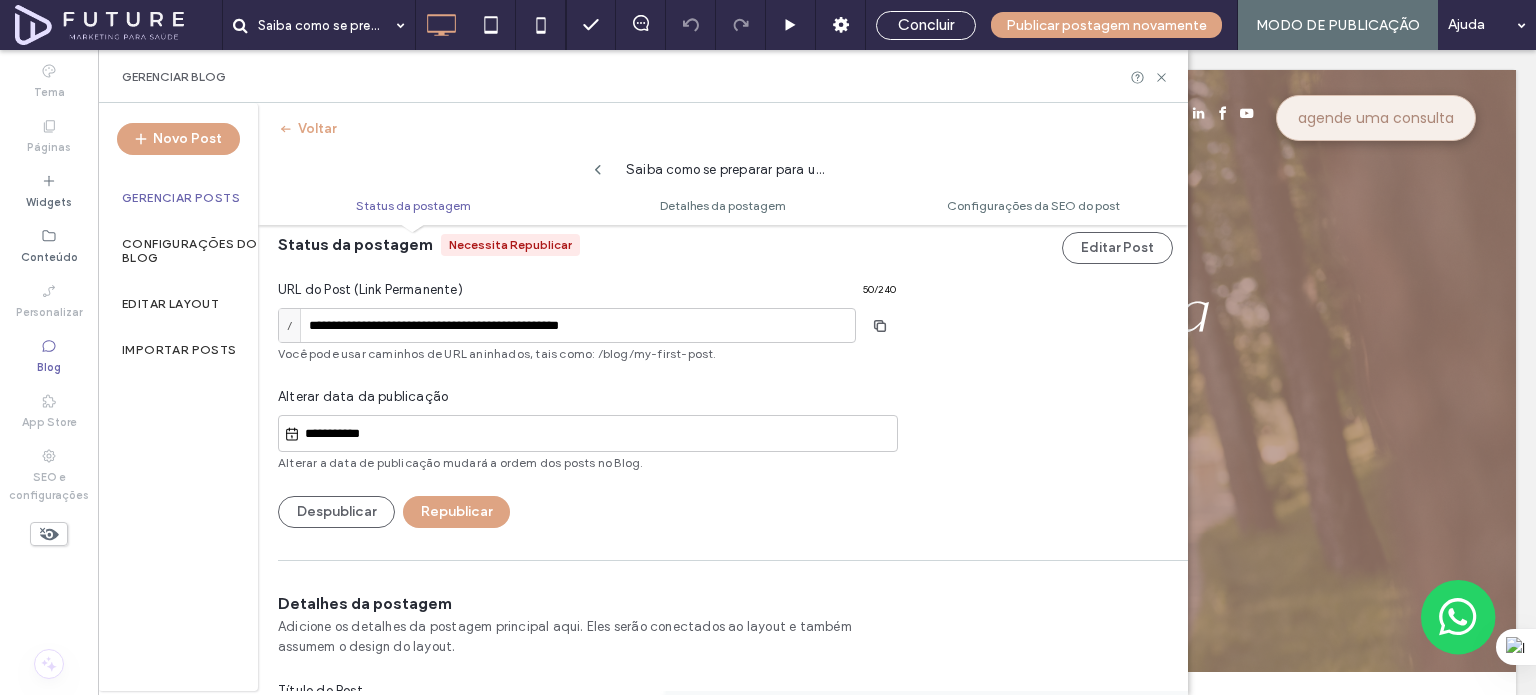 scroll, scrollTop: 0, scrollLeft: 0, axis: both 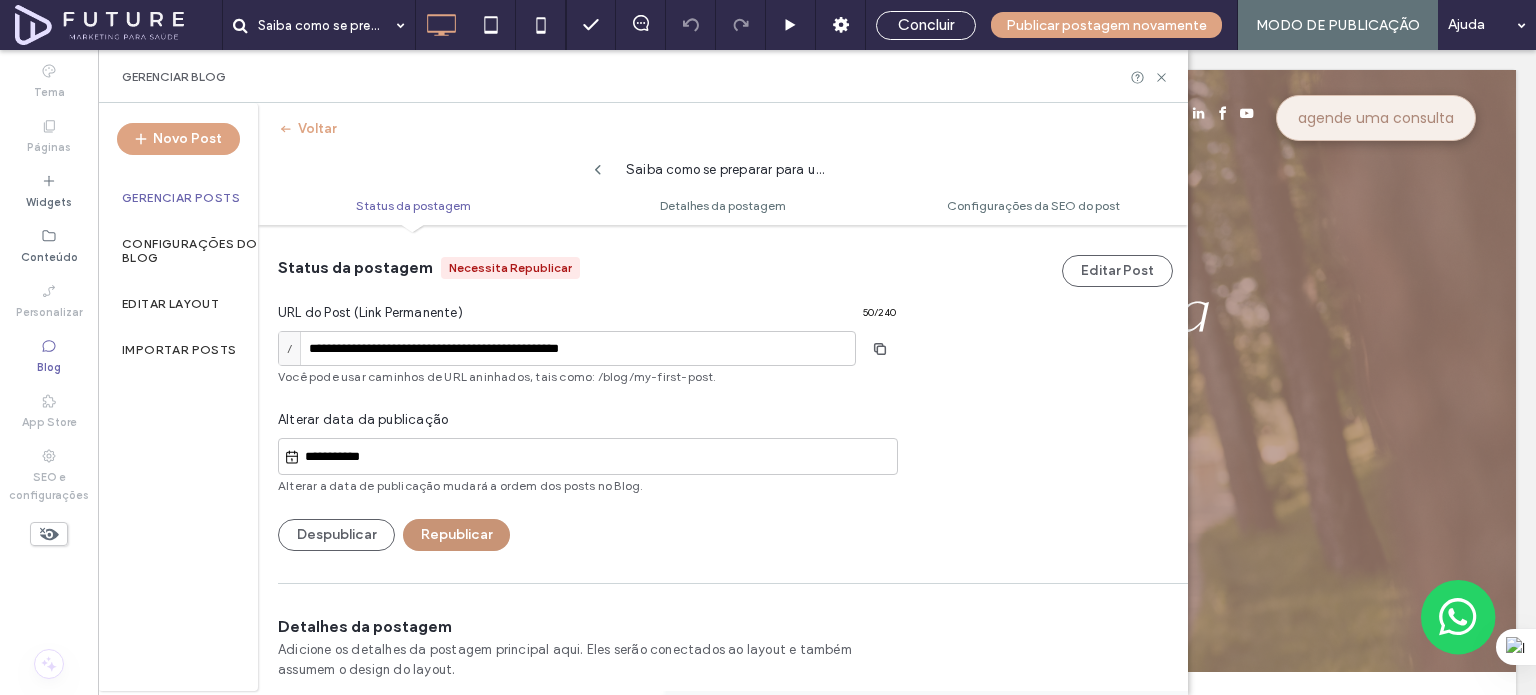 type on "**********" 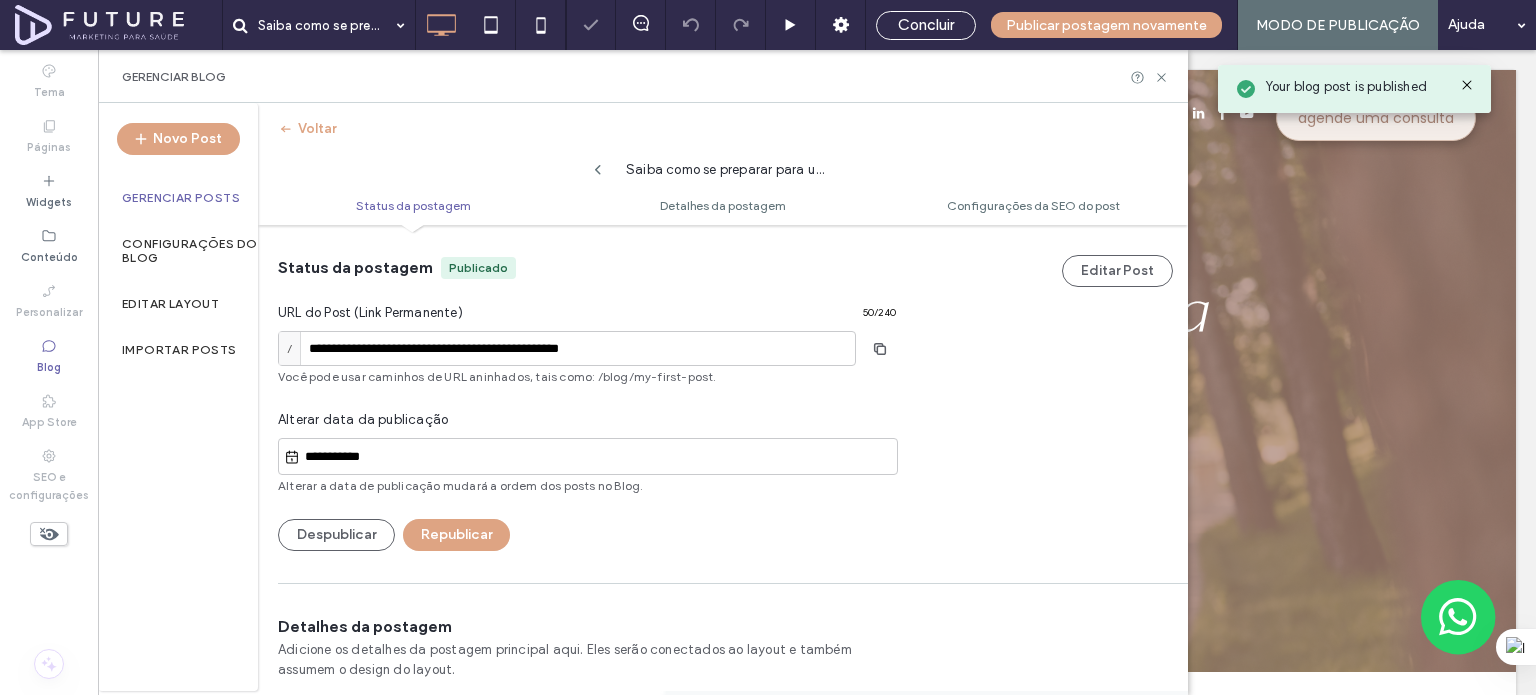 click on "Gerenciar Posts" at bounding box center [181, 198] 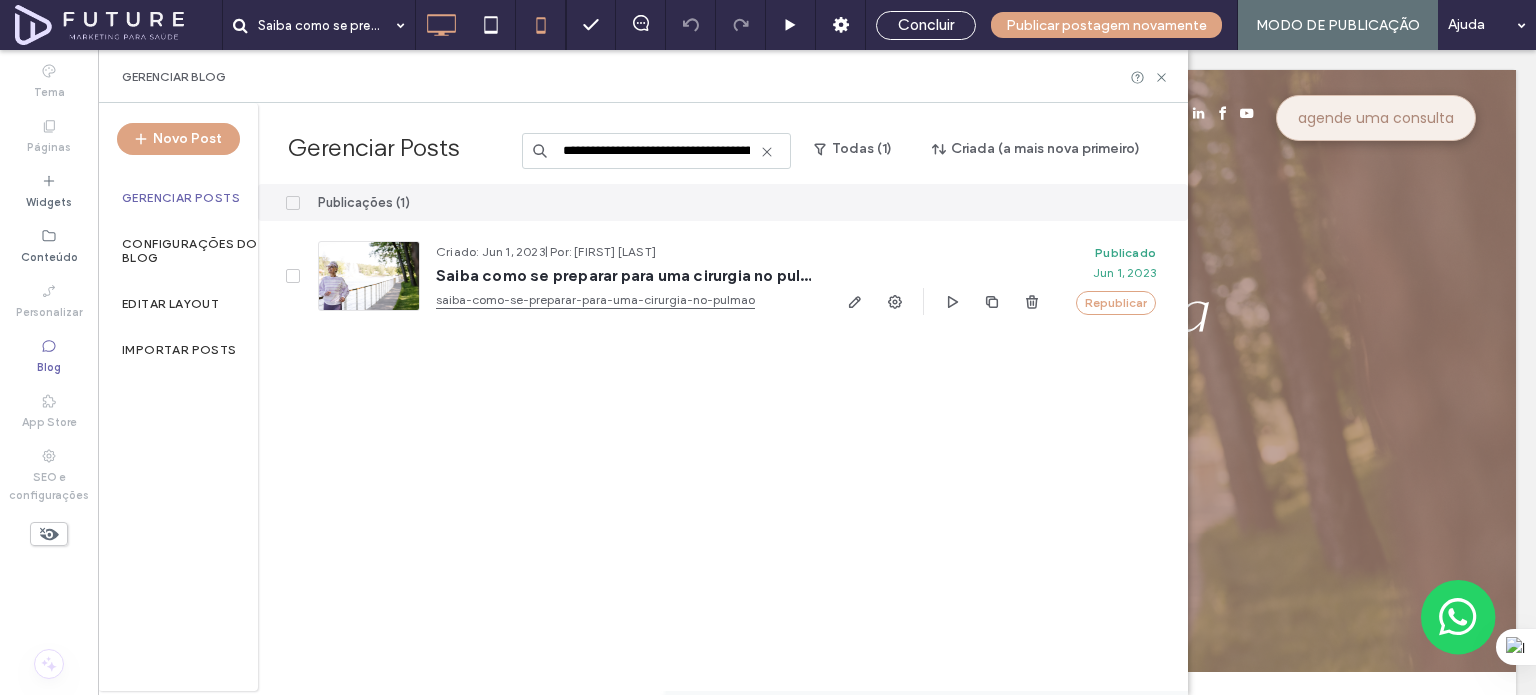 scroll, scrollTop: 0, scrollLeft: 0, axis: both 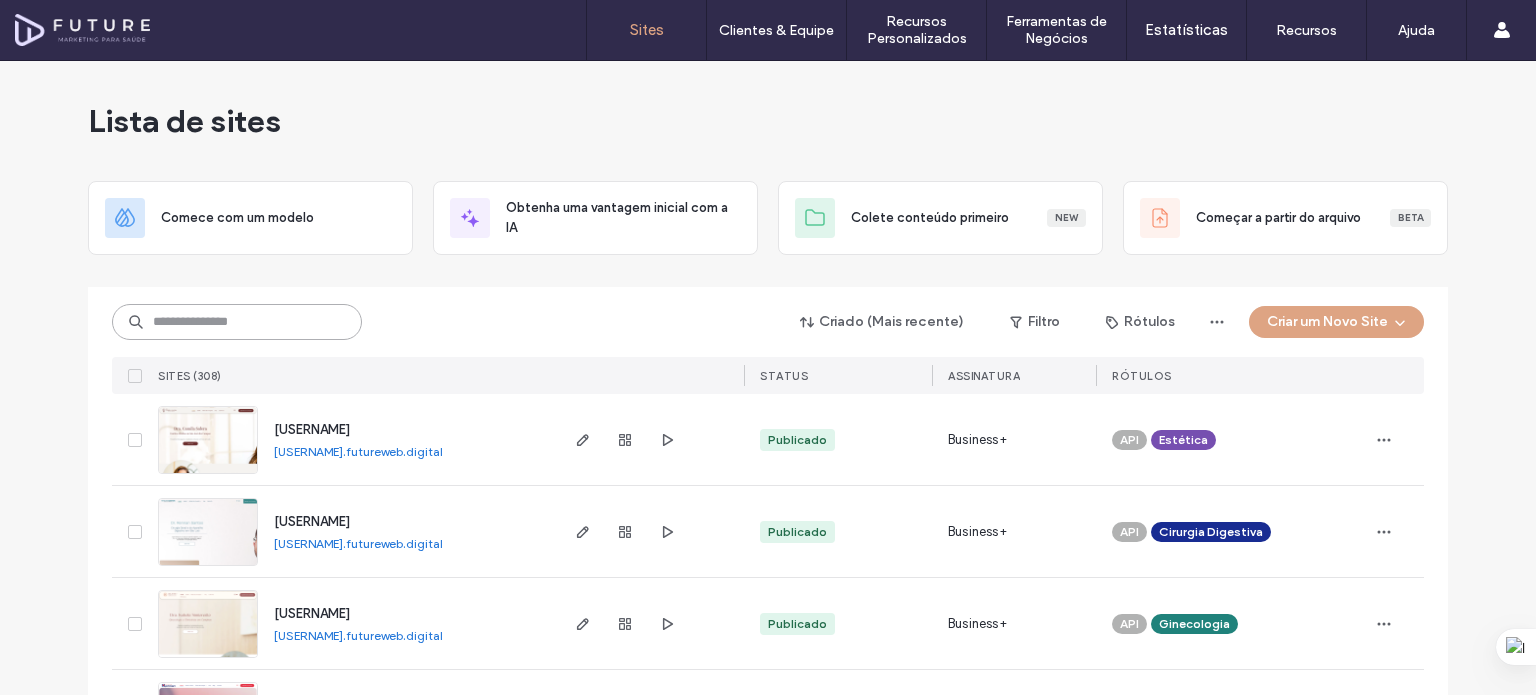 click at bounding box center (237, 322) 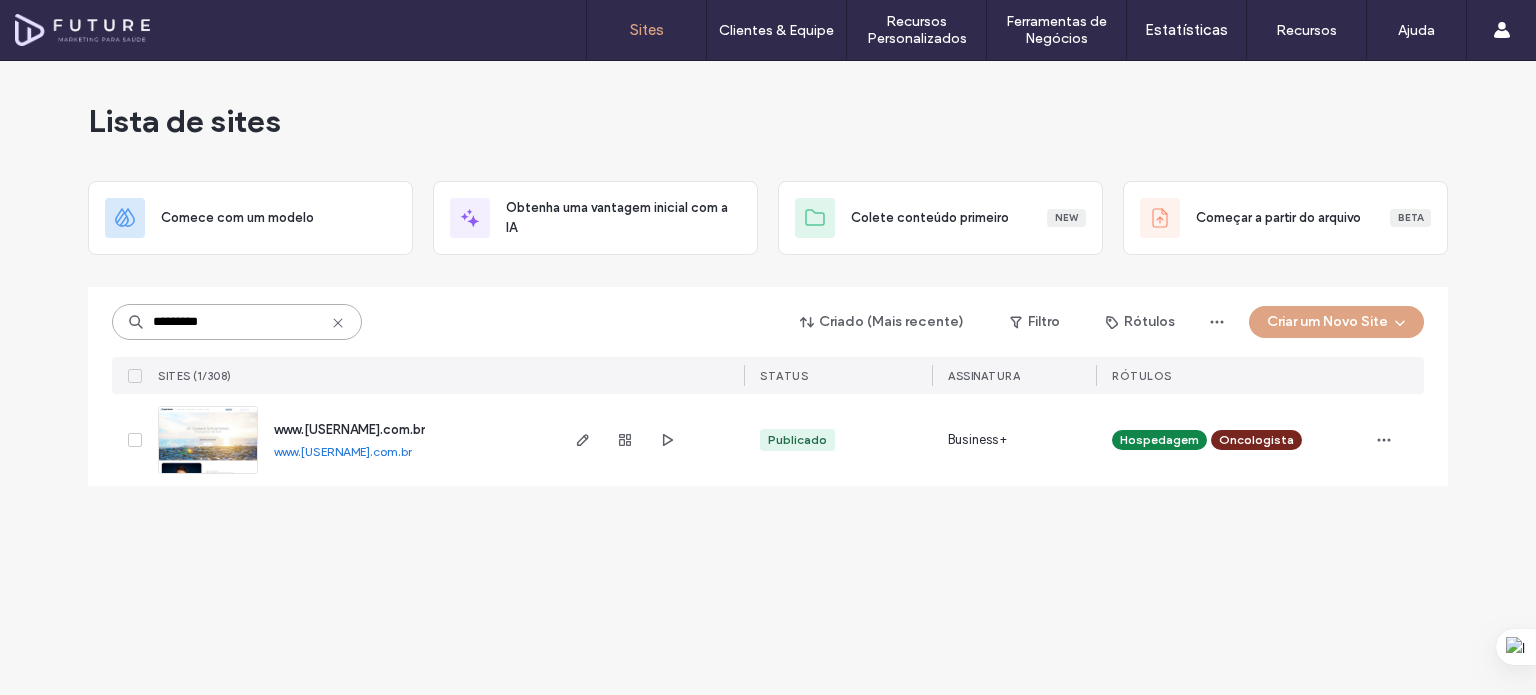 type on "*********" 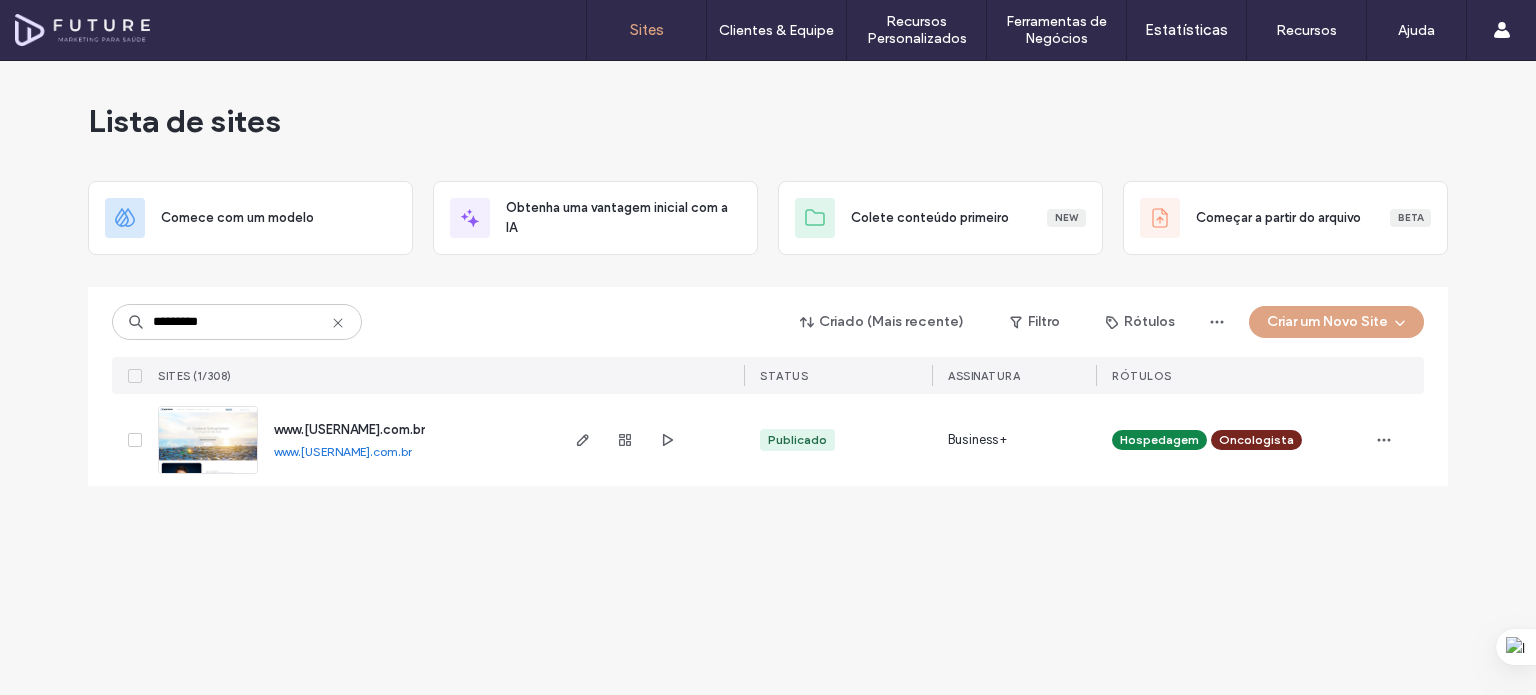 click on "www.[USERNAME].com.br" at bounding box center (349, 429) 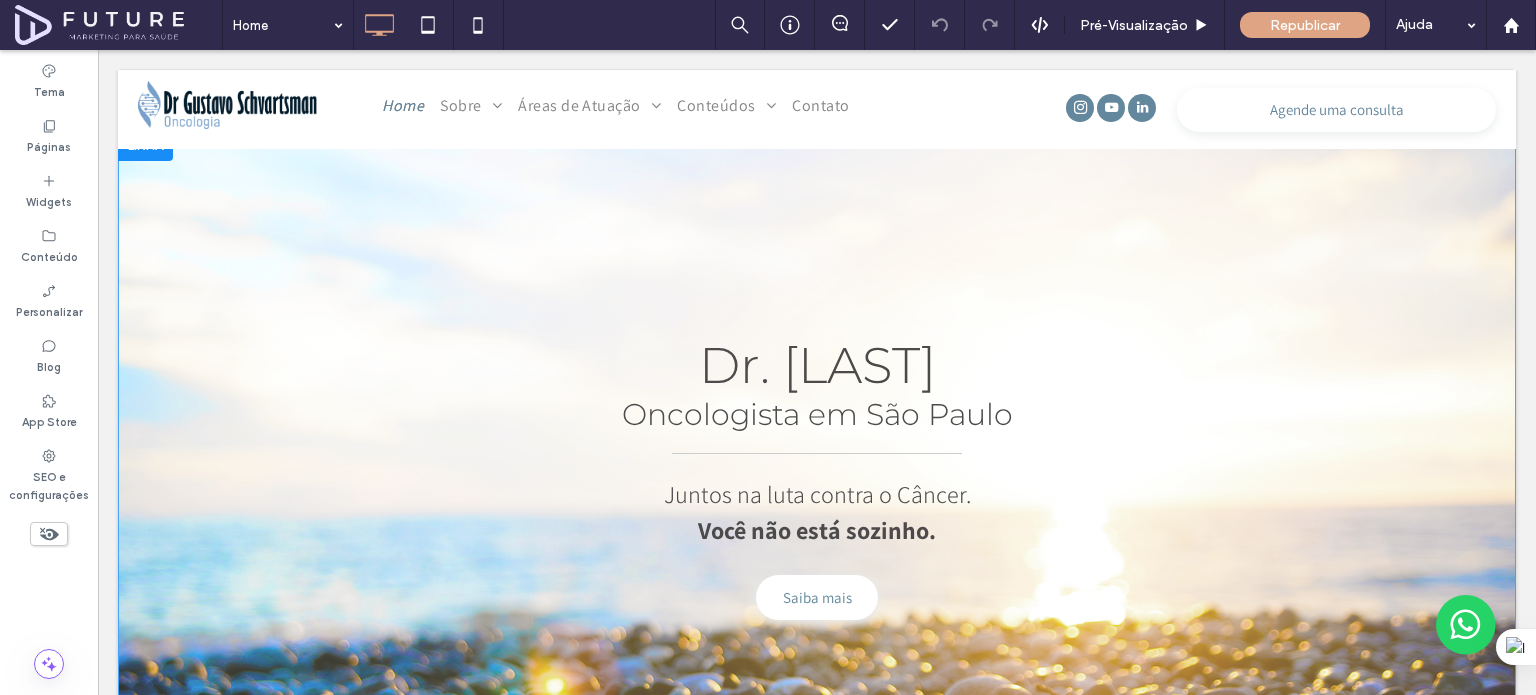 scroll, scrollTop: 0, scrollLeft: 0, axis: both 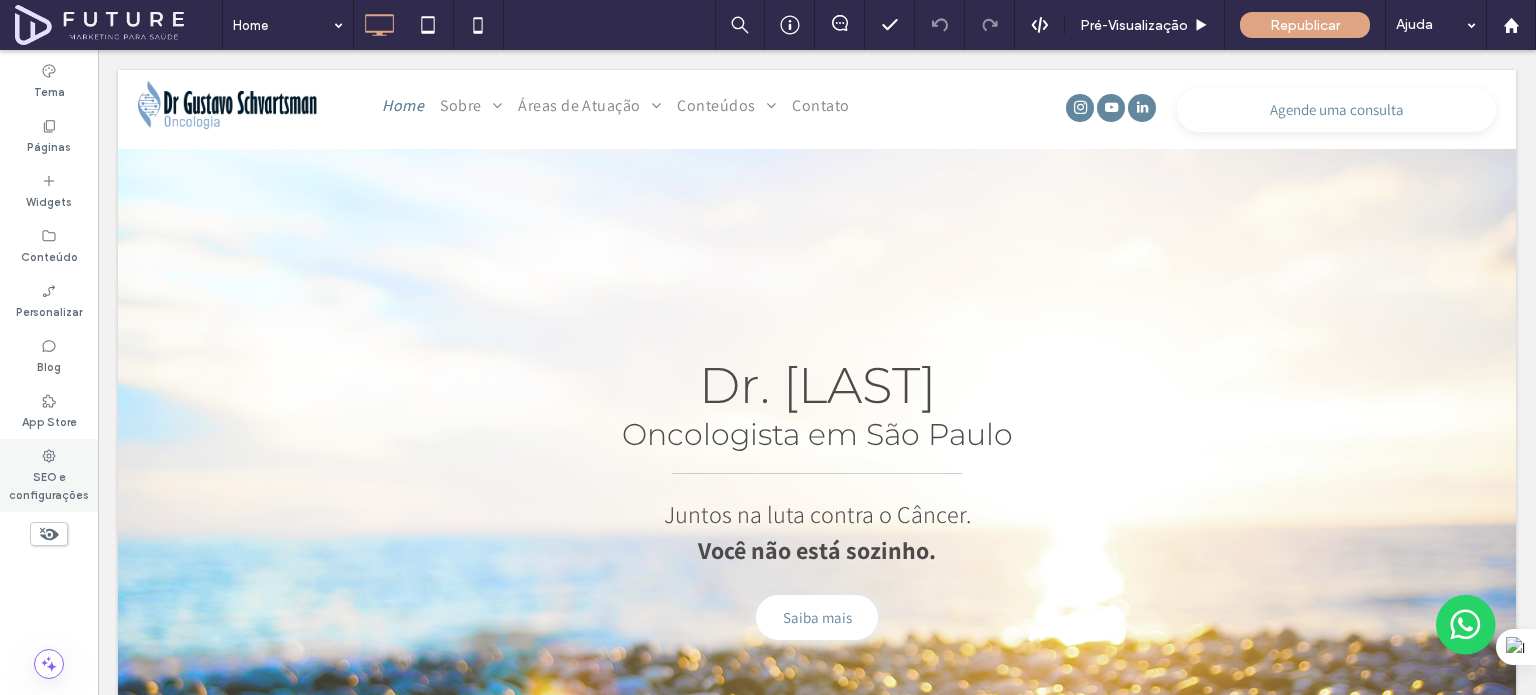 click on "SEO e configurações" at bounding box center [49, 484] 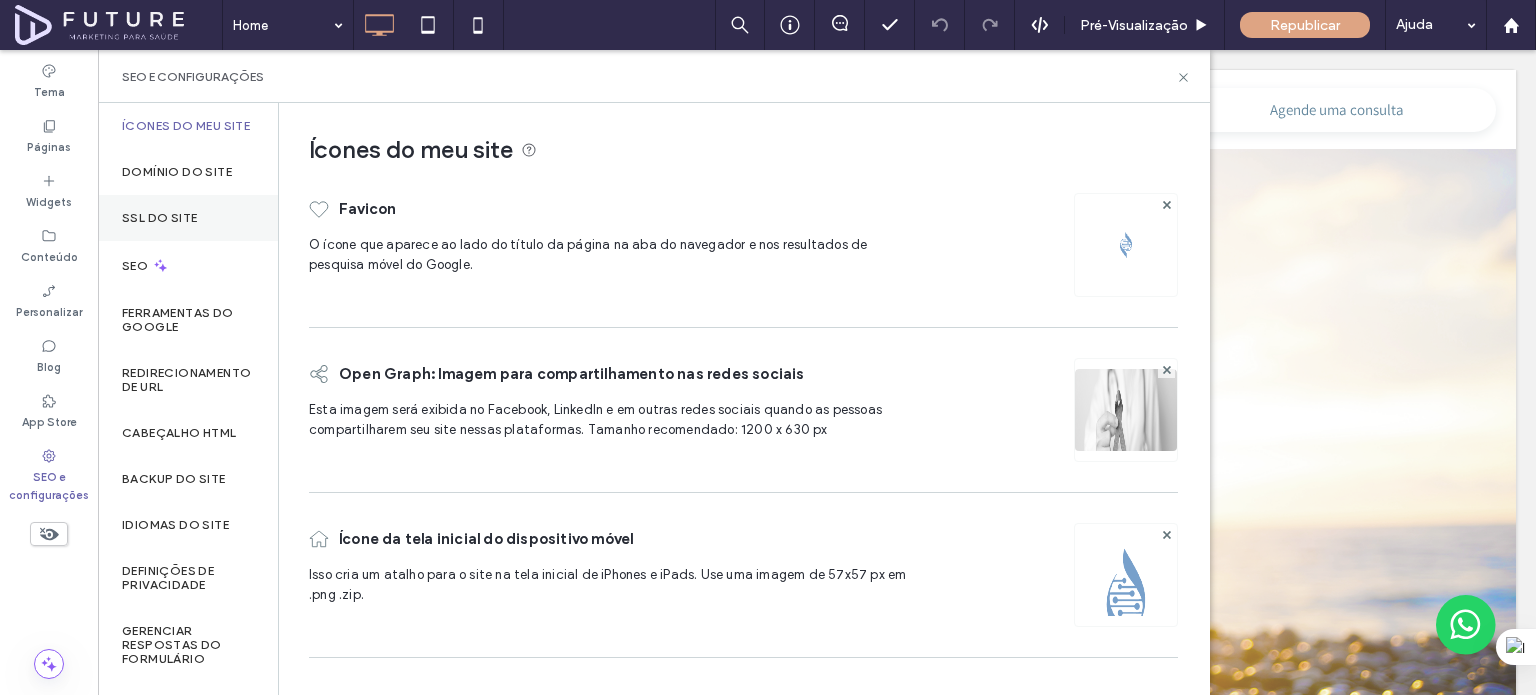 click on "Blog" at bounding box center (49, 365) 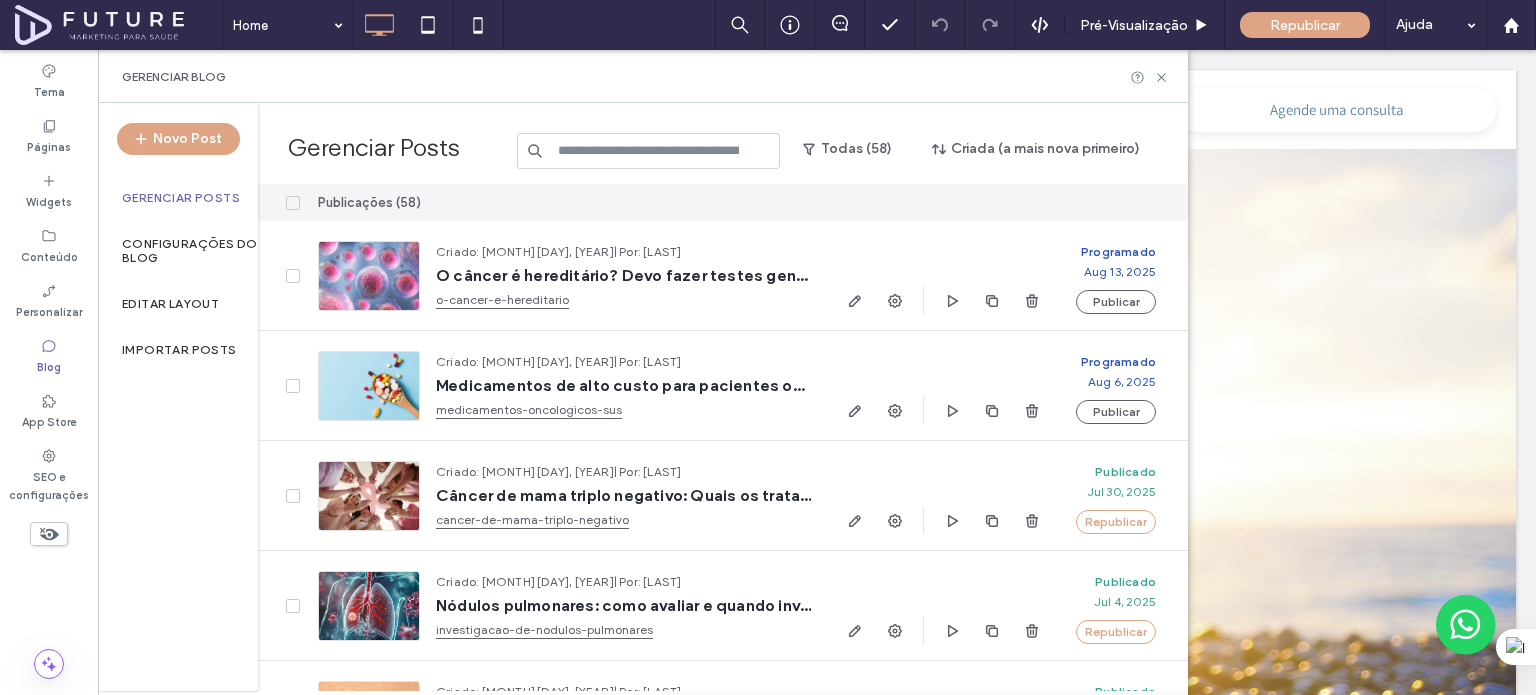 click on "Blog" at bounding box center (49, 365) 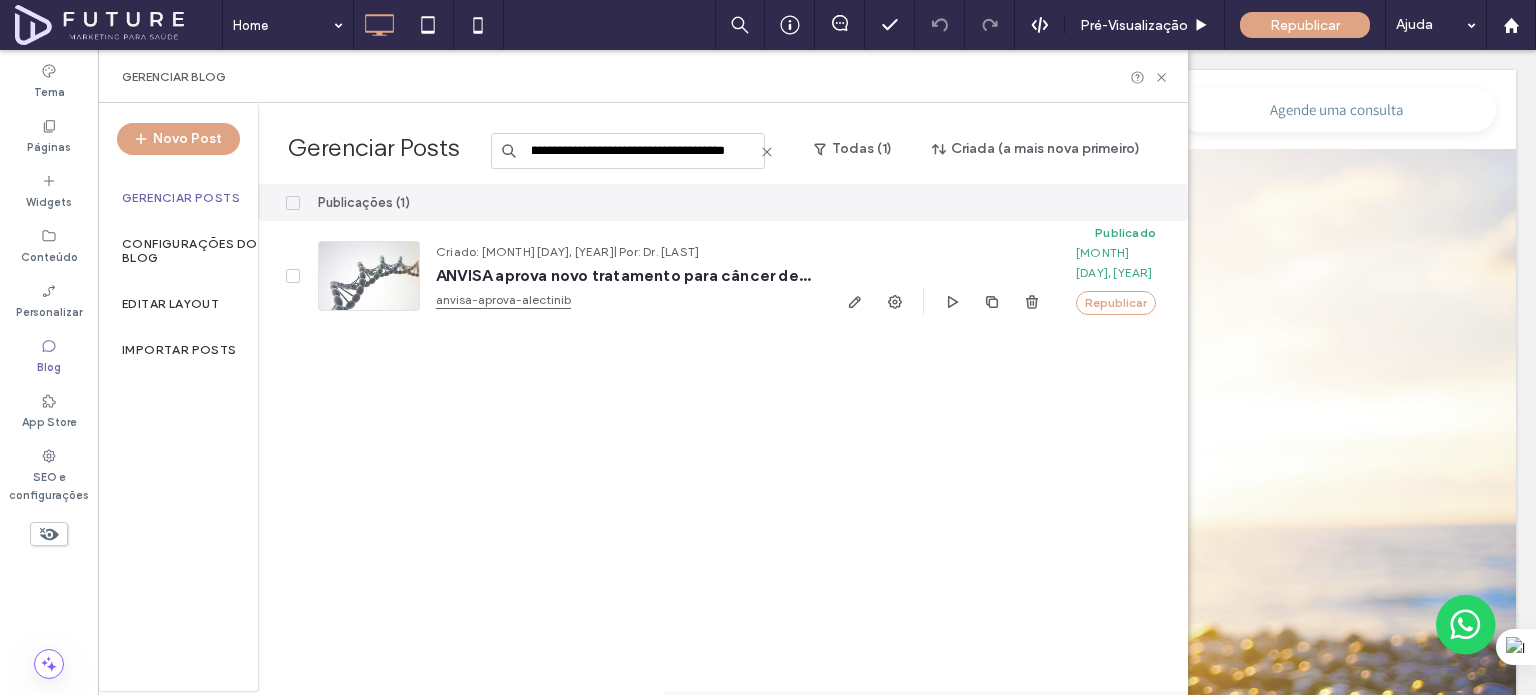 scroll, scrollTop: 0, scrollLeft: 279, axis: horizontal 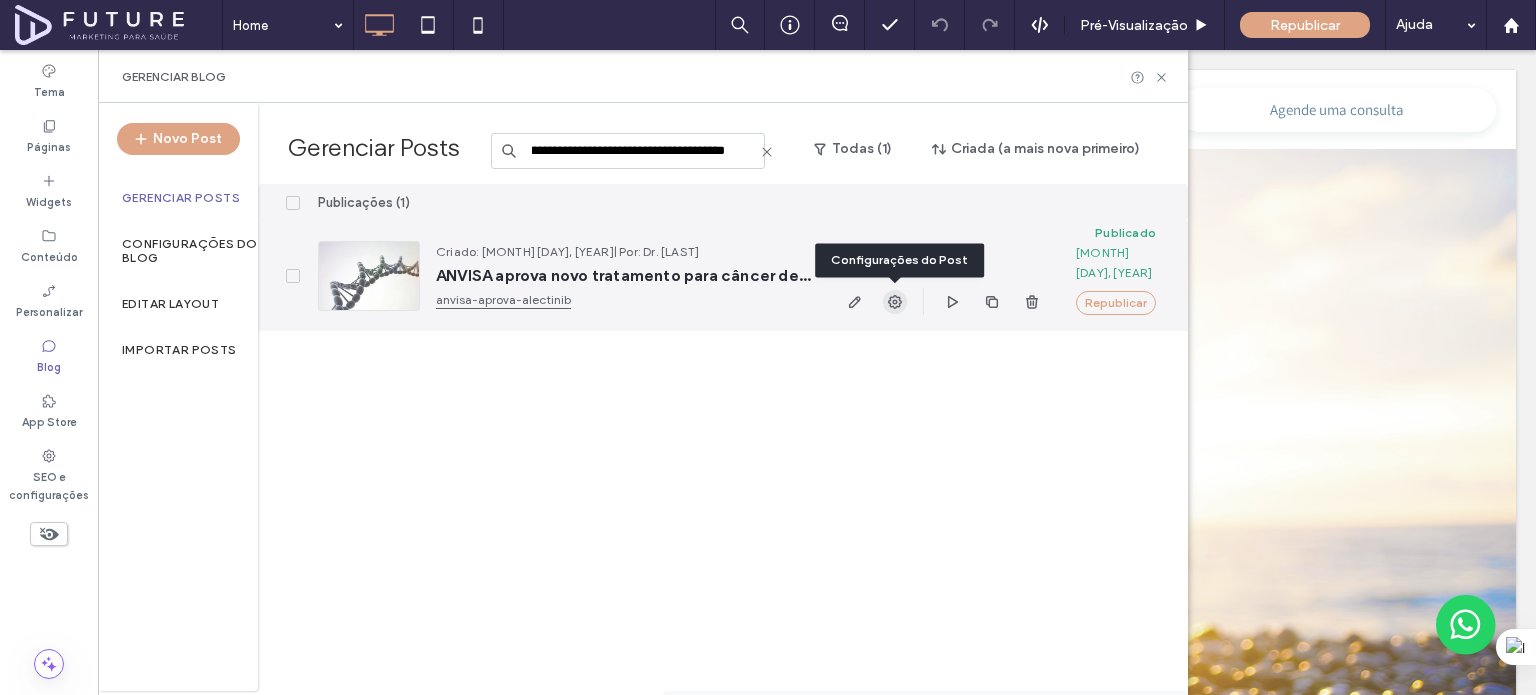 click 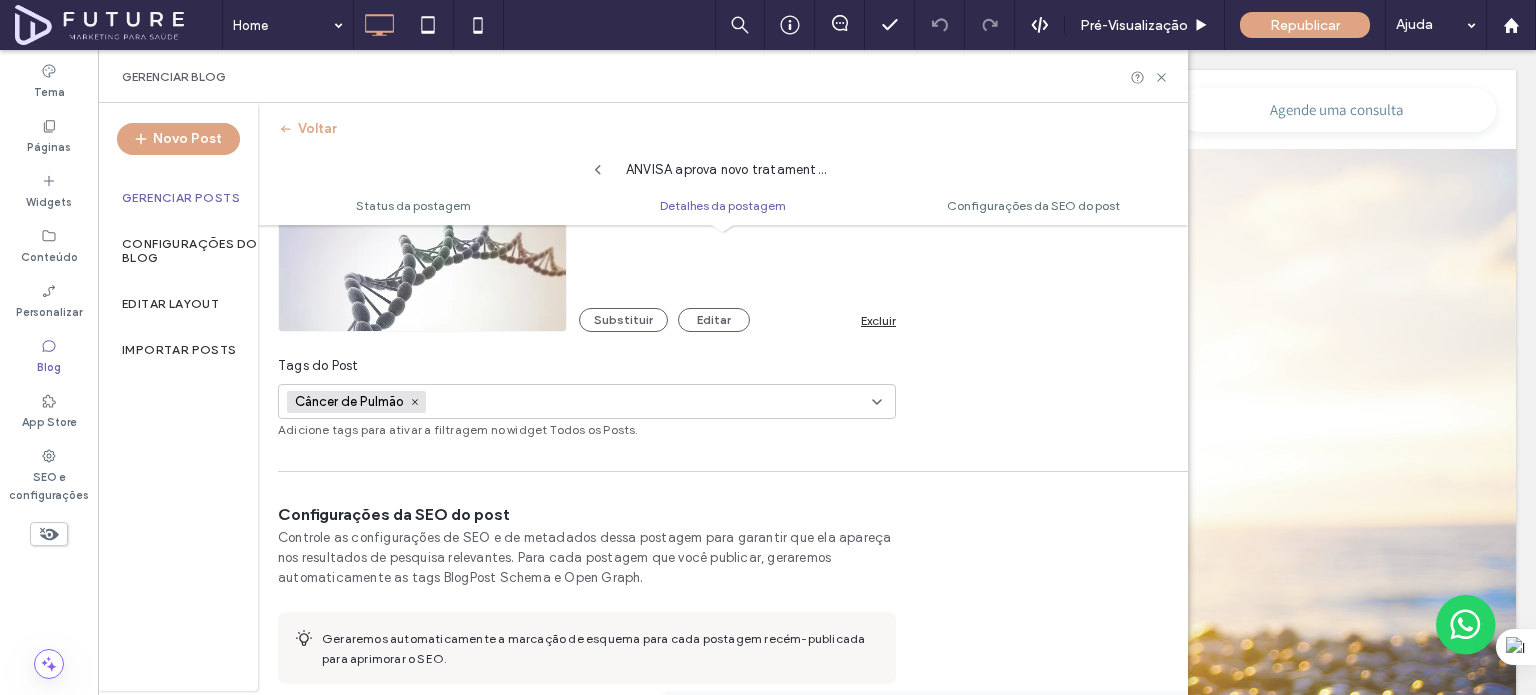 scroll, scrollTop: 1000, scrollLeft: 0, axis: vertical 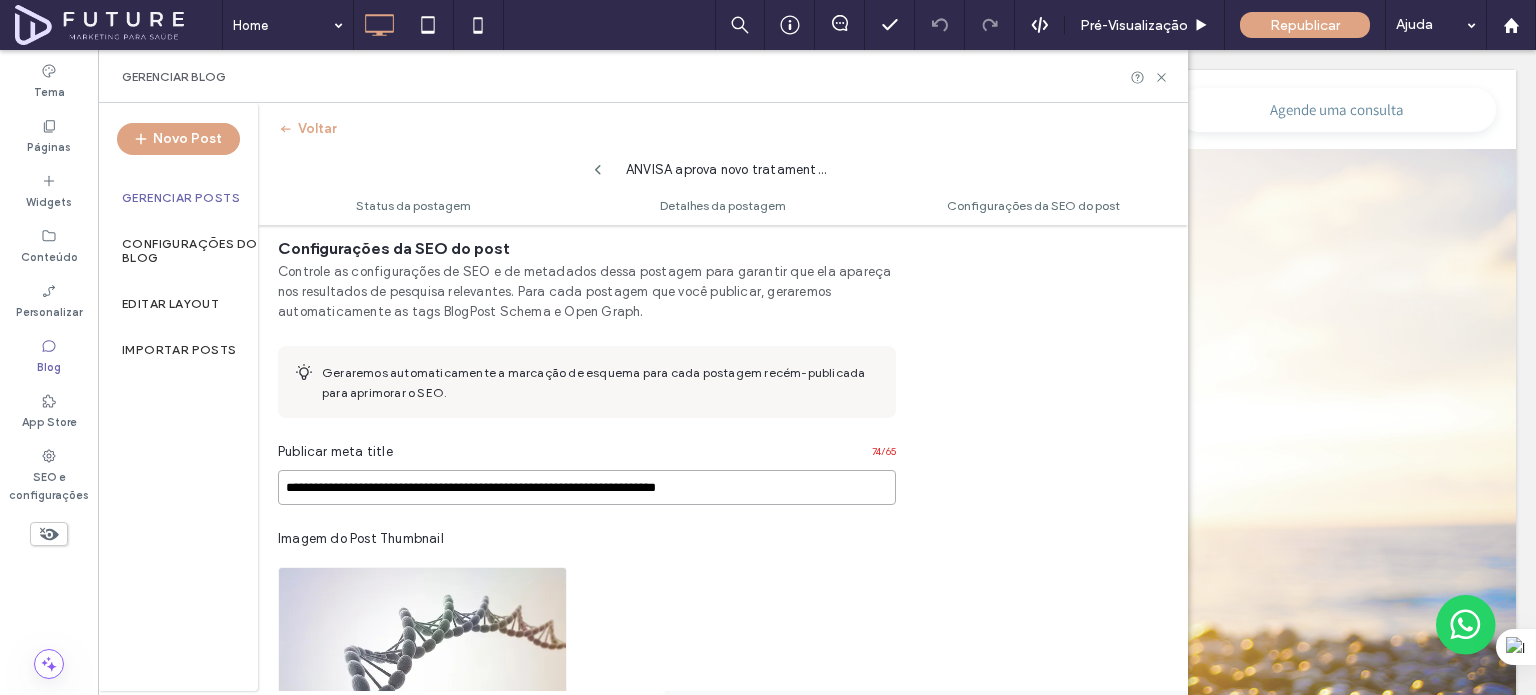 click on "**********" at bounding box center [587, 487] 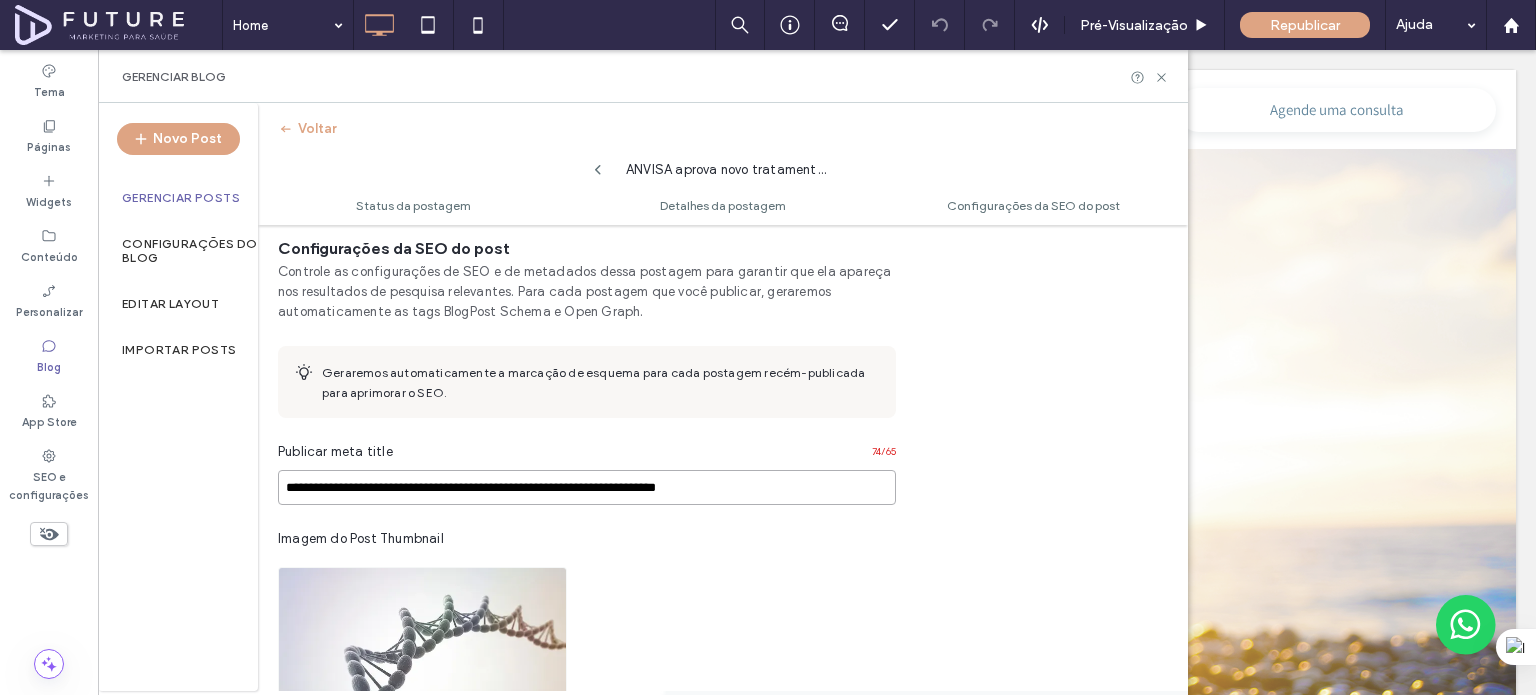 click on "**********" at bounding box center [587, 487] 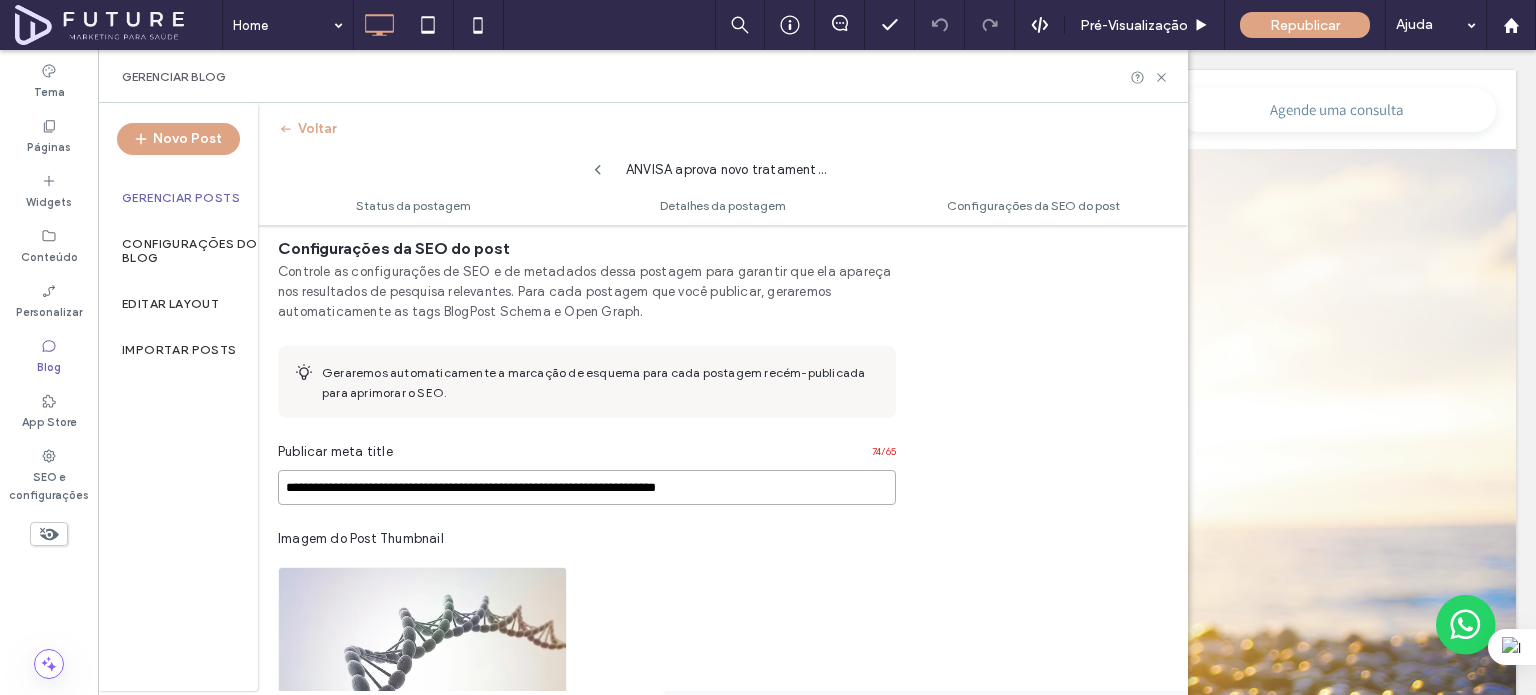click on "**********" at bounding box center [587, 487] 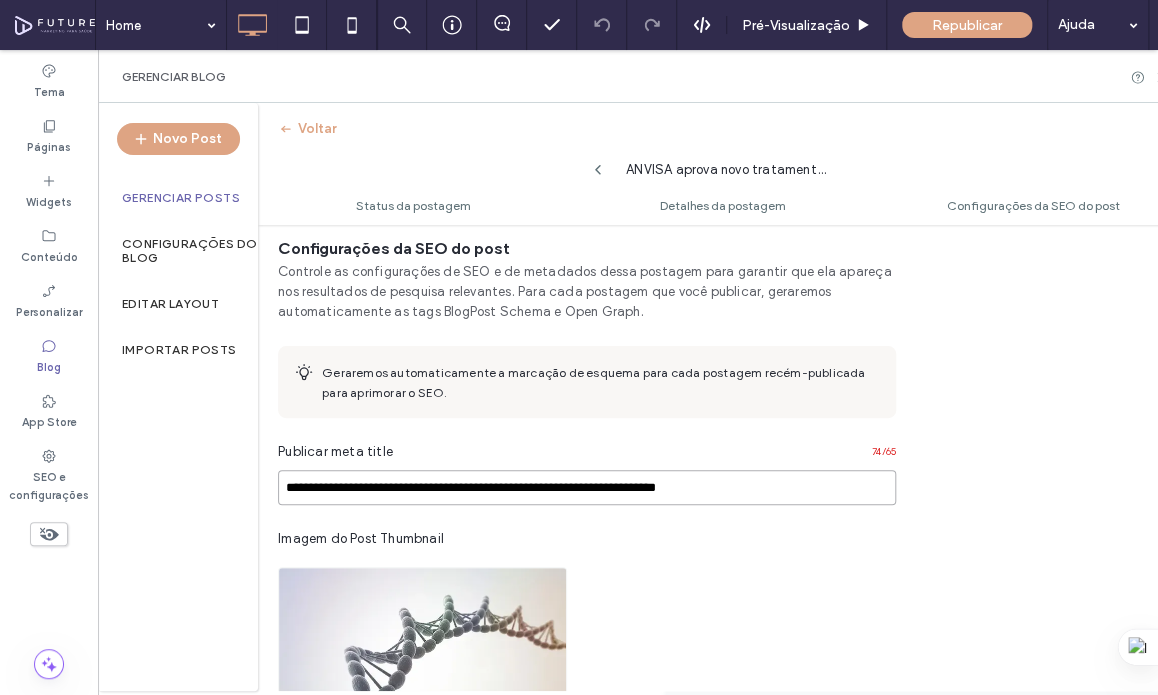 click on "**********" at bounding box center [587, 487] 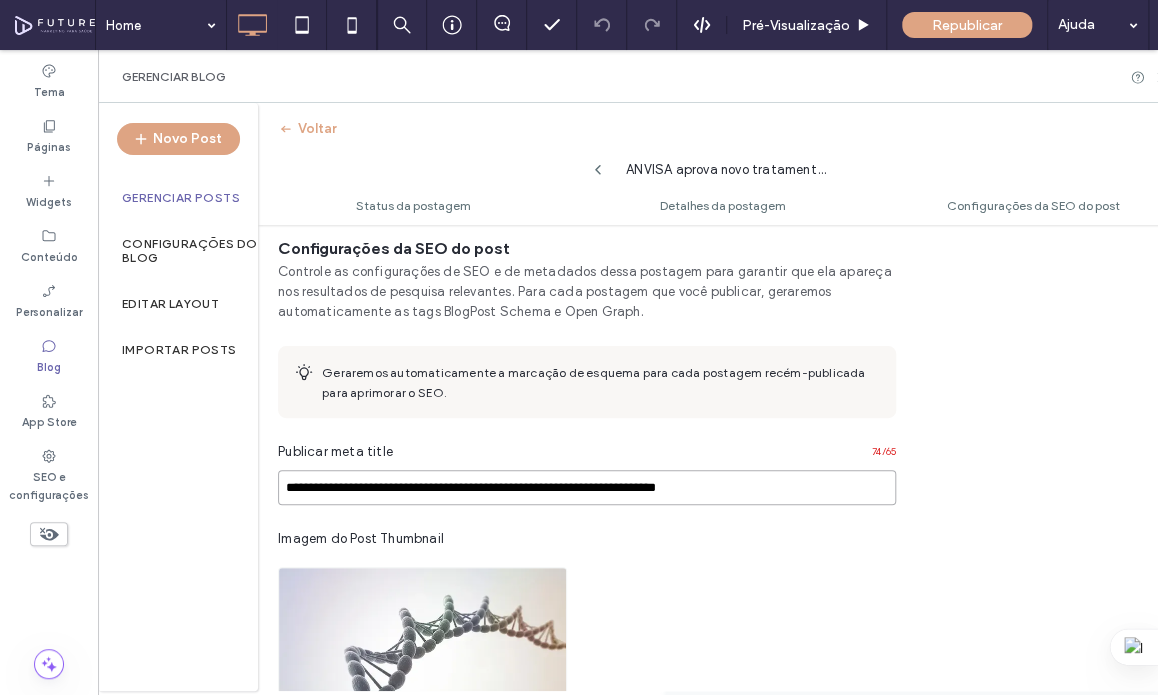 click on "**********" at bounding box center [587, 487] 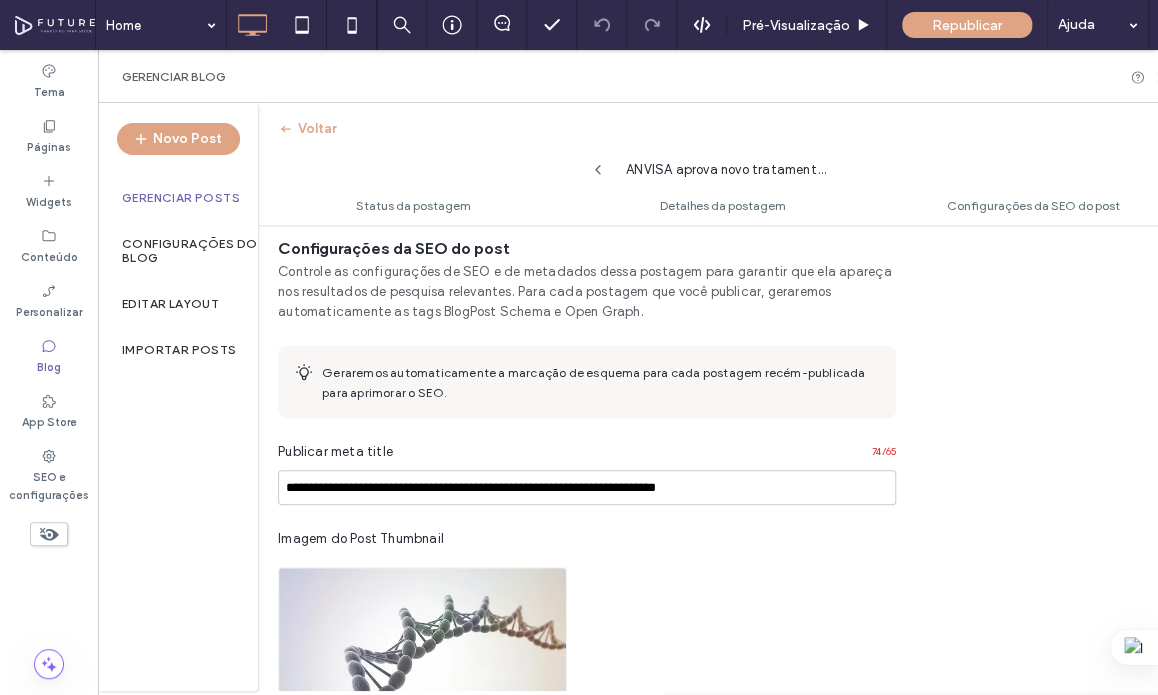type on "**********" 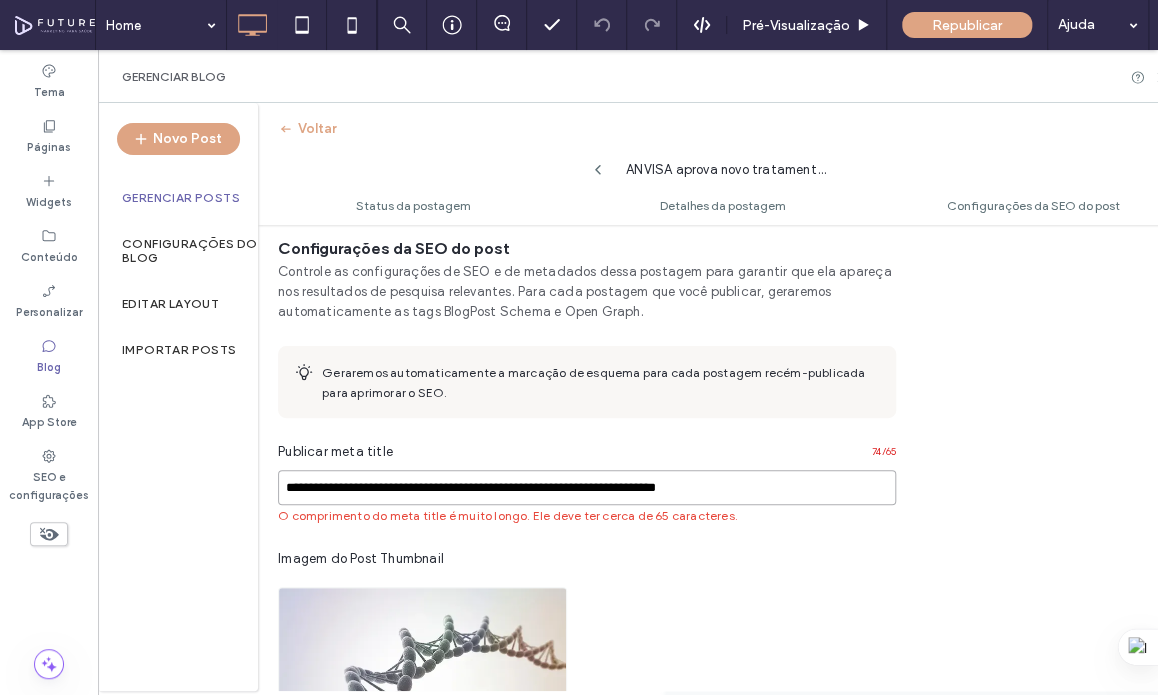 click on "**********" at bounding box center [587, 487] 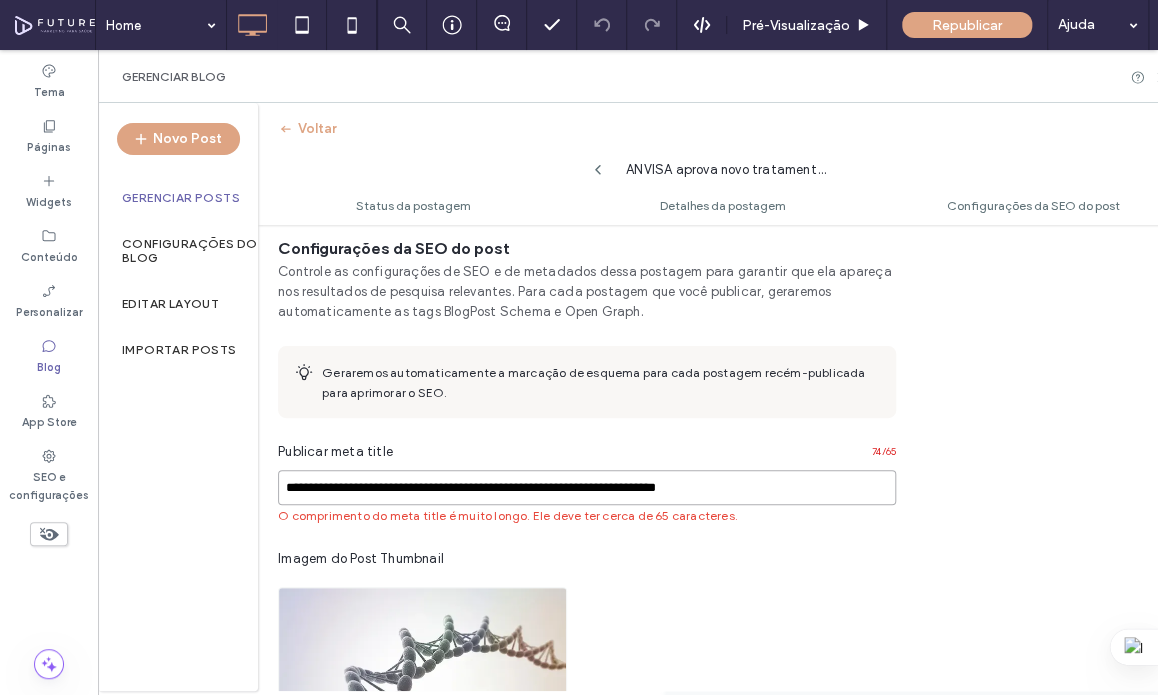 click on "**********" at bounding box center (587, 487) 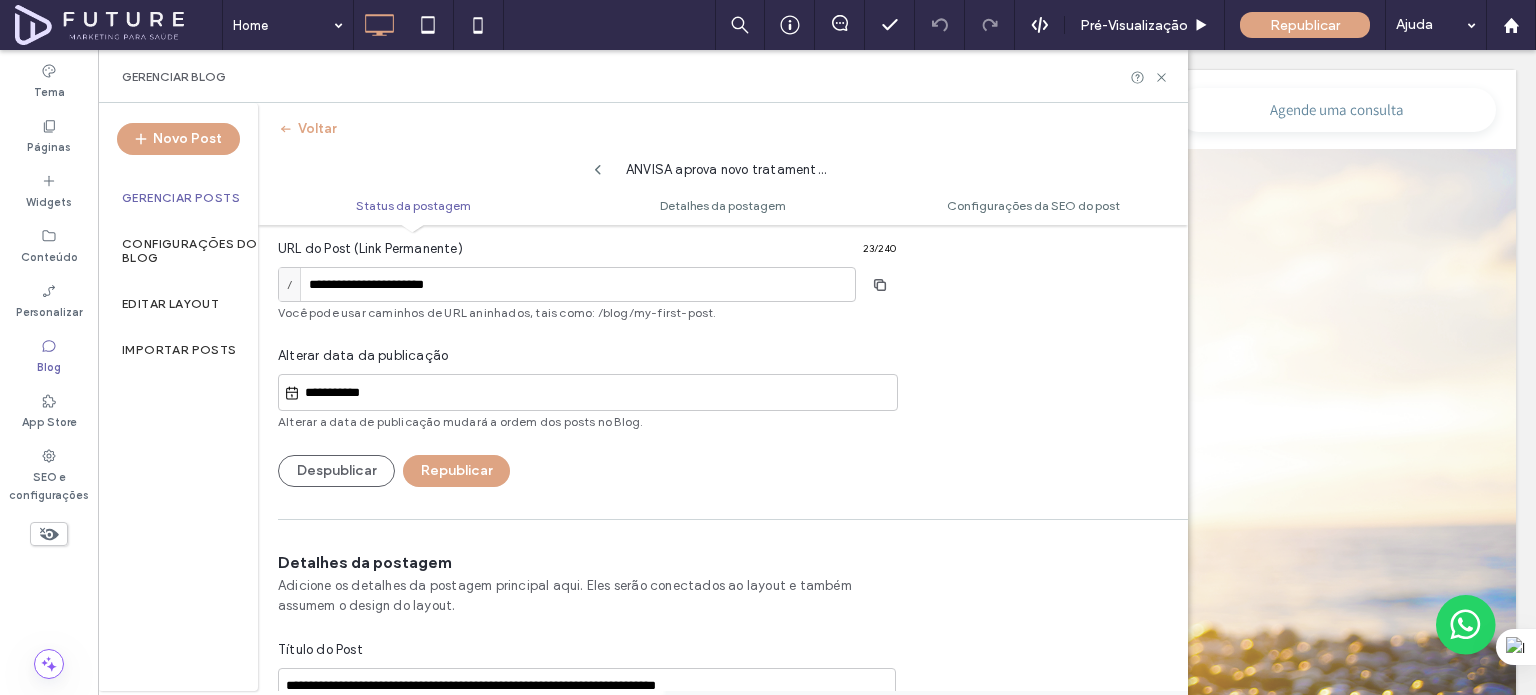 scroll, scrollTop: 0, scrollLeft: 0, axis: both 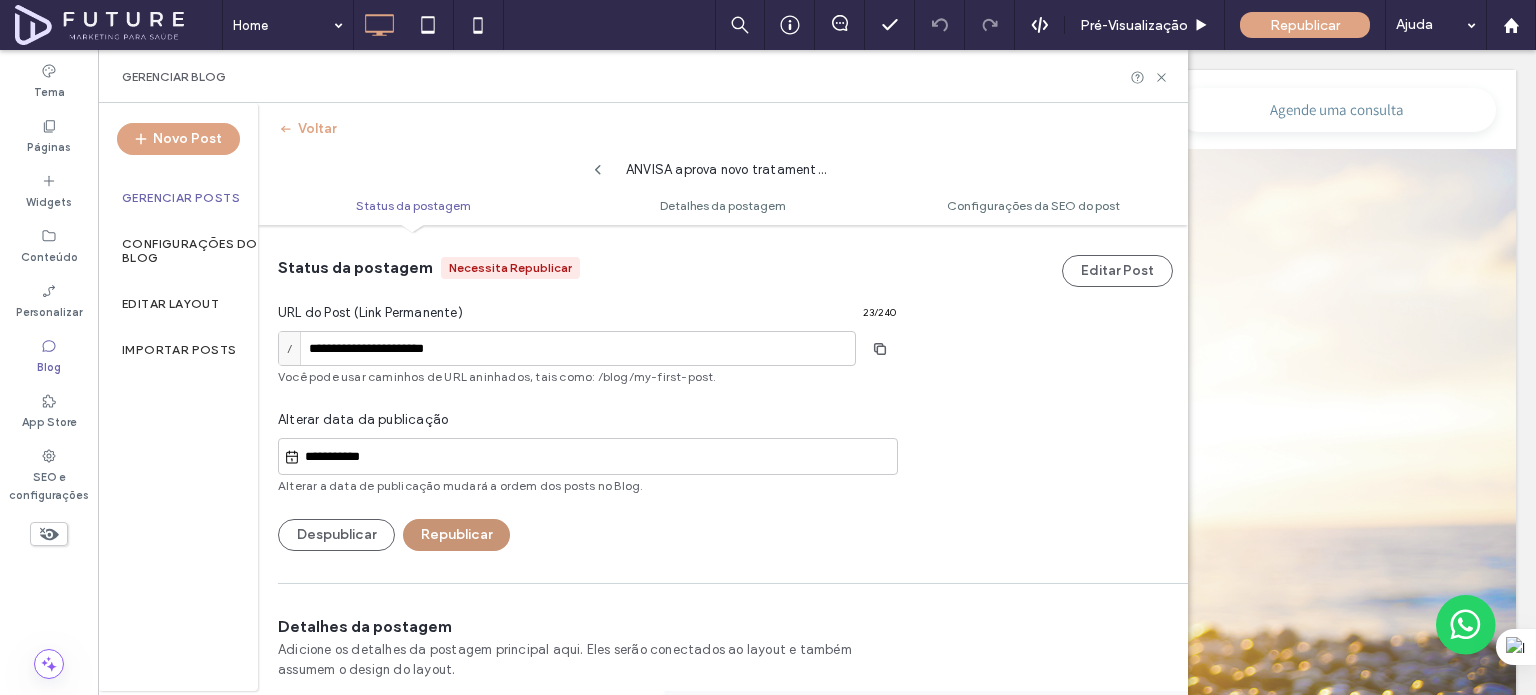 type on "**********" 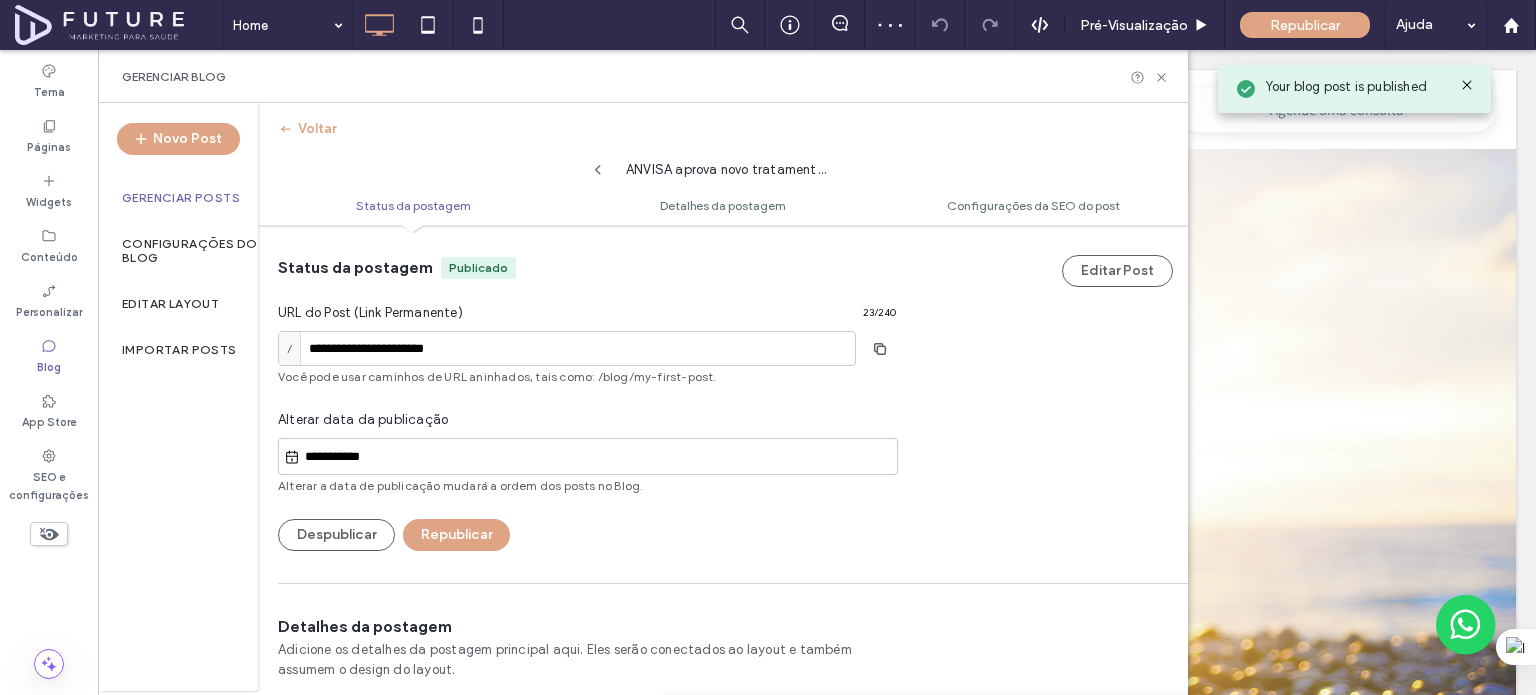 click on "Gerenciar Posts" at bounding box center [178, 198] 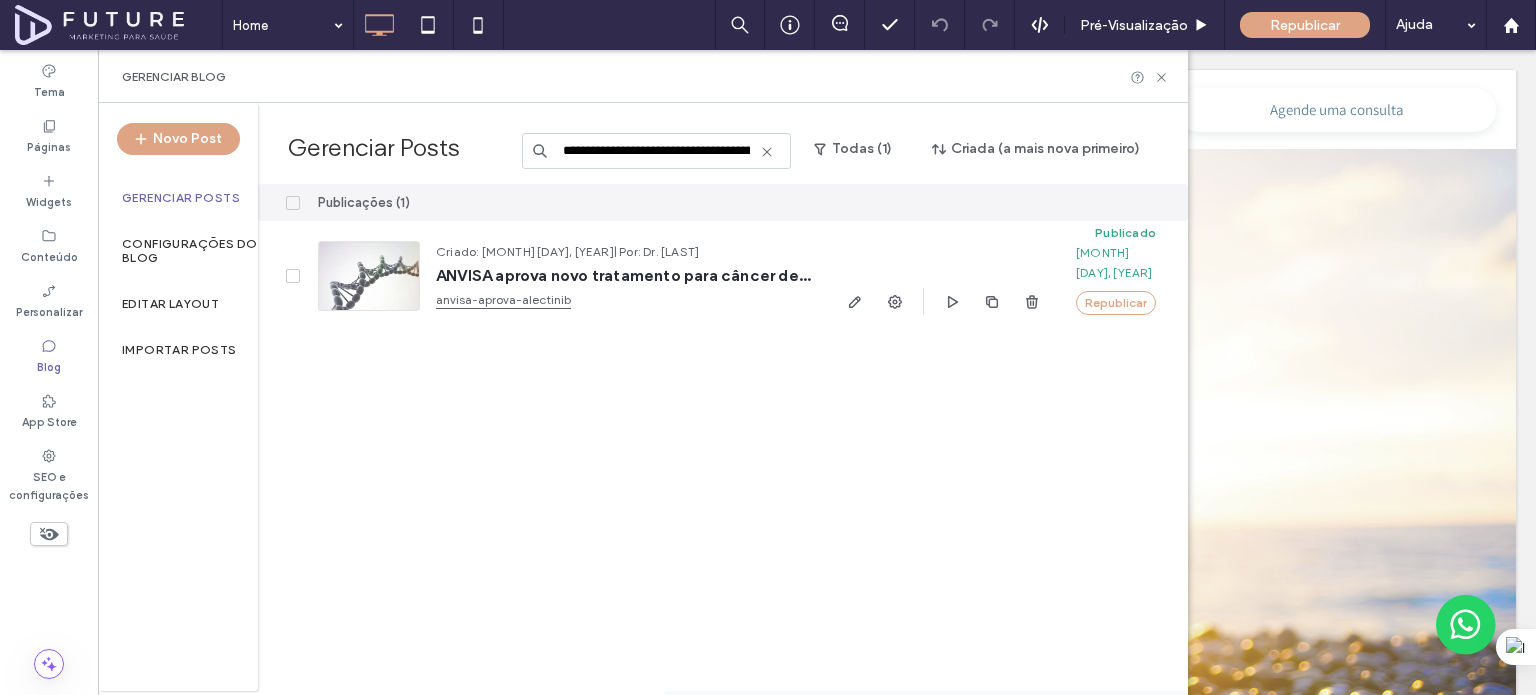 click on "Gerenciar Posts" at bounding box center [181, 198] 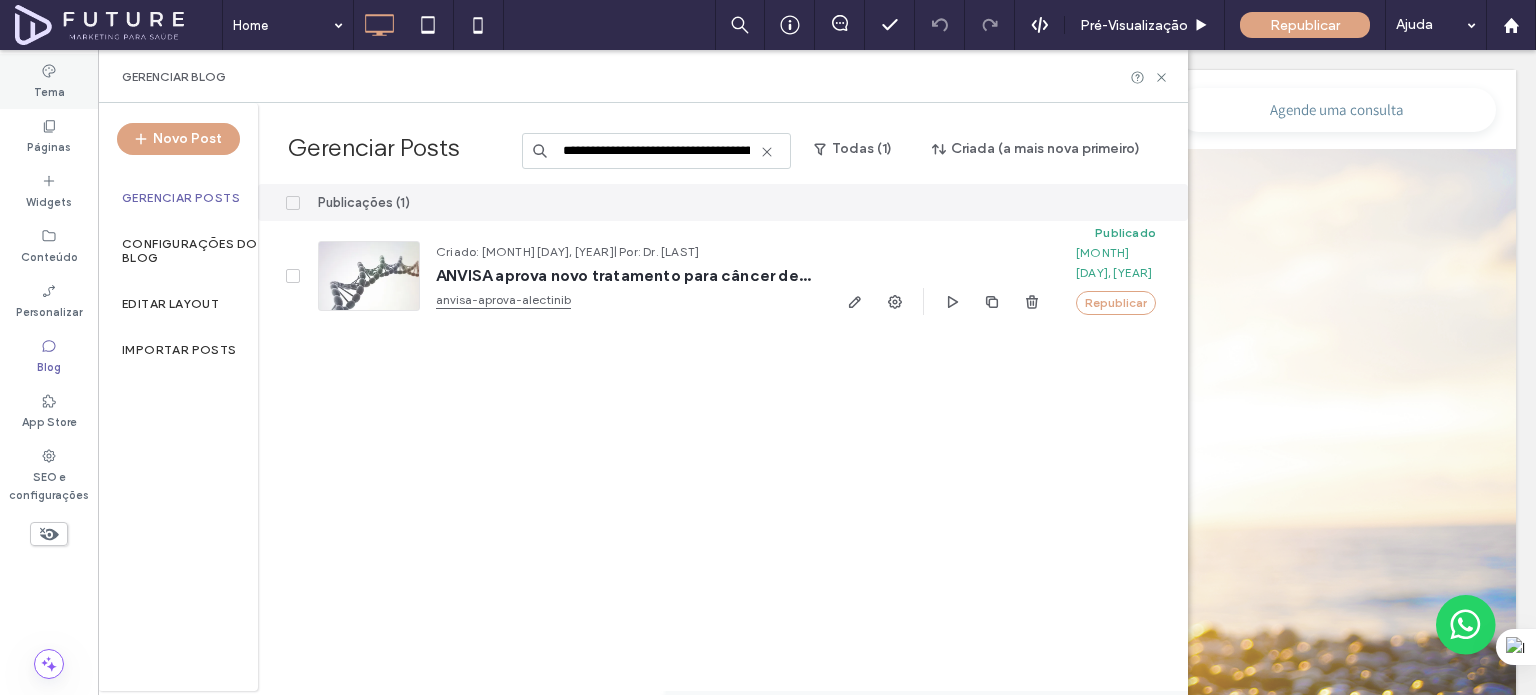 click on "Páginas" at bounding box center [49, 145] 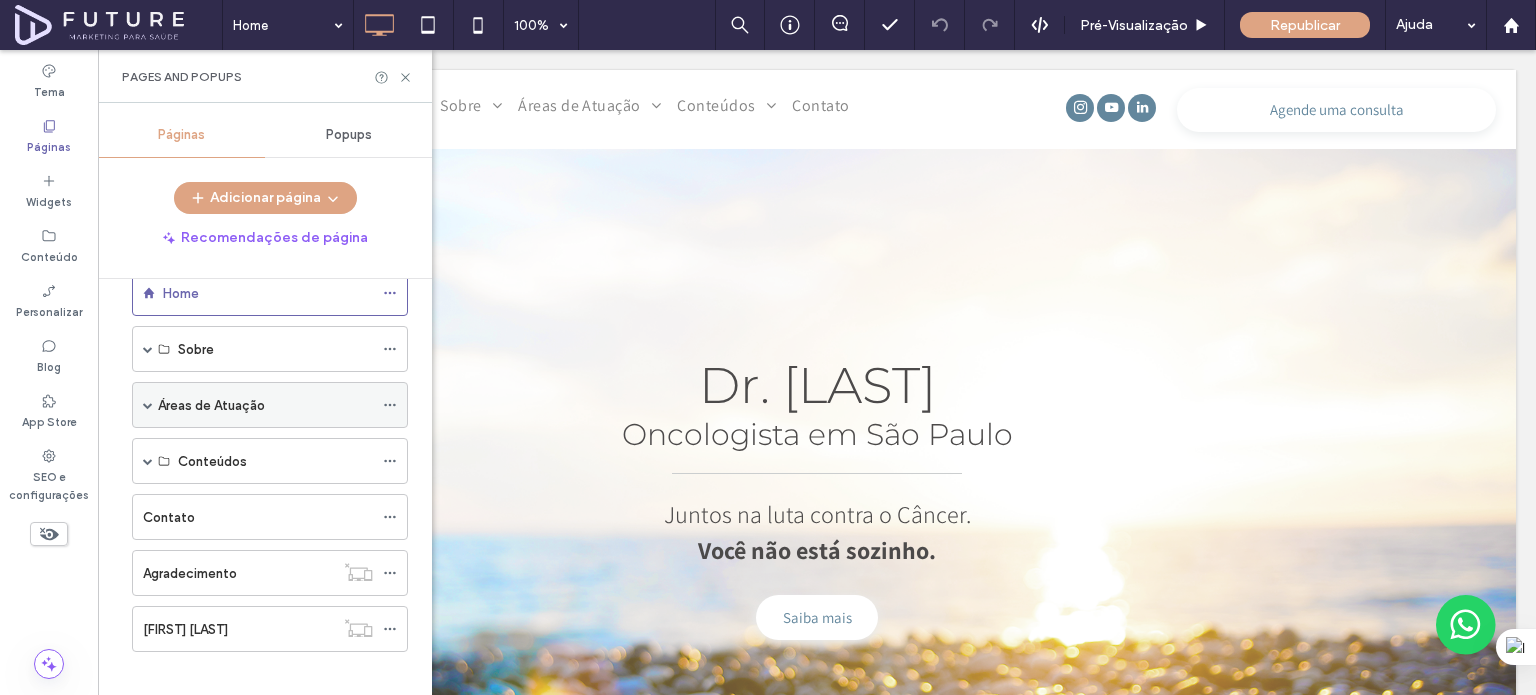 scroll, scrollTop: 56, scrollLeft: 0, axis: vertical 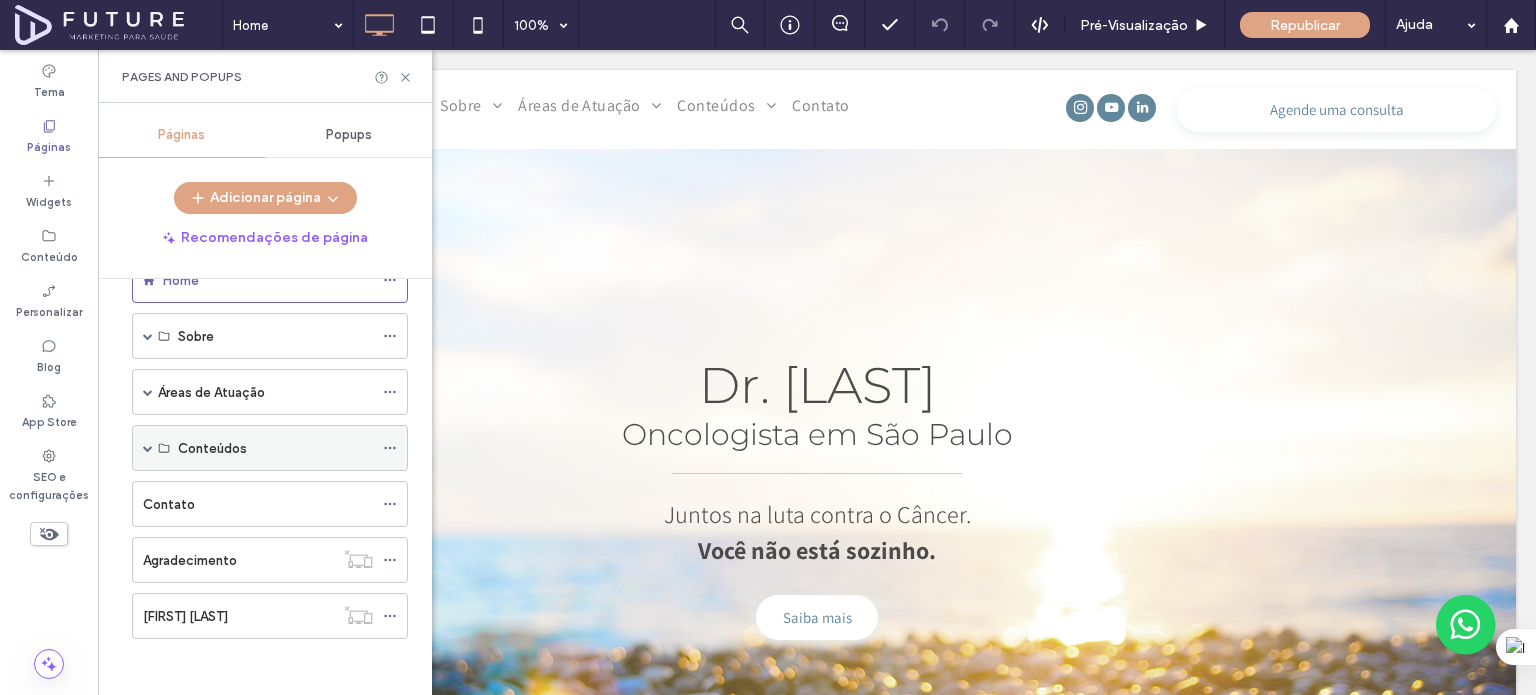 click 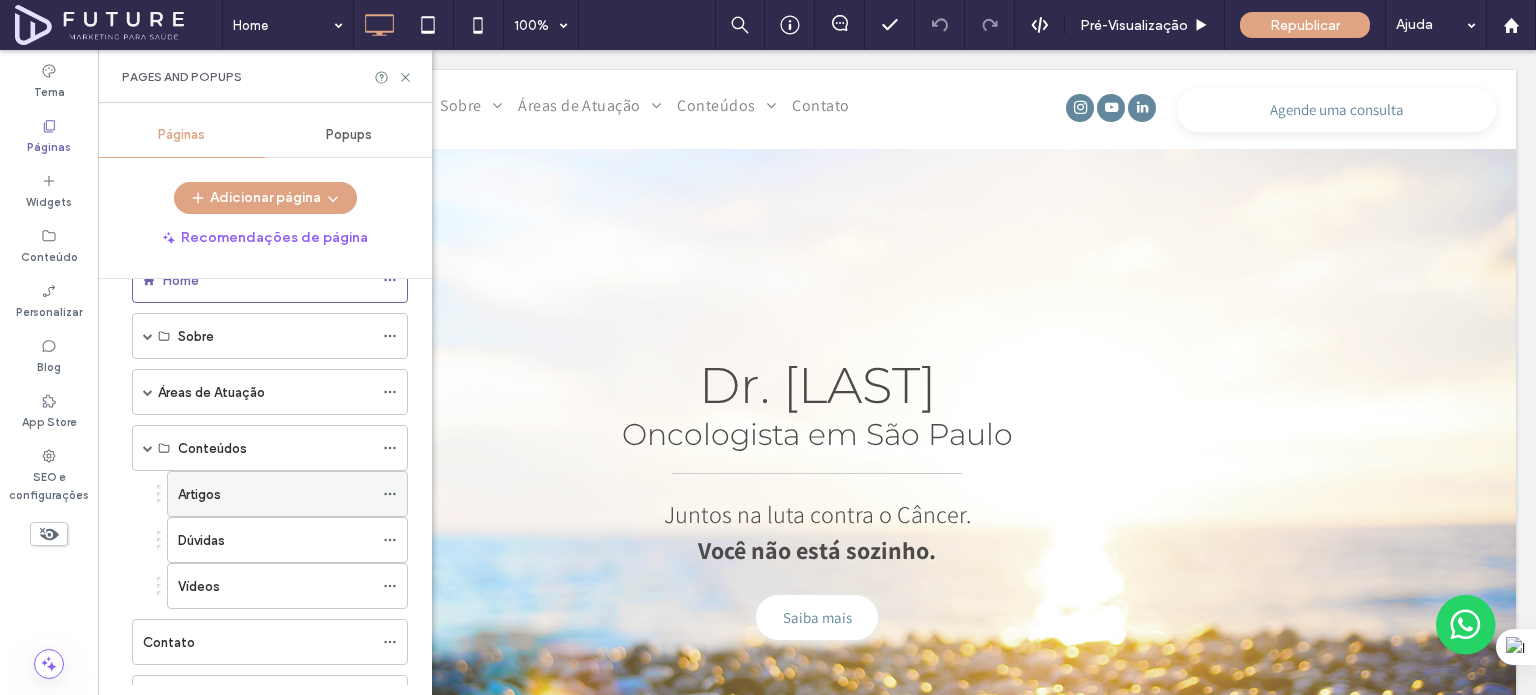 click 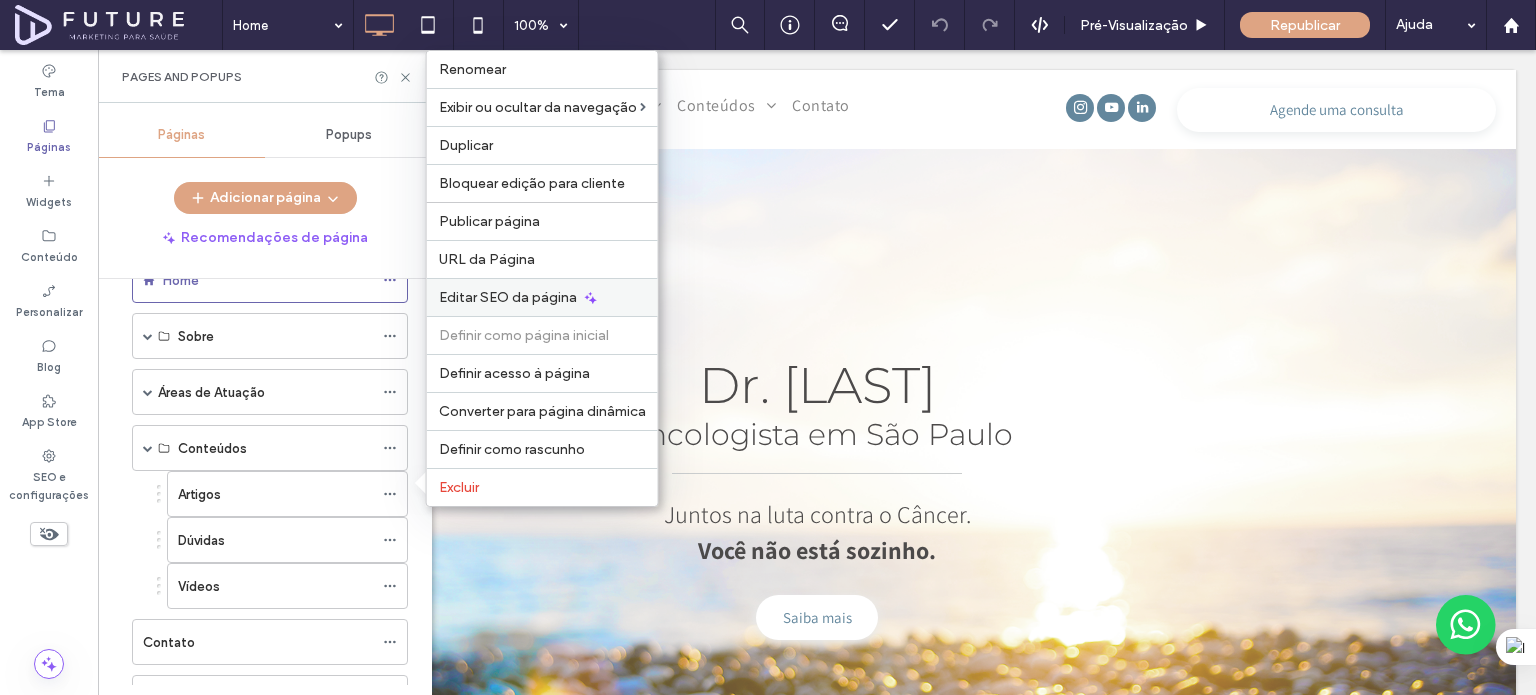 click on "Editar SEO da página" at bounding box center (542, 297) 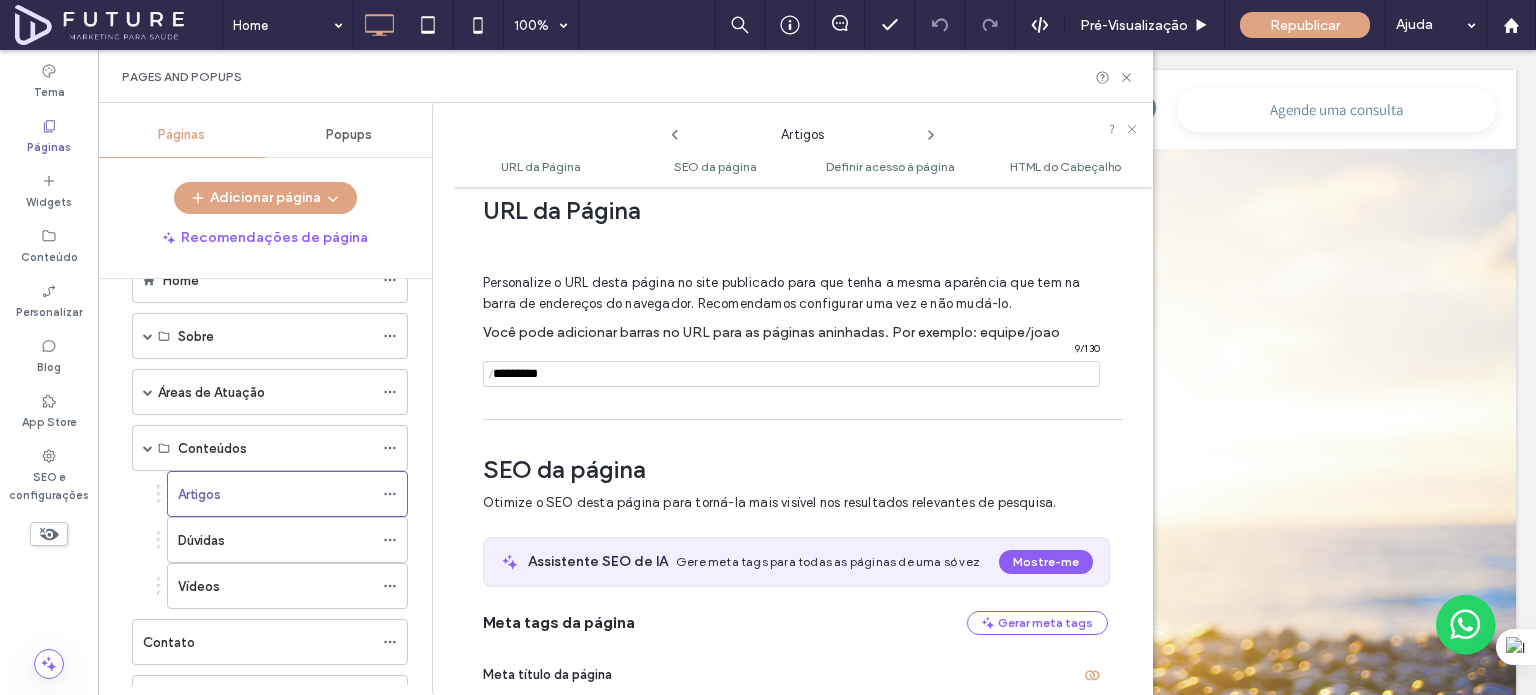 scroll, scrollTop: 0, scrollLeft: 0, axis: both 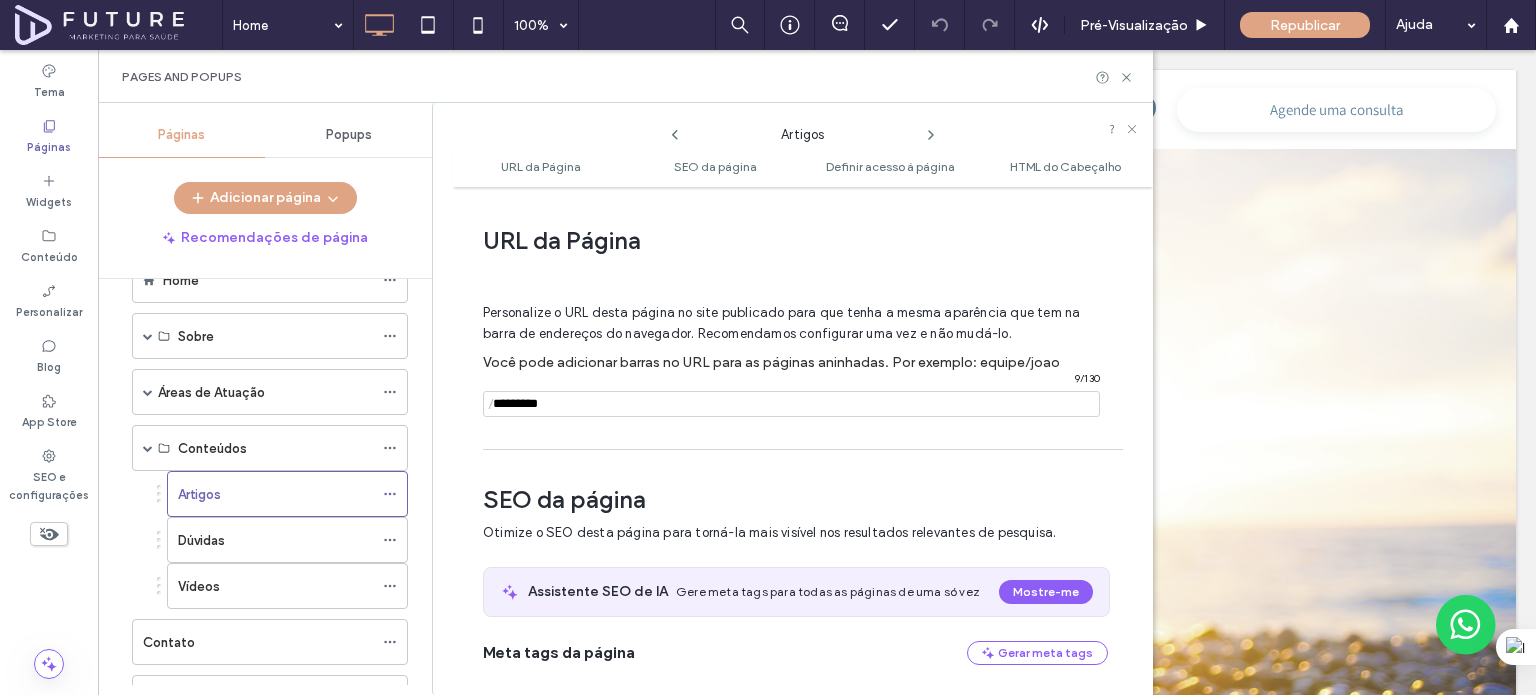 click at bounding box center [791, 404] 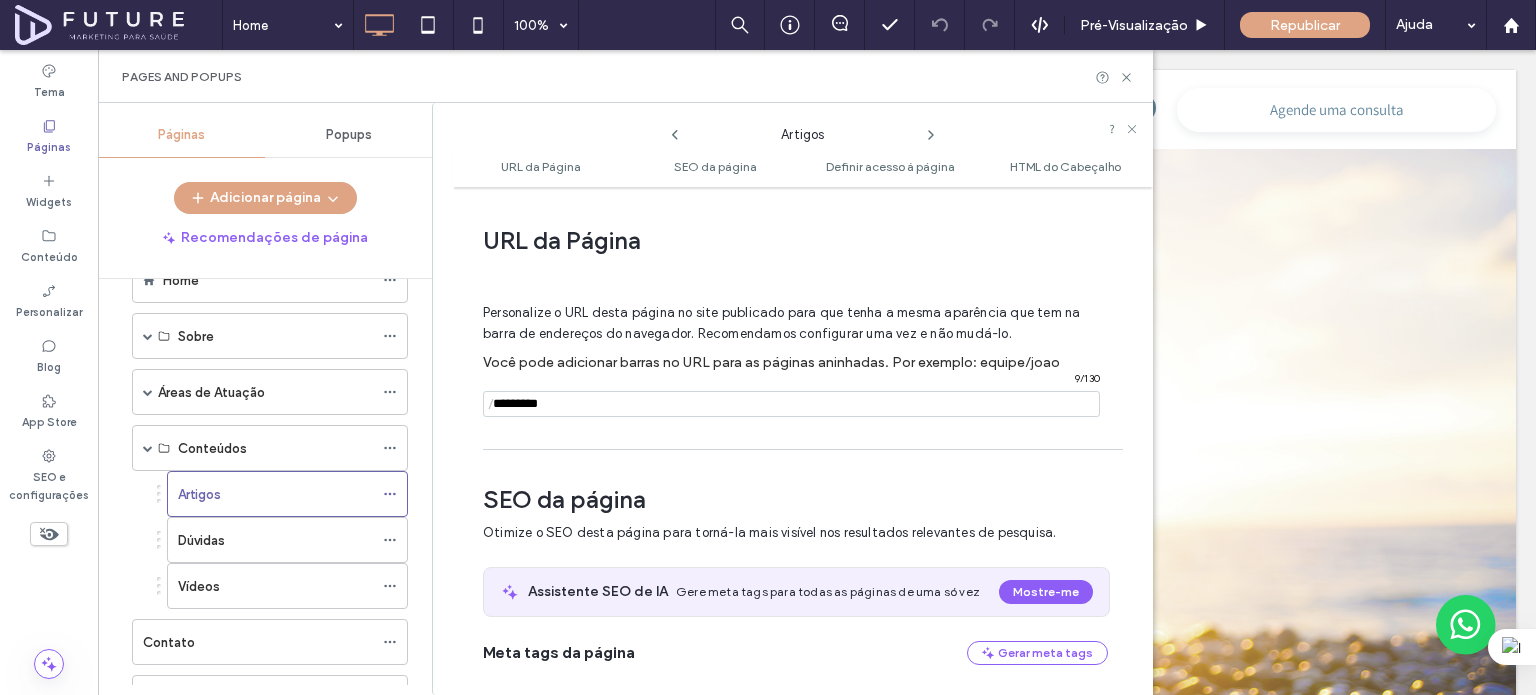 click at bounding box center [791, 404] 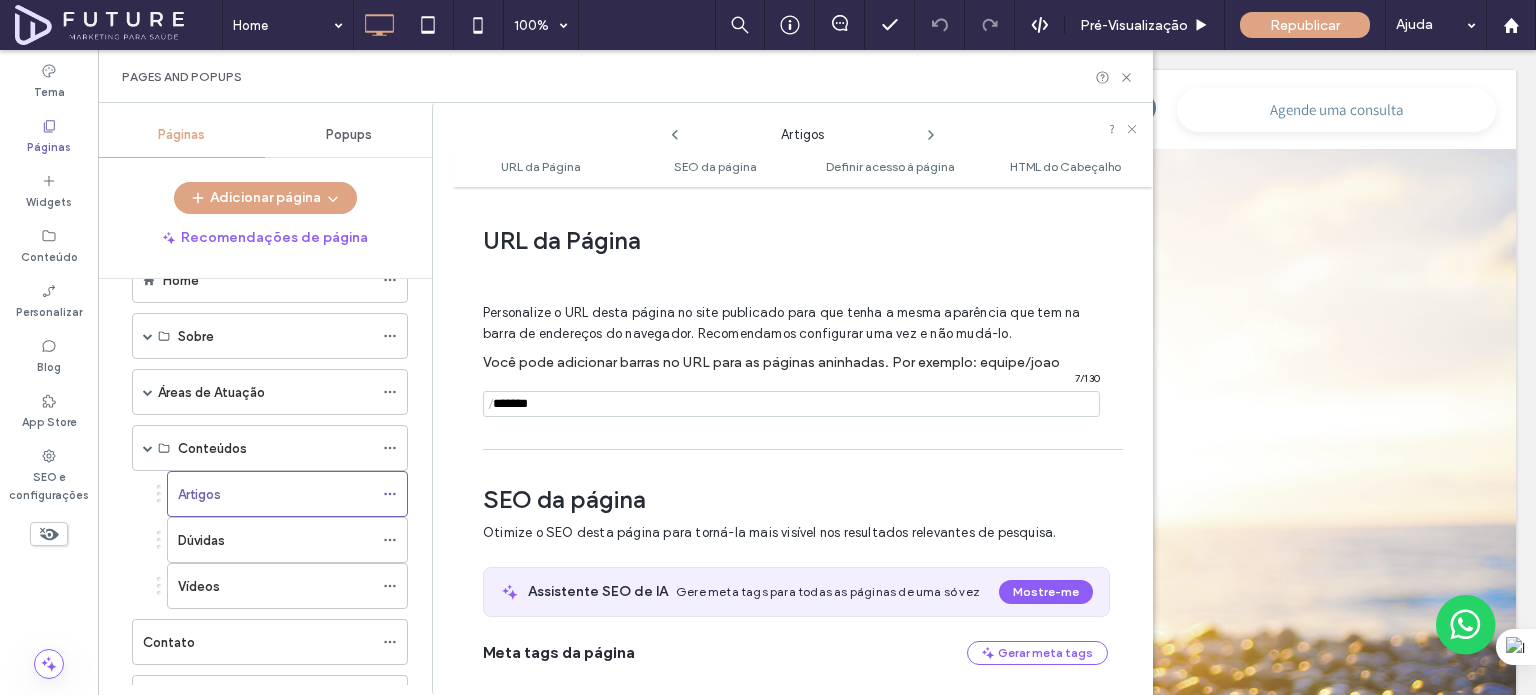 click on "Personalize o URL desta página no site publicado para que tenha a mesma aparência que tem na barra de endereços do navegador. Recomendamos configurar uma vez e não mudá-lo." at bounding box center [781, 323] 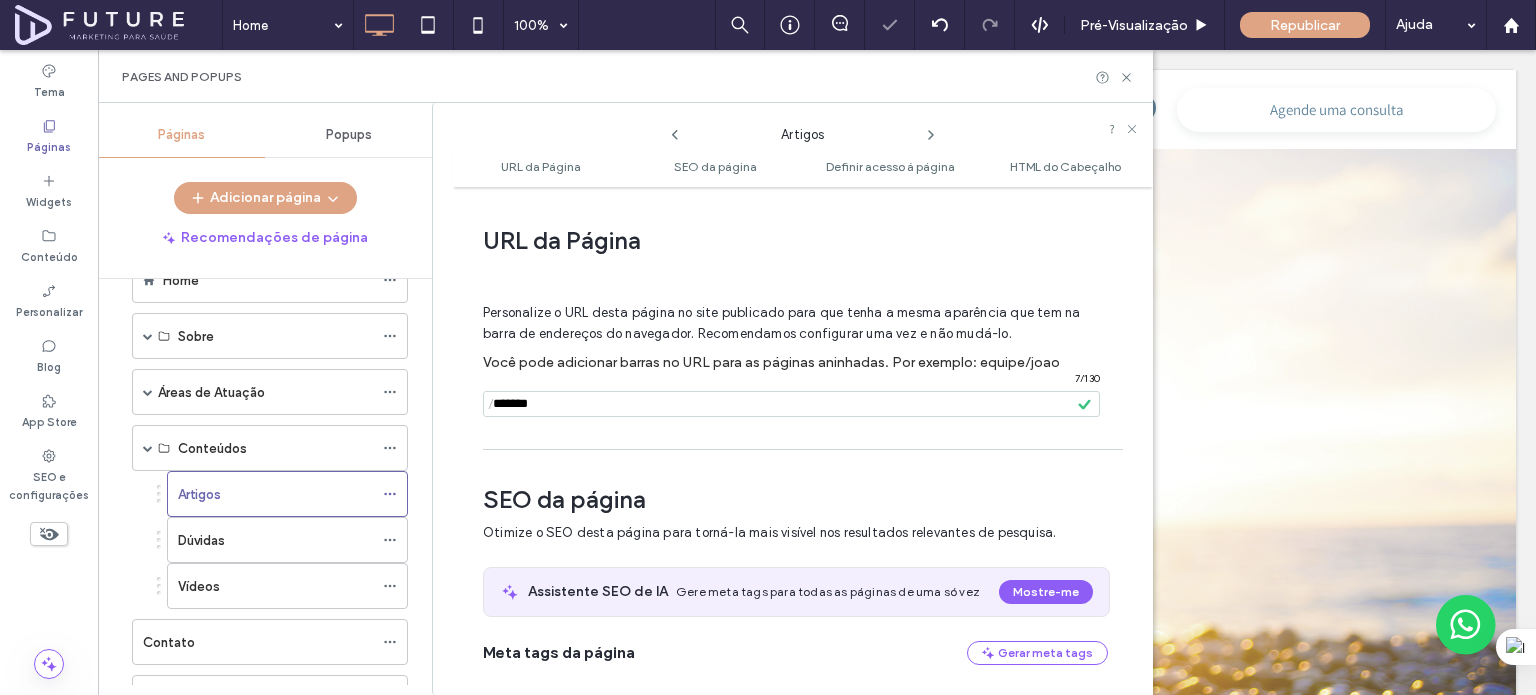 click at bounding box center (791, 404) 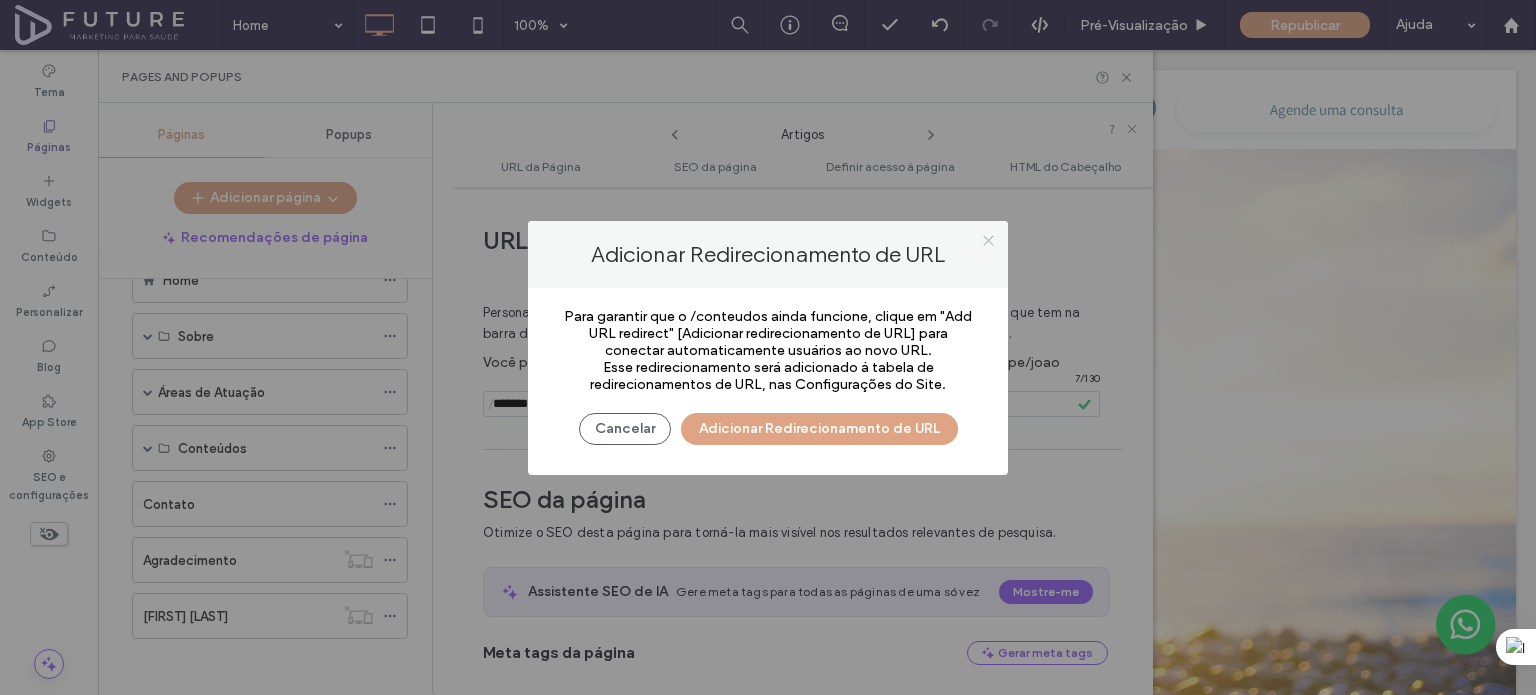 click 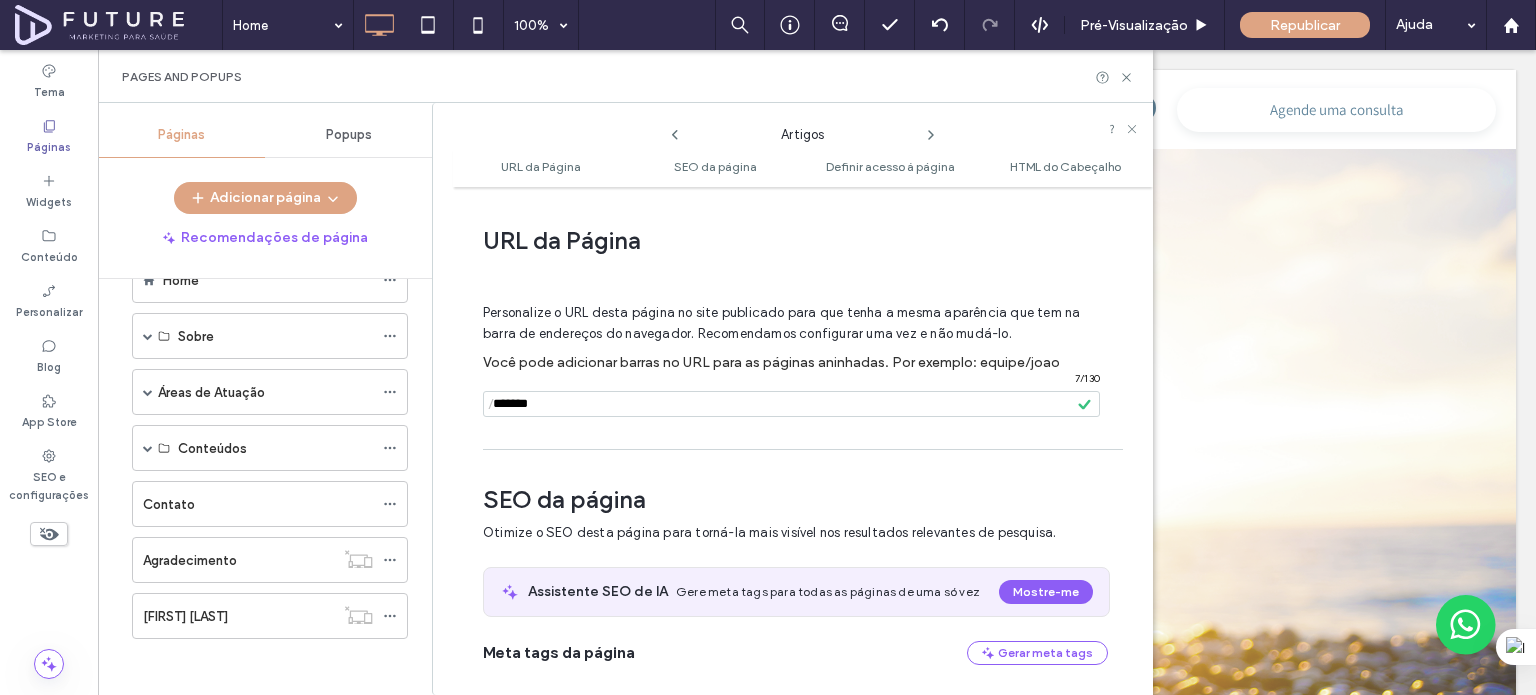 click at bounding box center (791, 404) 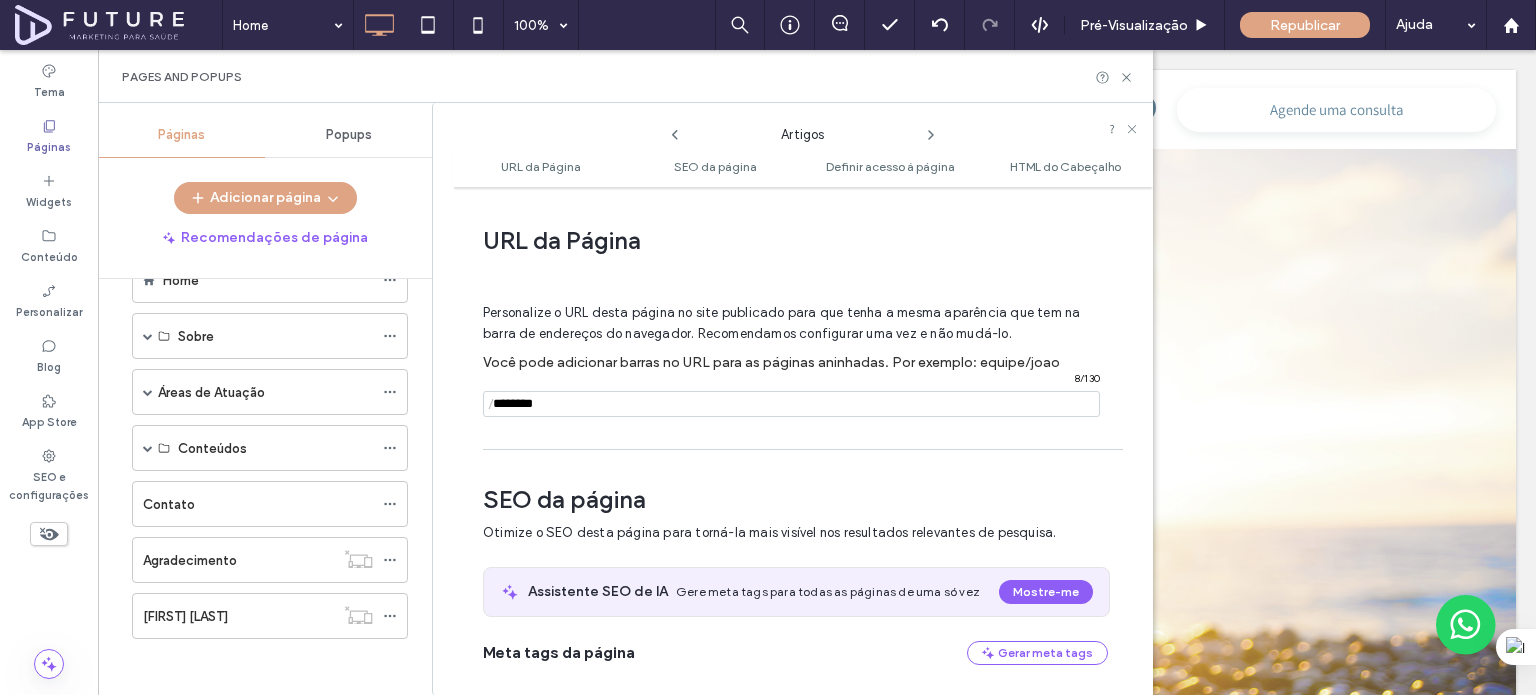 type on "********" 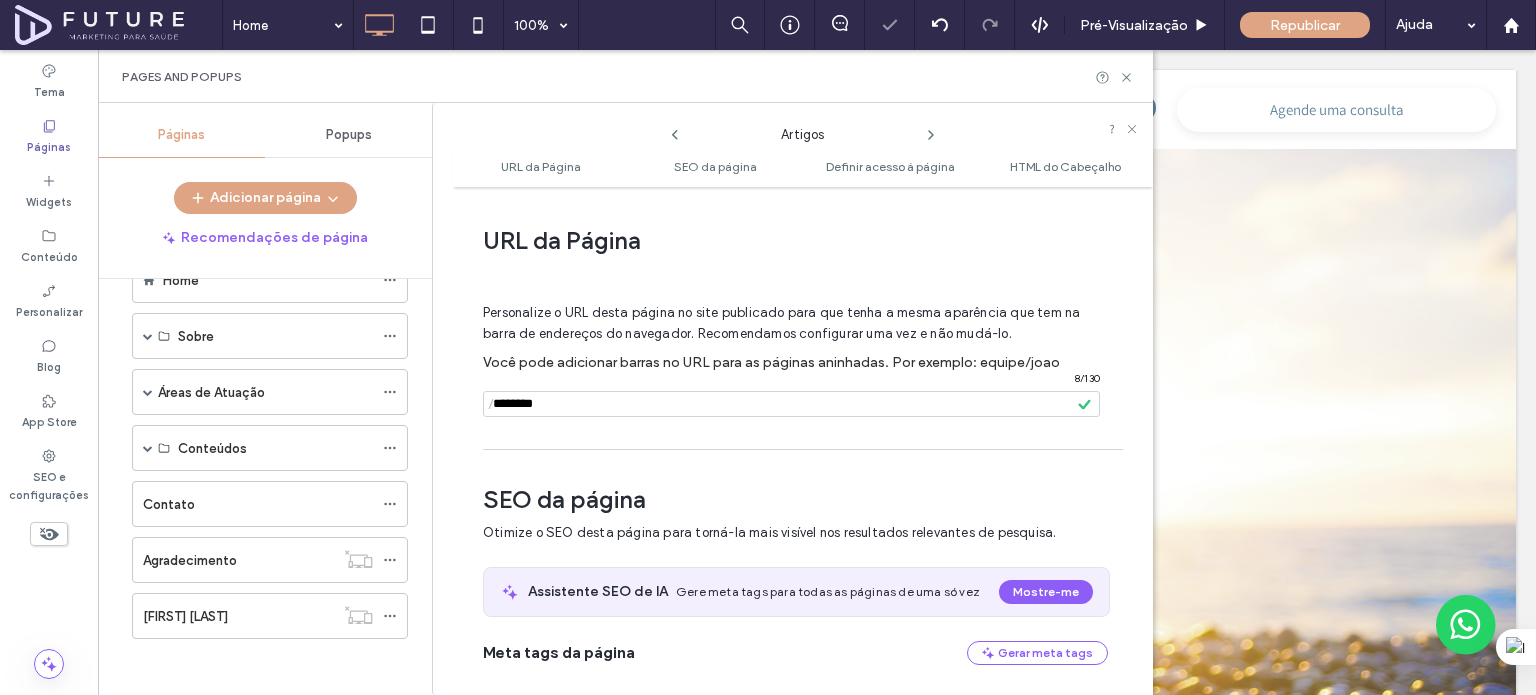 click on "**********" at bounding box center (803, 441) 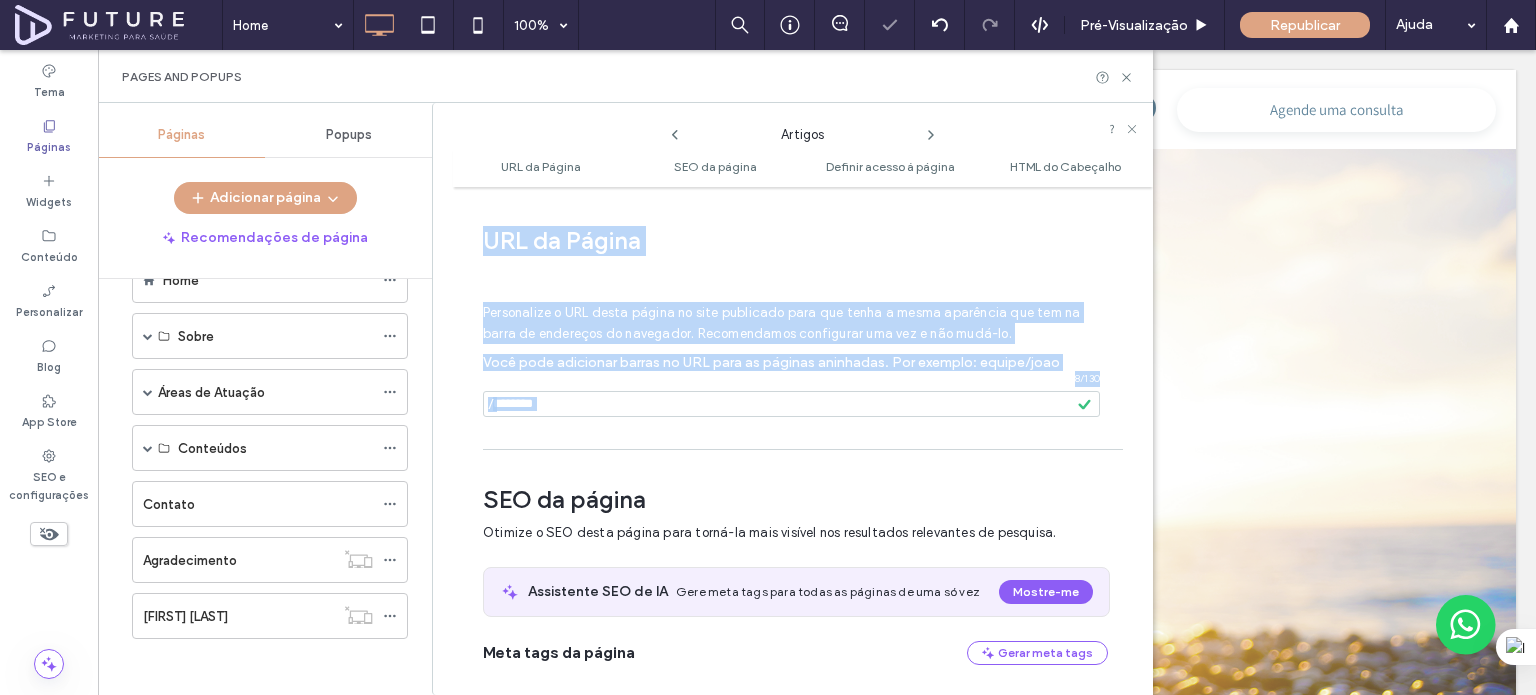 click on "**********" at bounding box center (803, 441) 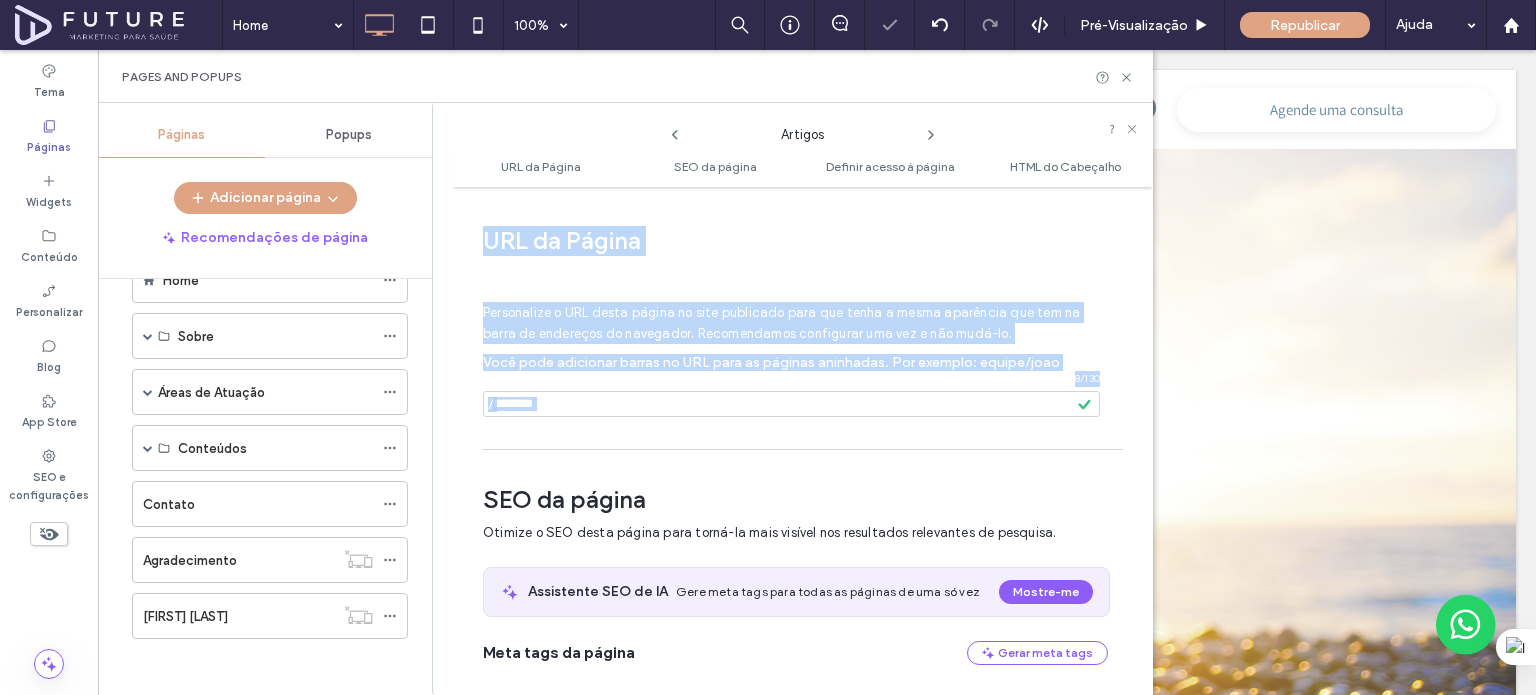 click at bounding box center (791, 404) 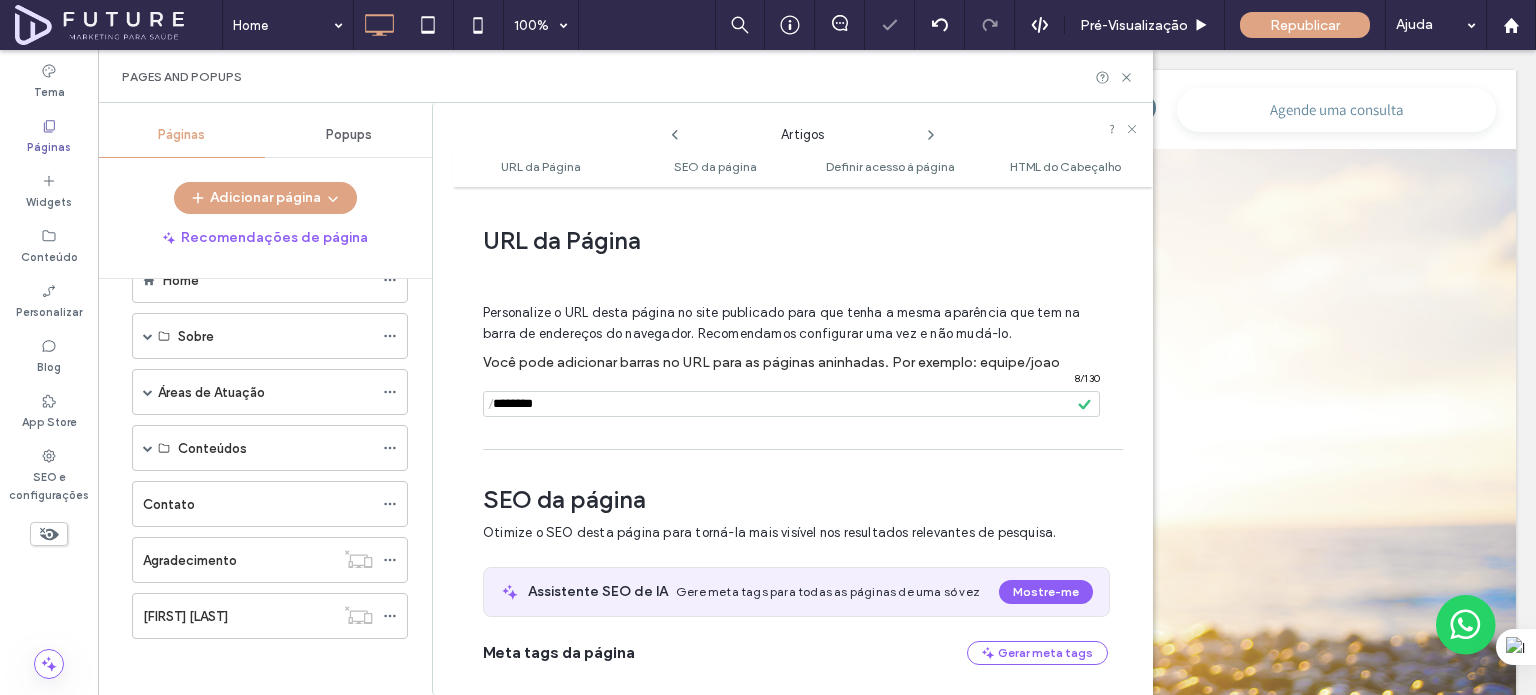 click on "**********" at bounding box center [803, 441] 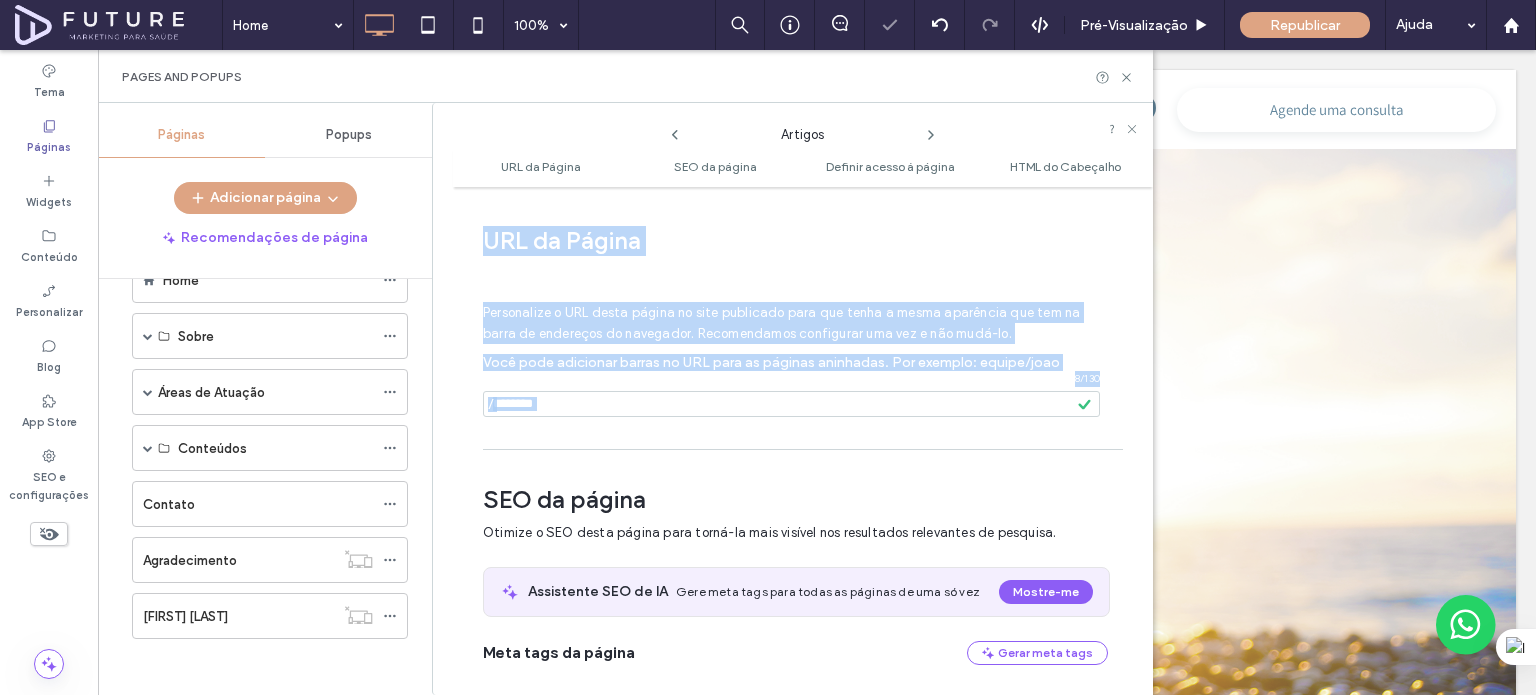 click on "**********" at bounding box center [803, 441] 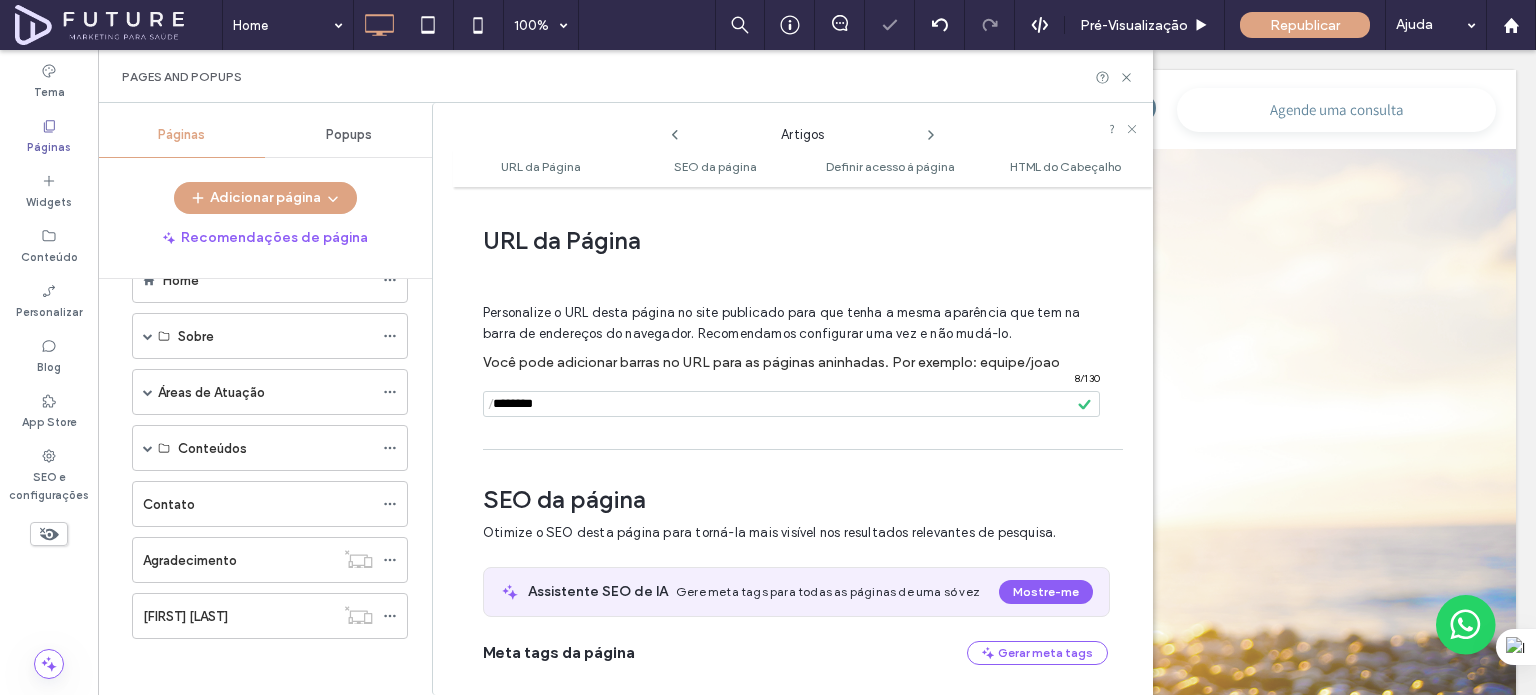 click at bounding box center (791, 404) 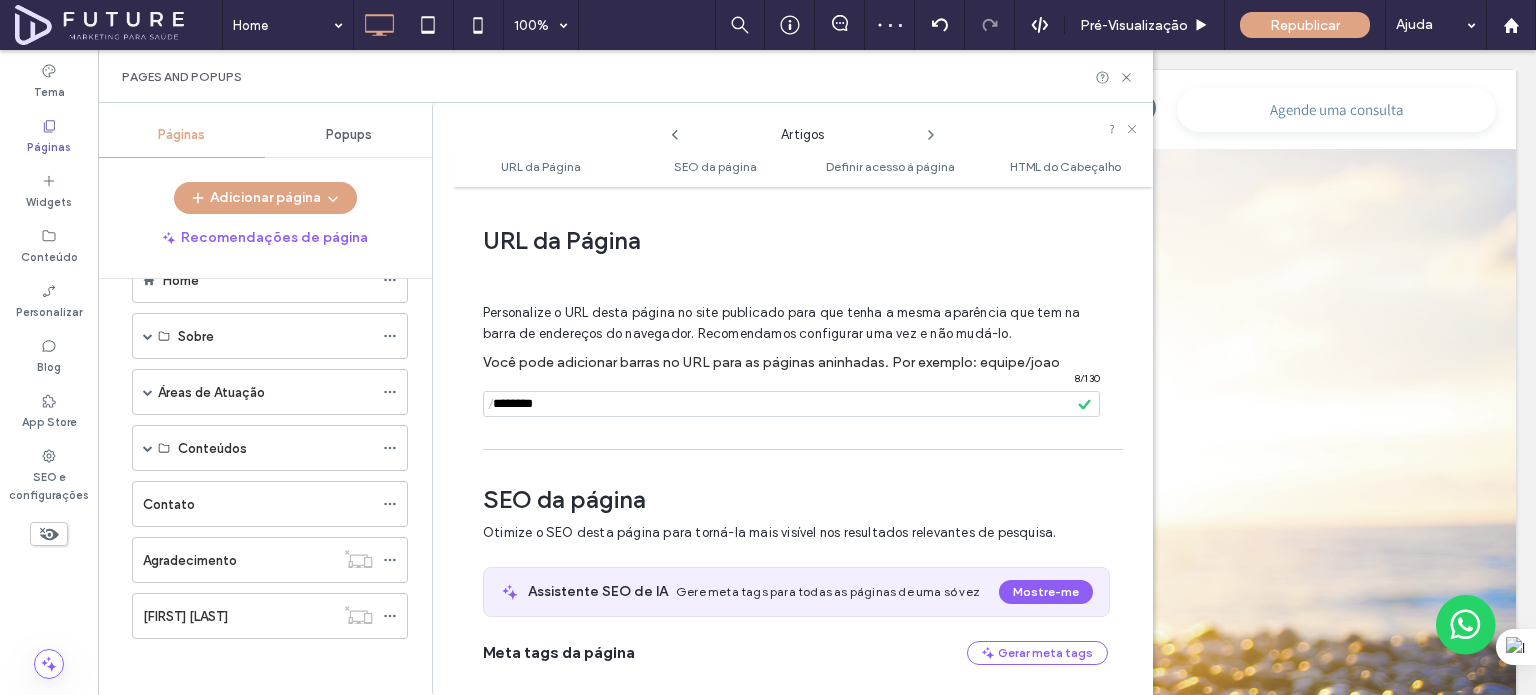 click on "**********" at bounding box center (795, 1094) 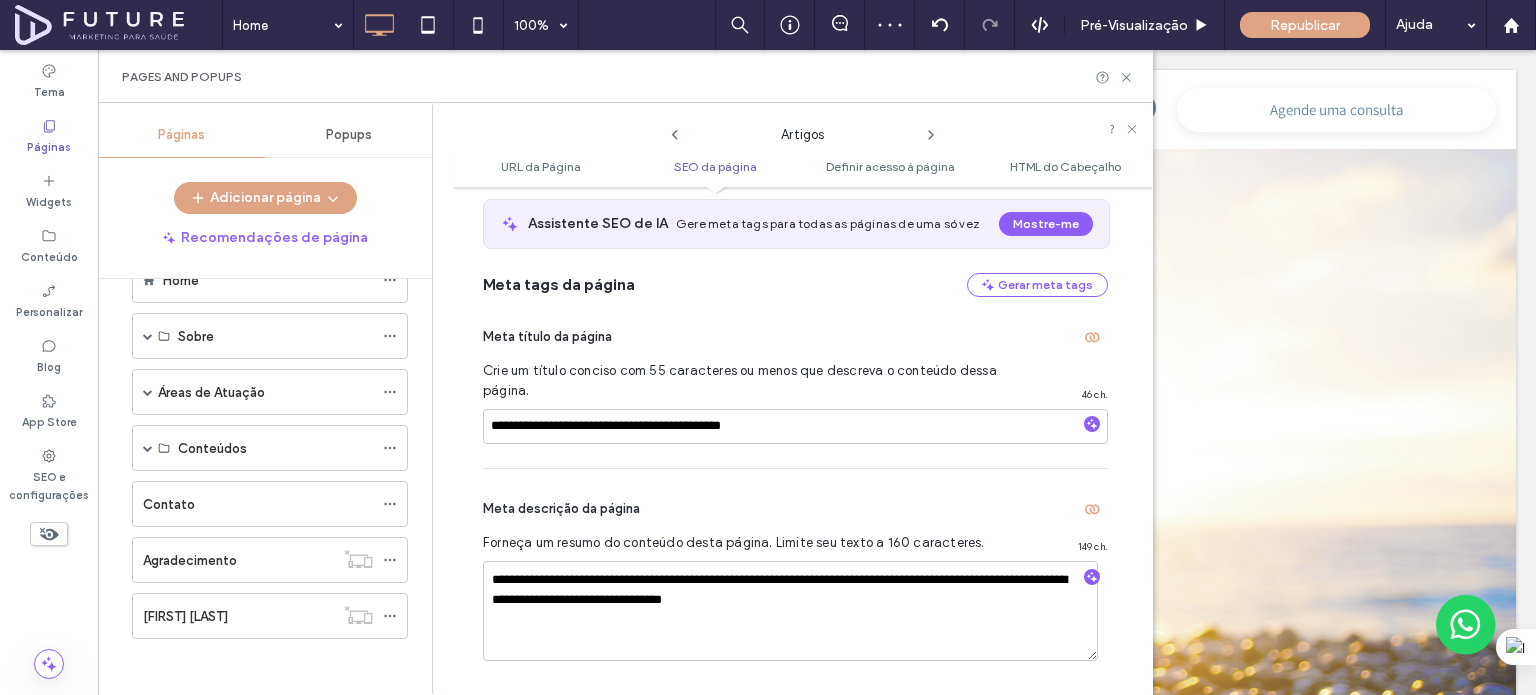 scroll, scrollTop: 400, scrollLeft: 0, axis: vertical 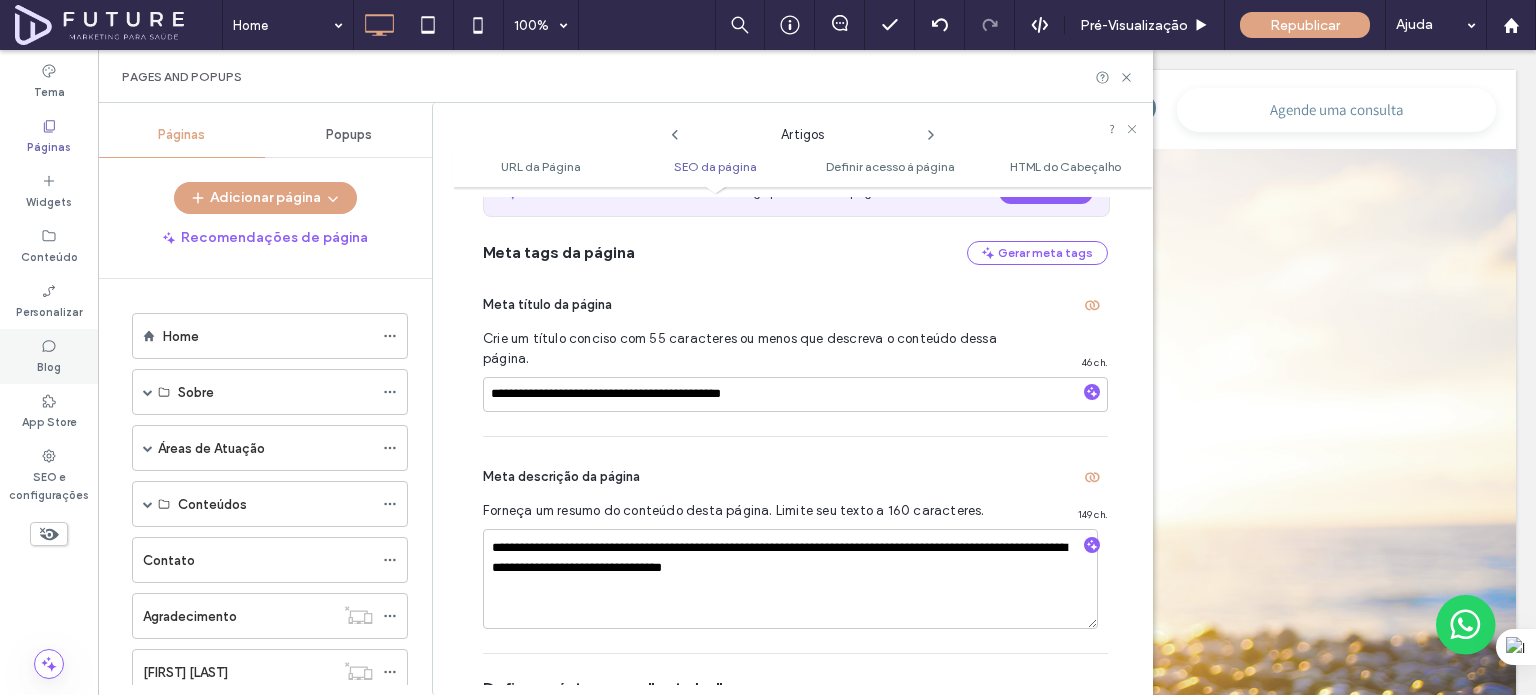 click on "Blog" at bounding box center [49, 365] 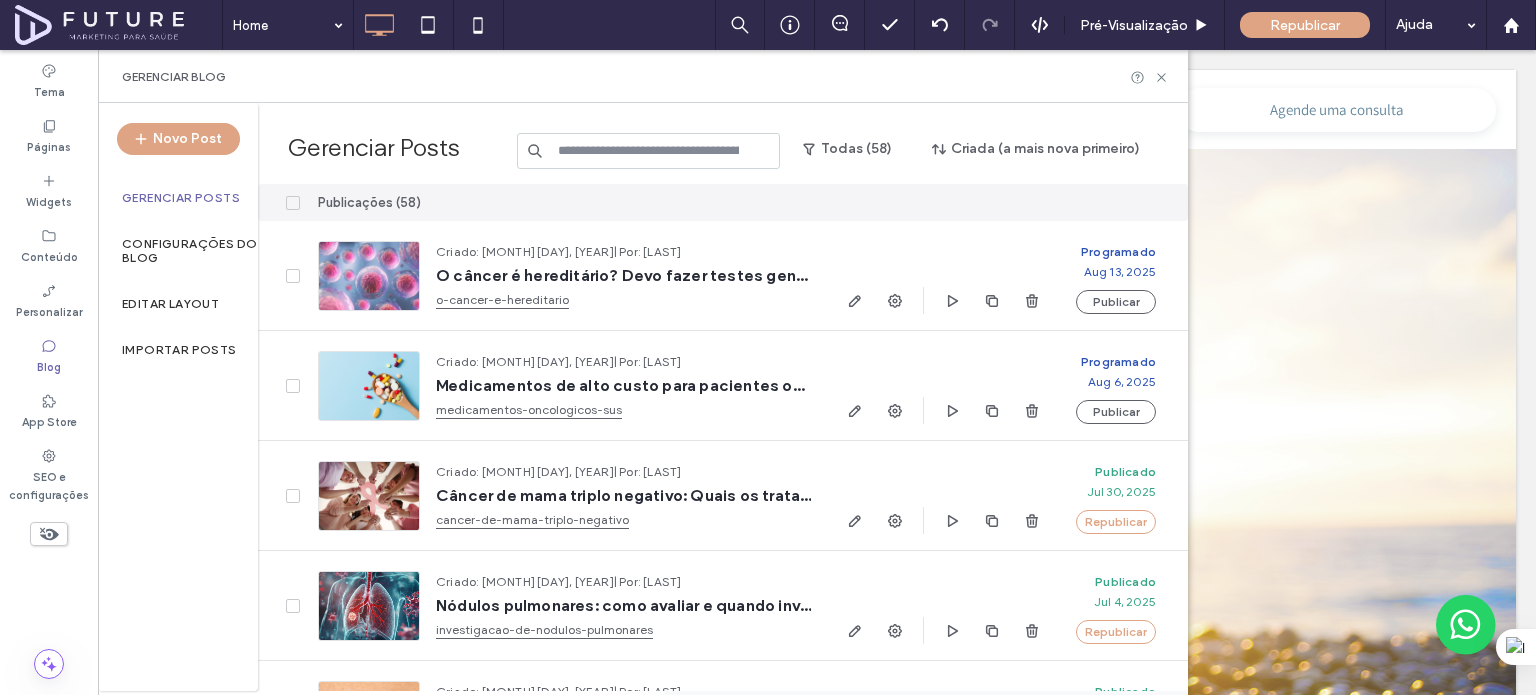 click at bounding box center (649, 151) 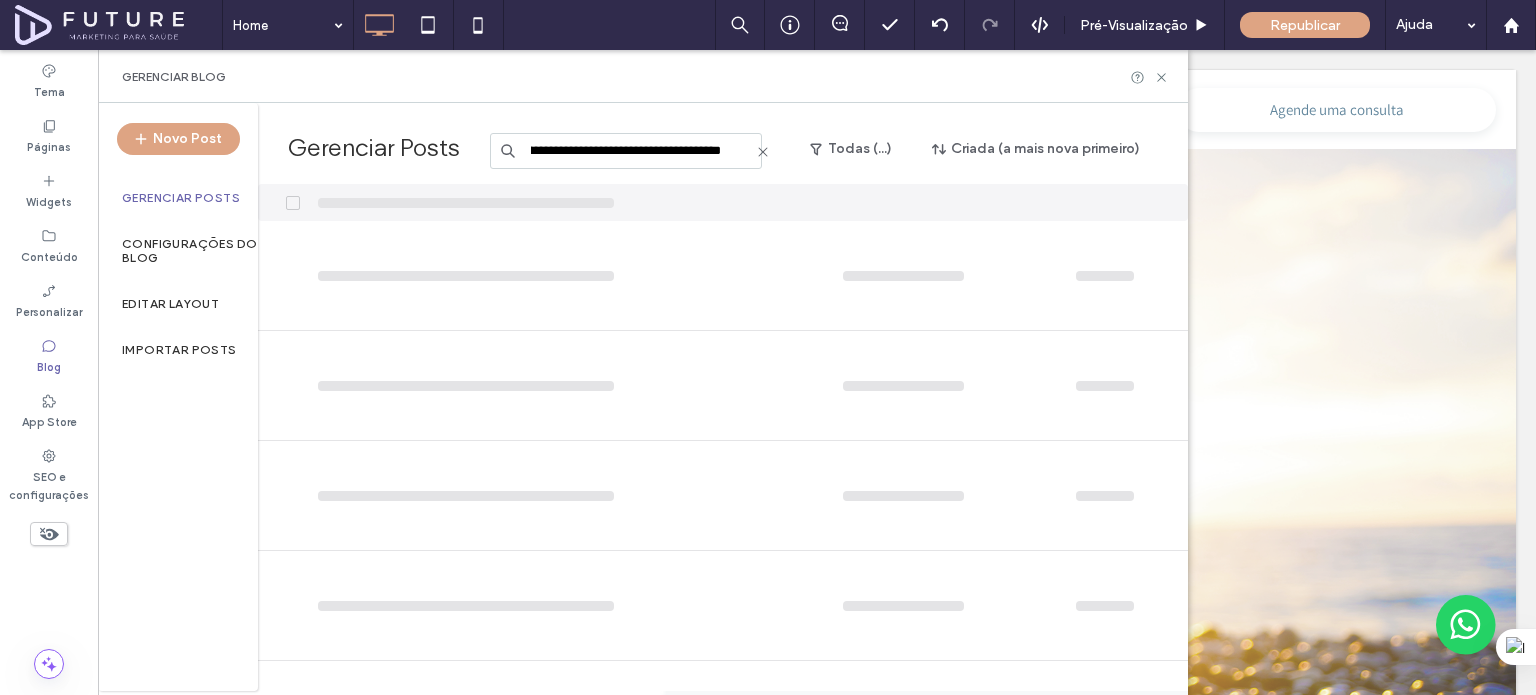 scroll, scrollTop: 0, scrollLeft: 357, axis: horizontal 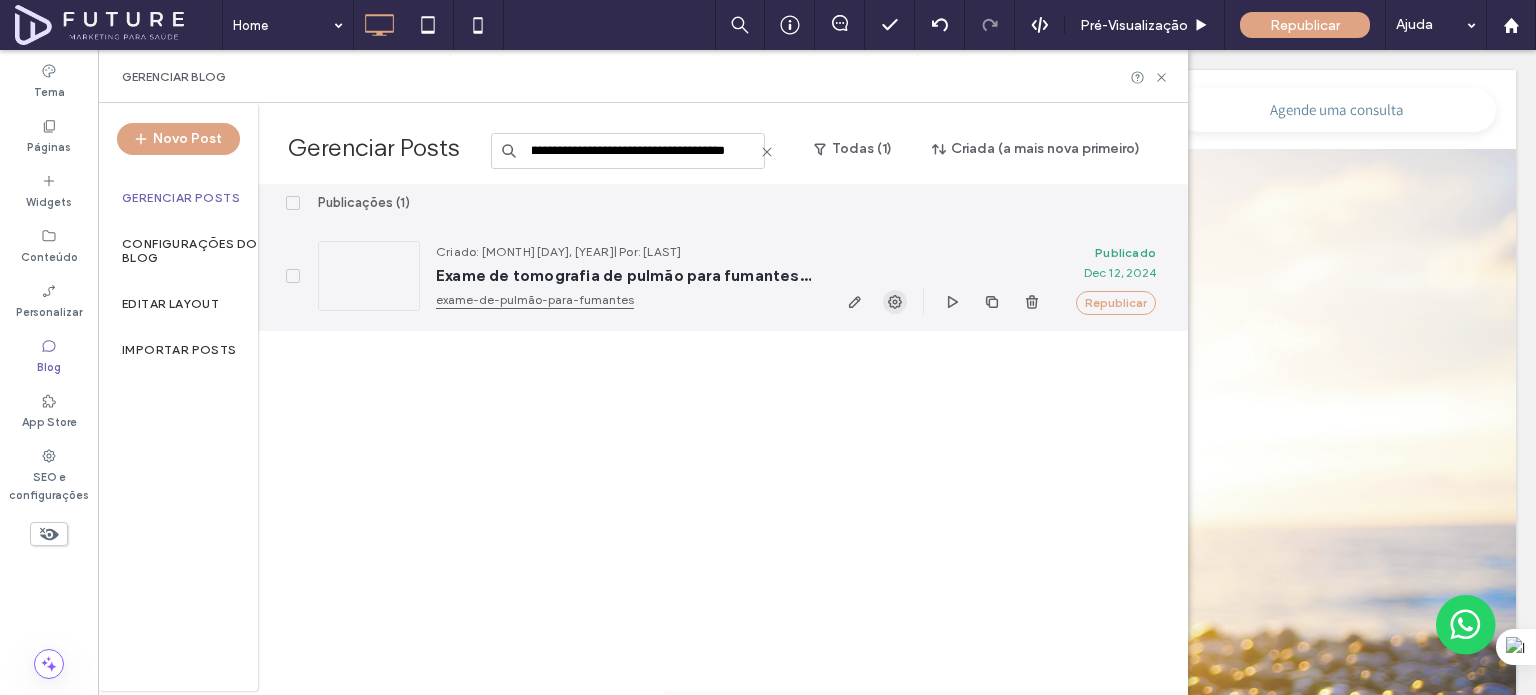 type on "**********" 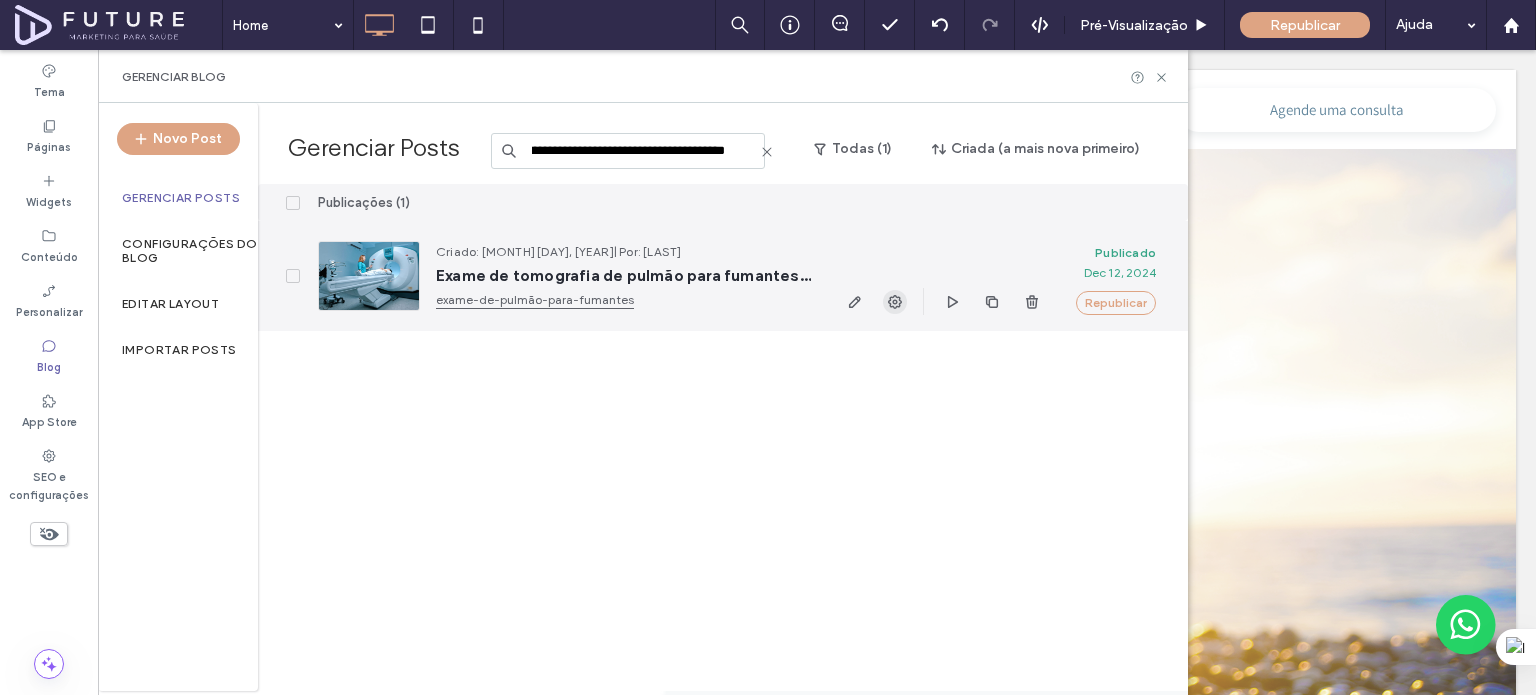 click 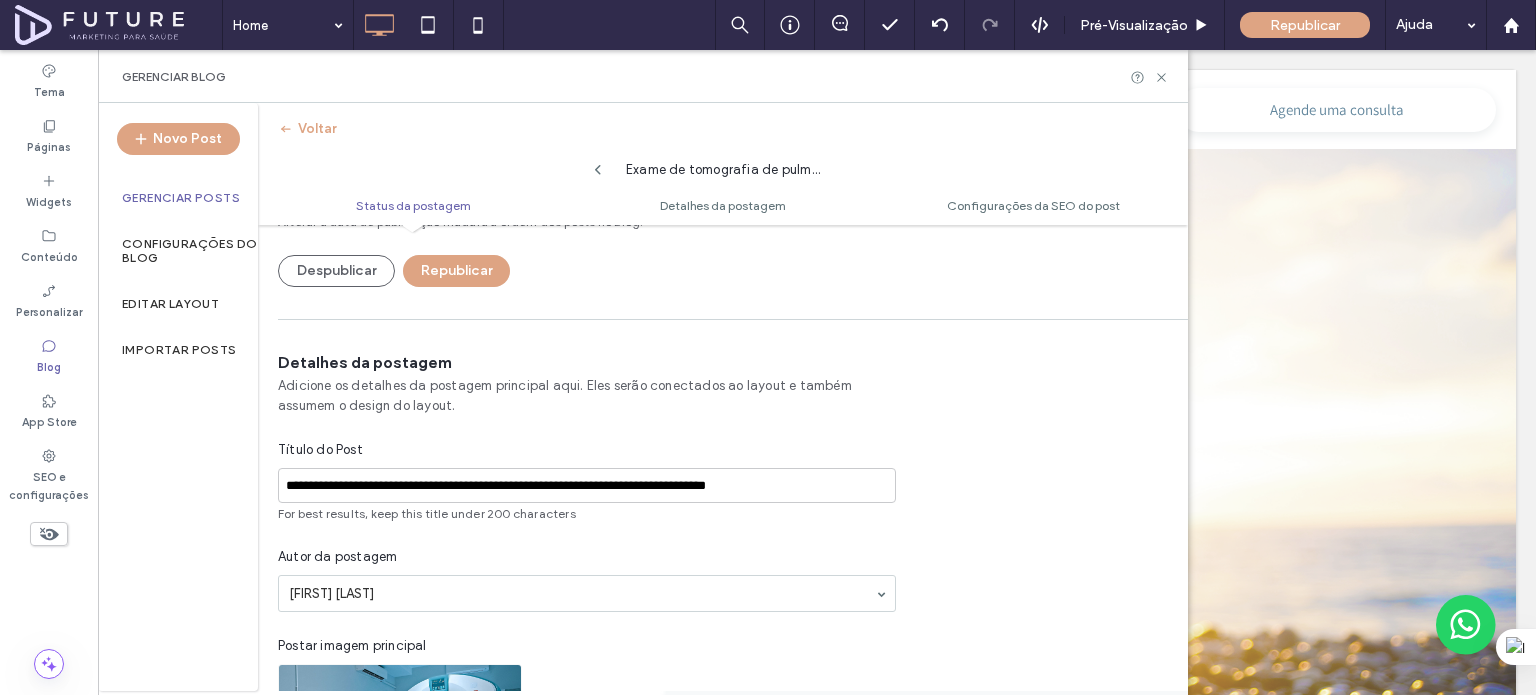 scroll, scrollTop: 0, scrollLeft: 0, axis: both 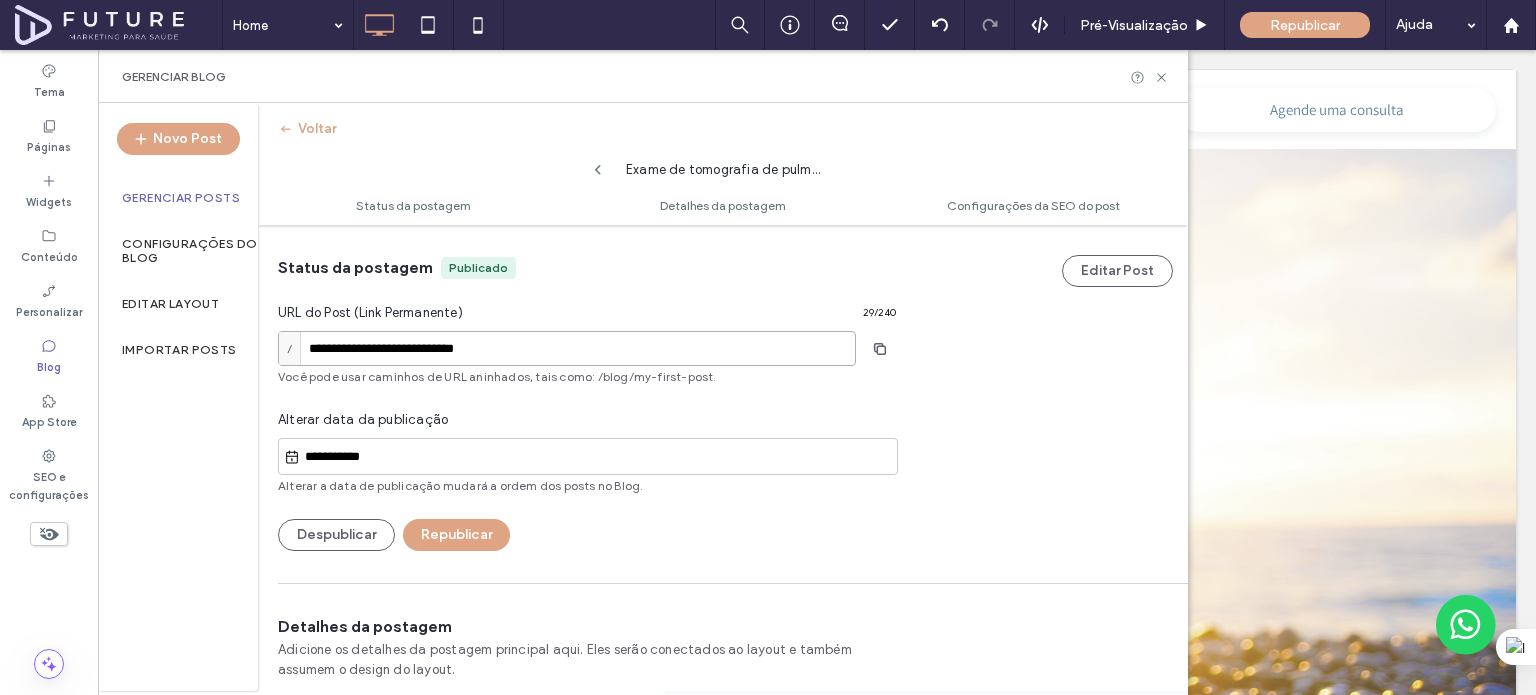 click on "**********" at bounding box center (567, 348) 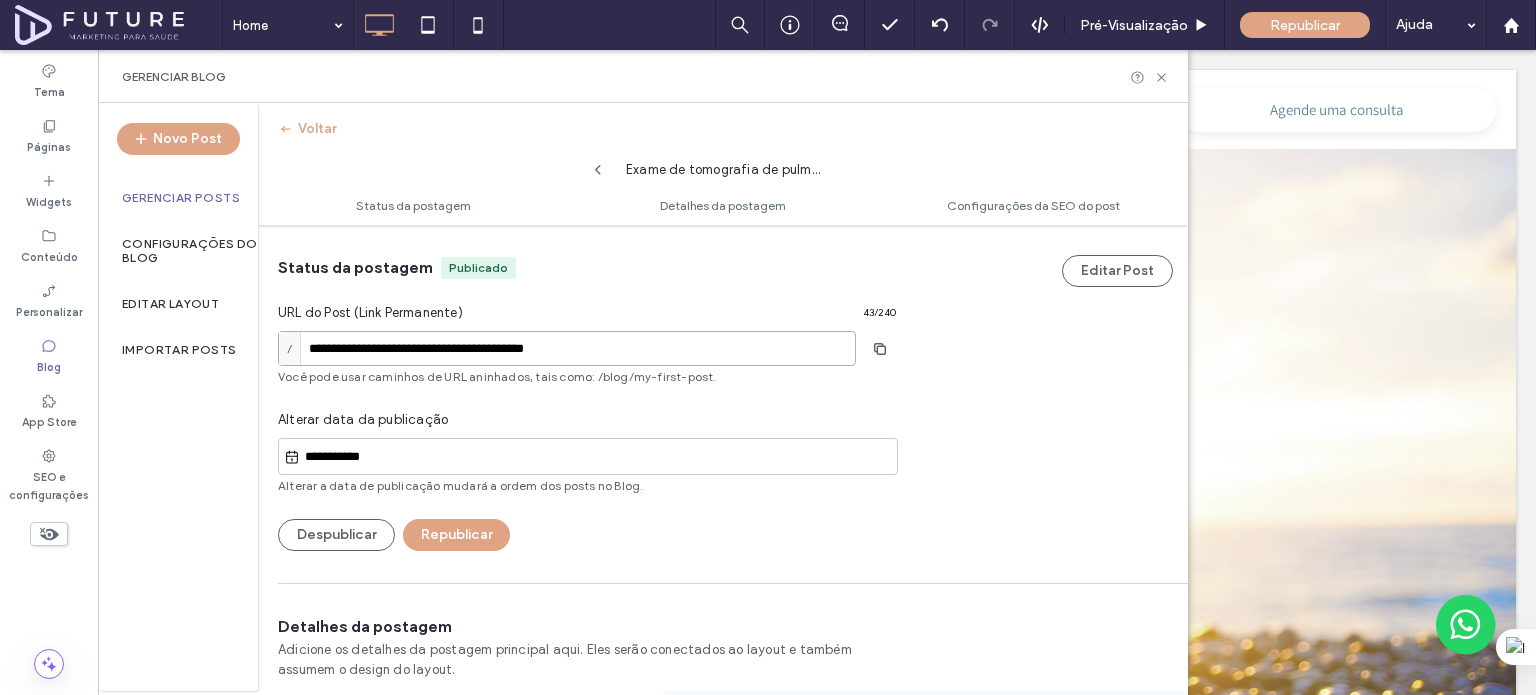type on "**********" 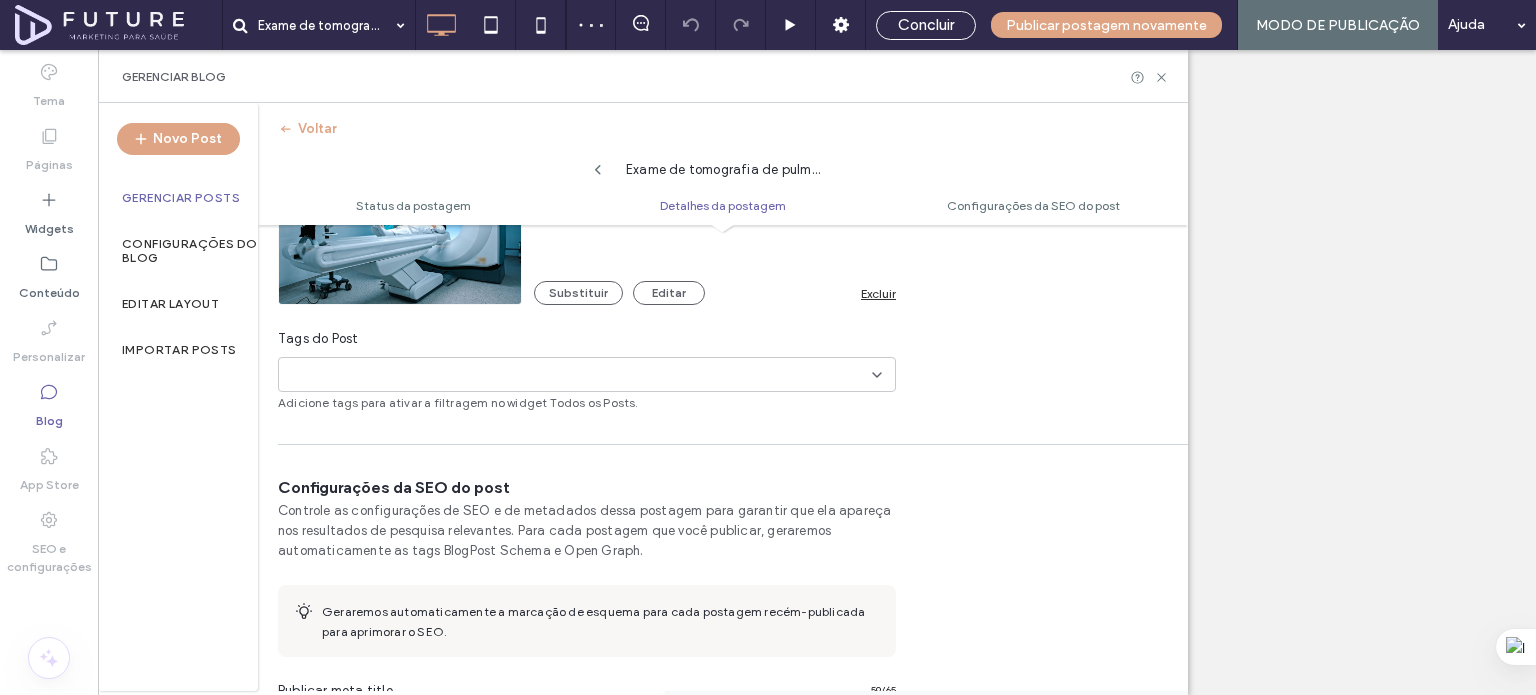 scroll, scrollTop: 922, scrollLeft: 0, axis: vertical 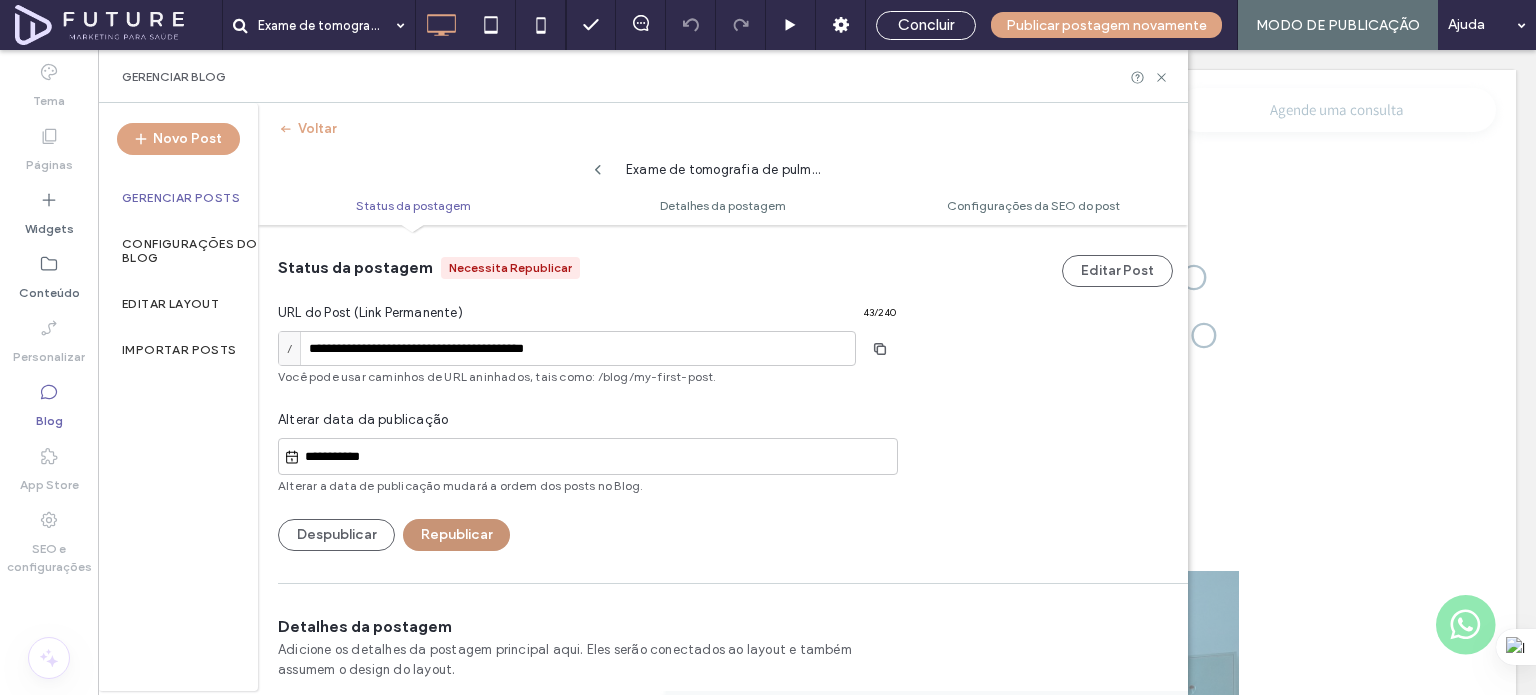 click on "Republicar" at bounding box center [456, 535] 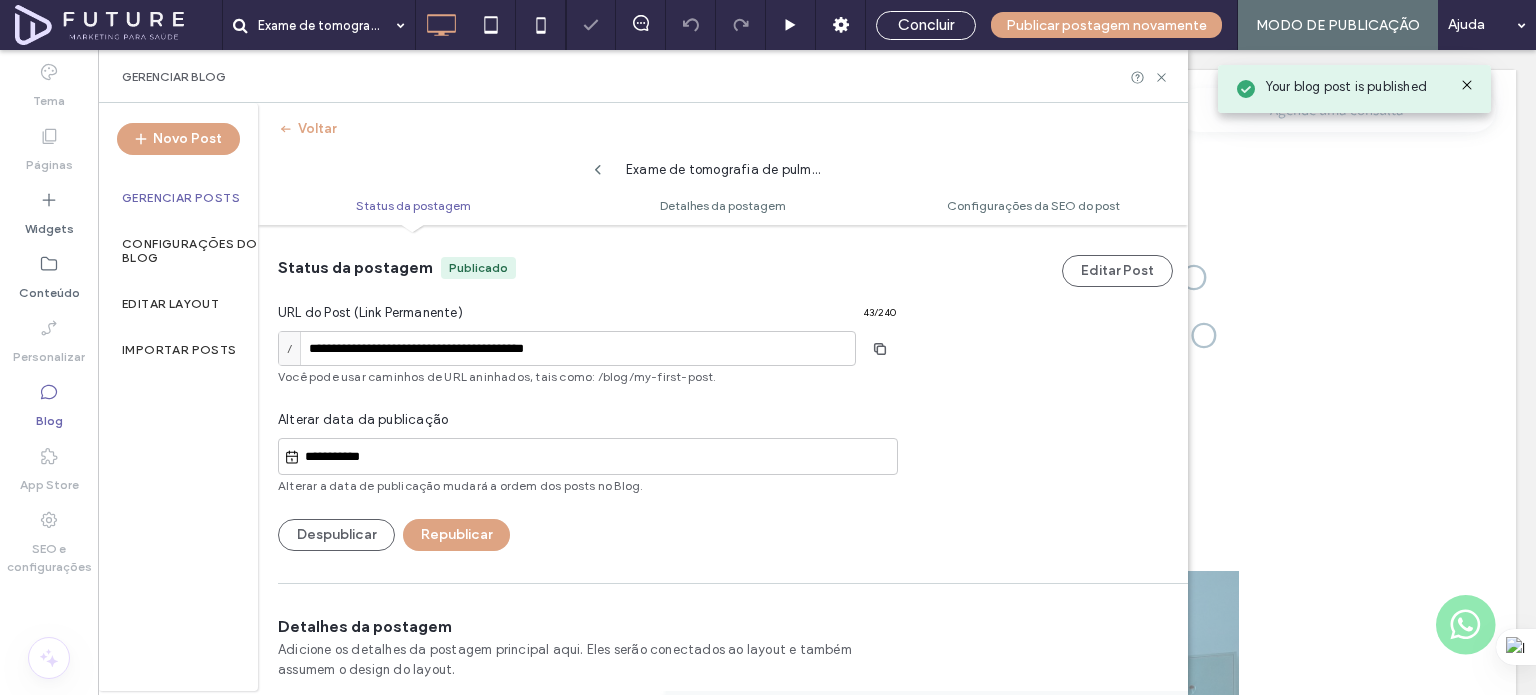 click on "Gerenciar Posts" at bounding box center [181, 198] 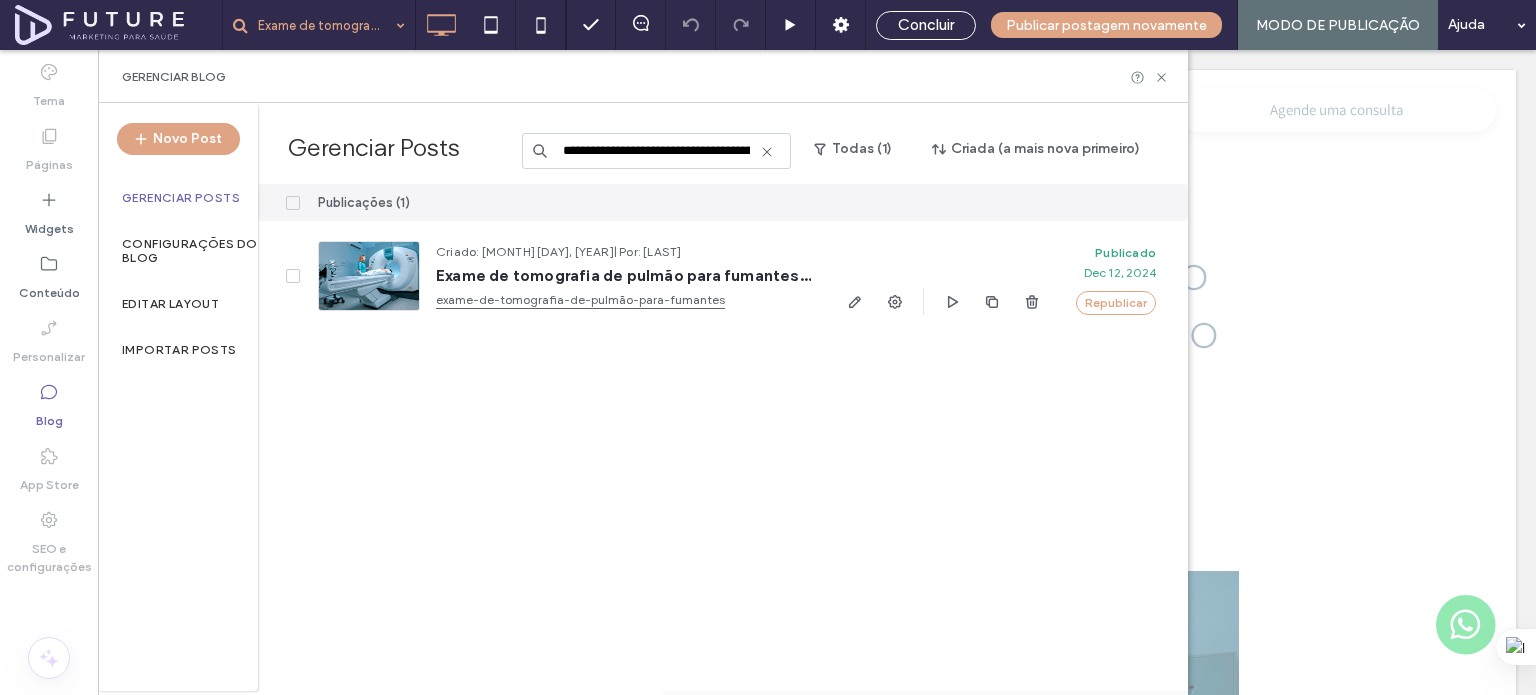 scroll, scrollTop: 0, scrollLeft: 0, axis: both 